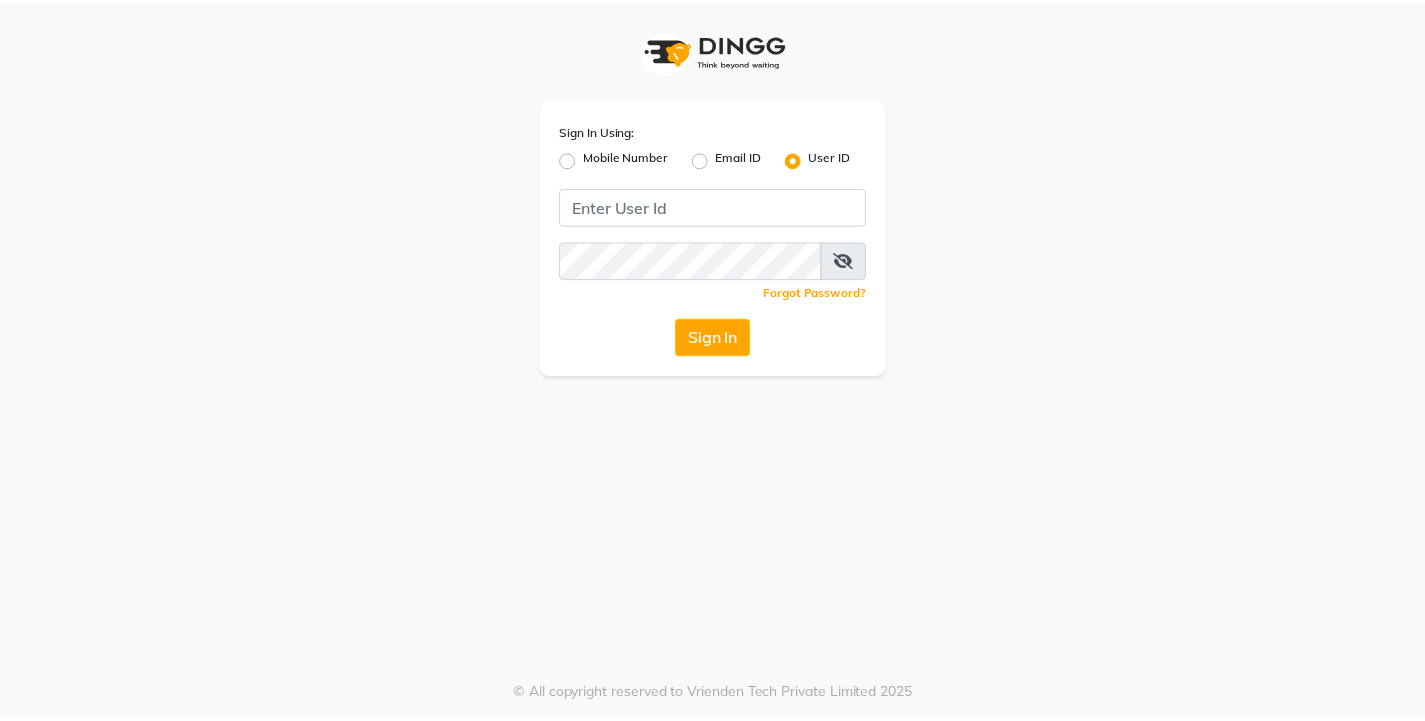 scroll, scrollTop: 0, scrollLeft: 0, axis: both 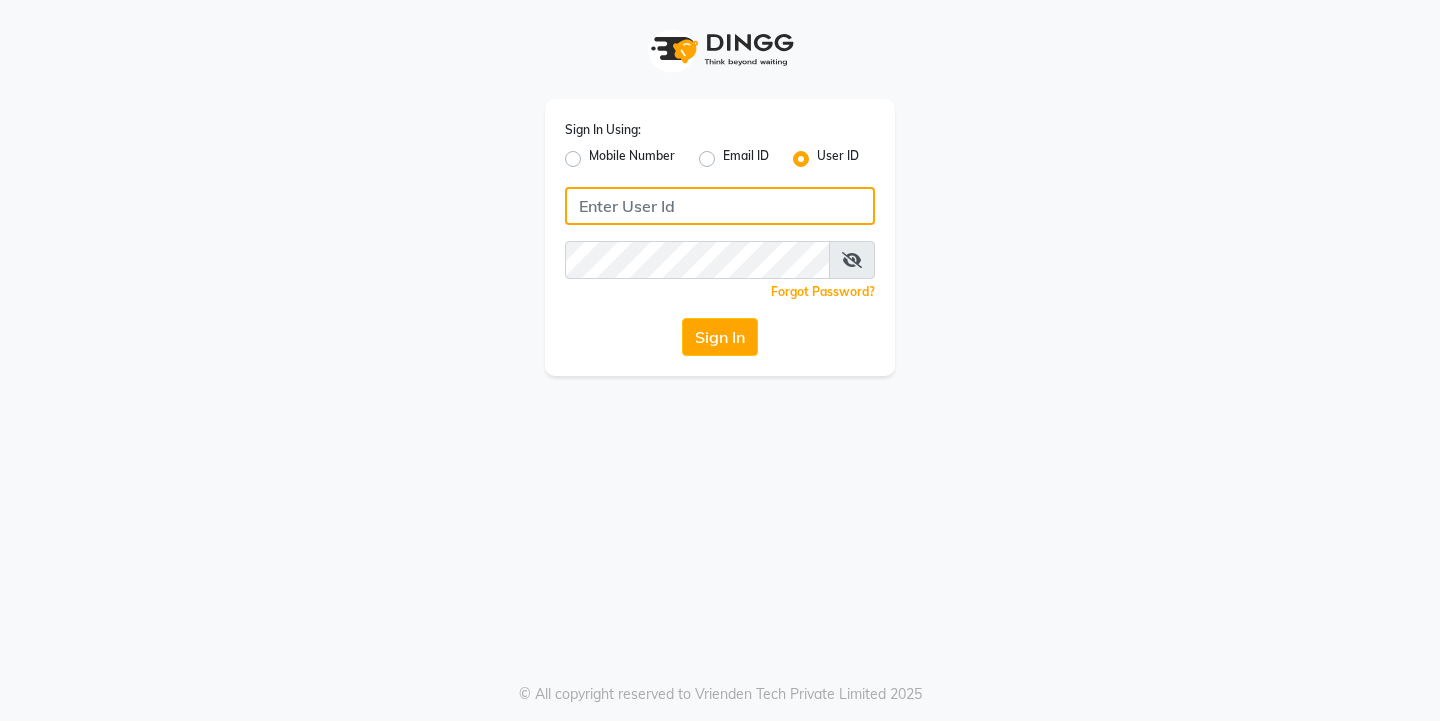 click 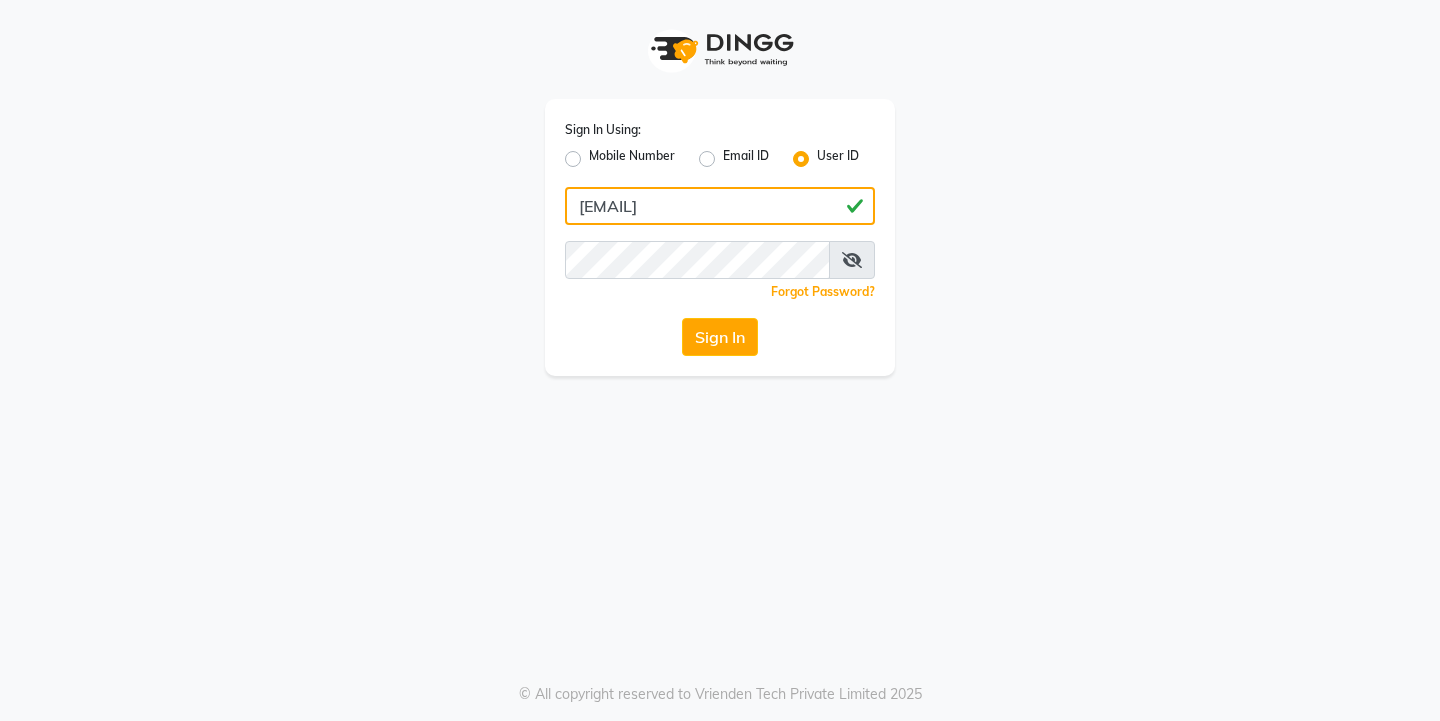 type on "[EMAIL]" 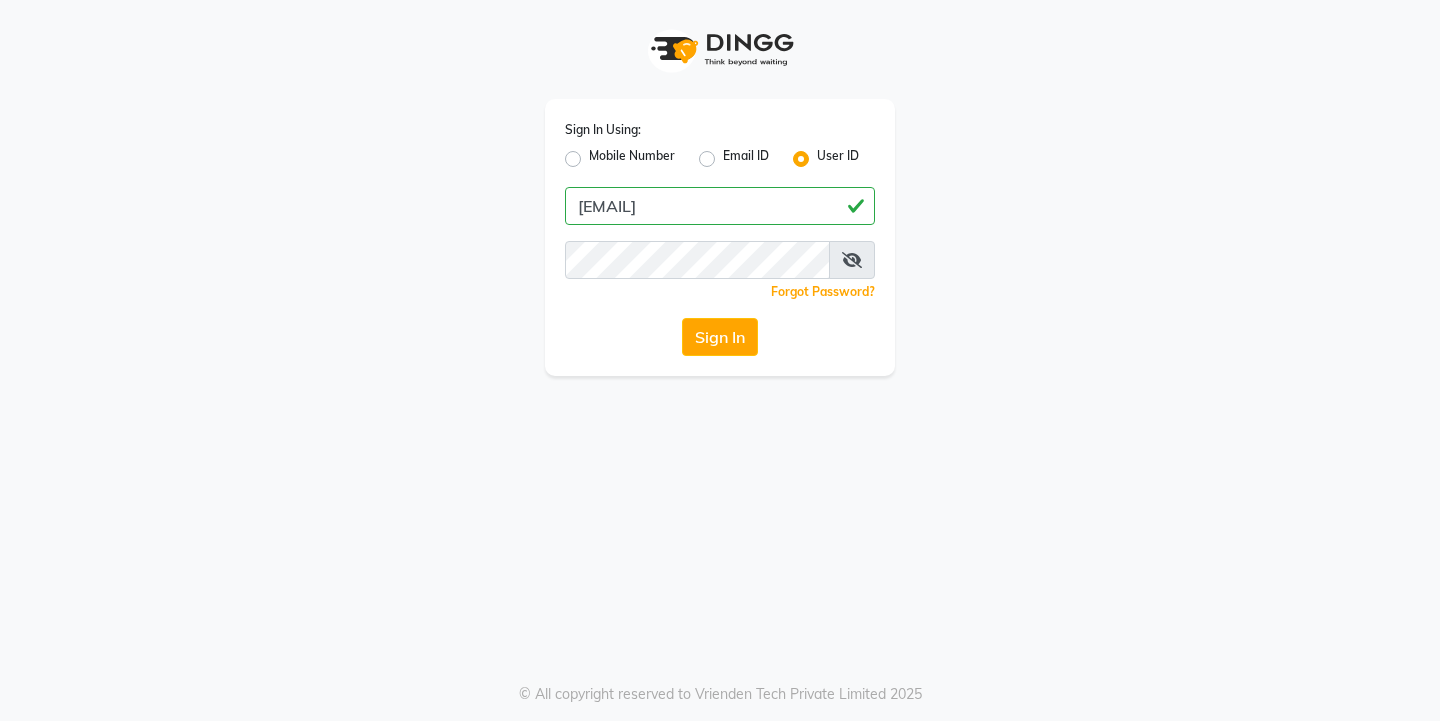 click at bounding box center [852, 260] 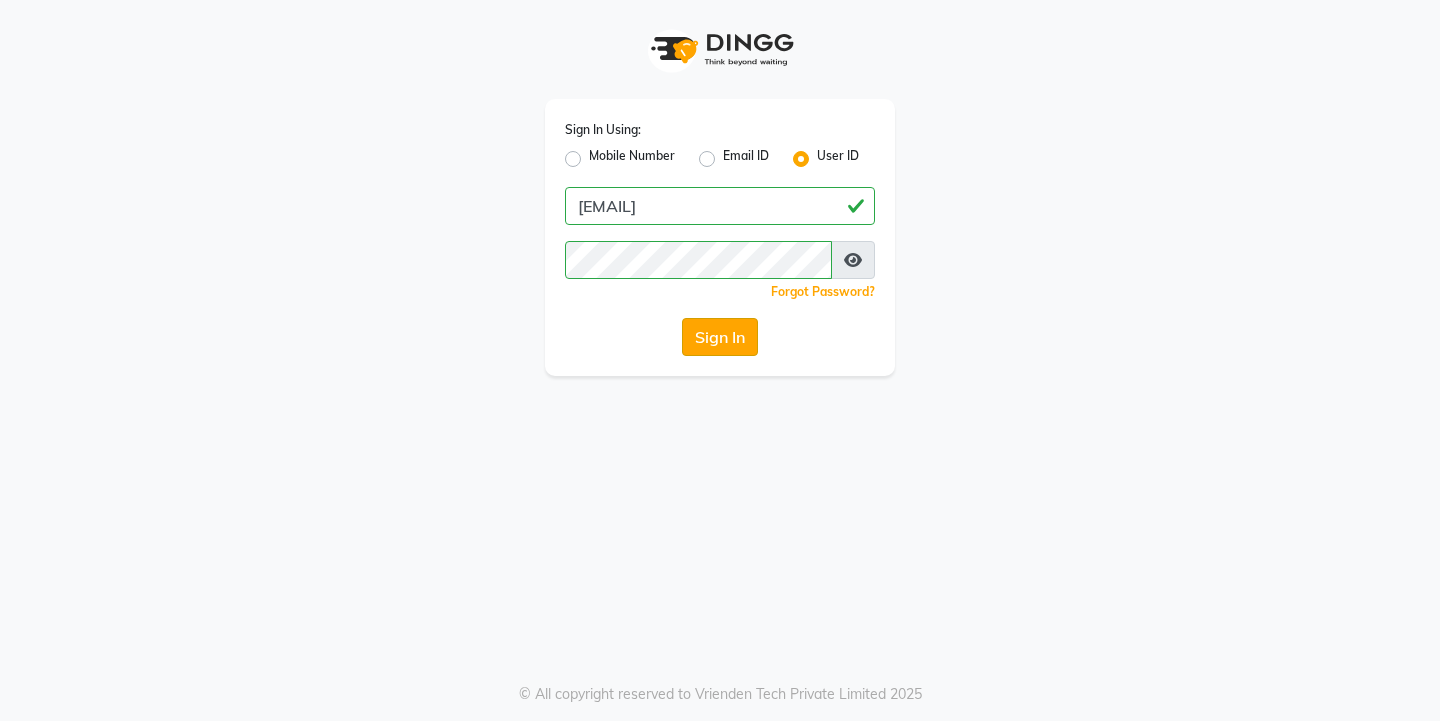 click on "Sign In" 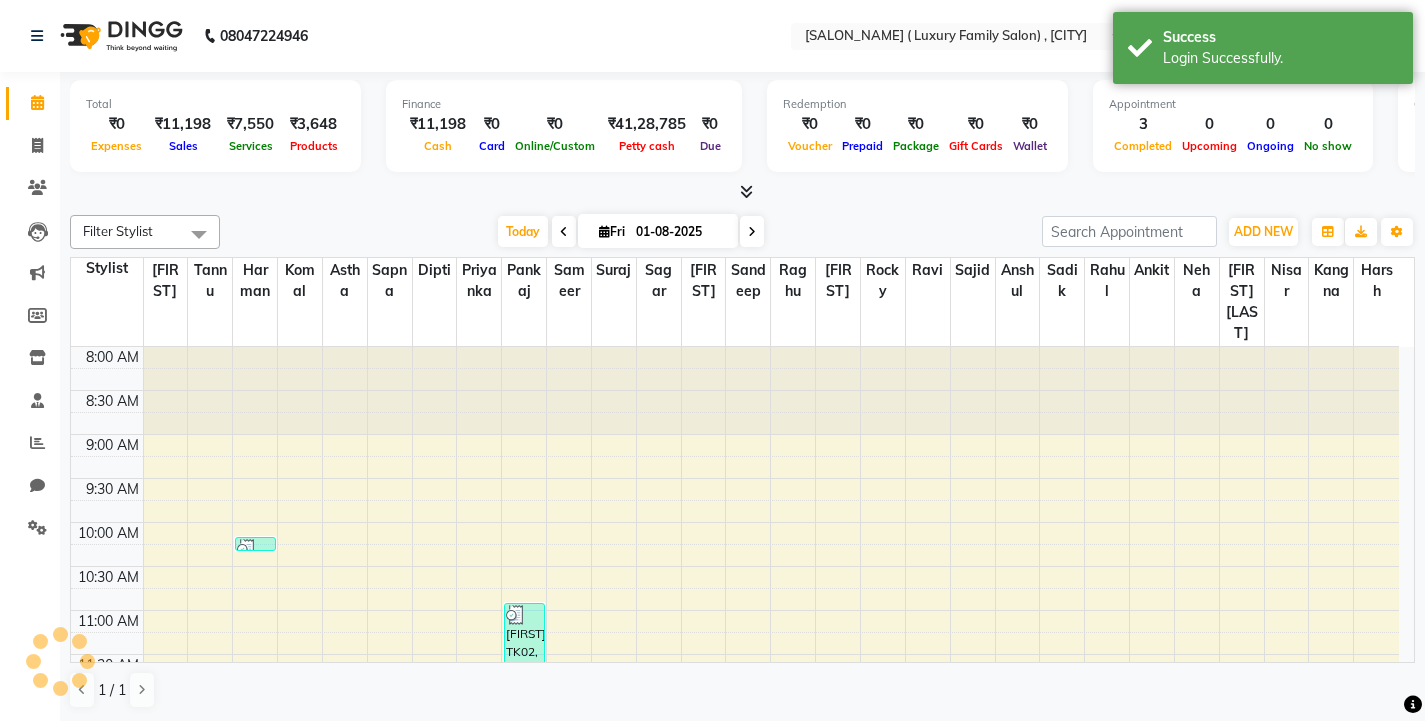 scroll, scrollTop: 0, scrollLeft: 0, axis: both 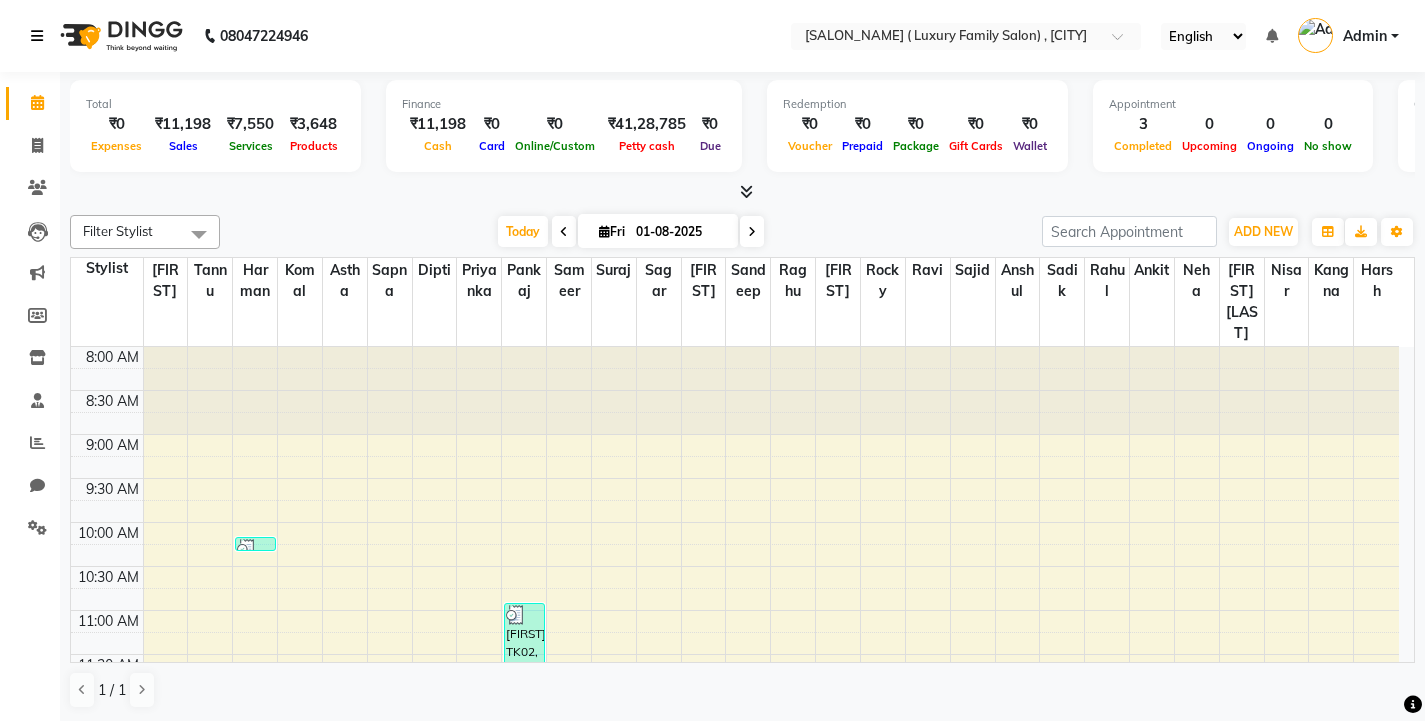 click at bounding box center (37, 36) 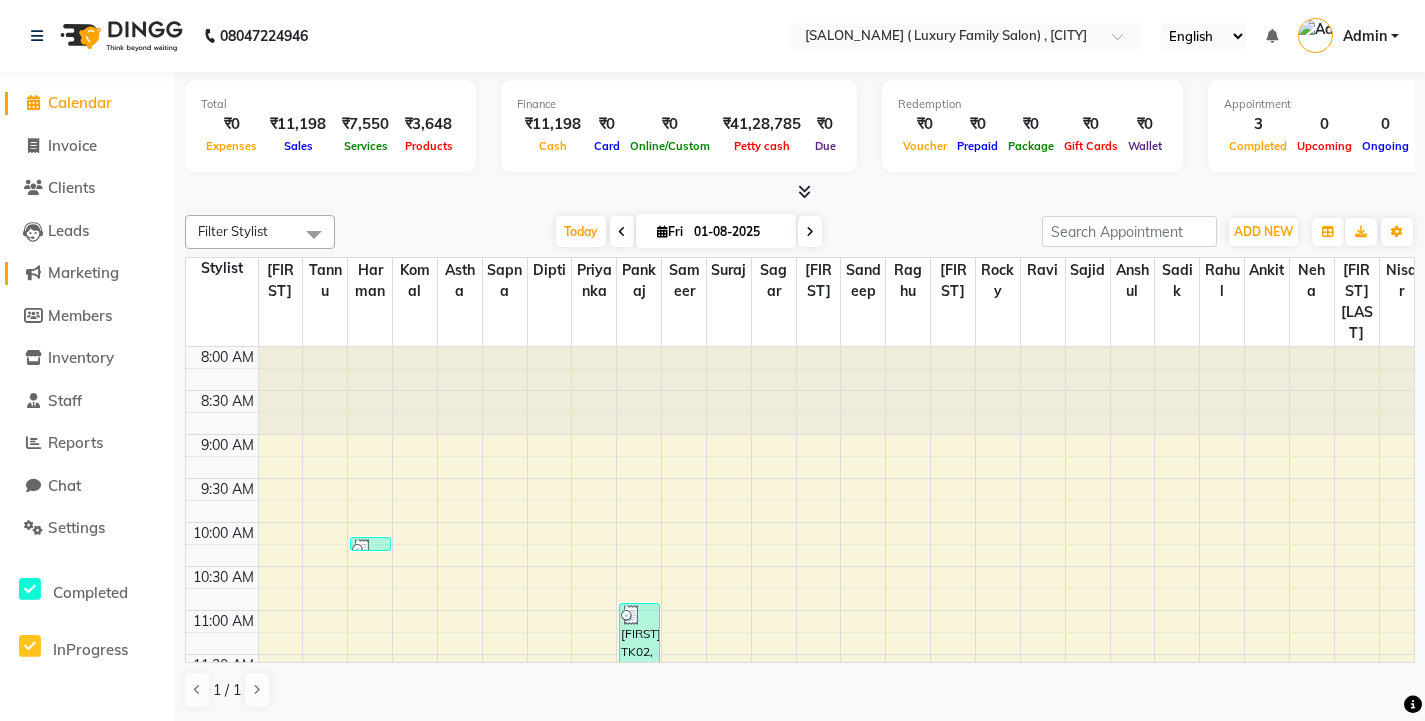 click on "Marketing" 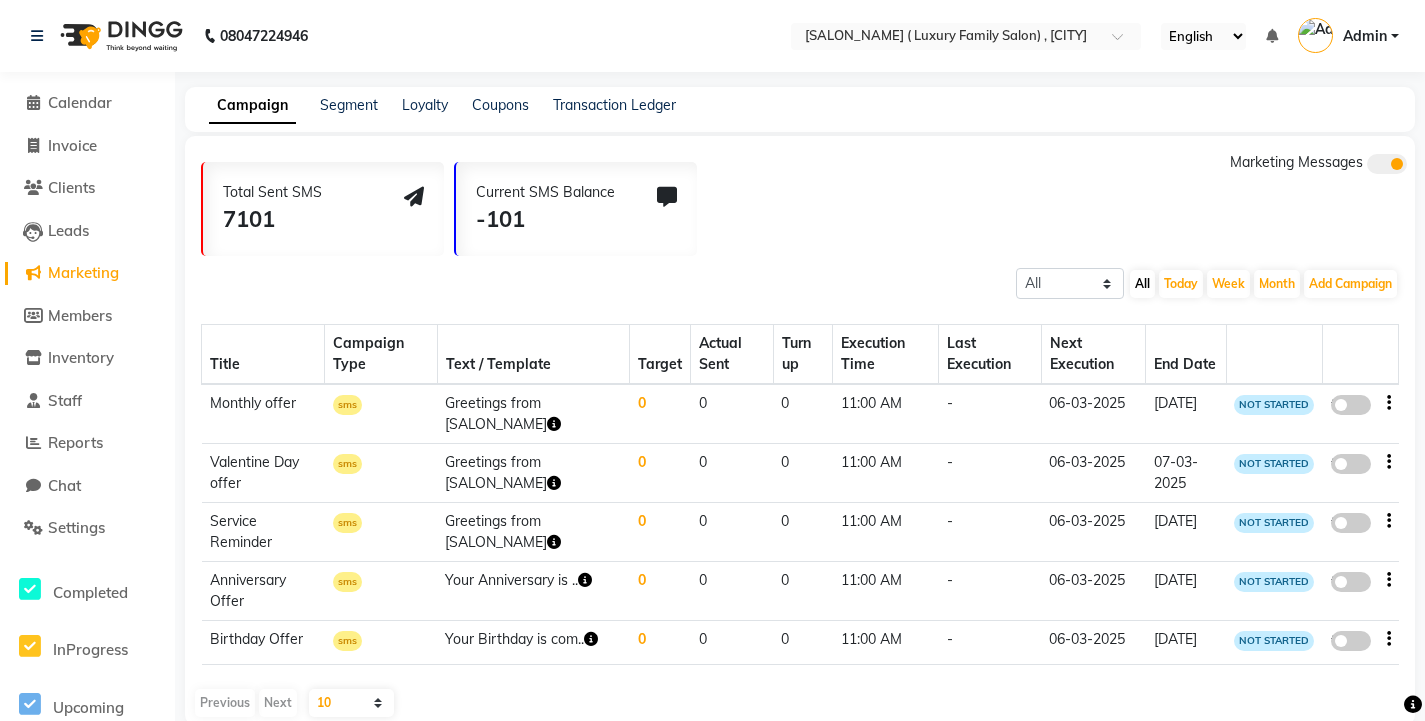 click on "Marketing" 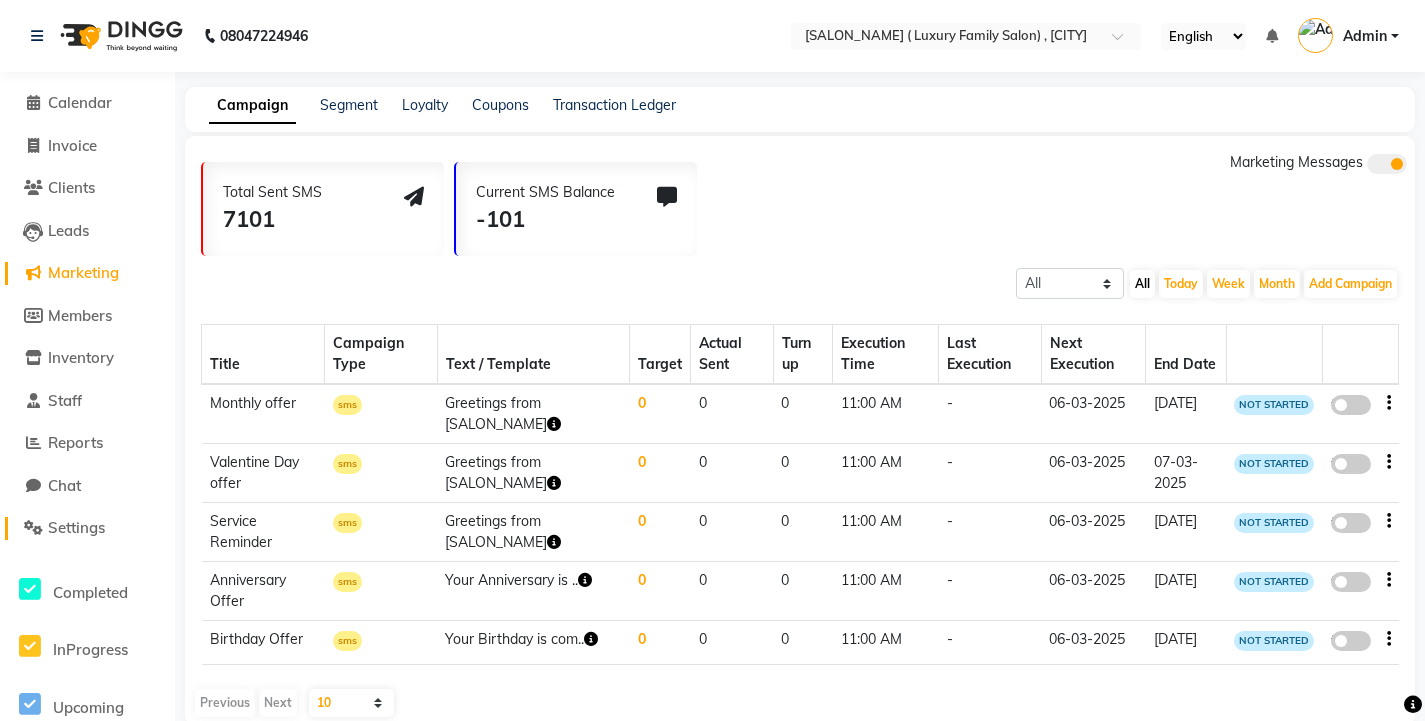 click on "Settings" 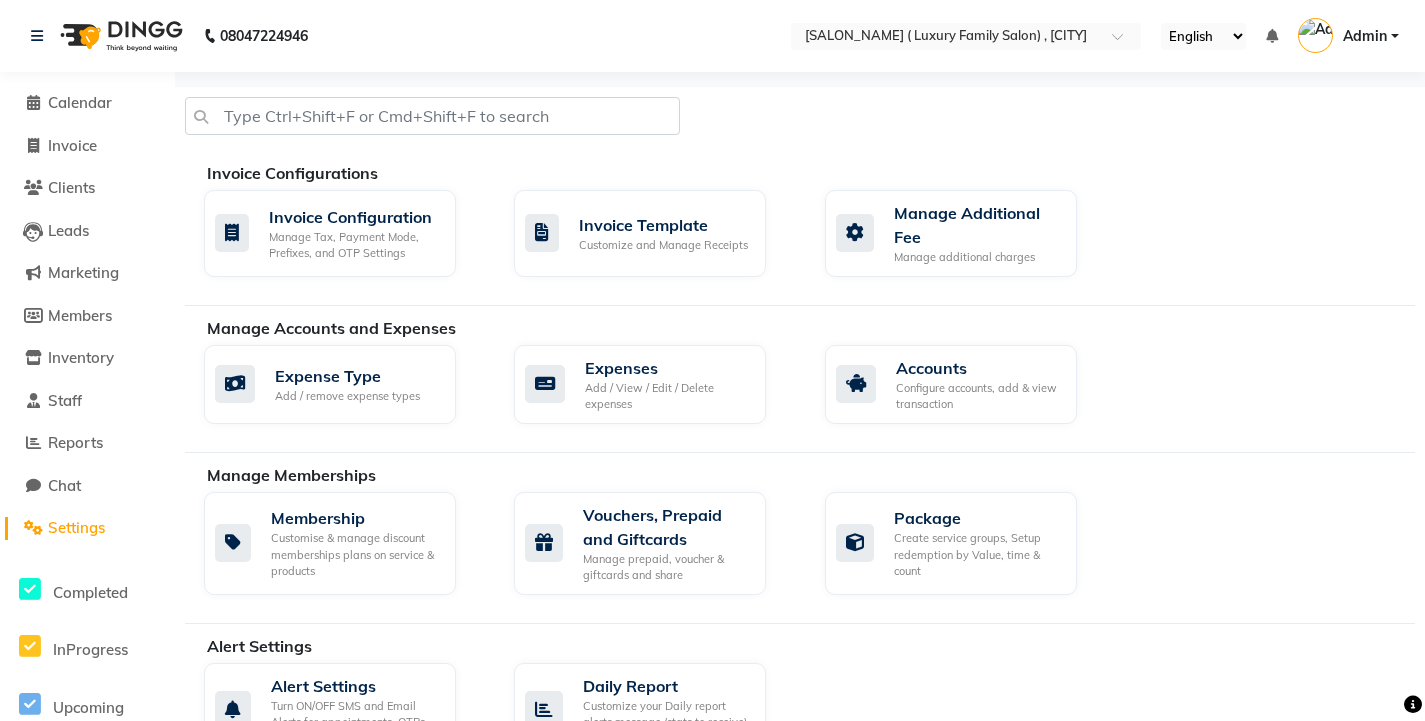 scroll, scrollTop: 1028, scrollLeft: 0, axis: vertical 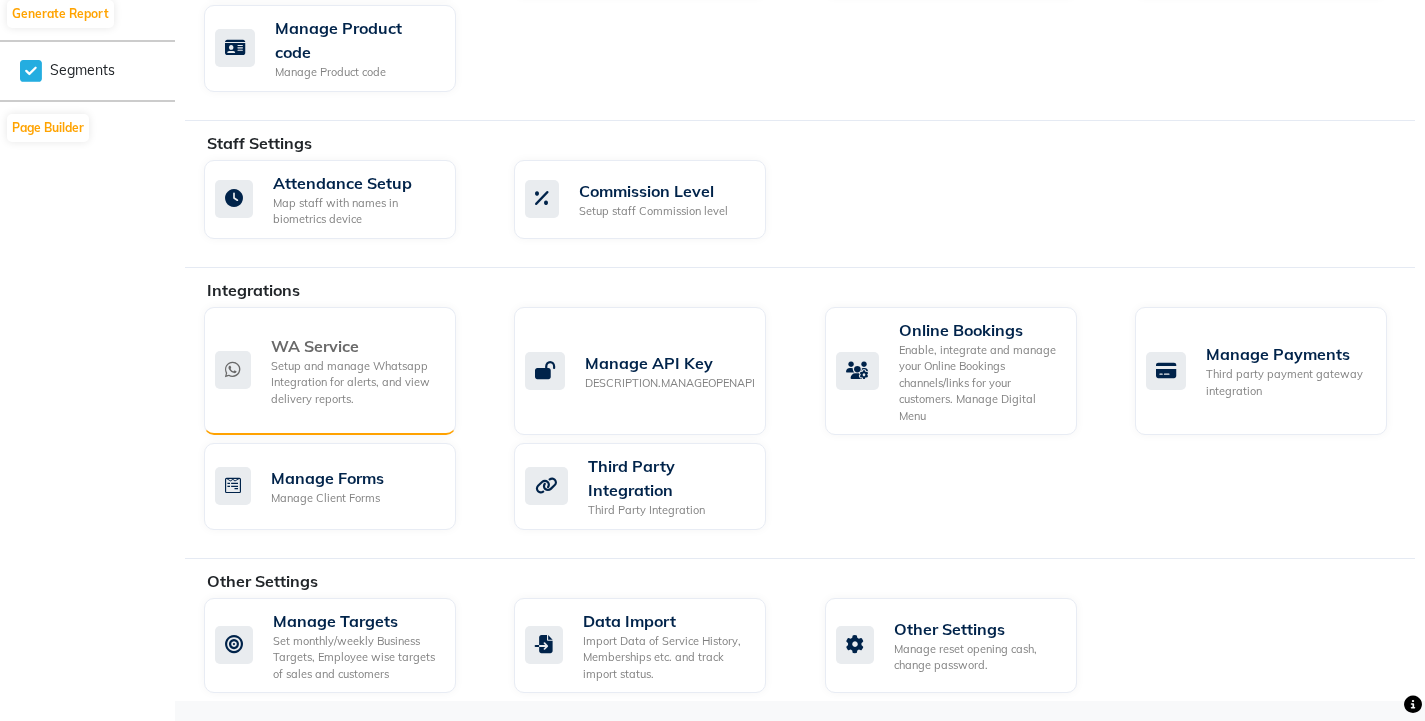 click on "Setup and manage Whatsapp Integration for alerts, and view delivery reports." 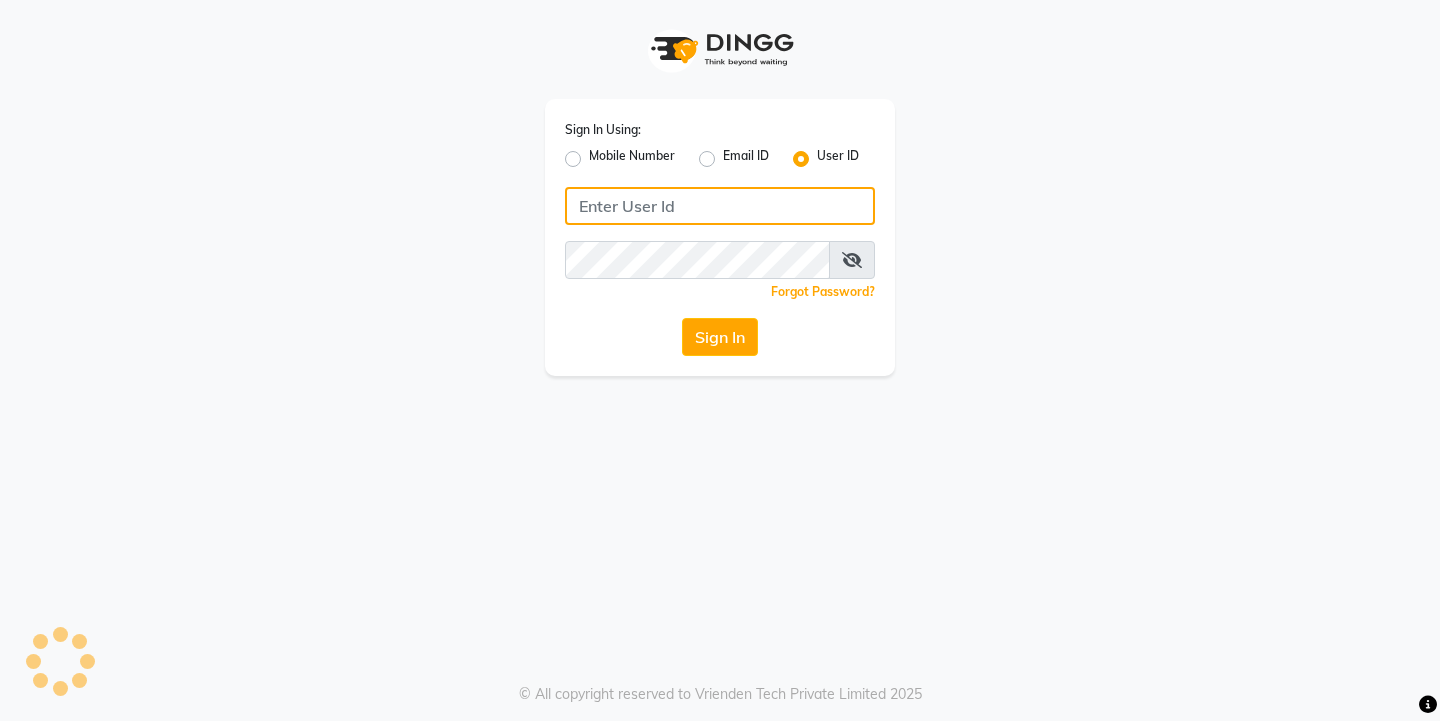 click 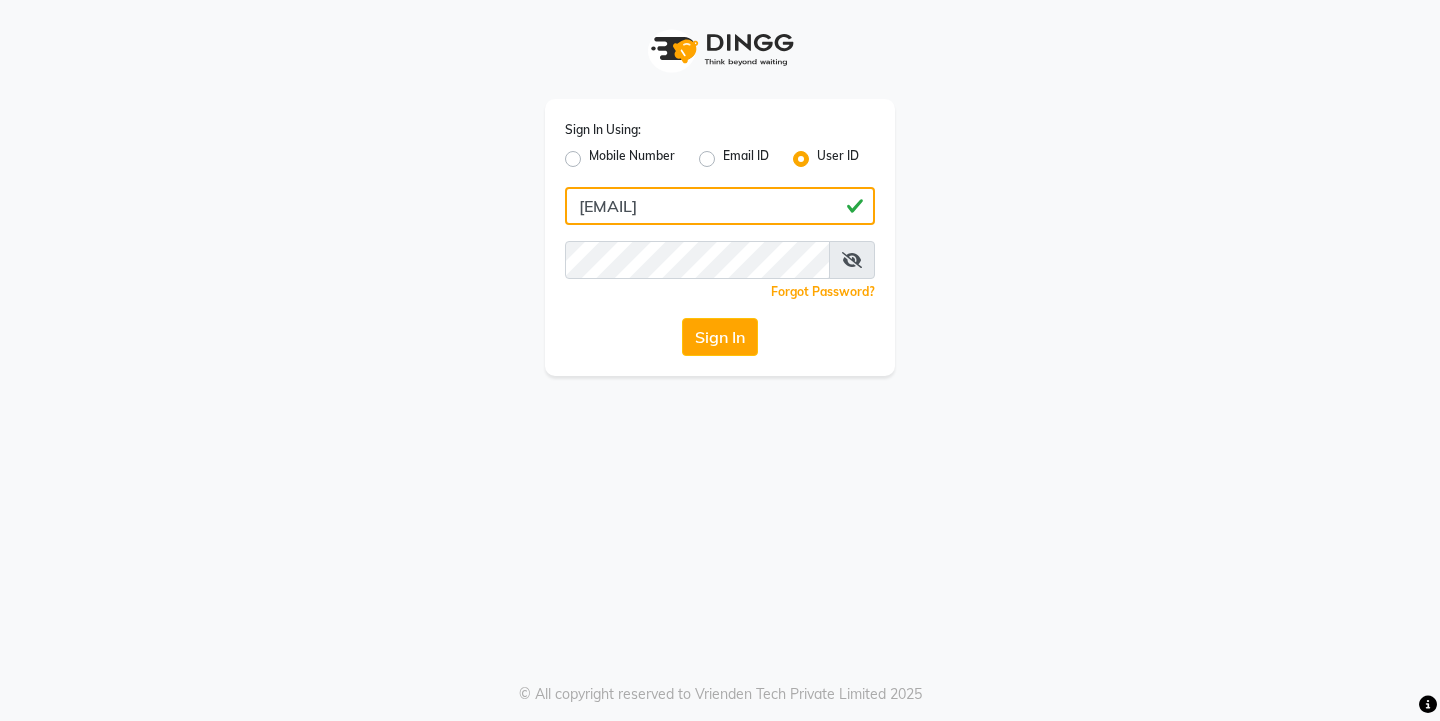type on "[EMAIL]" 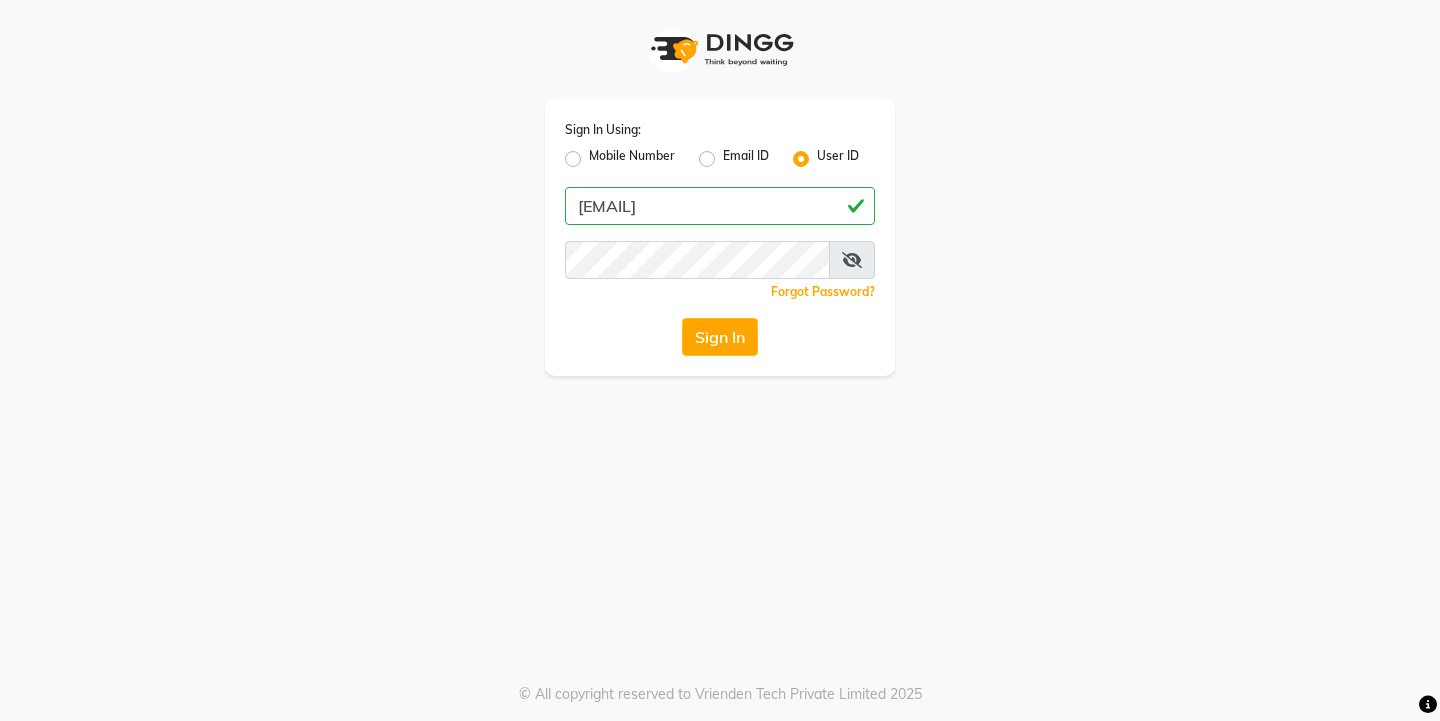 click at bounding box center (852, 260) 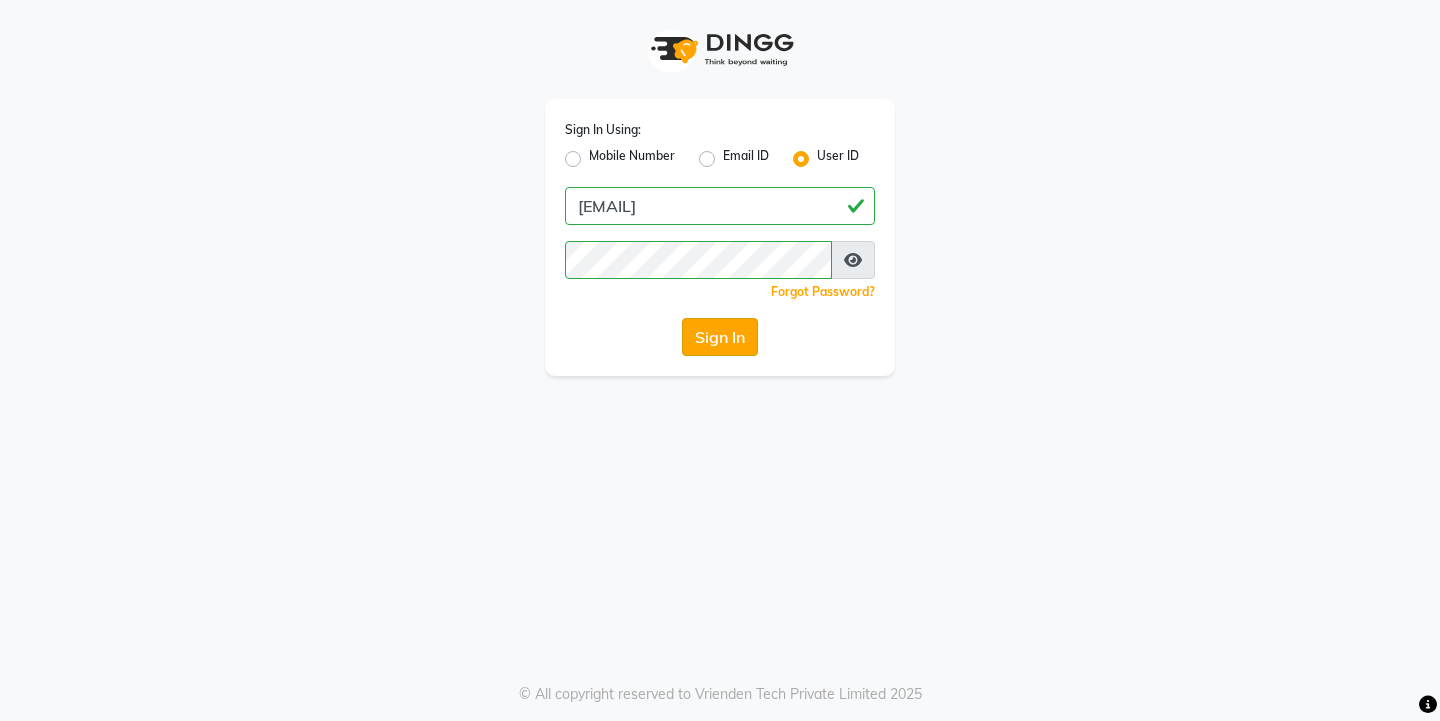 click on "Sign In" 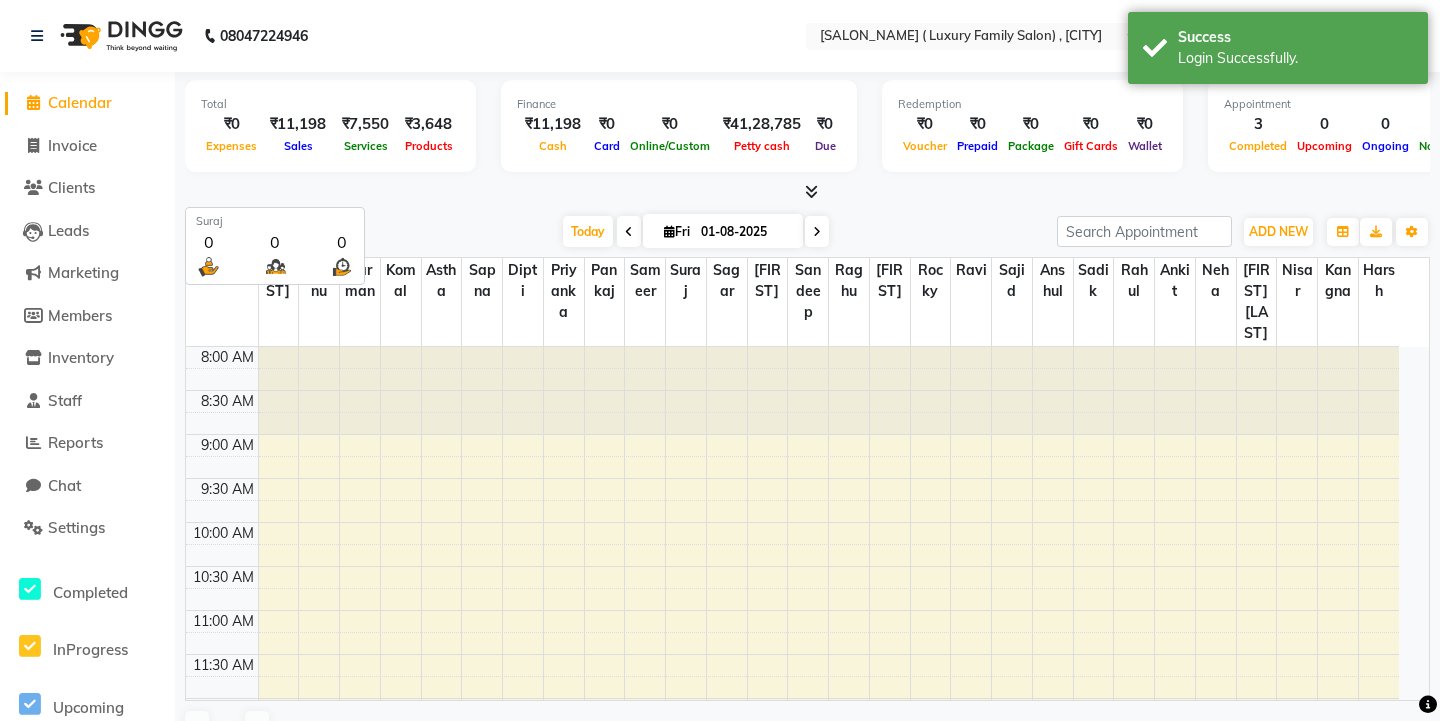 select on "en" 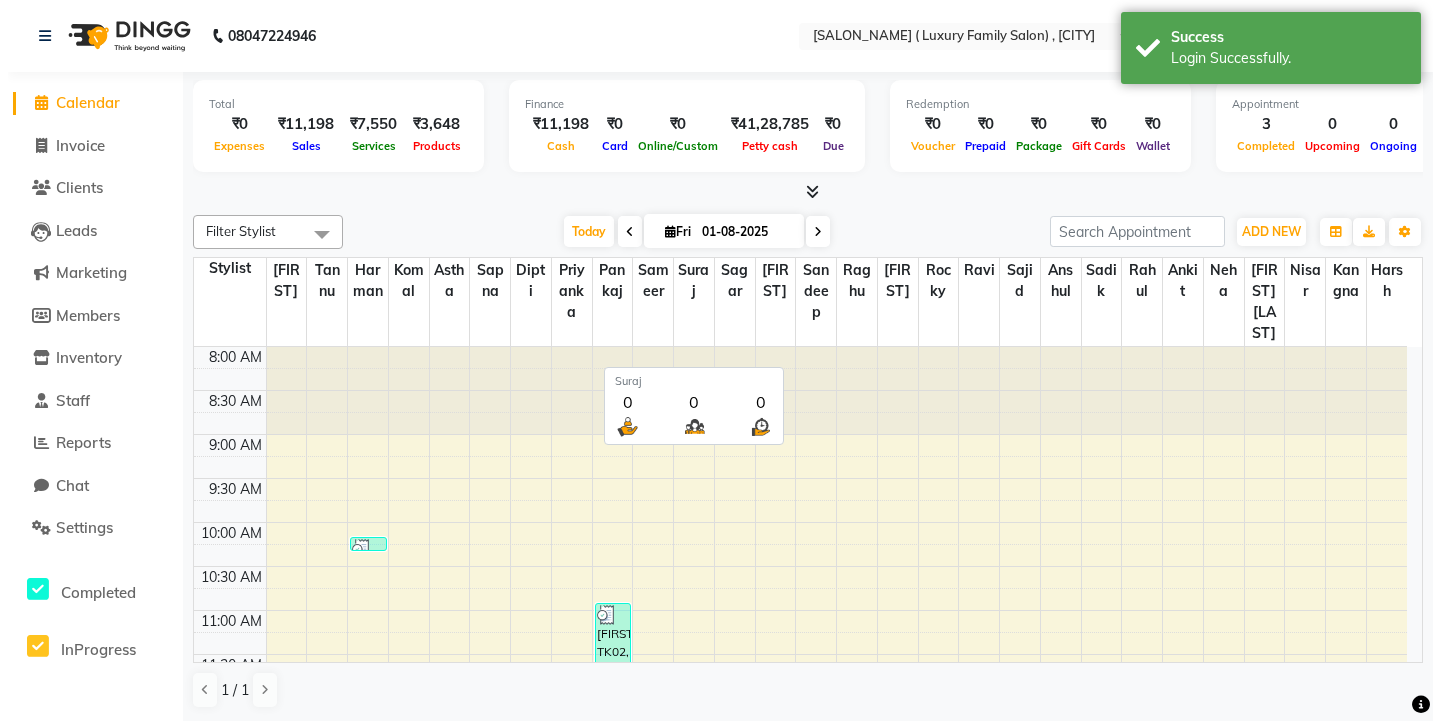 scroll, scrollTop: 0, scrollLeft: 0, axis: both 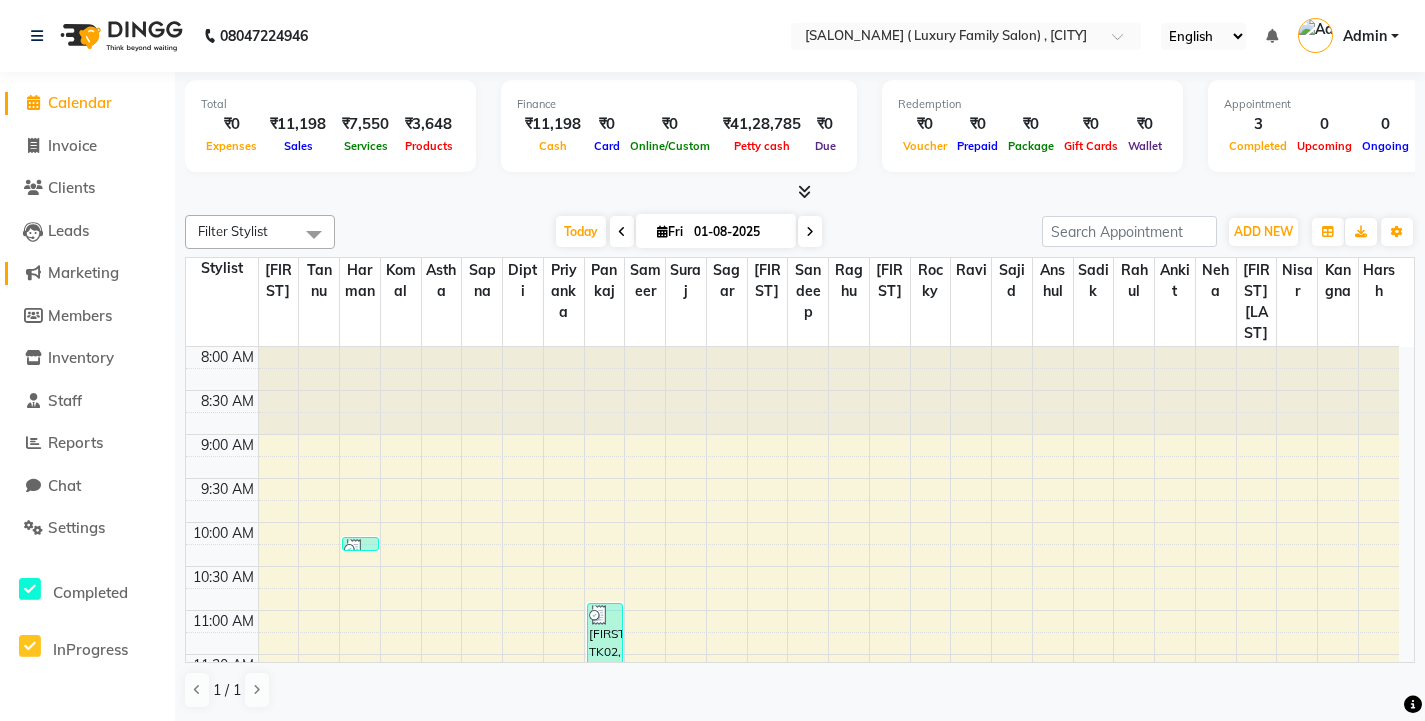 click on "Marketing" 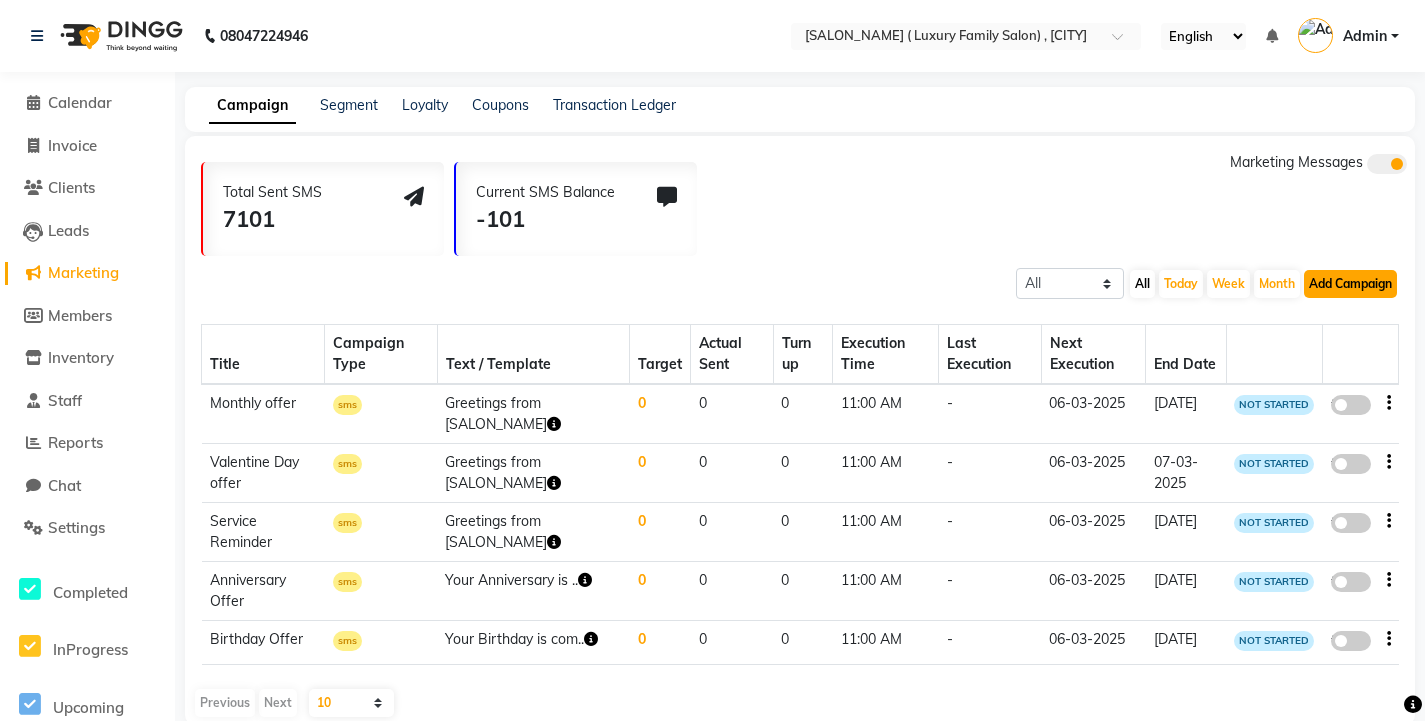 click on "Add Campaign" at bounding box center [1350, 284] 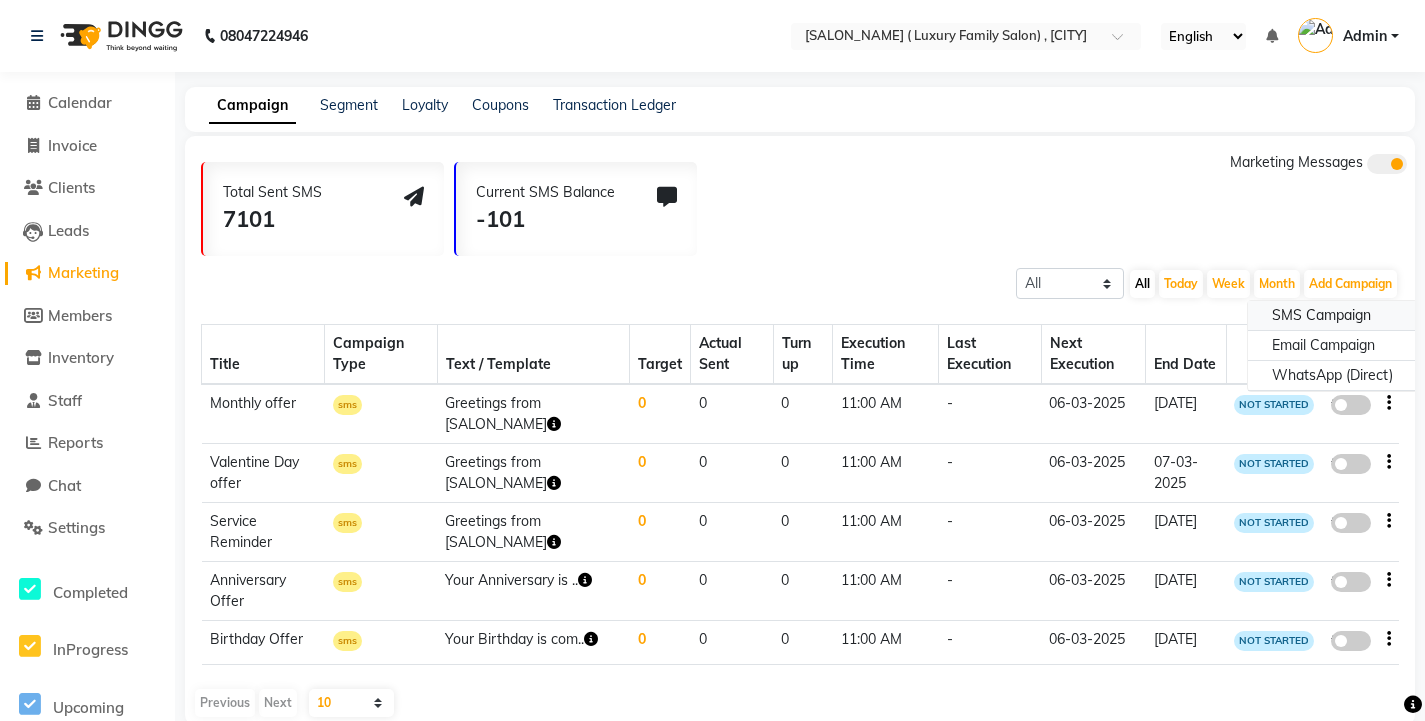 click on "SMS Campaign" 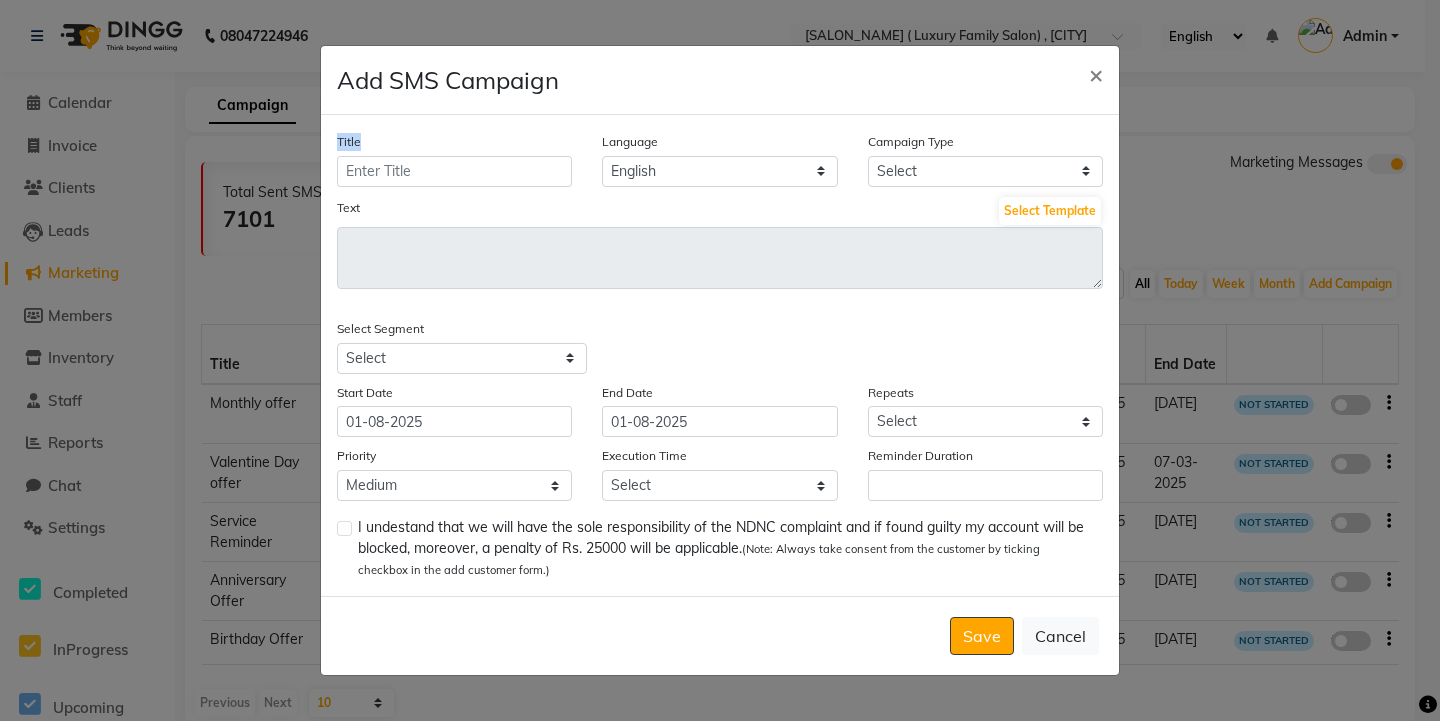 drag, startPoint x: 334, startPoint y: 143, endPoint x: 381, endPoint y: 144, distance: 47.010635 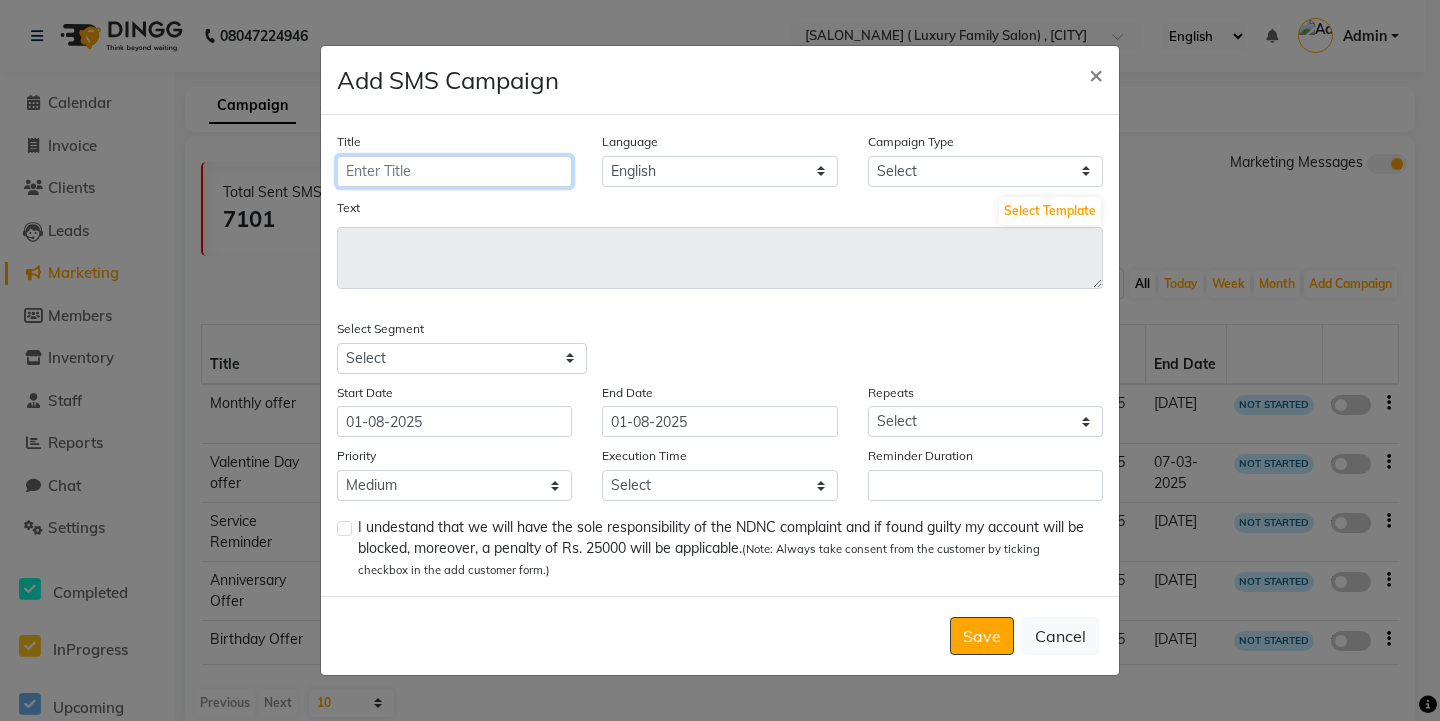 click on "Title" at bounding box center [454, 171] 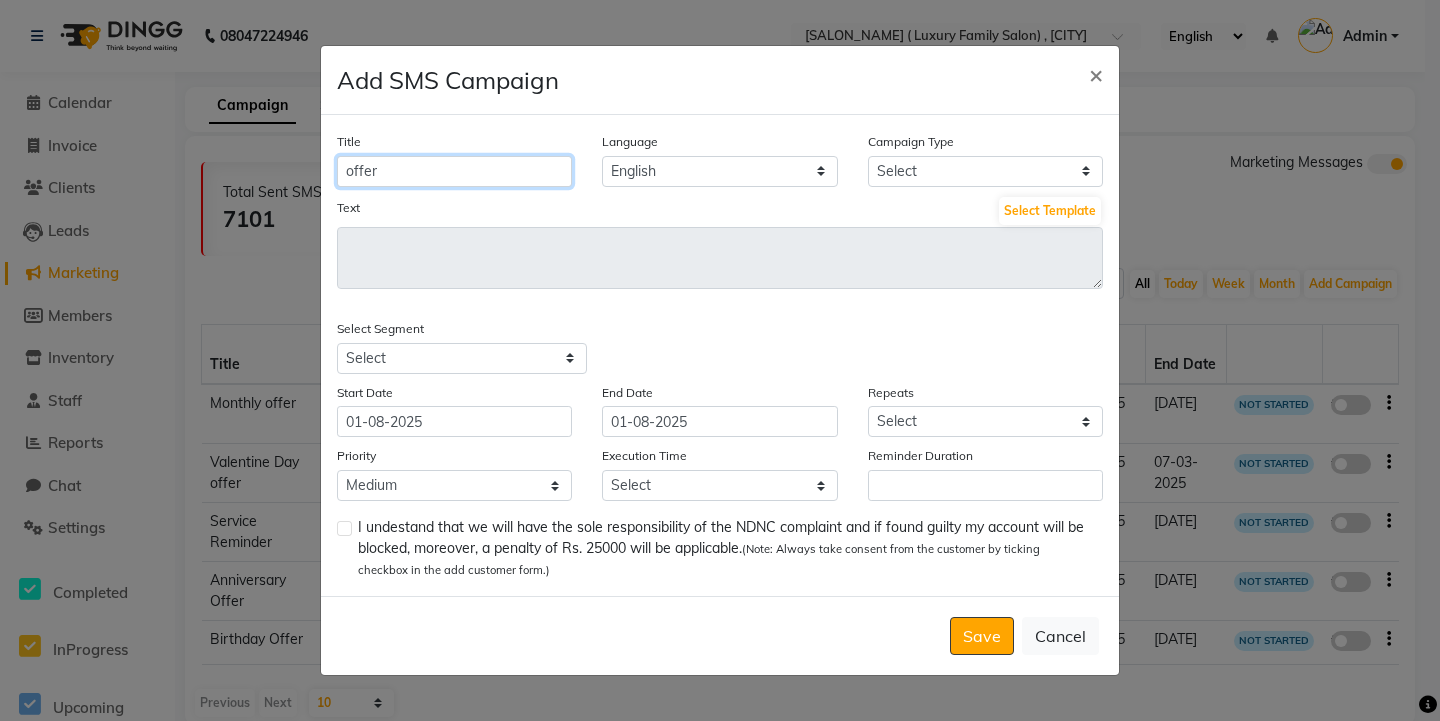 type on "offer" 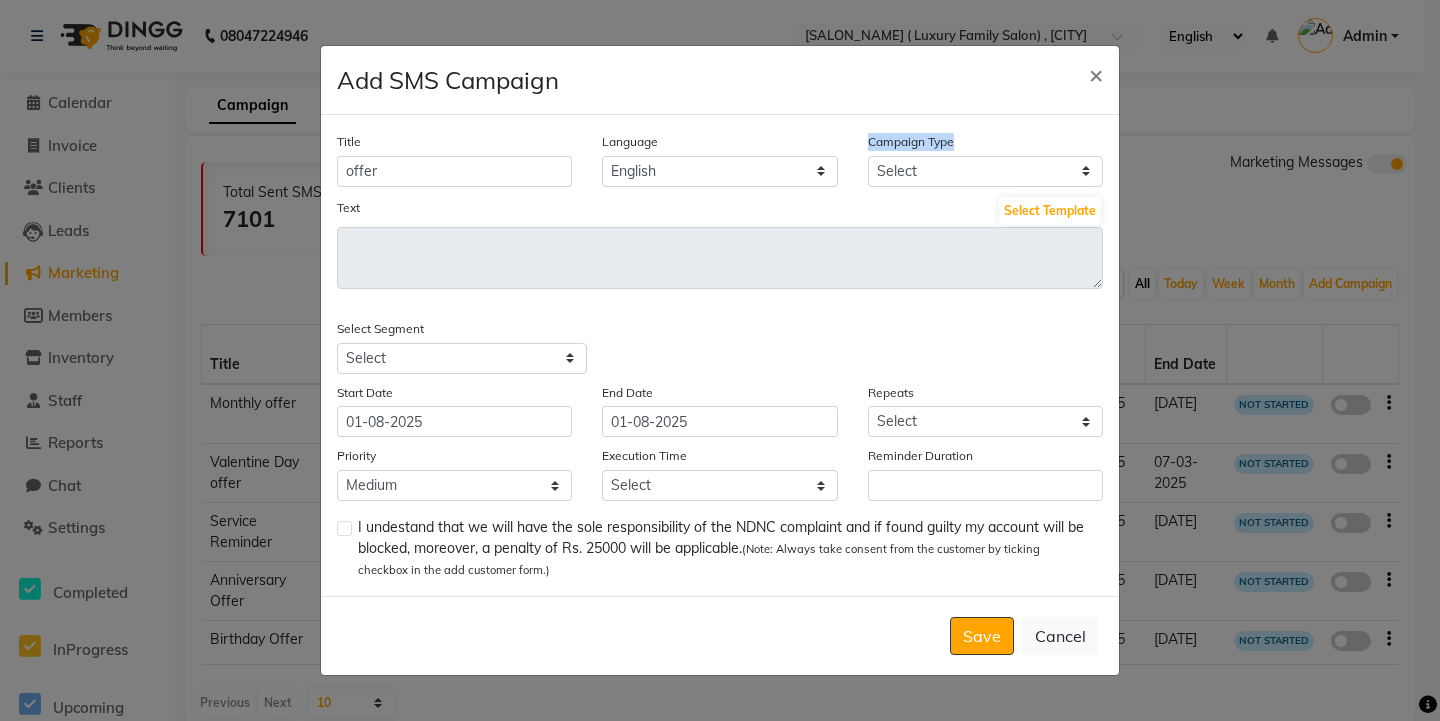 drag, startPoint x: 864, startPoint y: 140, endPoint x: 966, endPoint y: 145, distance: 102.122475 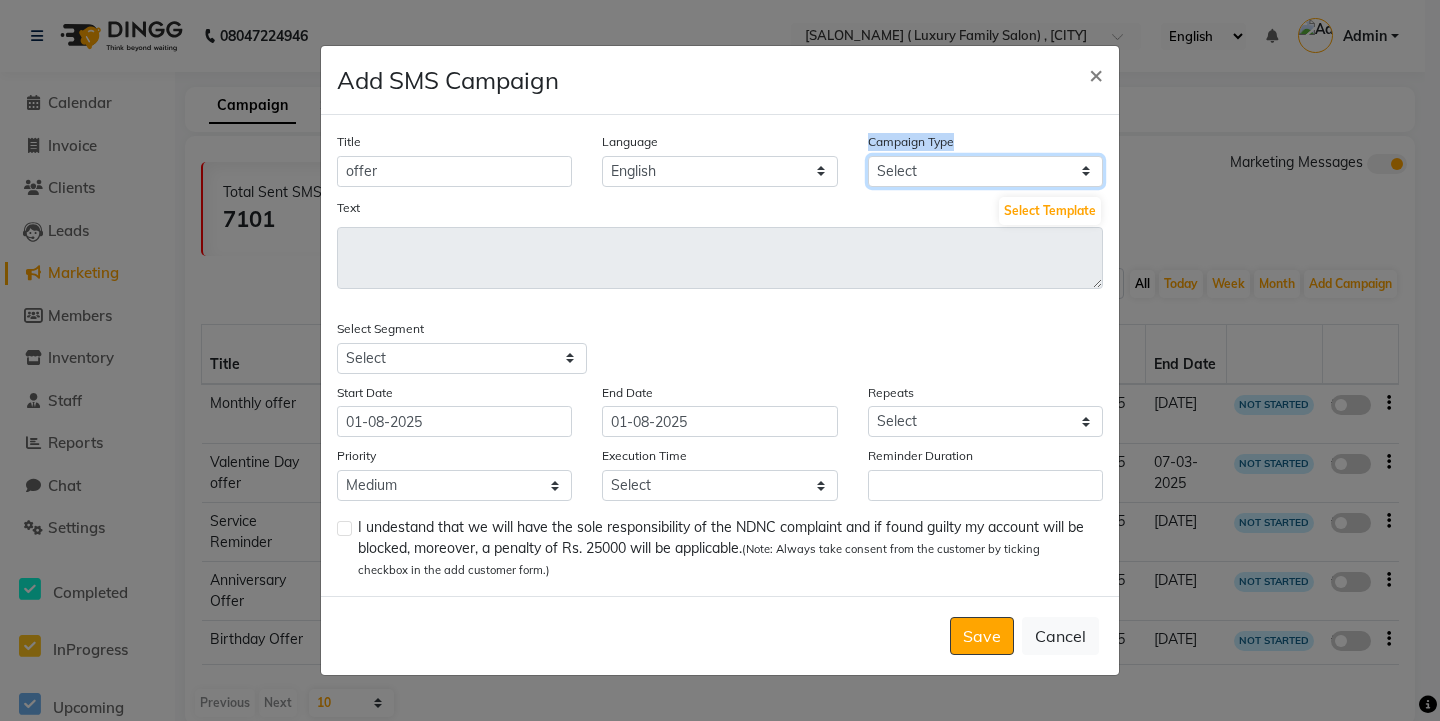 click on "Select Birthday Anniversary Promotional Service reminder" at bounding box center (985, 171) 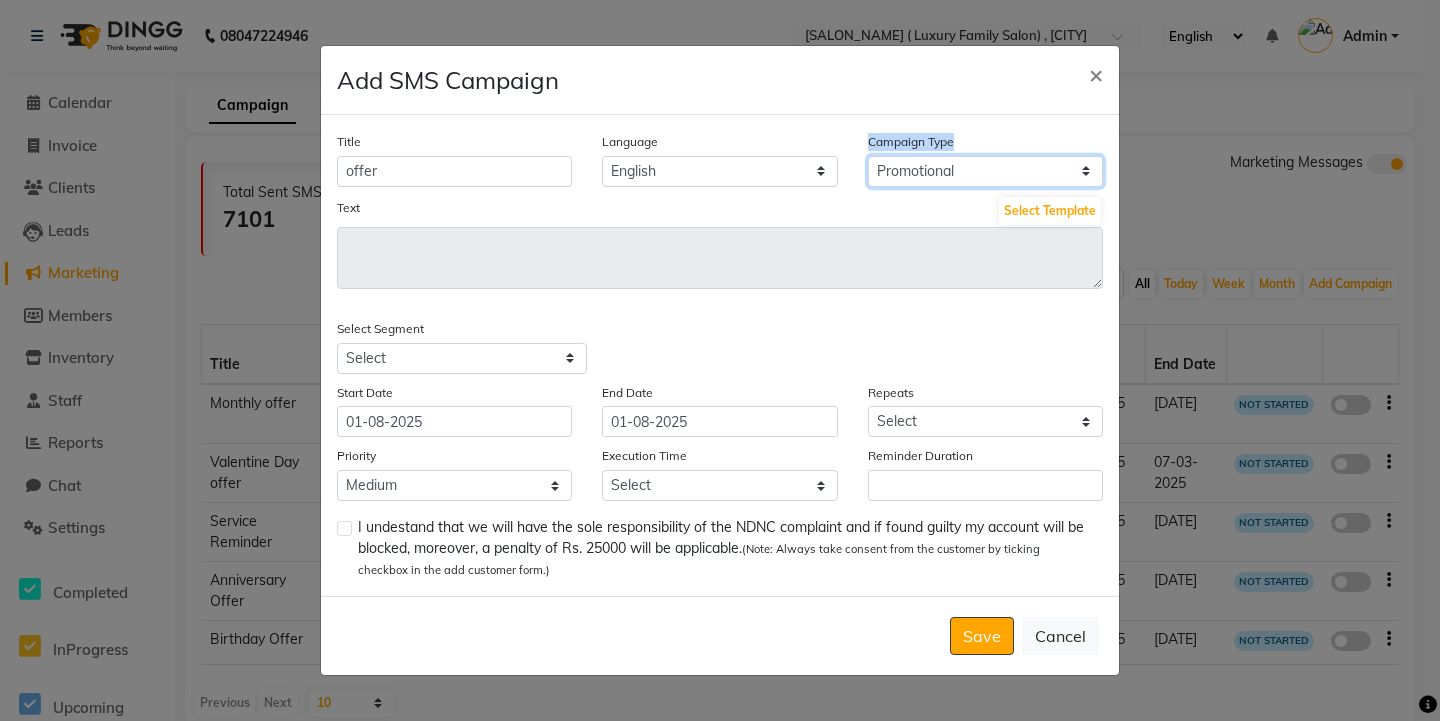 click on "Select Birthday Anniversary Promotional Service reminder" at bounding box center (985, 171) 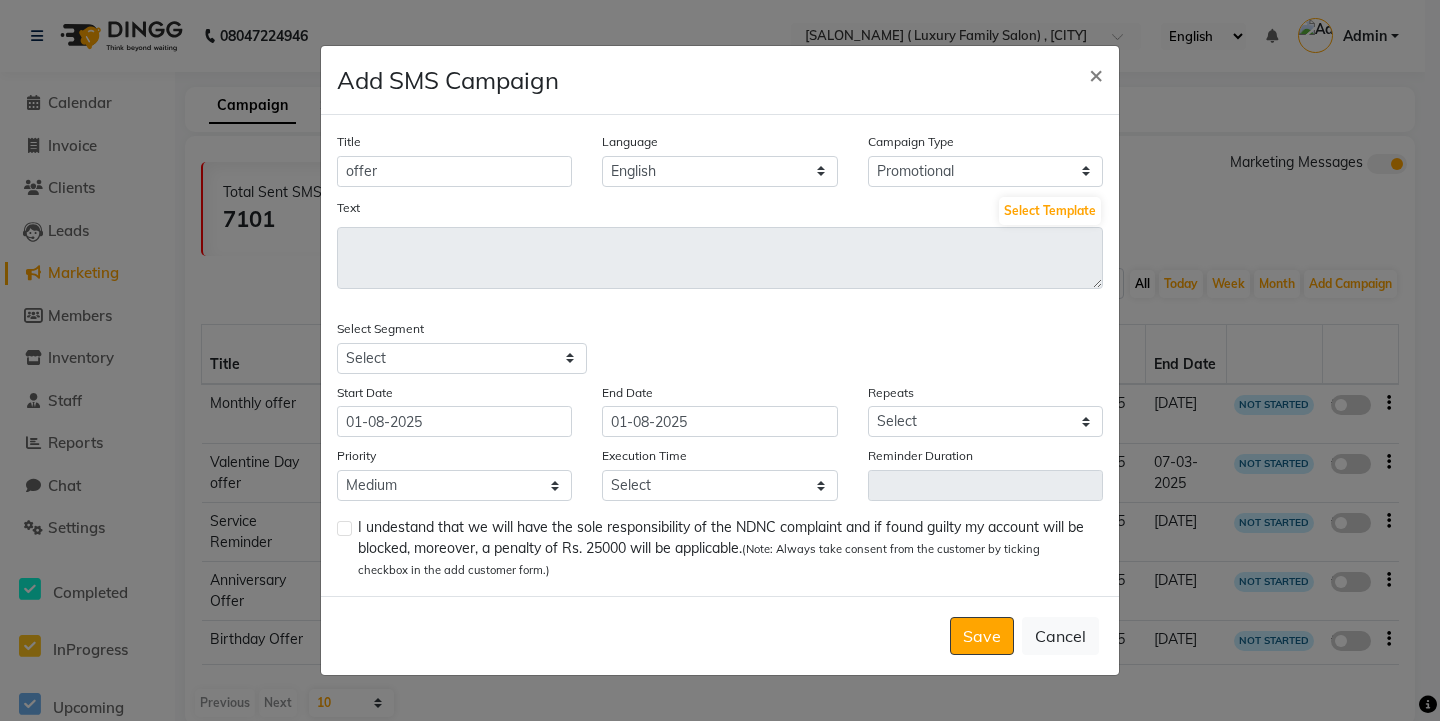 click on "Campaign Type Select Birthday Anniversary Promotional Service reminder" 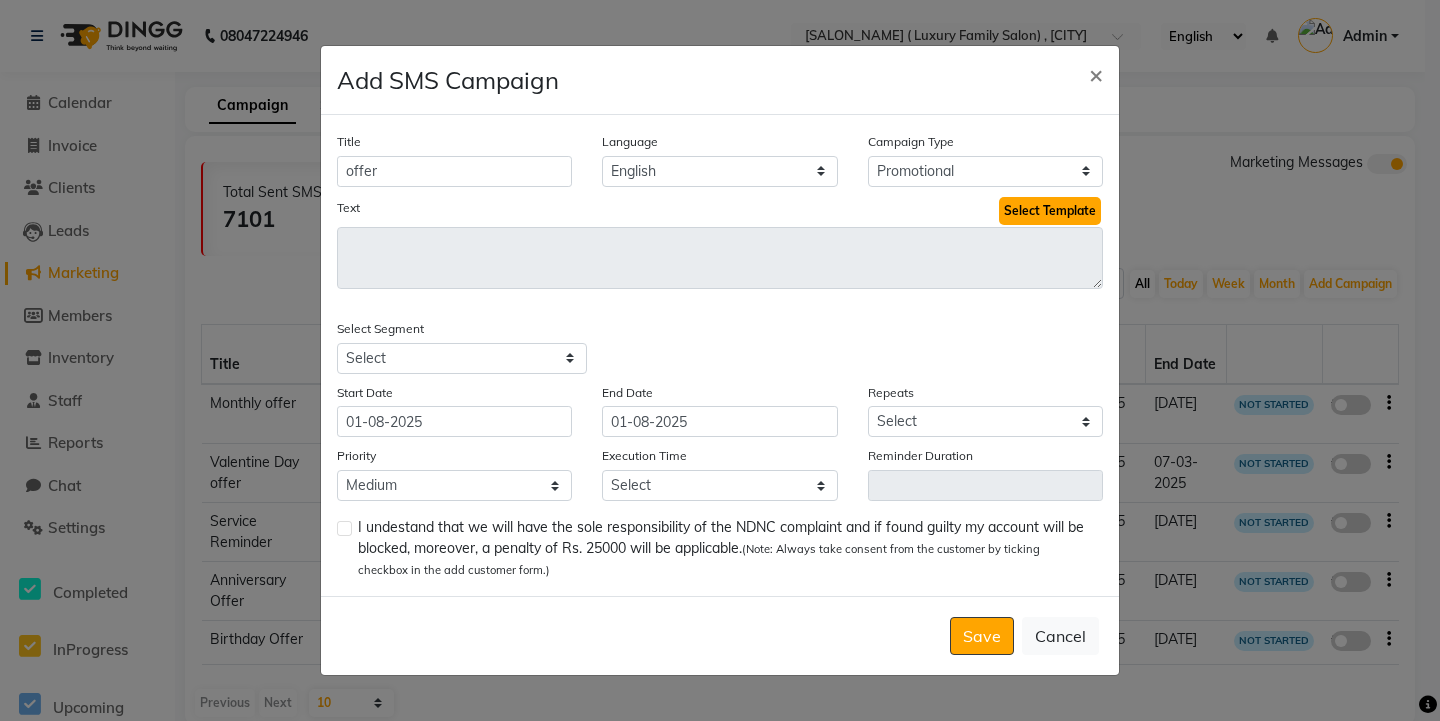 click on "Select Template" 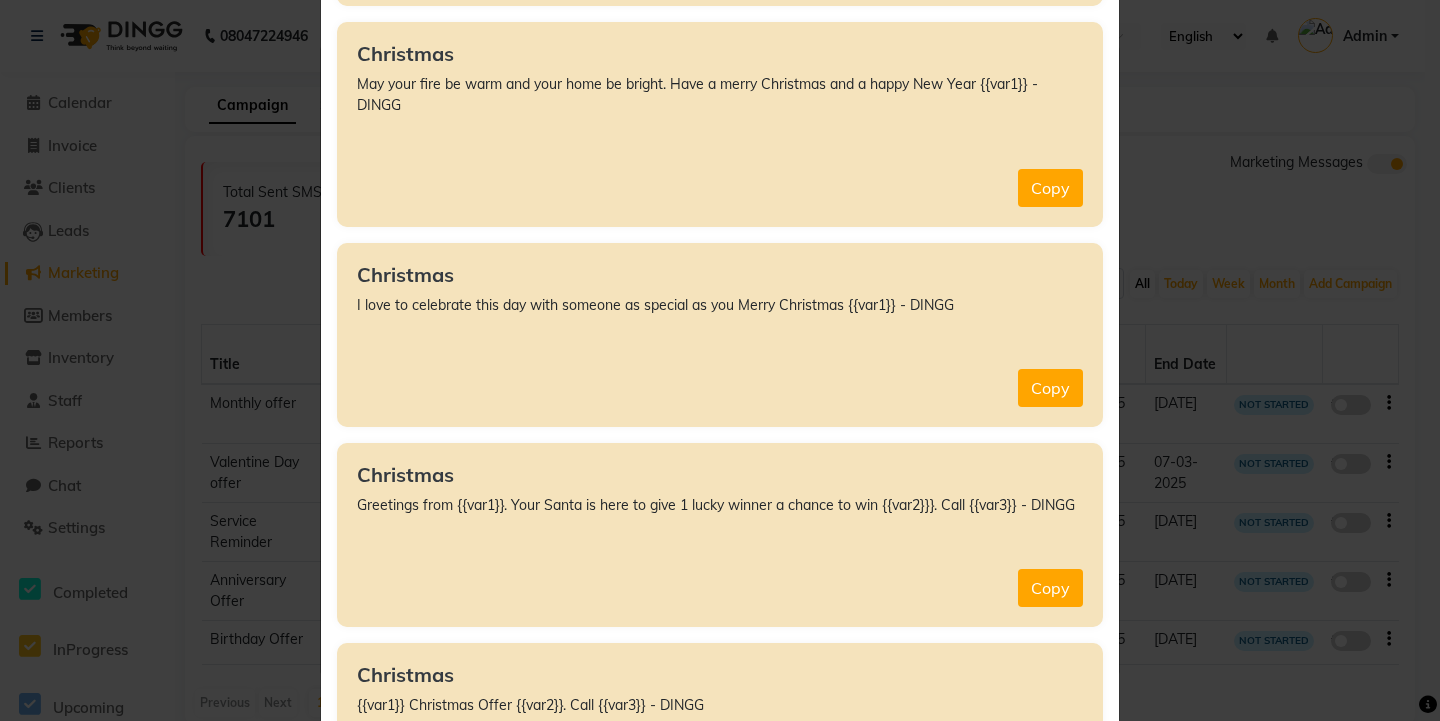 scroll, scrollTop: 1900, scrollLeft: 0, axis: vertical 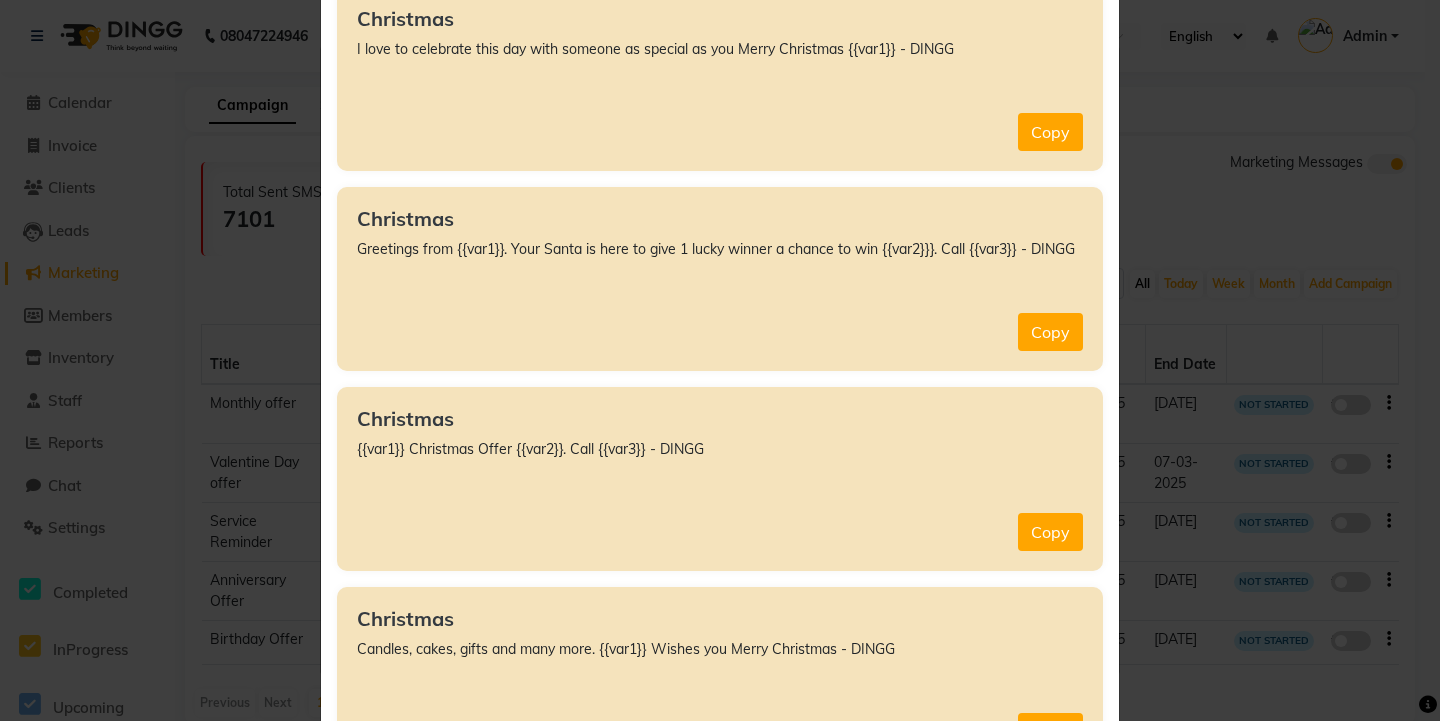drag, startPoint x: 479, startPoint y: 415, endPoint x: 494, endPoint y: 439, distance: 28.301943 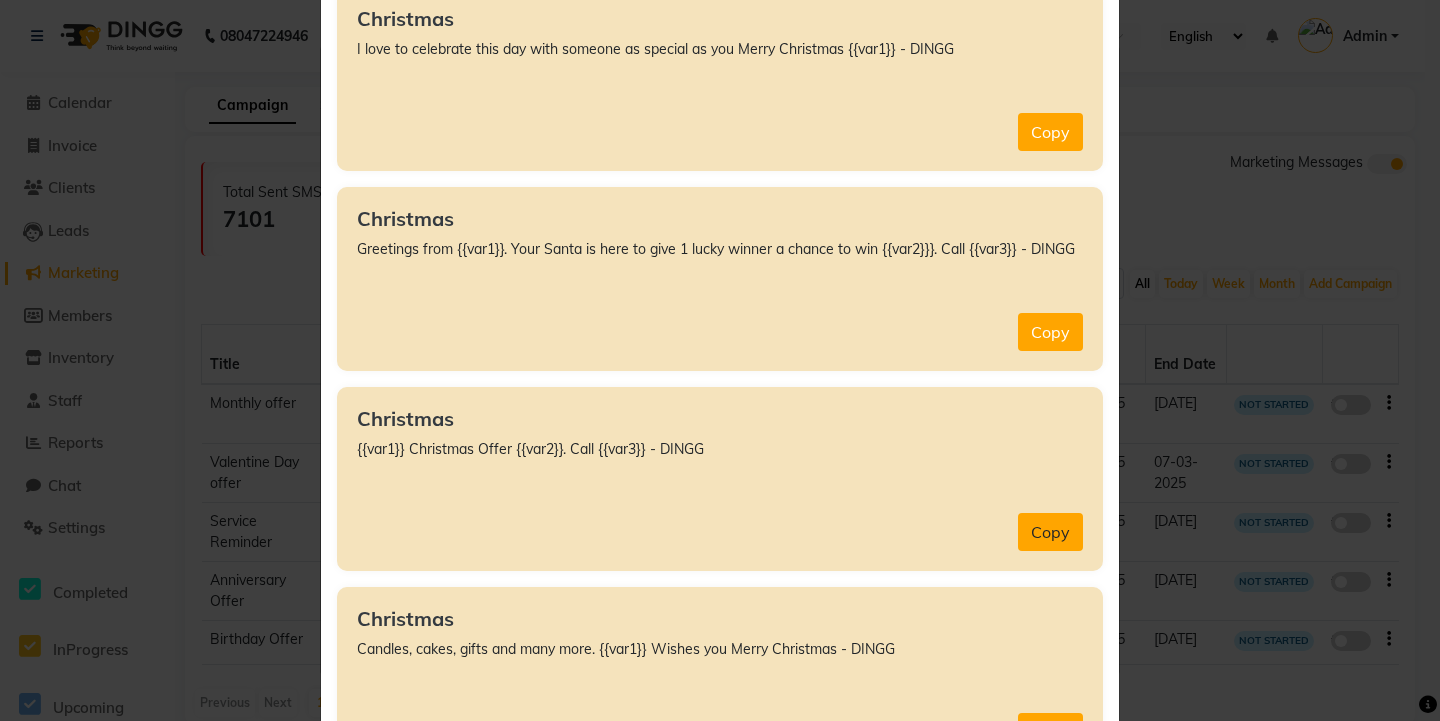 click on "Copy" 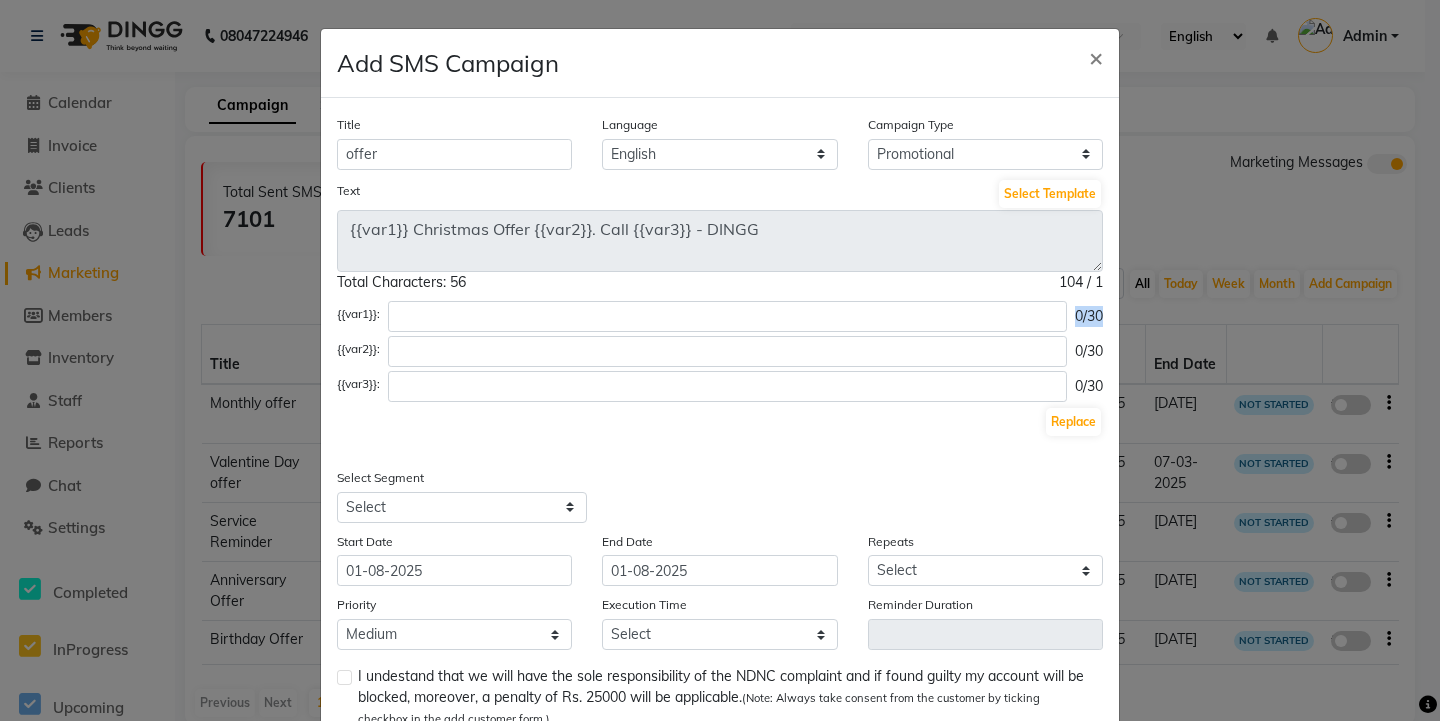 drag, startPoint x: 1101, startPoint y: 315, endPoint x: 1063, endPoint y: 317, distance: 38.052597 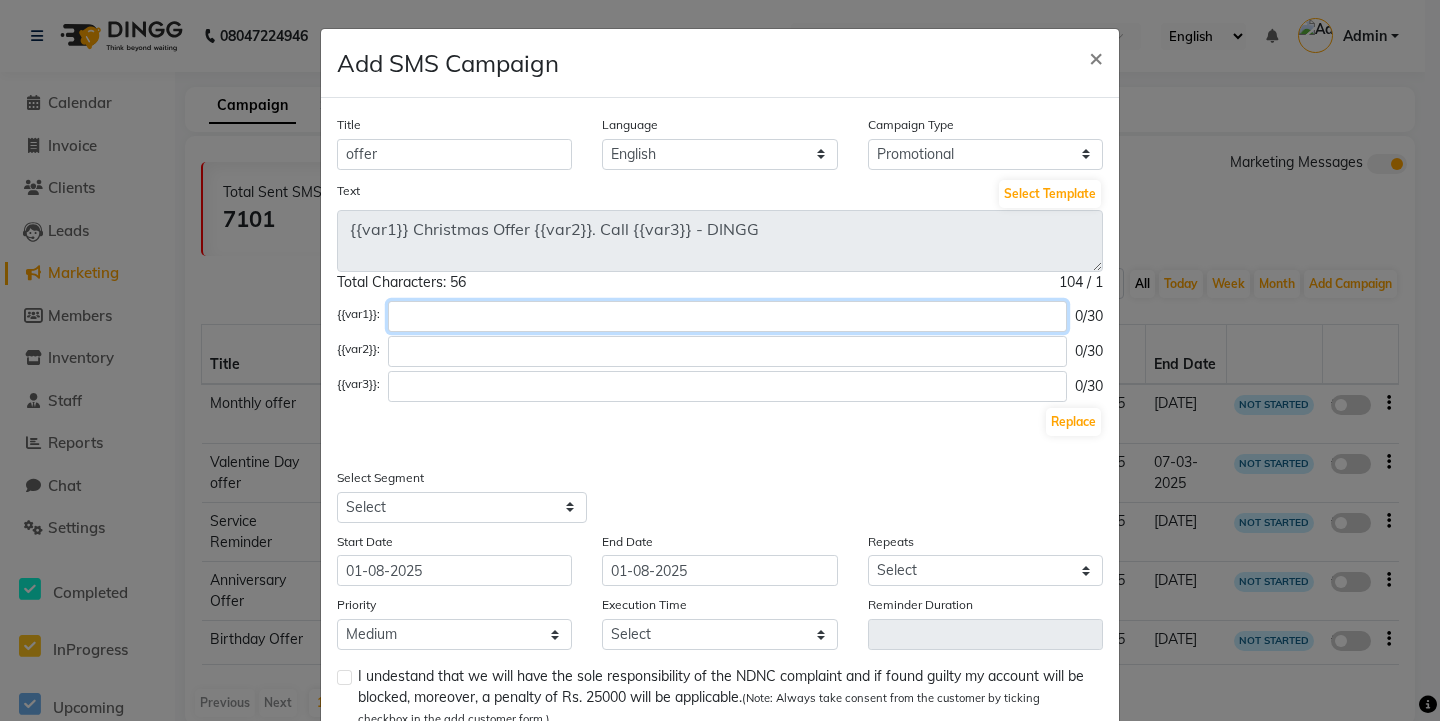 click 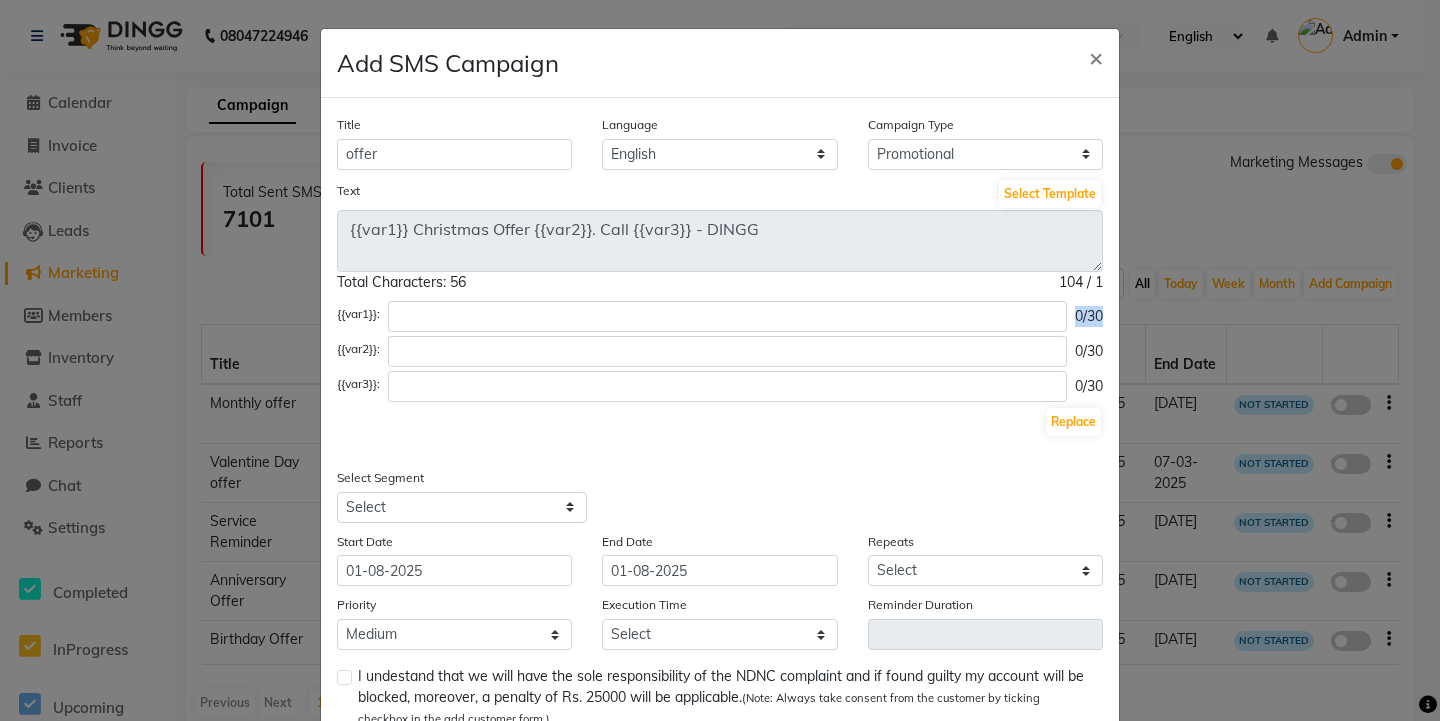 drag, startPoint x: 1095, startPoint y: 317, endPoint x: 1062, endPoint y: 314, distance: 33.13608 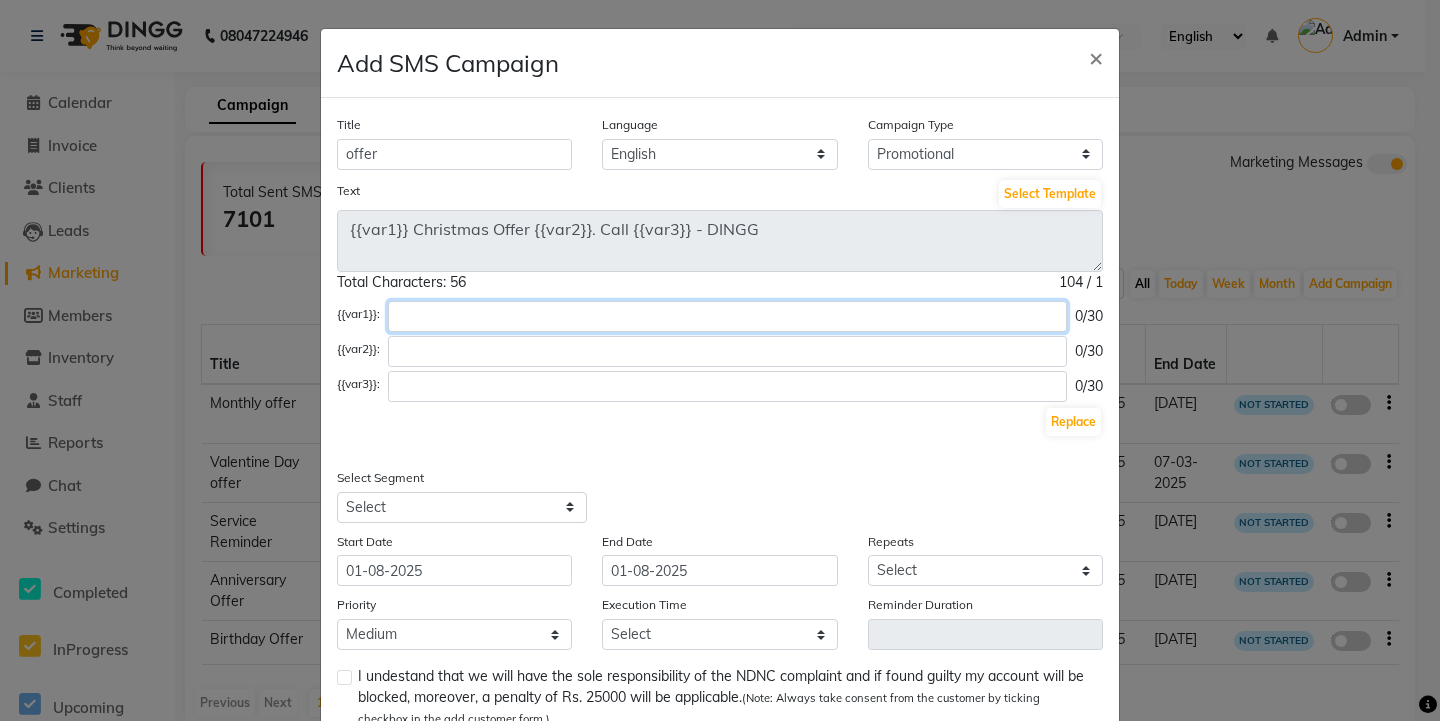 click 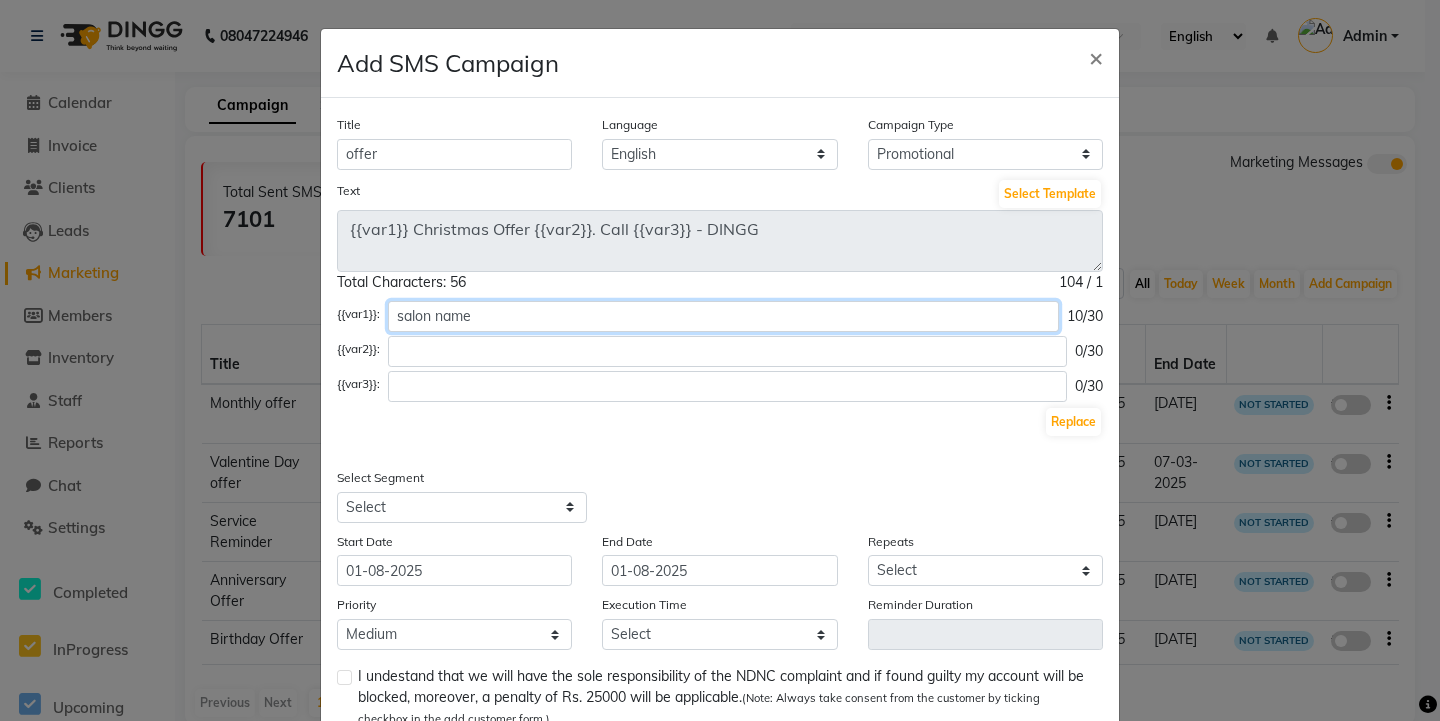 type on "salon name" 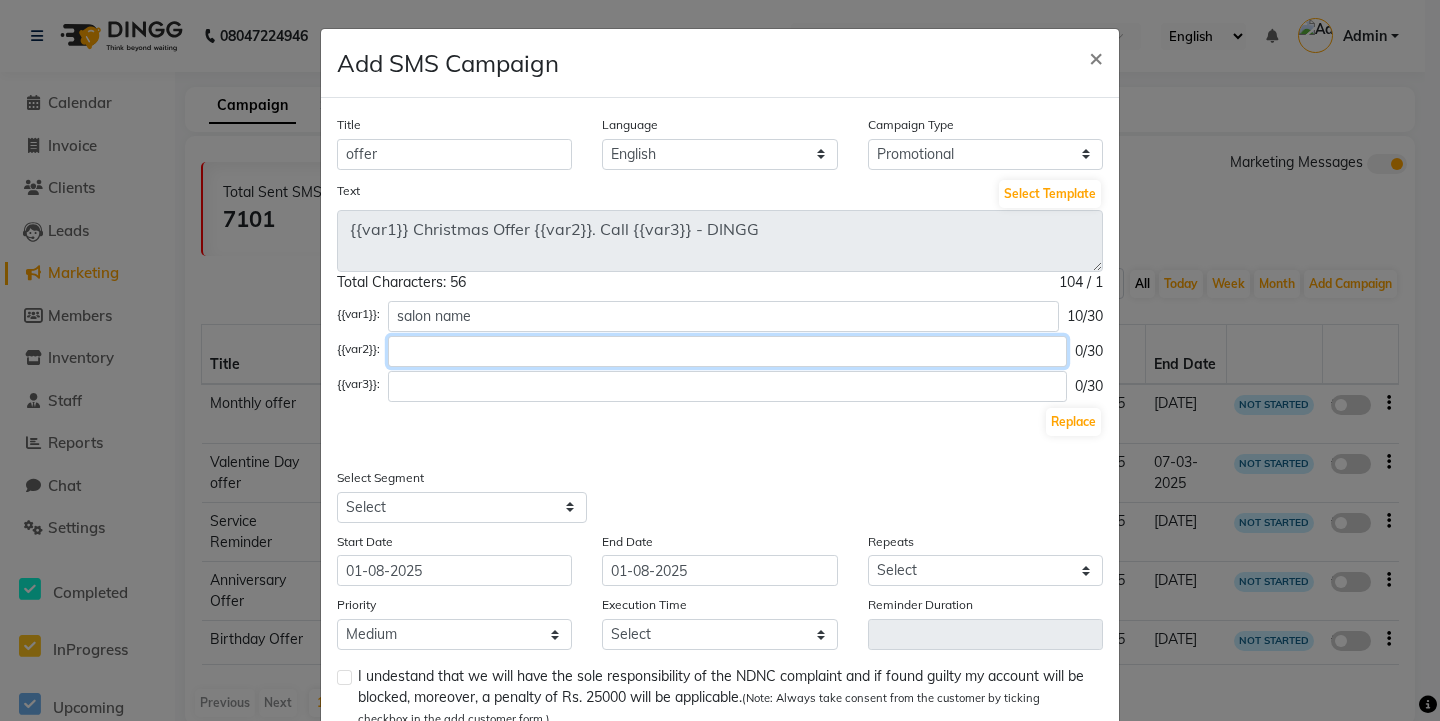 click 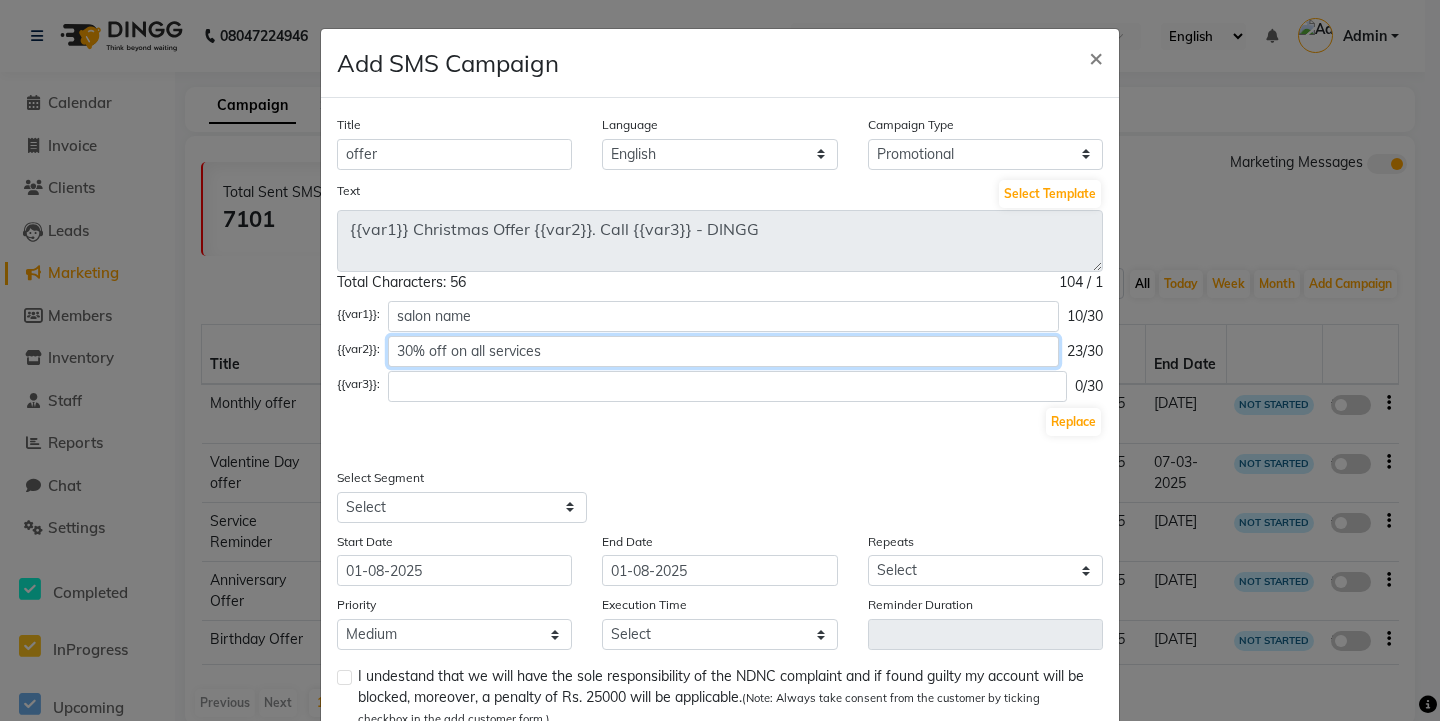 type on "30% off on all services" 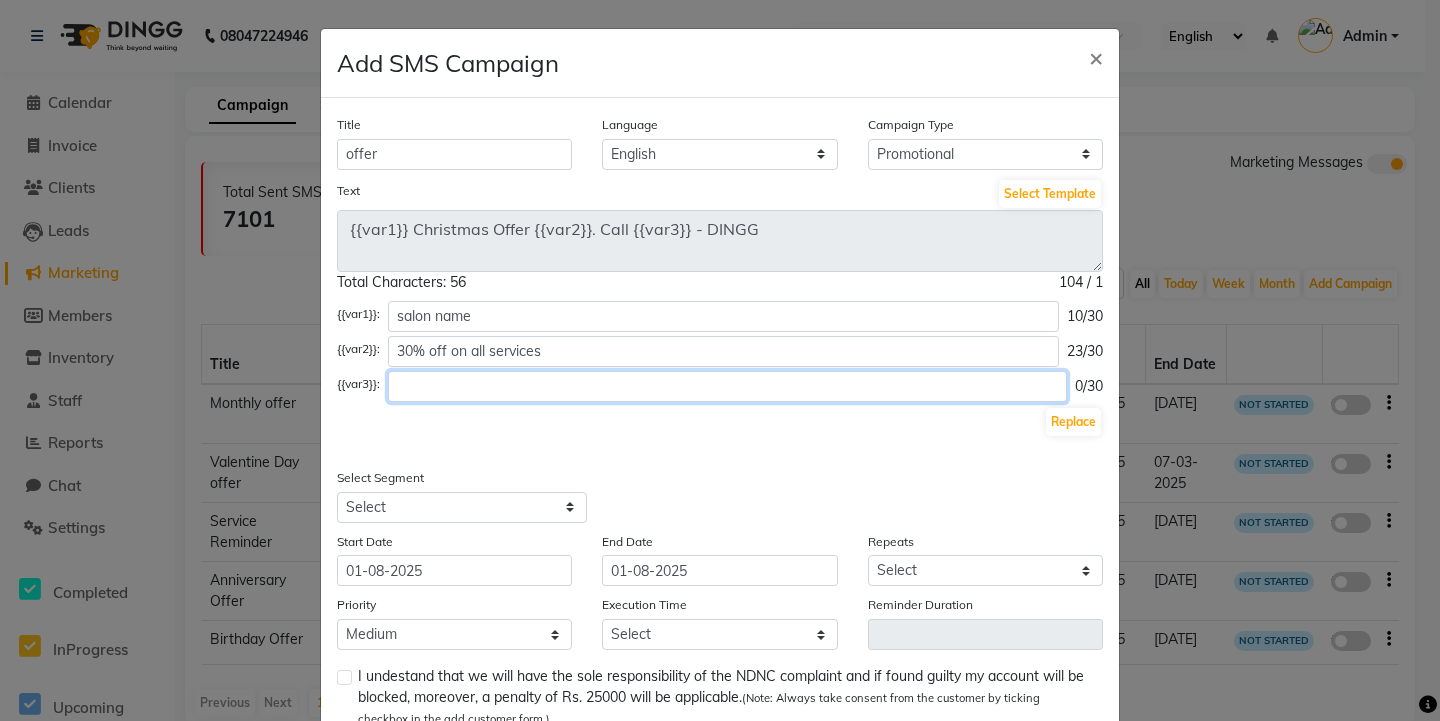 click 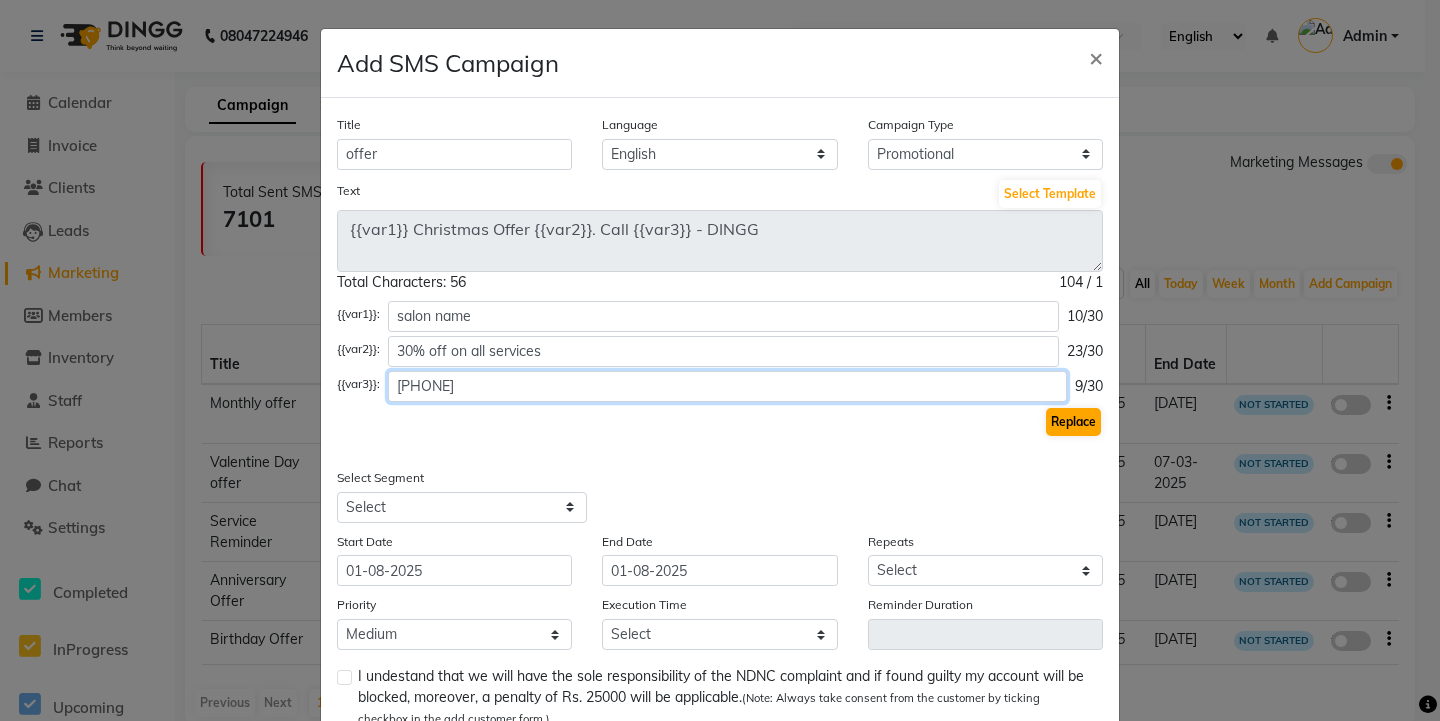 type on "[PHONE]" 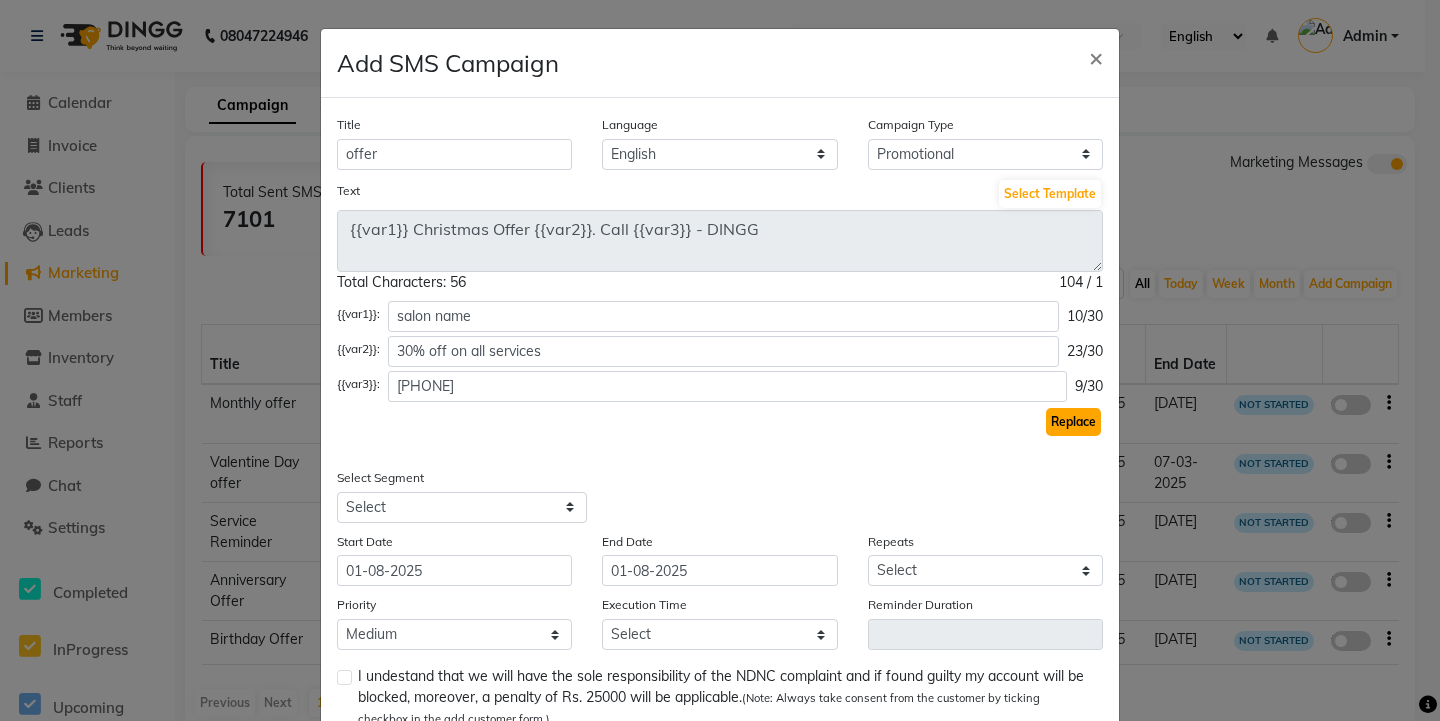click on "Replace" 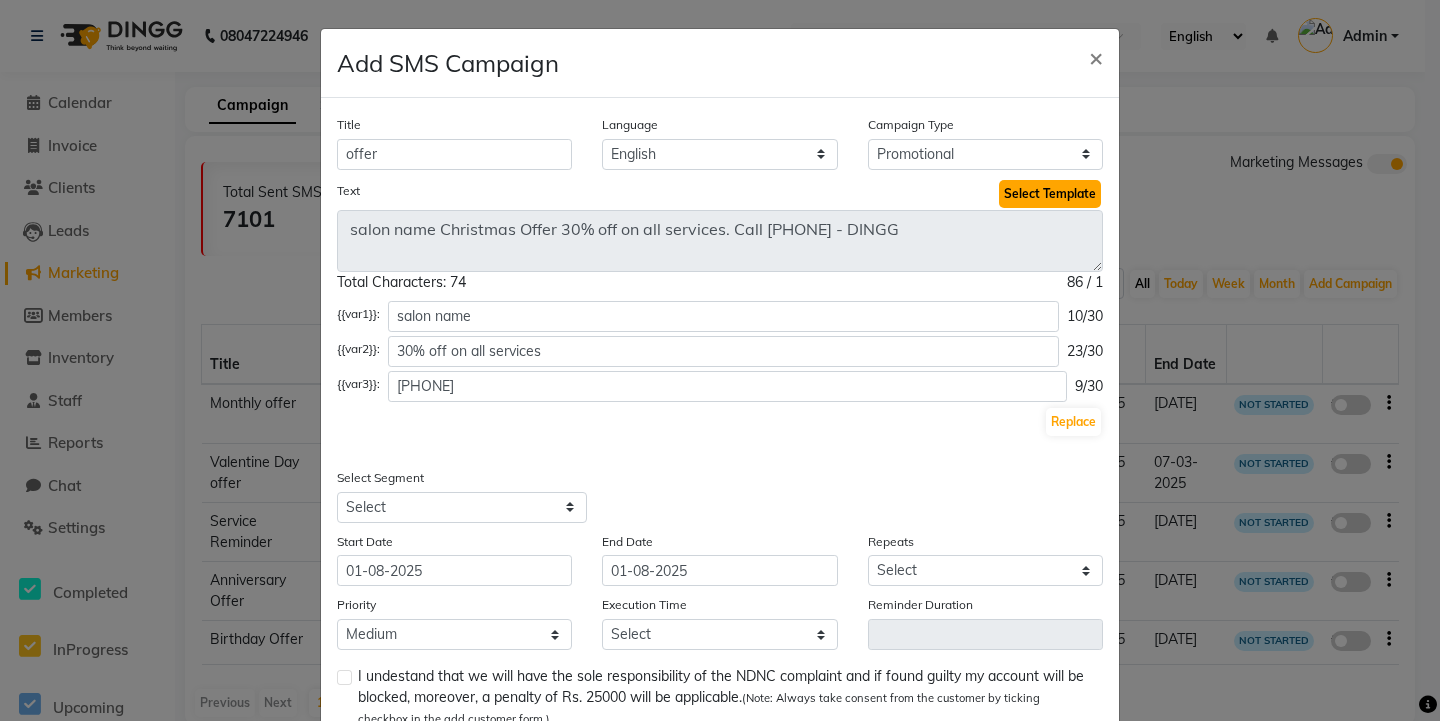 click on "Select Template" 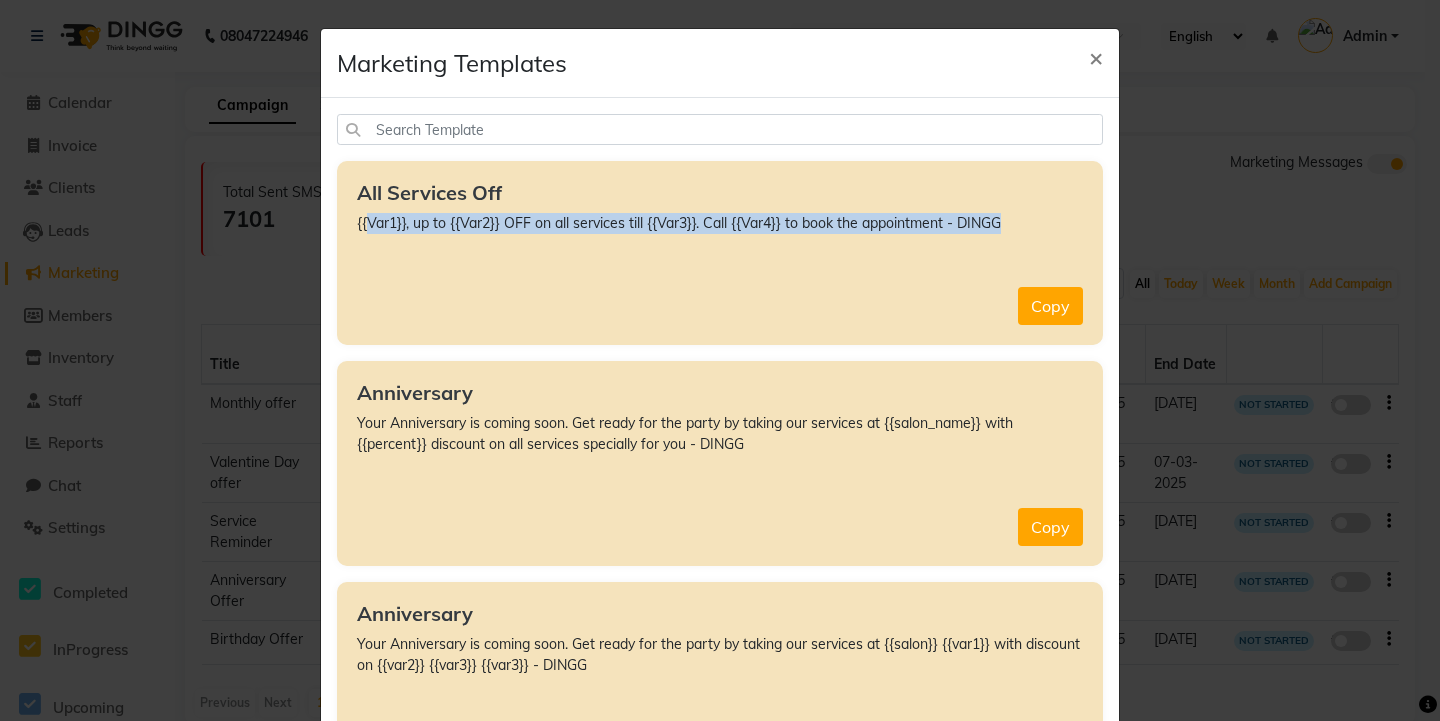 drag, startPoint x: 360, startPoint y: 216, endPoint x: 1017, endPoint y: 212, distance: 657.01215 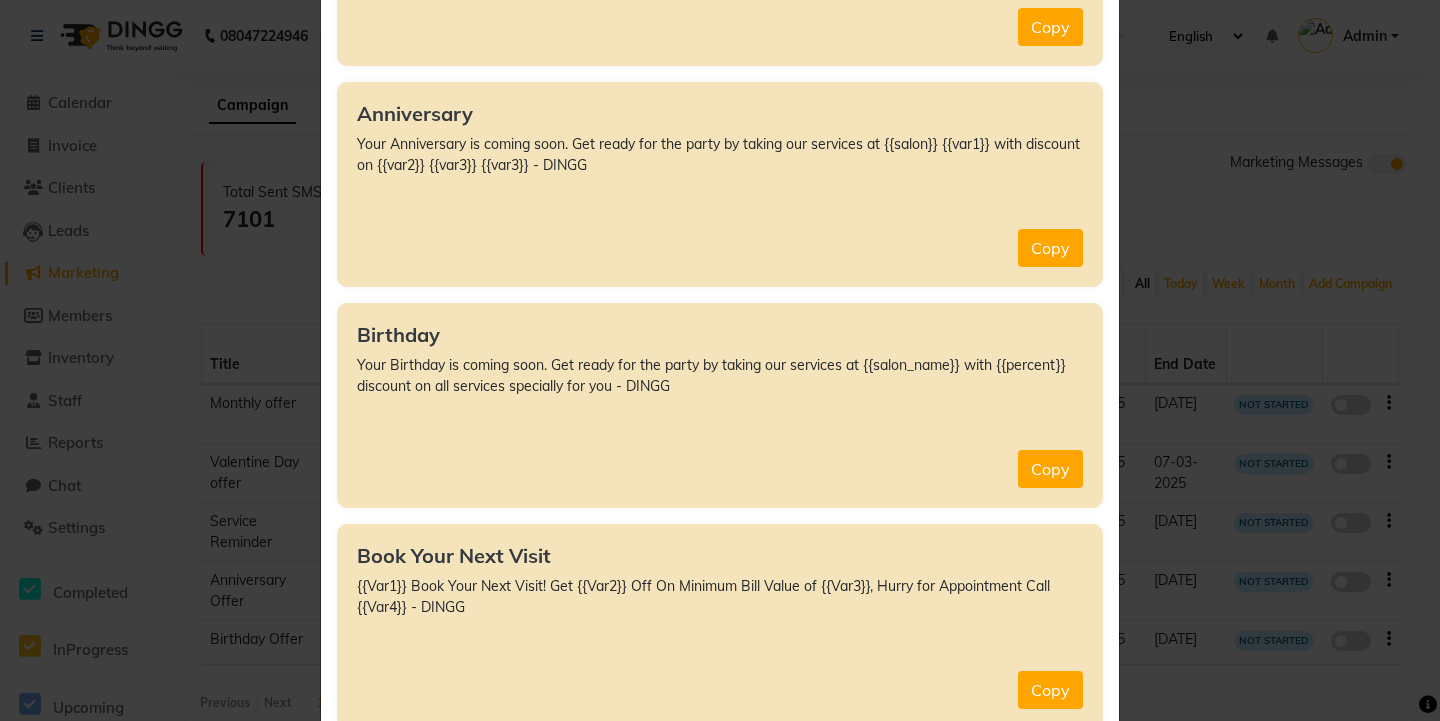 scroll, scrollTop: 0, scrollLeft: 0, axis: both 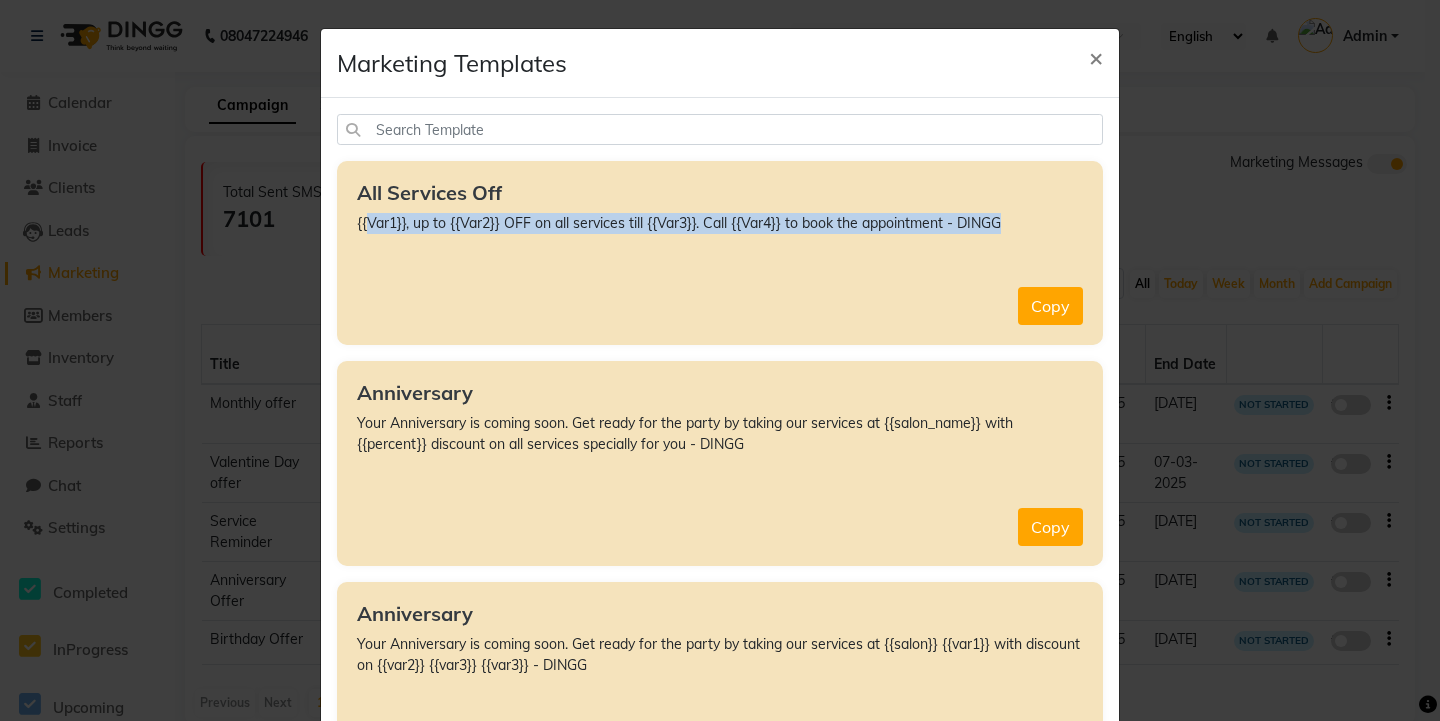 click on "{{Var1}}, up to {{Var2}} OFF on all services till {{Var3}}. Call {{Var4}} to book the appointment - DINGG" 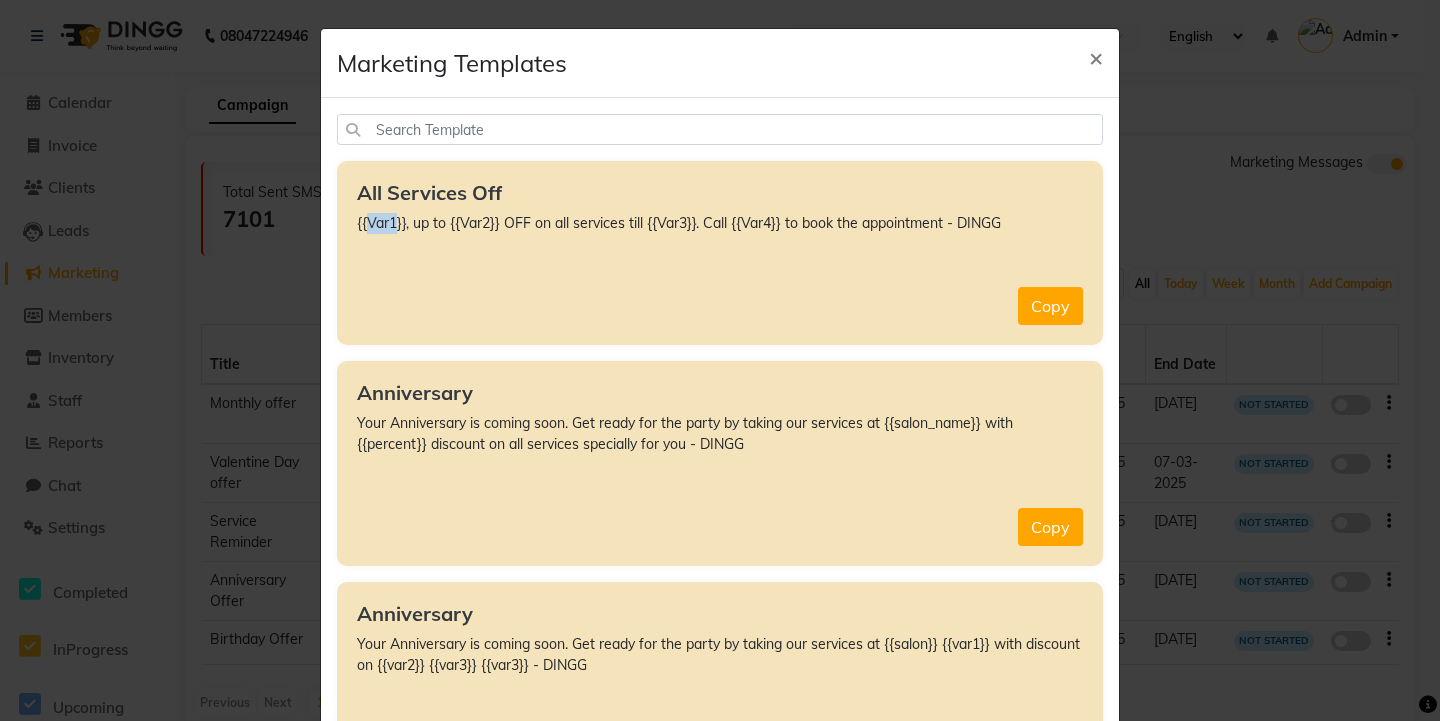 drag, startPoint x: 363, startPoint y: 223, endPoint x: 388, endPoint y: 222, distance: 25.019993 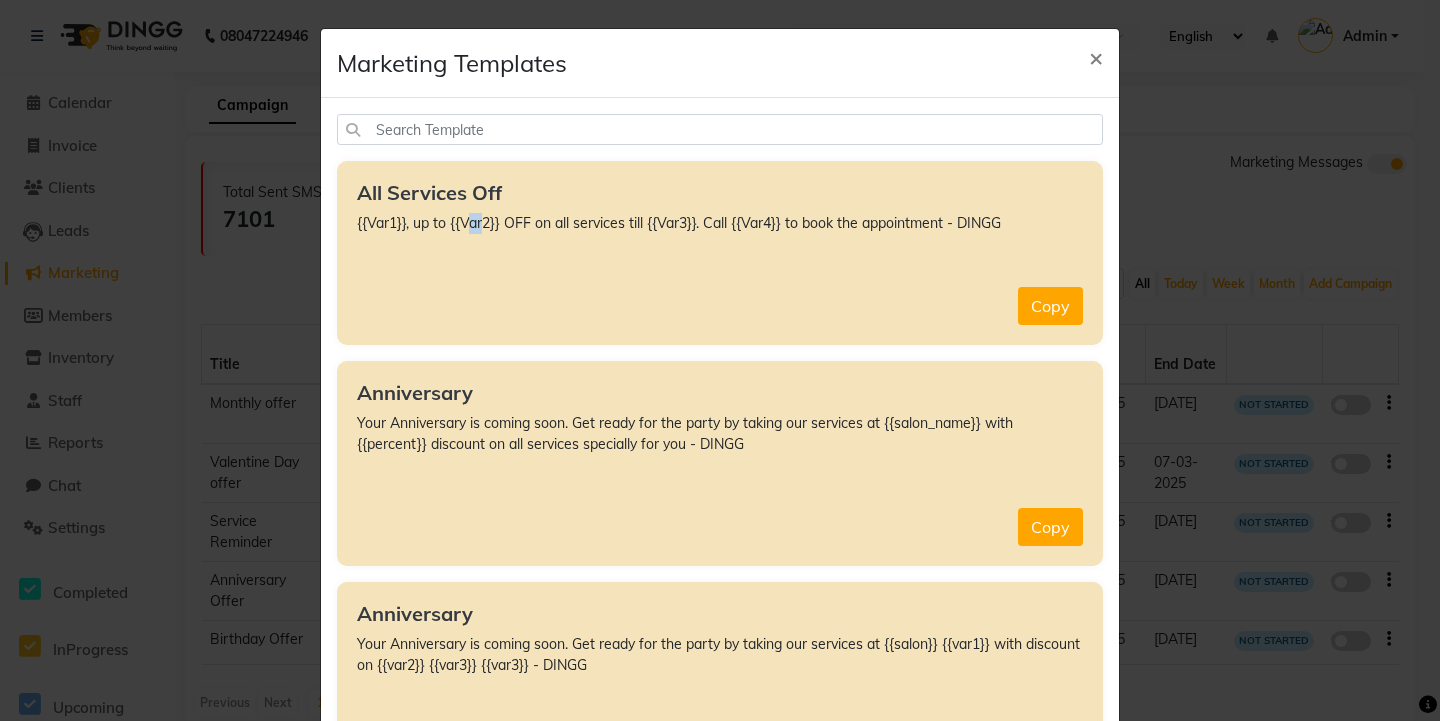 drag, startPoint x: 459, startPoint y: 221, endPoint x: 478, endPoint y: 216, distance: 19.646883 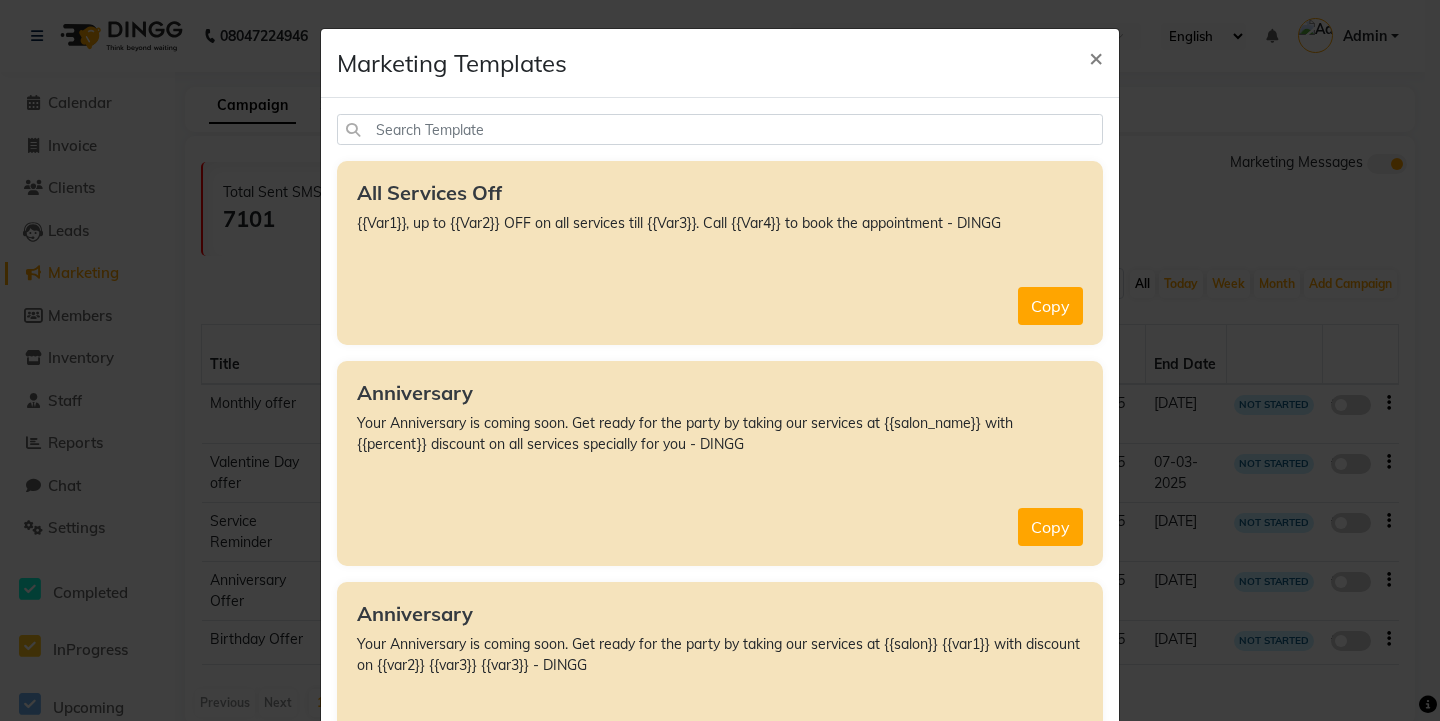 drag, startPoint x: 660, startPoint y: 217, endPoint x: 678, endPoint y: 216, distance: 18.027756 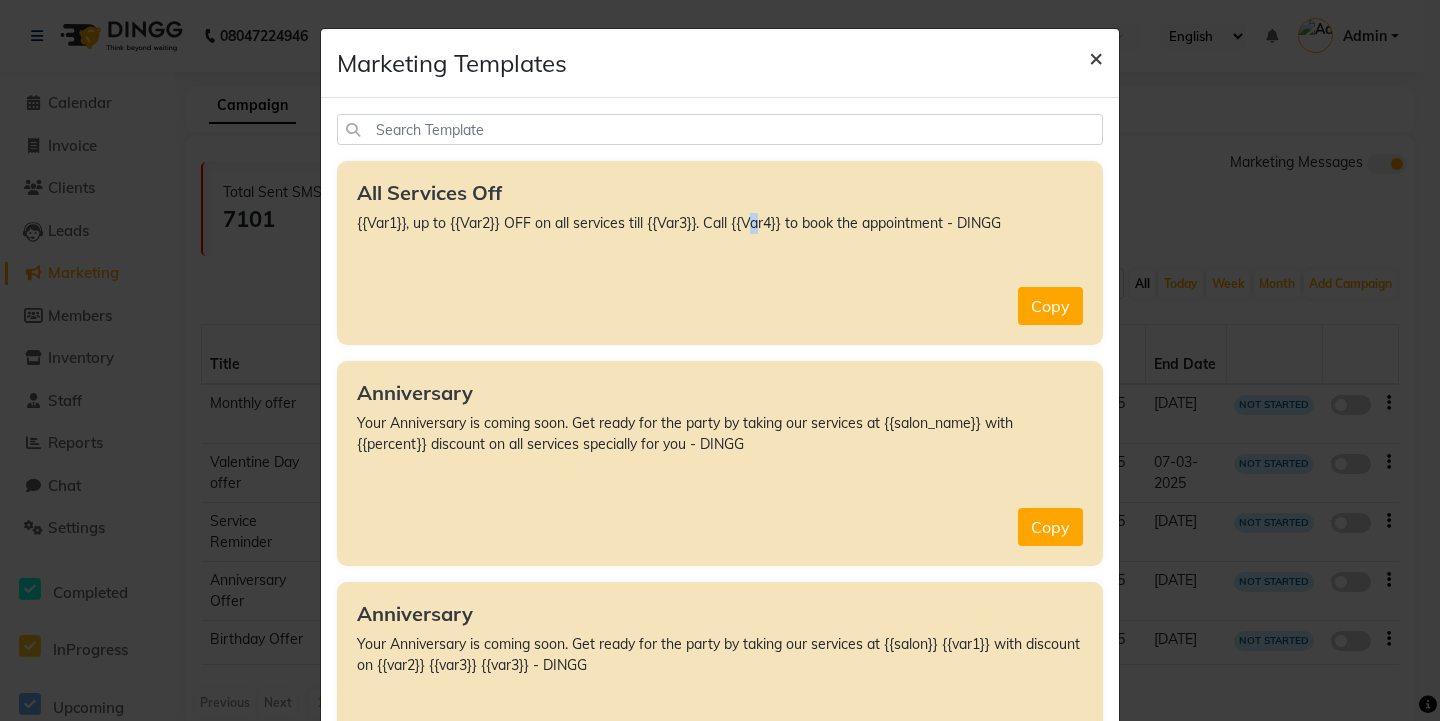 click on "×" 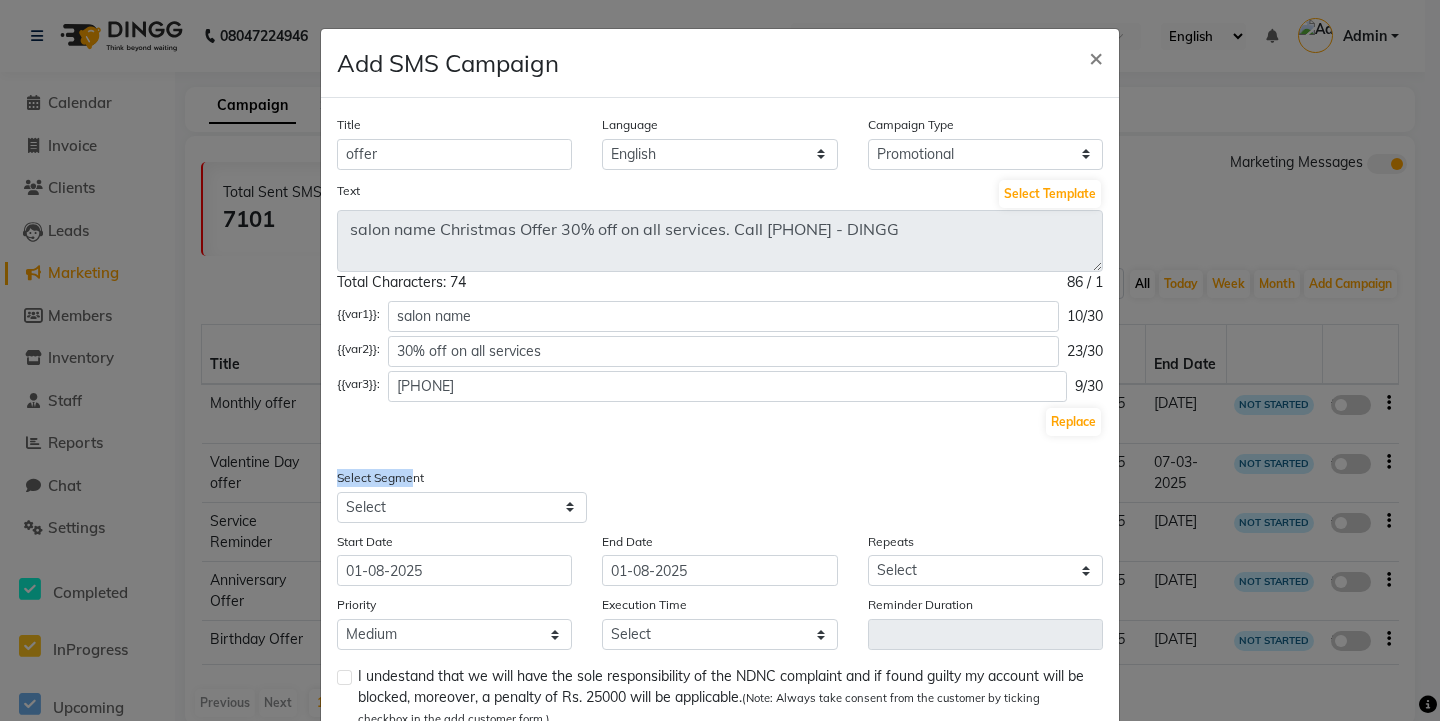 drag, startPoint x: 332, startPoint y: 479, endPoint x: 405, endPoint y: 478, distance: 73.00685 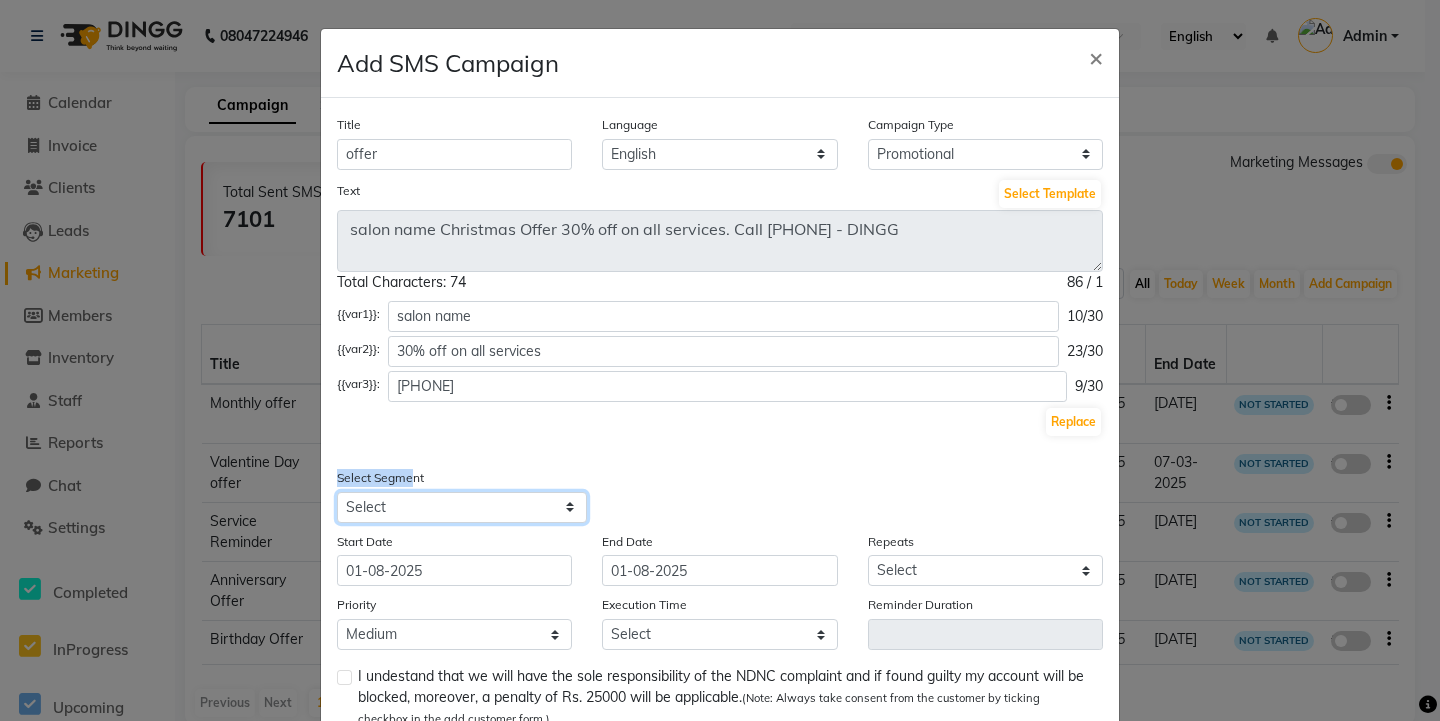 click on "Select All Customers All Male Customer All Female Customer All Members All Customers Visited in last 30 days All Customers Visited in last 60 days but not in last 30 days Inactive/Lost Customers High Ticket Customers Low Ticket Customers Frequent Customers Regular Customers New Customers All Customers with Valid Birthdays All Customers with Valid Anniversary All Customer Visited in 2020" at bounding box center (462, 507) 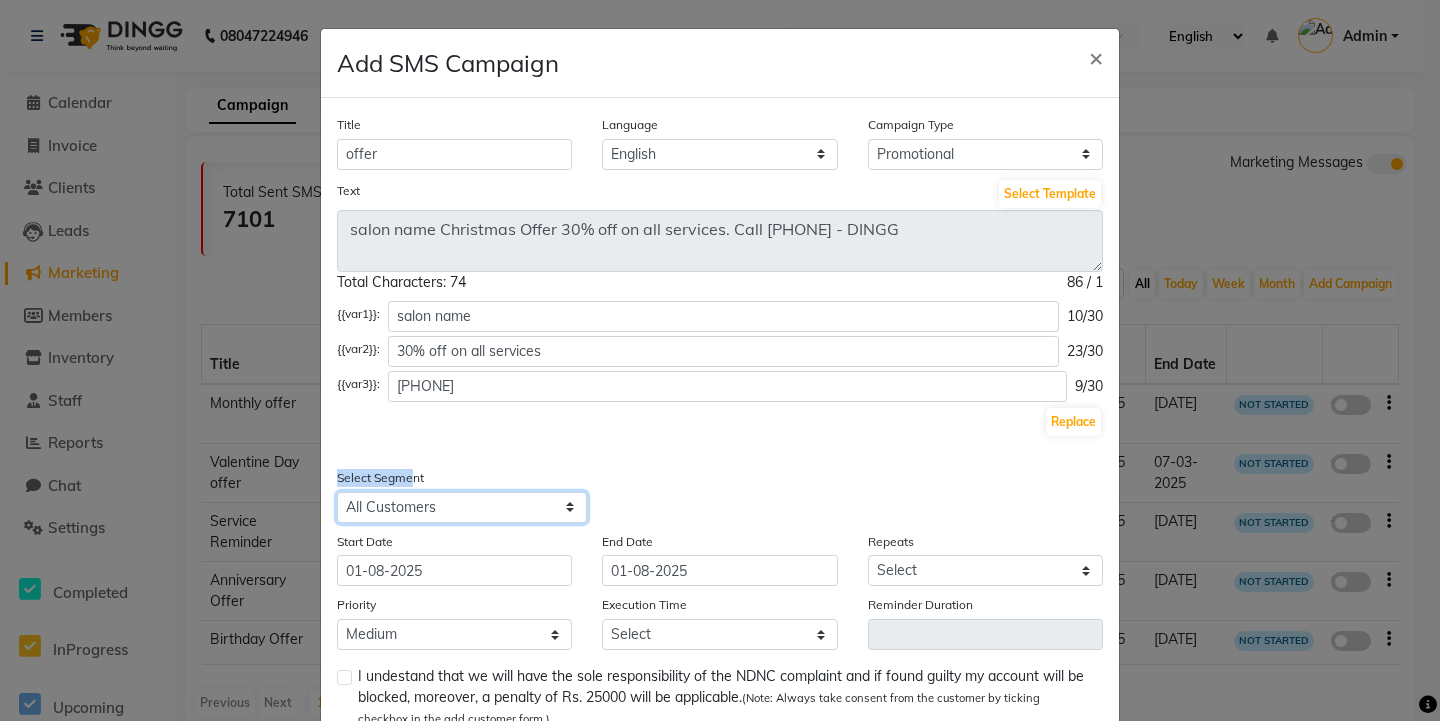 click on "Select All Customers All Male Customer All Female Customer All Members All Customers Visited in last 30 days All Customers Visited in last 60 days but not in last 30 days Inactive/Lost Customers High Ticket Customers Low Ticket Customers Frequent Customers Regular Customers New Customers All Customers with Valid Birthdays All Customers with Valid Anniversary All Customer Visited in 2020" at bounding box center [462, 507] 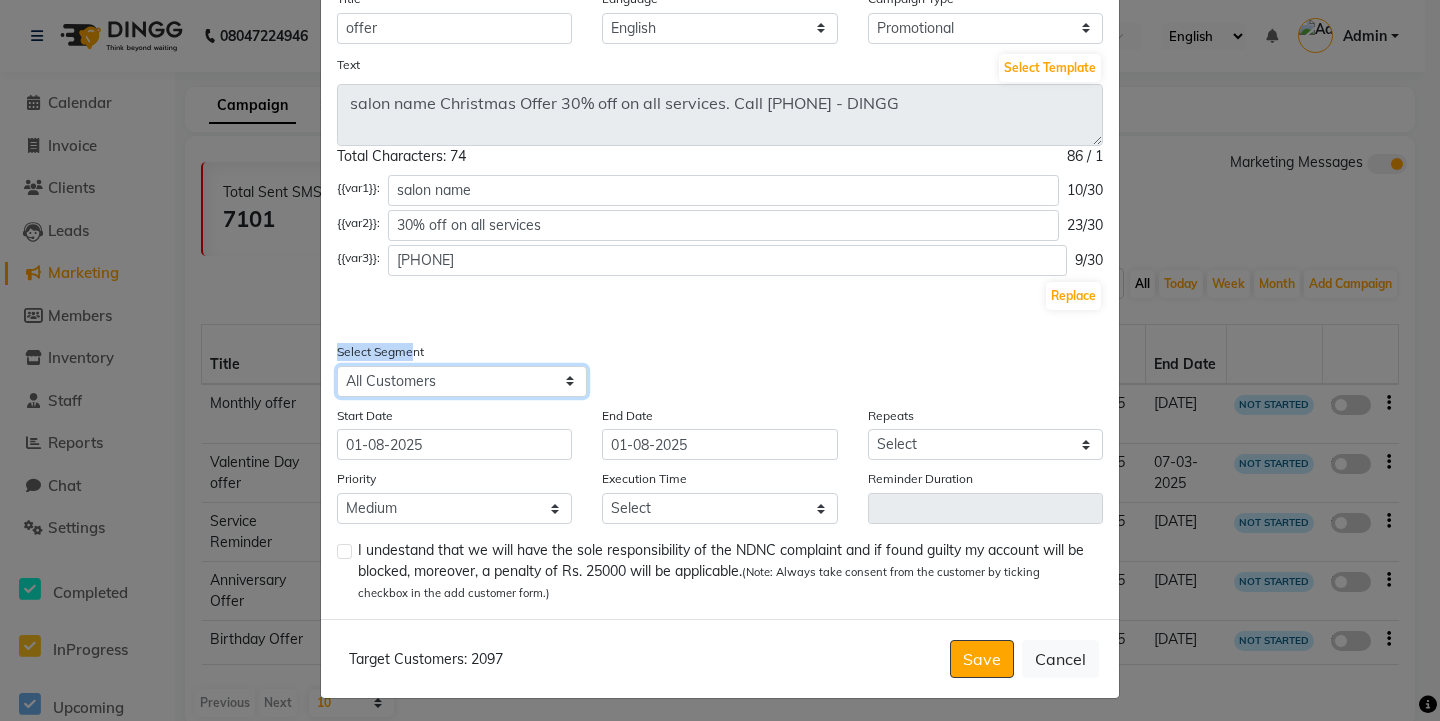 scroll, scrollTop: 132, scrollLeft: 0, axis: vertical 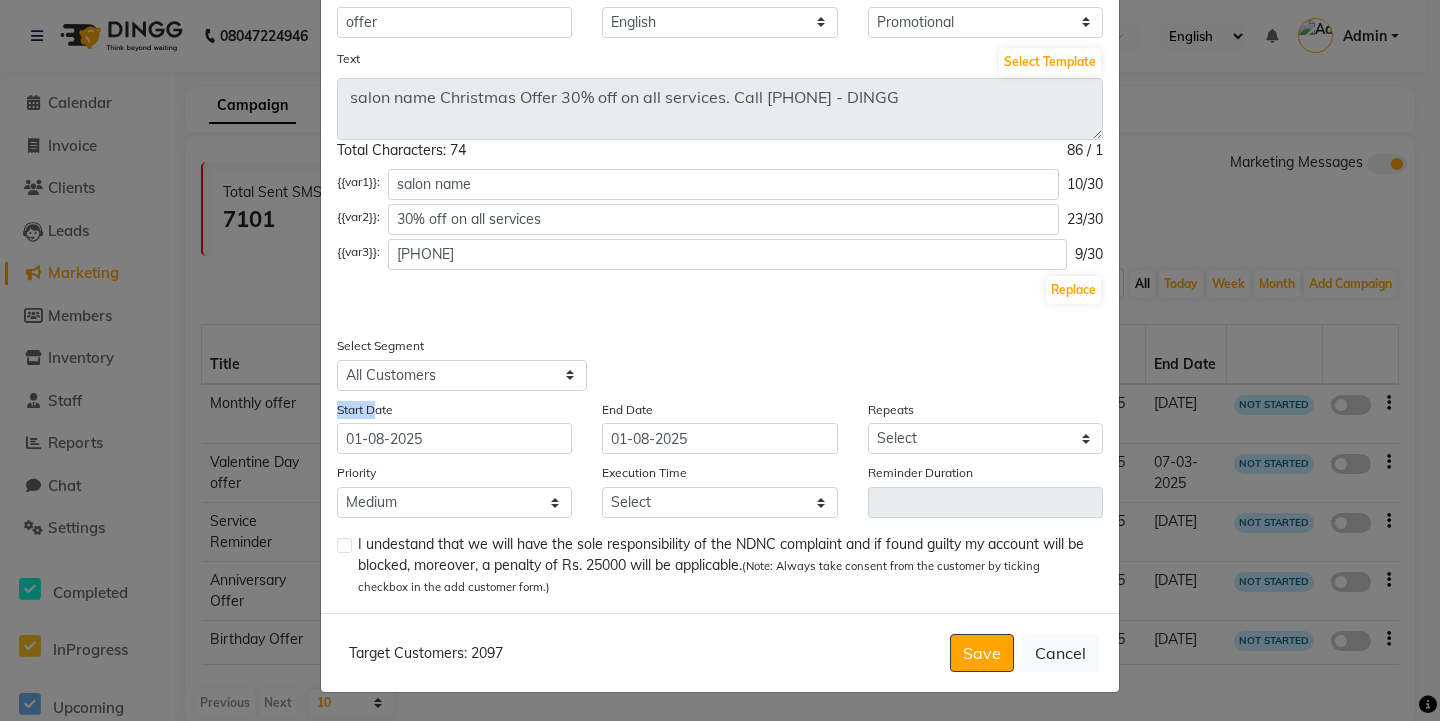 drag, startPoint x: 328, startPoint y: 406, endPoint x: 373, endPoint y: 407, distance: 45.01111 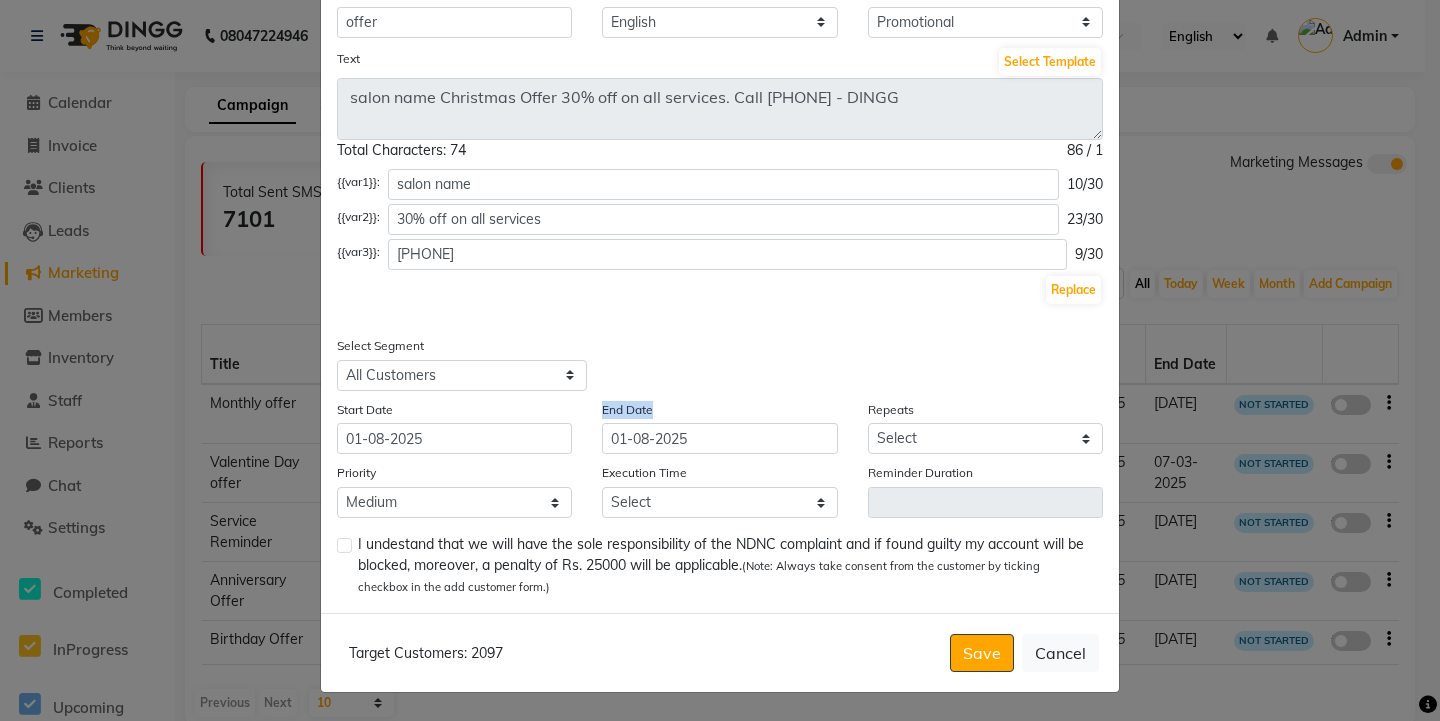 drag, startPoint x: 592, startPoint y: 408, endPoint x: 651, endPoint y: 409, distance: 59.008472 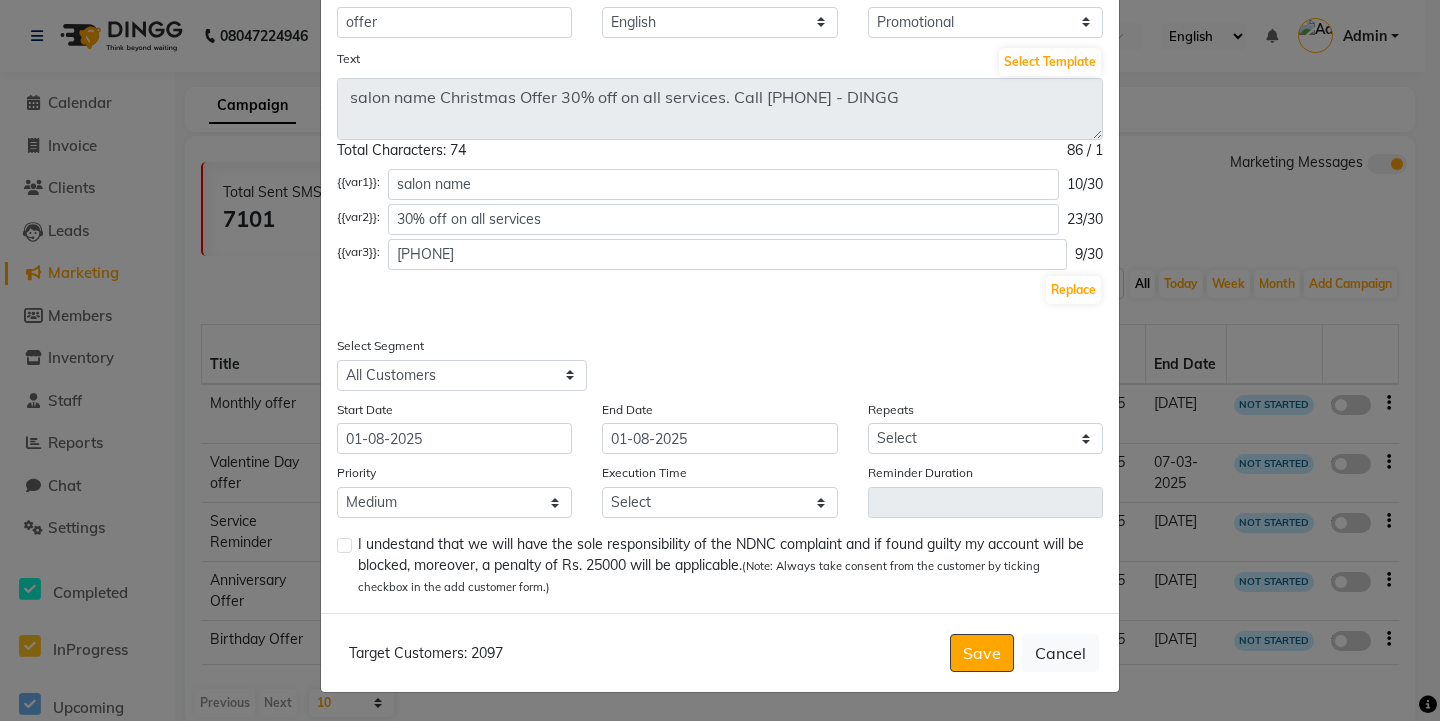 click on "Select Segment Select All Customers All Male Customer All Female Customer All Members All Customers Visited in last 30 days All Customers Visited in last 60 days but not in last 30 days Inactive/Lost Customers High Ticket Customers Low Ticket Customers Frequent Customers Regular Customers New Customers All Customers with Valid Birthdays All Customers with Valid Anniversary All Customer Visited in 2020" 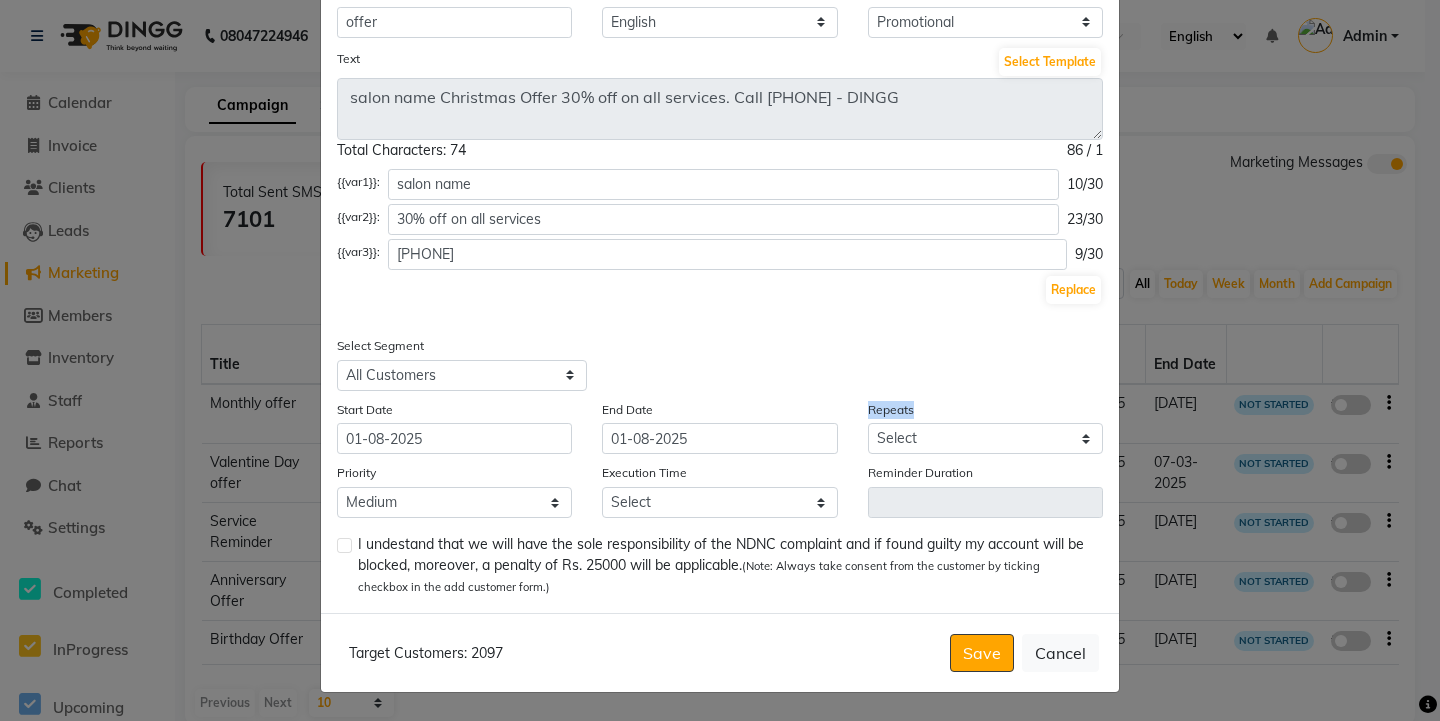 drag, startPoint x: 859, startPoint y: 408, endPoint x: 918, endPoint y: 407, distance: 59.008472 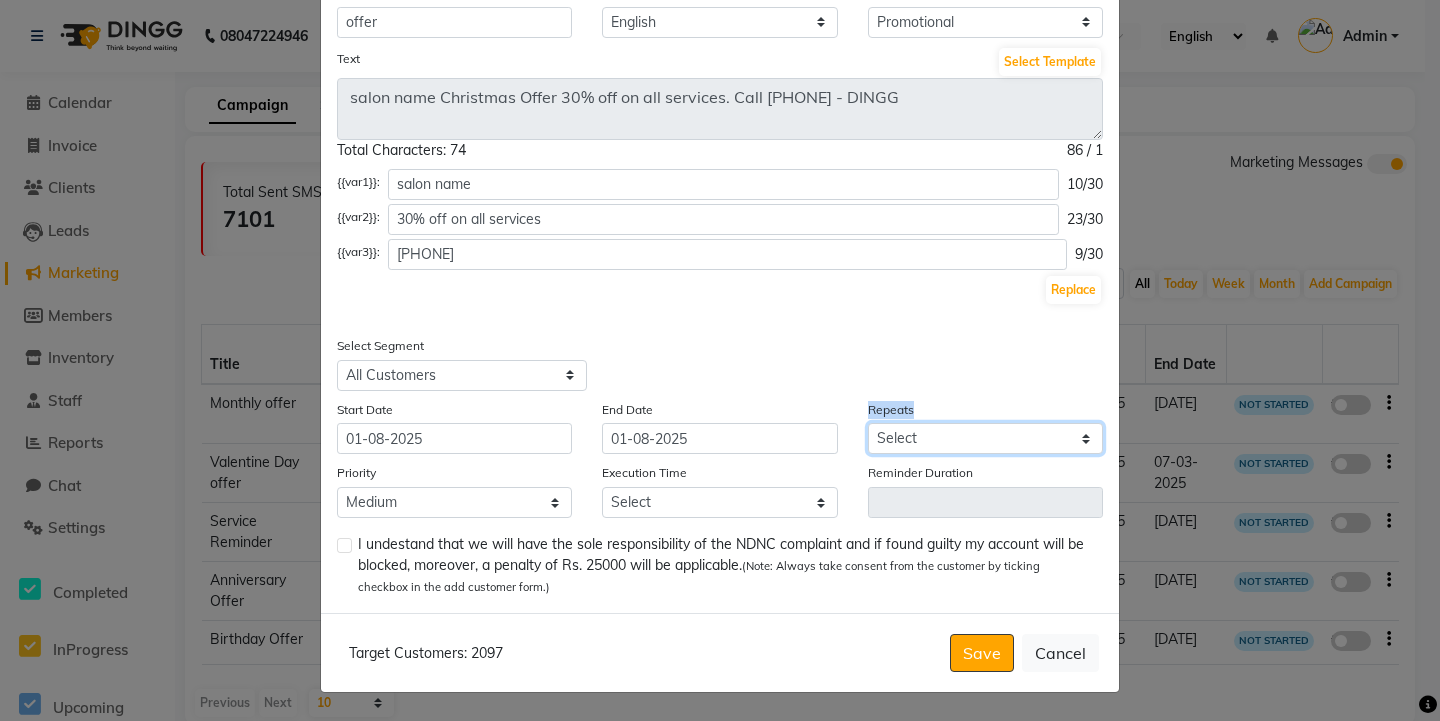 click on "Select Once Daily Alternate Day Weekly Monthly Yearly" at bounding box center [985, 438] 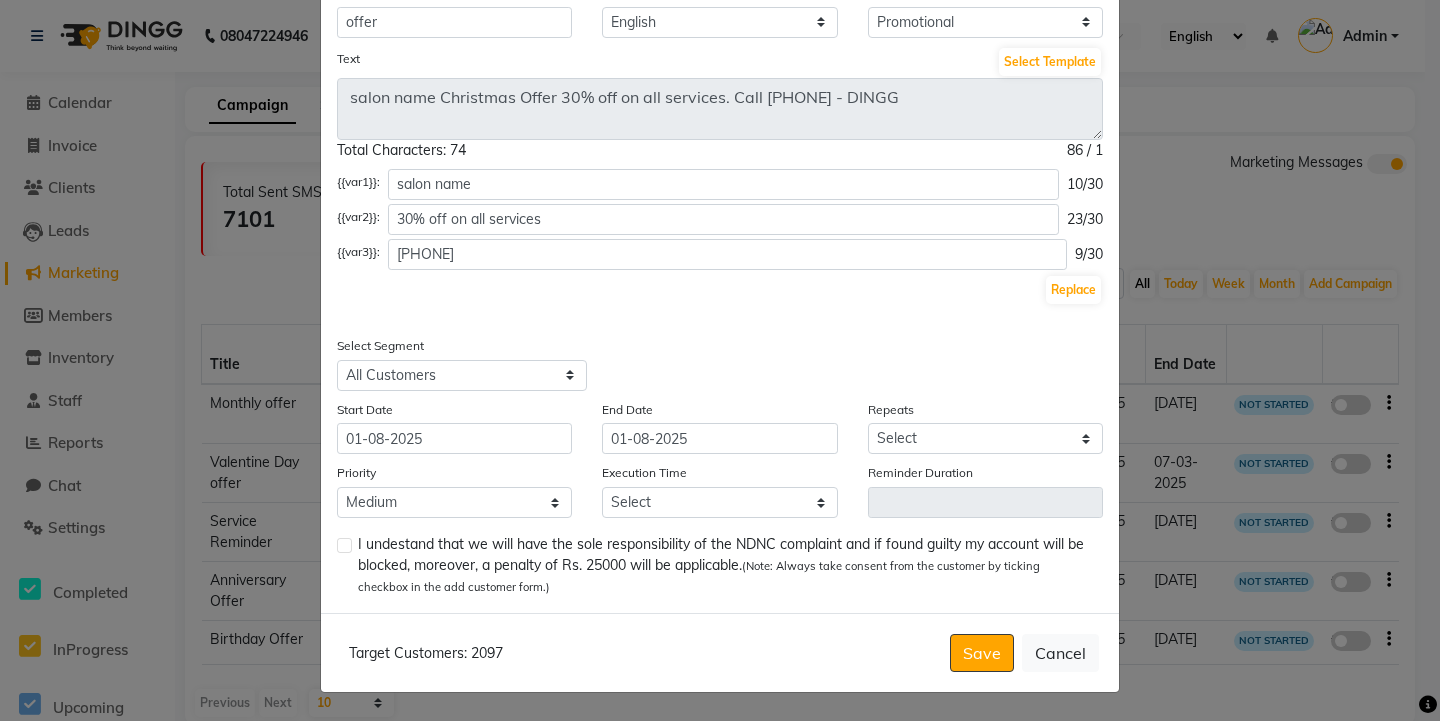 click on "Select Segment Select All Customers All Male Customer All Female Customer All Members All Customers Visited in last 30 days All Customers Visited in last 60 days but not in last 30 days Inactive/Lost Customers High Ticket Customers Low Ticket Customers Frequent Customers Regular Customers New Customers All Customers with Valid Birthdays All Customers with Valid Anniversary All Customer Visited in 2020" 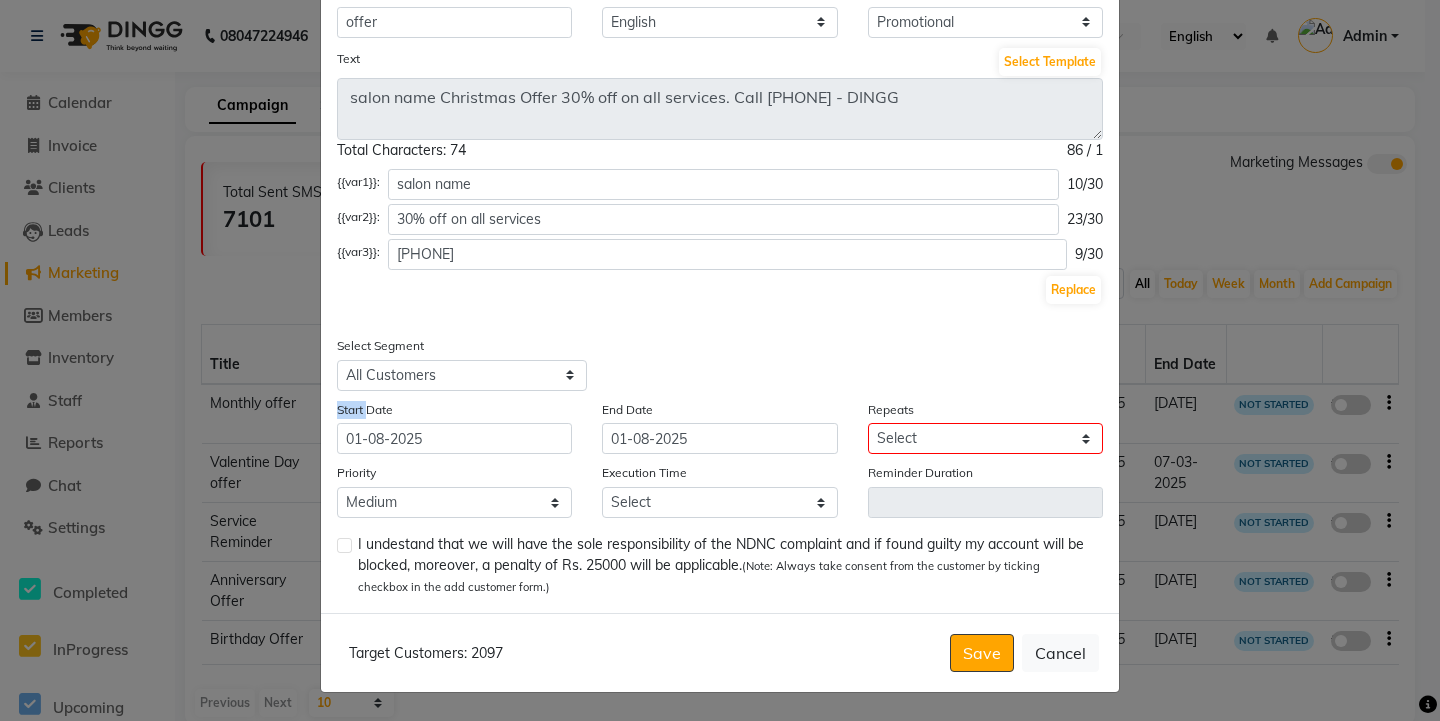 drag, startPoint x: 329, startPoint y: 409, endPoint x: 404, endPoint y: 409, distance: 75 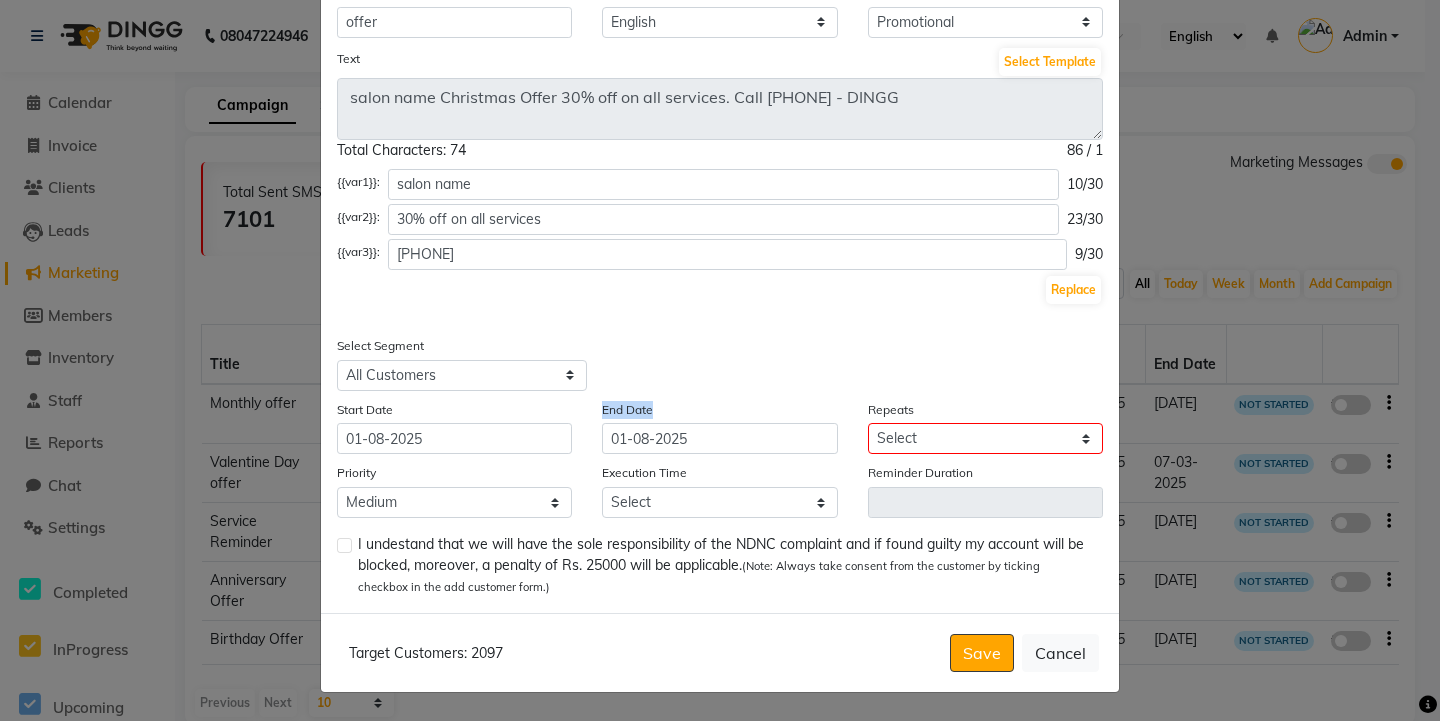 drag, startPoint x: 581, startPoint y: 412, endPoint x: 649, endPoint y: 412, distance: 68 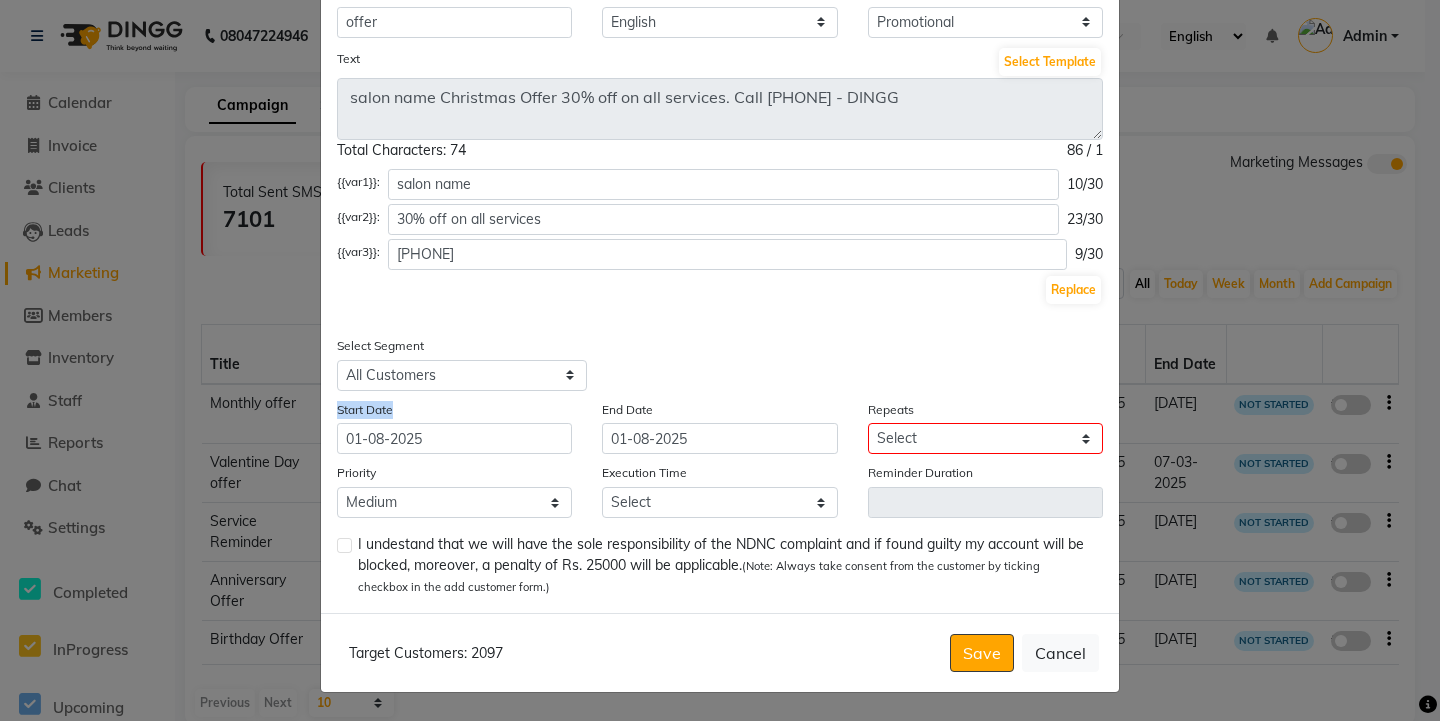 drag, startPoint x: 328, startPoint y: 413, endPoint x: 449, endPoint y: 408, distance: 121.103264 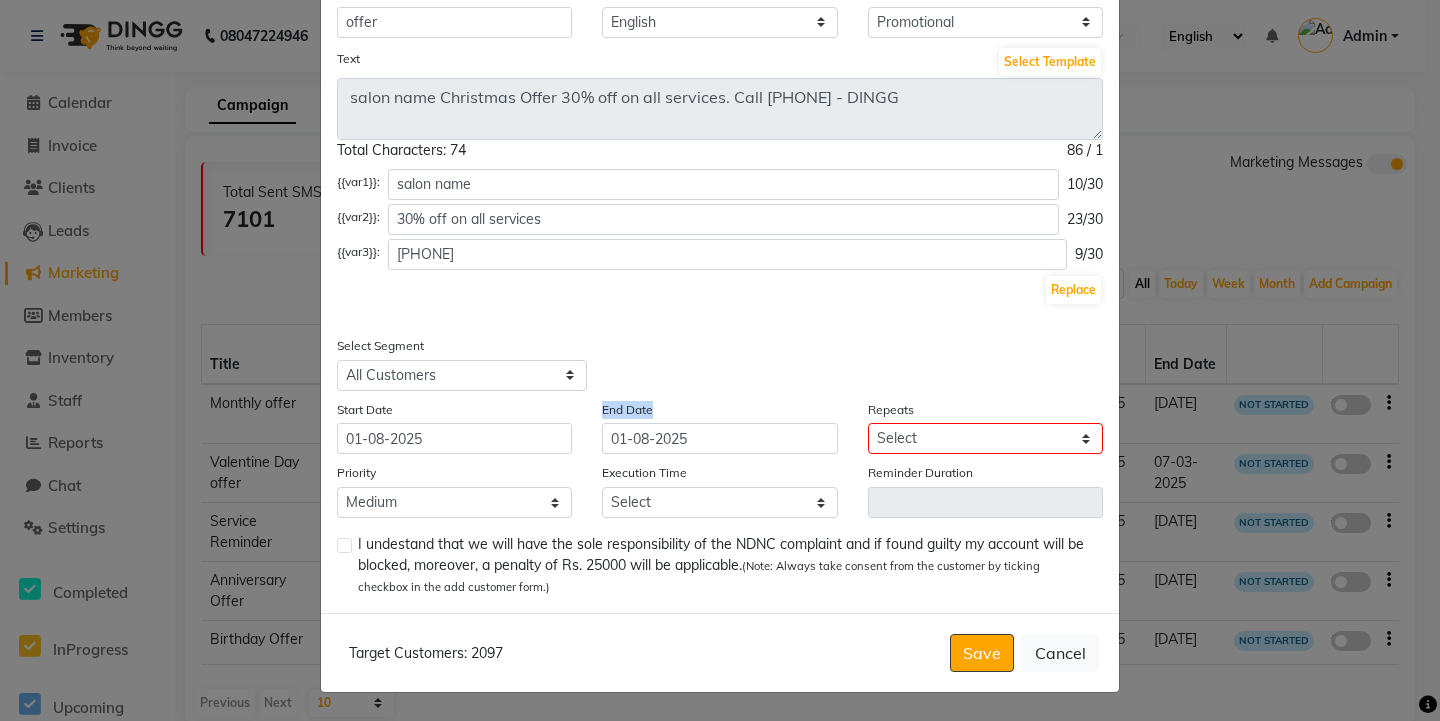 drag, startPoint x: 595, startPoint y: 414, endPoint x: 648, endPoint y: 408, distance: 53.338543 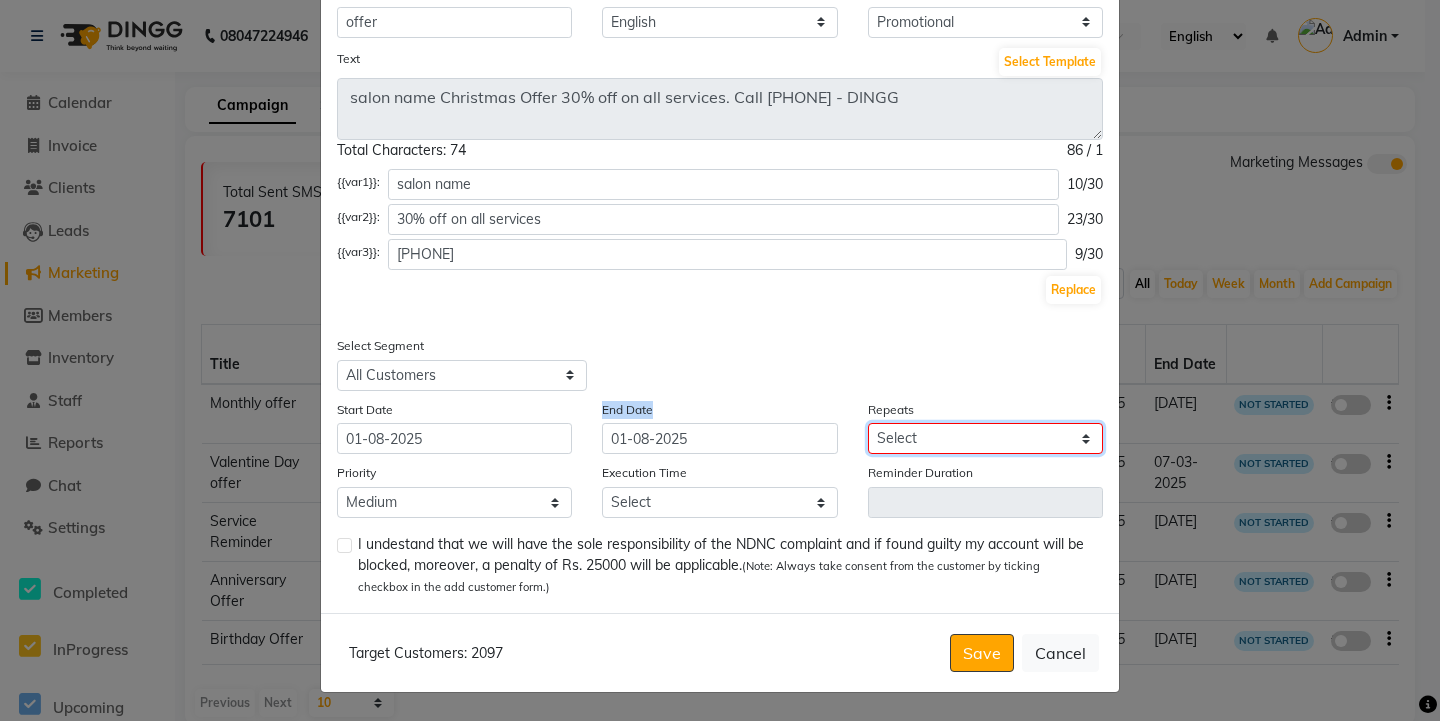 click on "Select Once Daily Alternate Day Weekly Monthly Yearly" at bounding box center (985, 438) 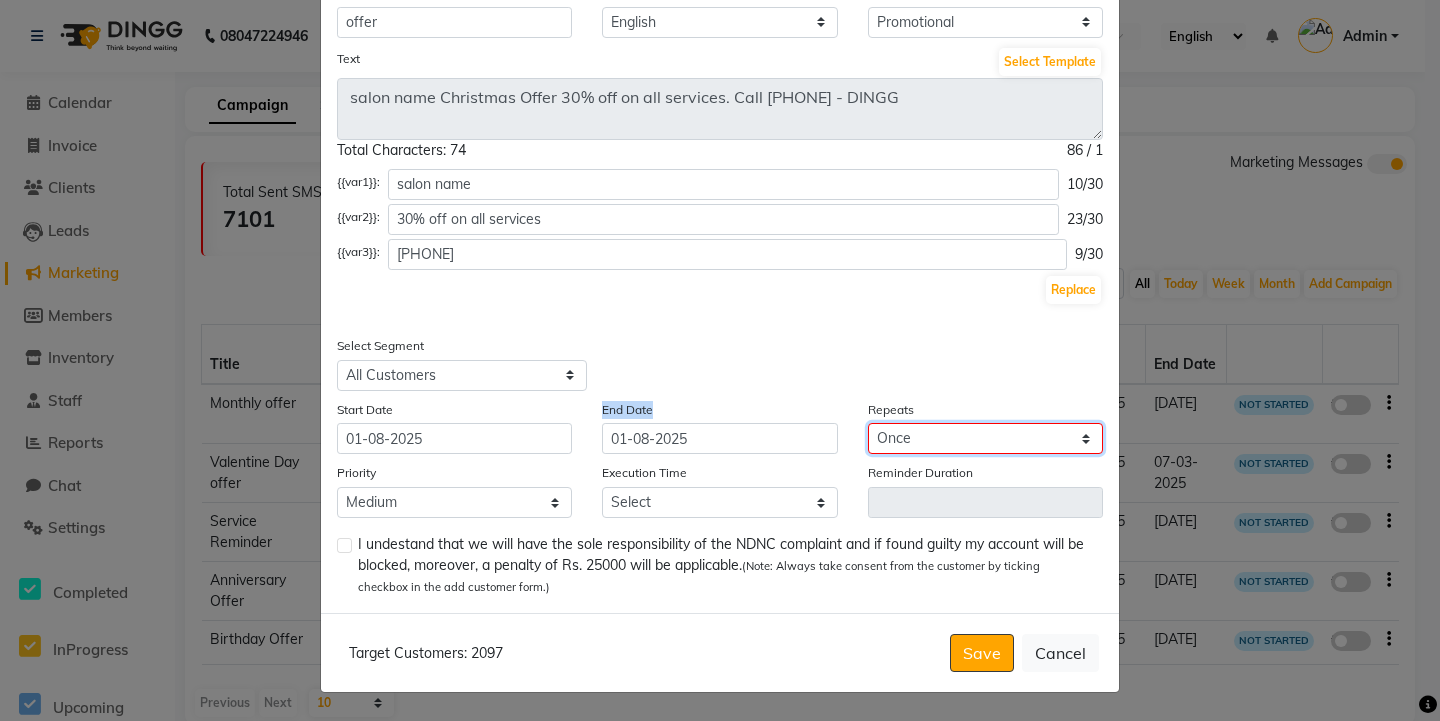 click on "Select Once Daily Alternate Day Weekly Monthly Yearly" at bounding box center (985, 438) 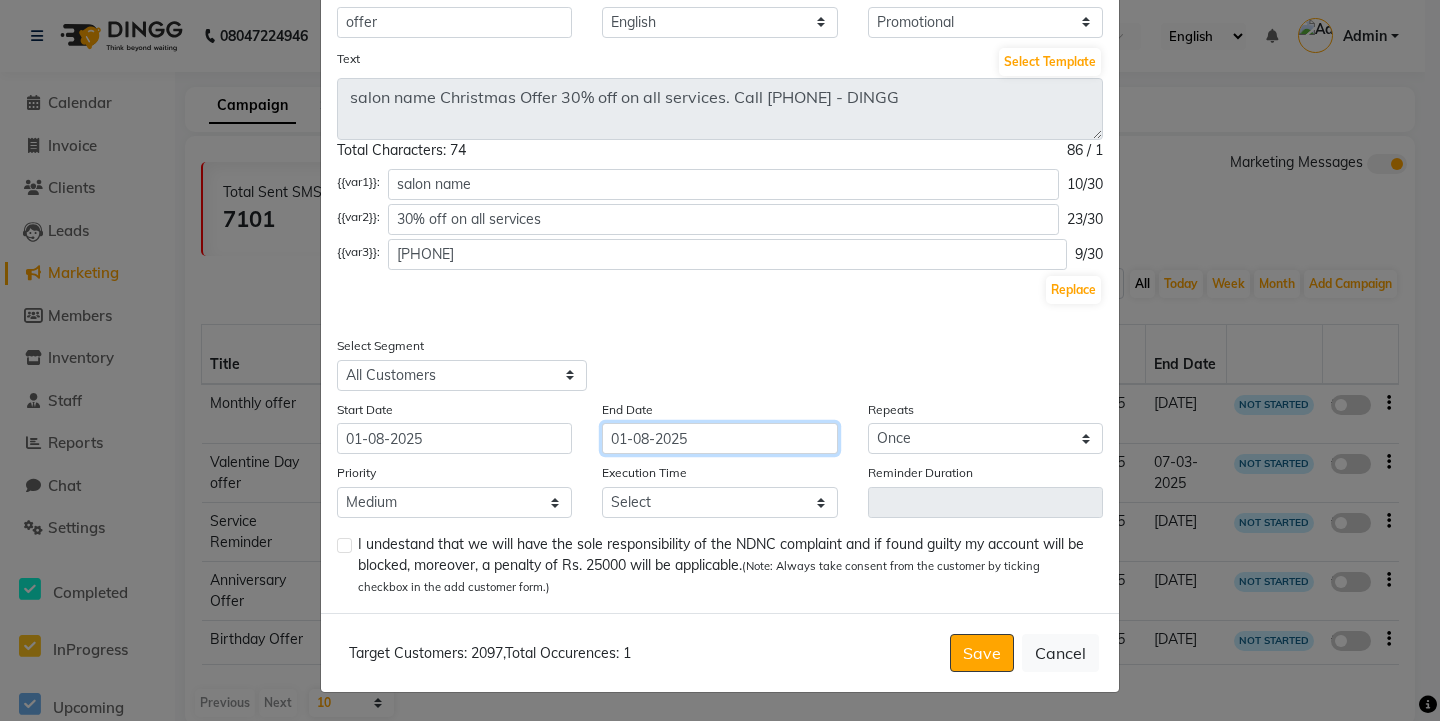 click on "01-08-2025" 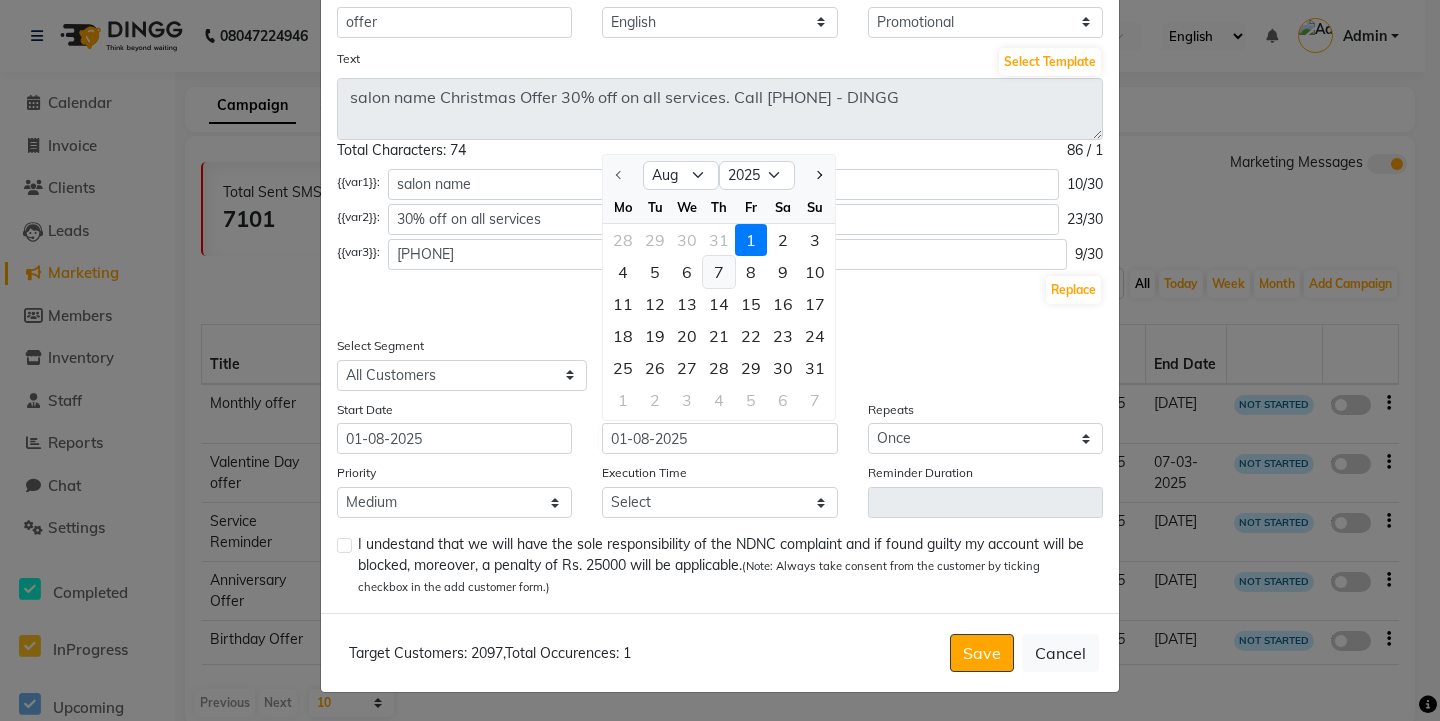 click on "7" 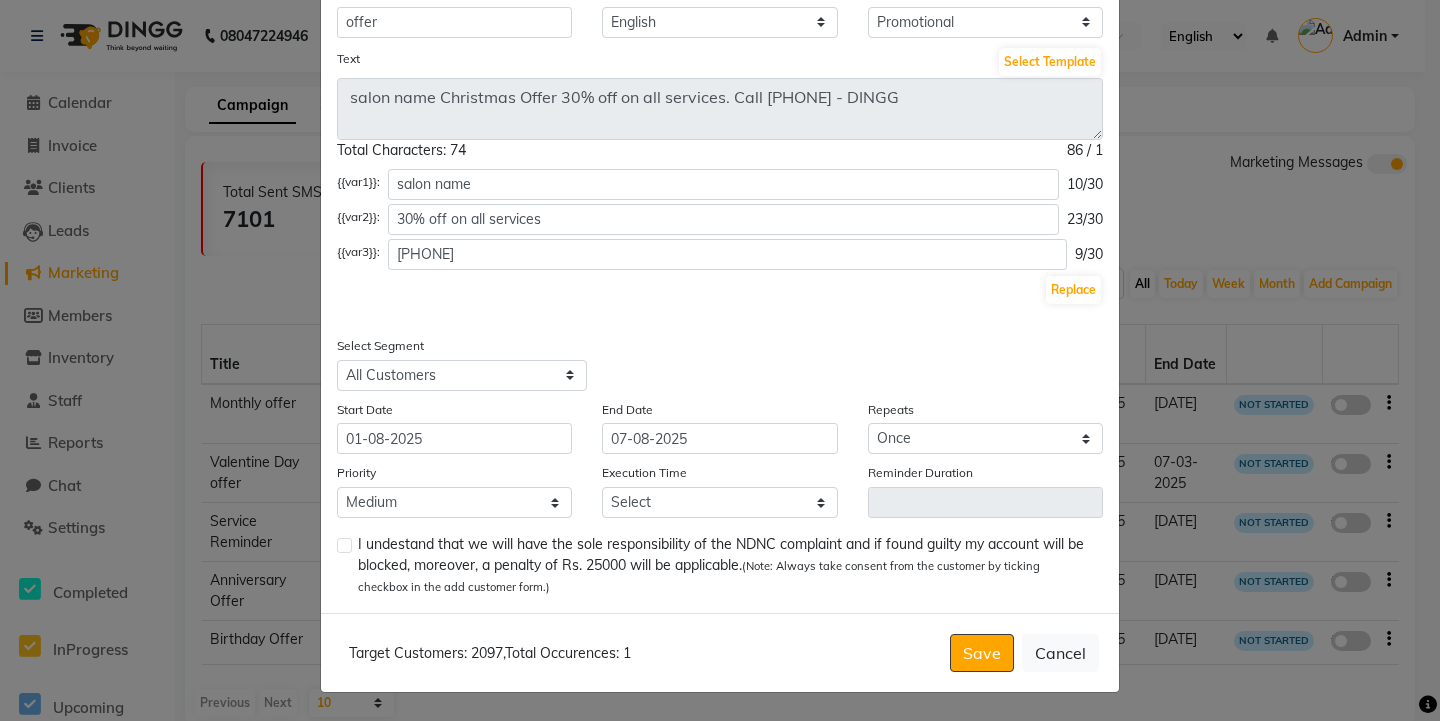 click on "Select Segment Select All Customers All Male Customer All Female Customer All Members All Customers Visited in last 30 days All Customers Visited in last 60 days but not in last 30 days Inactive/Lost Customers High Ticket Customers Low Ticket Customers Frequent Customers Regular Customers New Customers All Customers with Valid Birthdays All Customers with Valid Anniversary All Customer Visited in 2020" 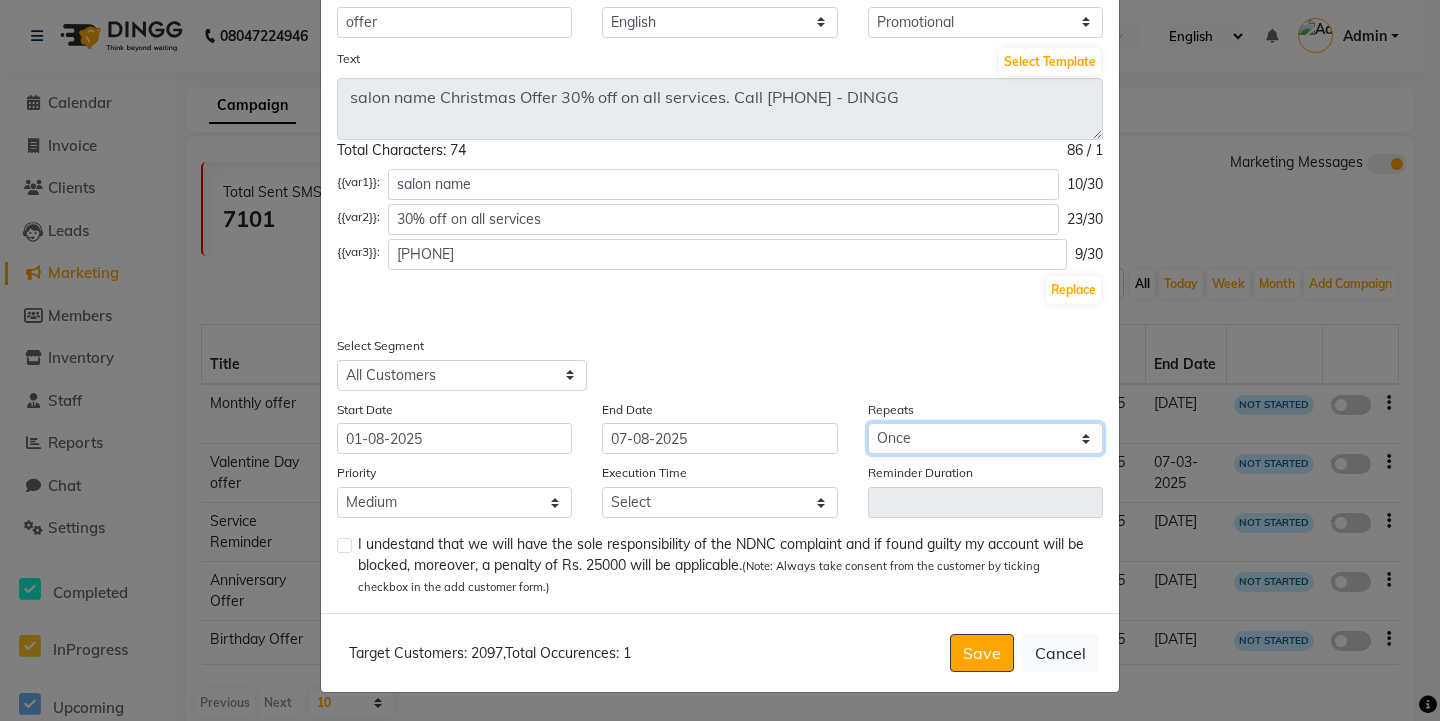 click on "Select Once Daily Alternate Day Weekly Monthly Yearly" at bounding box center [985, 438] 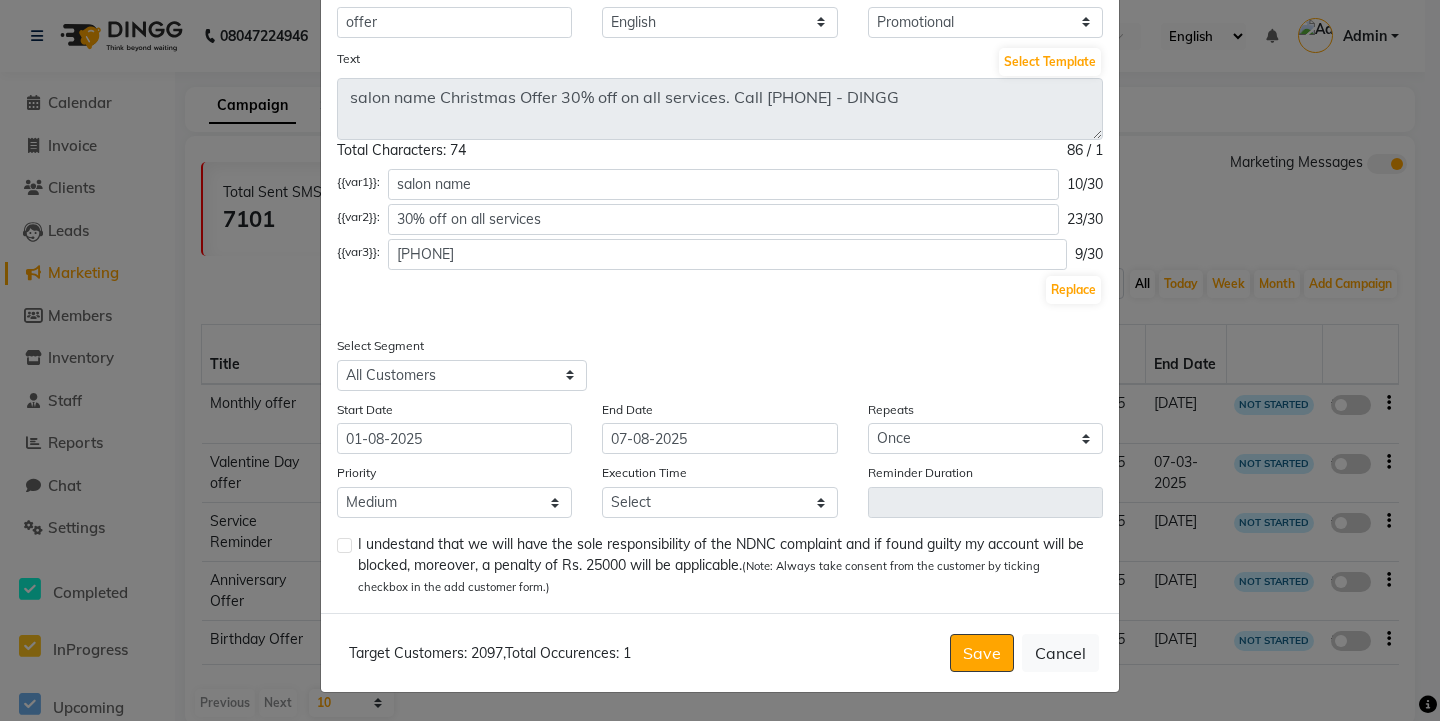 click on "Select Segment Select All Customers All Male Customer All Female Customer All Members All Customers Visited in last 30 days All Customers Visited in last 60 days but not in last 30 days Inactive/Lost Customers High Ticket Customers Low Ticket Customers Frequent Customers Regular Customers New Customers All Customers with Valid Birthdays All Customers with Valid Anniversary All Customer Visited in 2020" 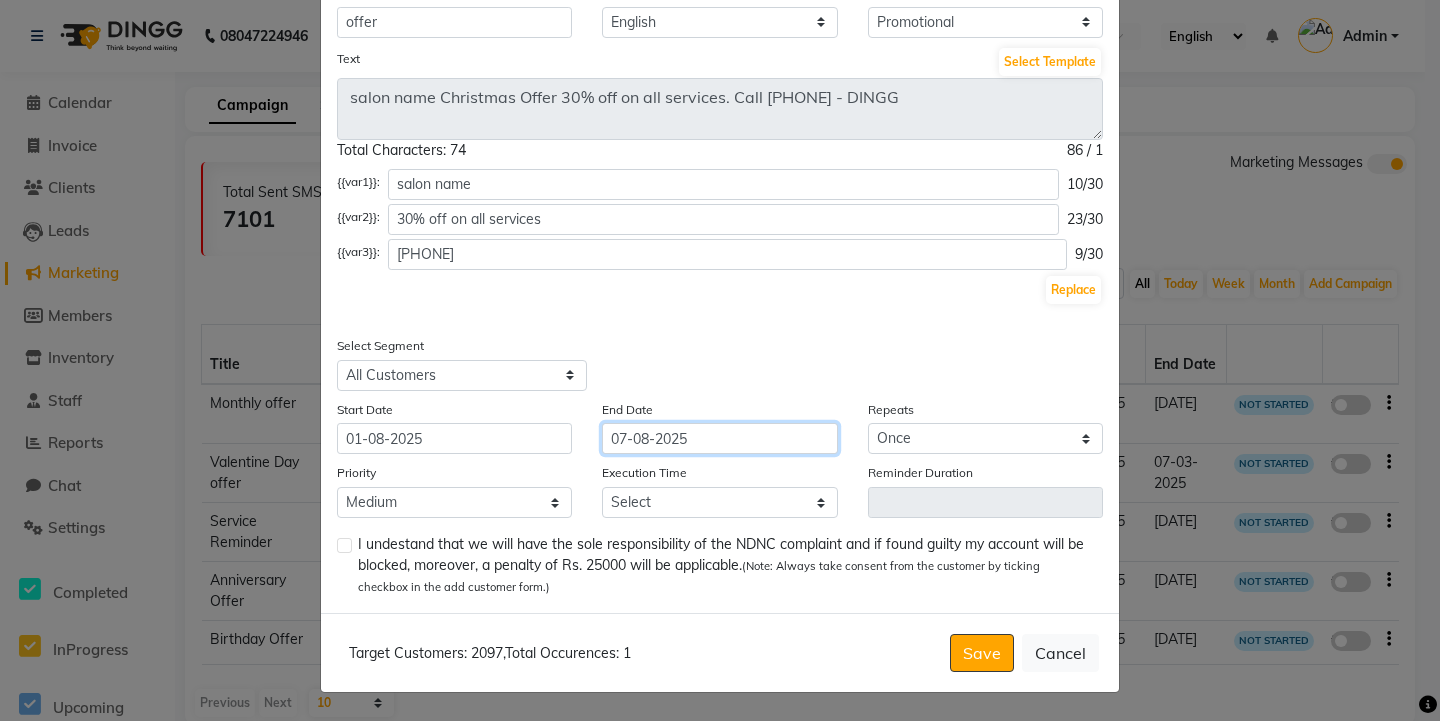 click on "07-08-2025" 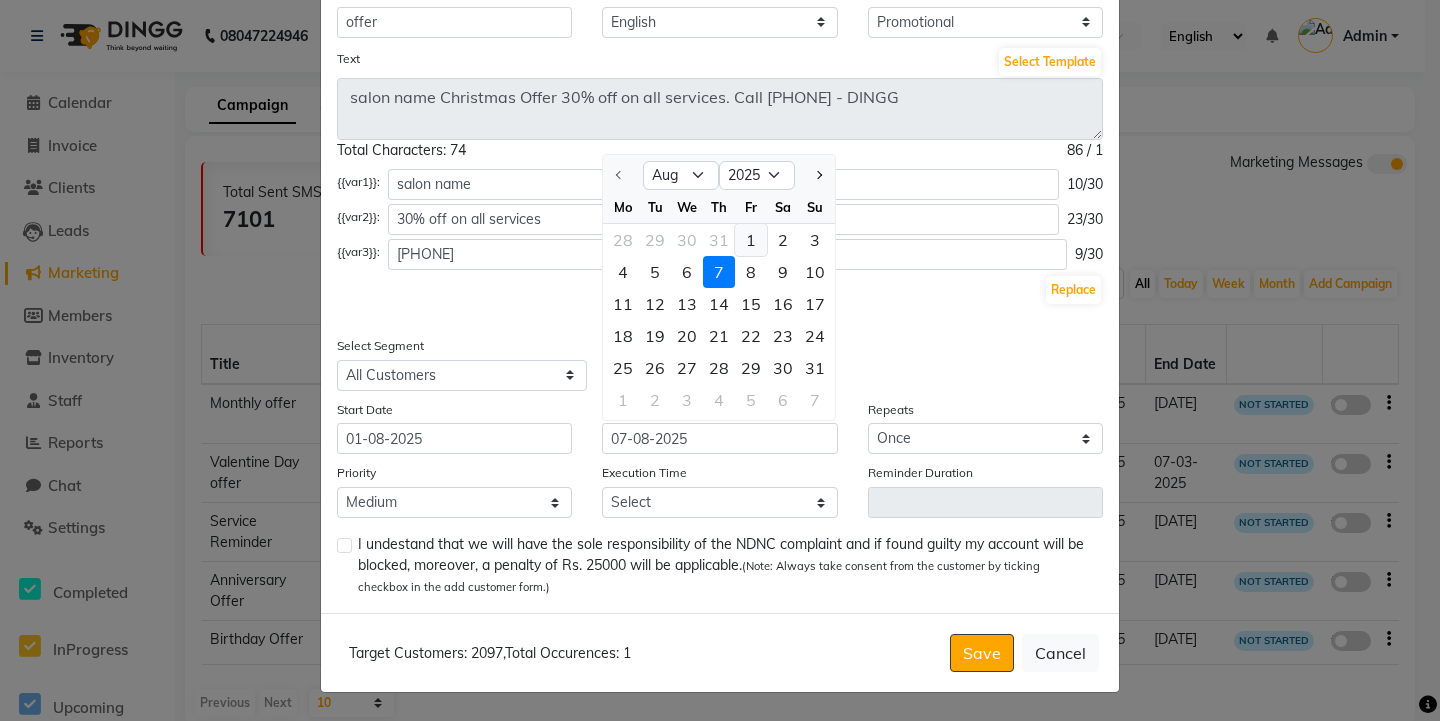 click on "1" 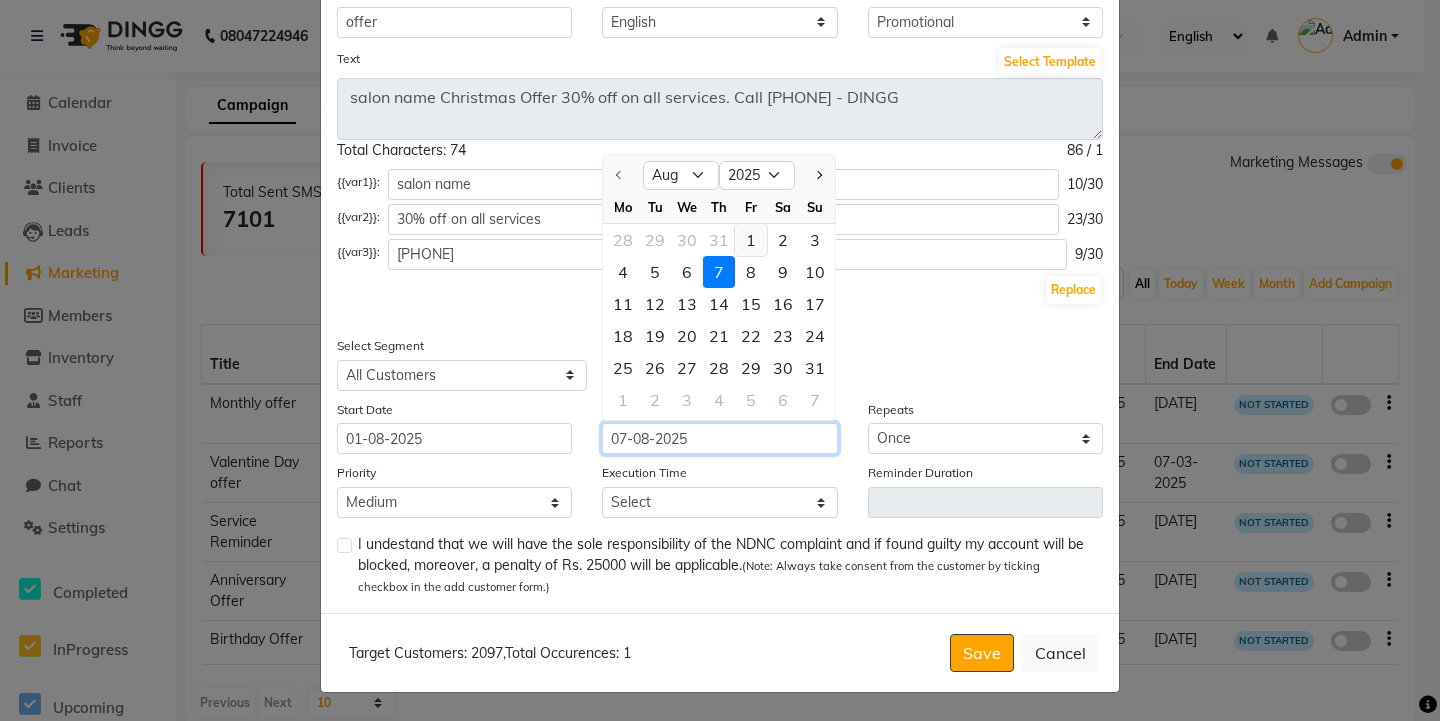 type on "01-08-2025" 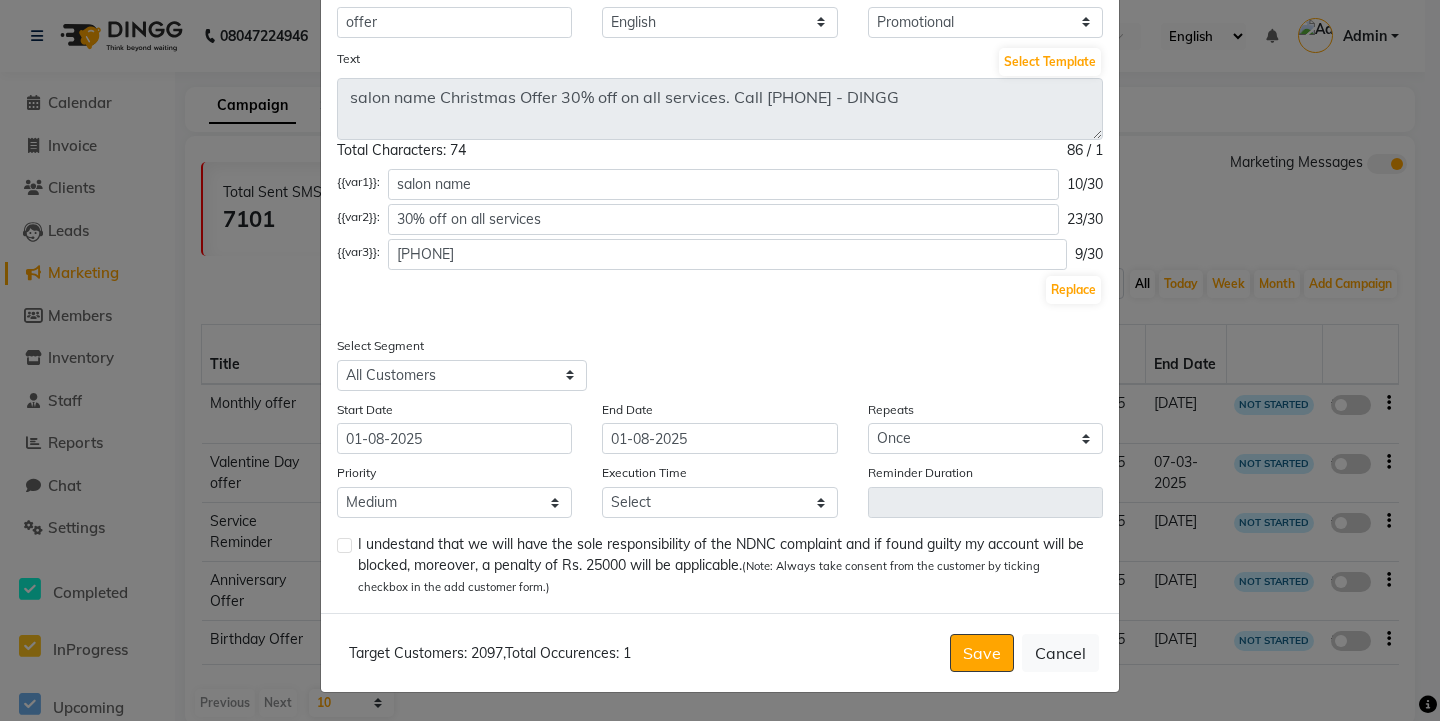 click on "Select Segment Select All Customers All Male Customer All Female Customer All Members All Customers Visited in last 30 days All Customers Visited in last 60 days but not in last 30 days Inactive/Lost Customers High Ticket Customers Low Ticket Customers Frequent Customers Regular Customers New Customers All Customers with Valid Birthdays All Customers with Valid Anniversary All Customer Visited in 2020" 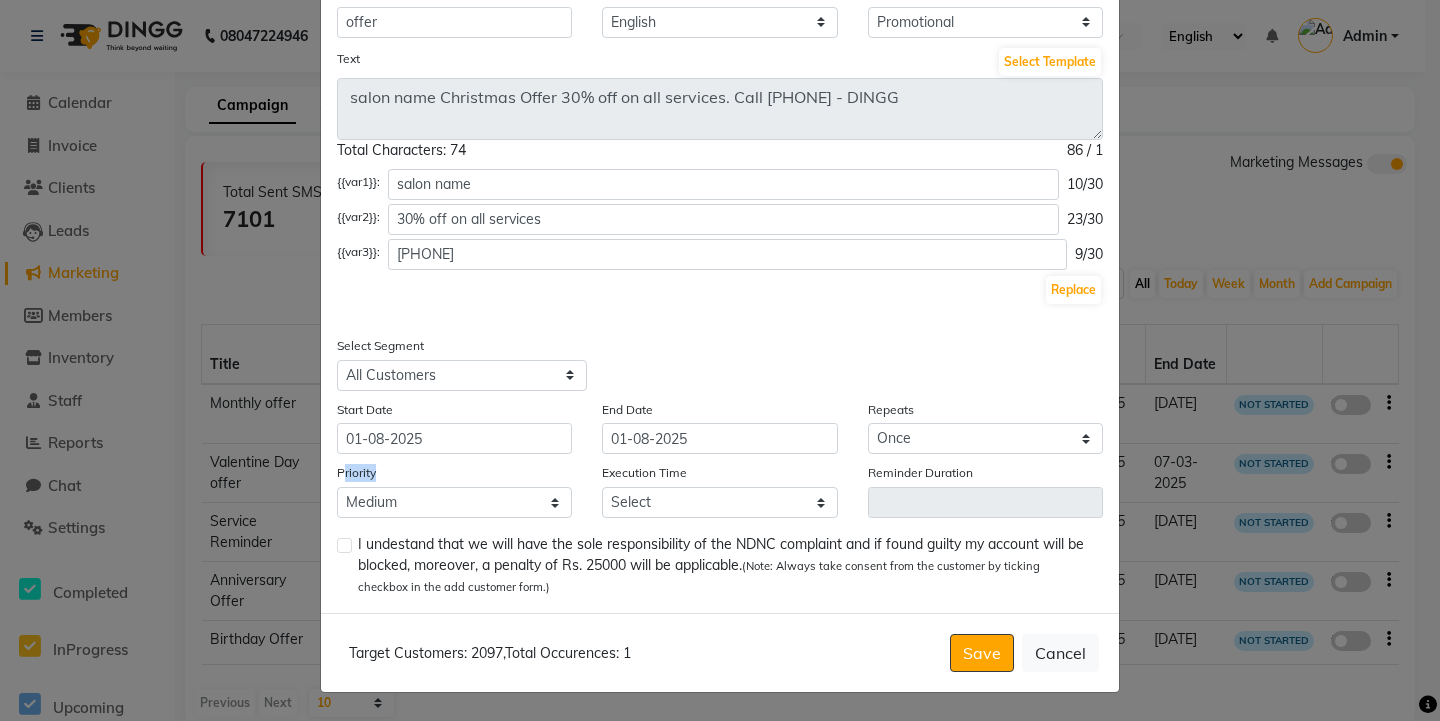 drag, startPoint x: 336, startPoint y: 470, endPoint x: 384, endPoint y: 496, distance: 54.589375 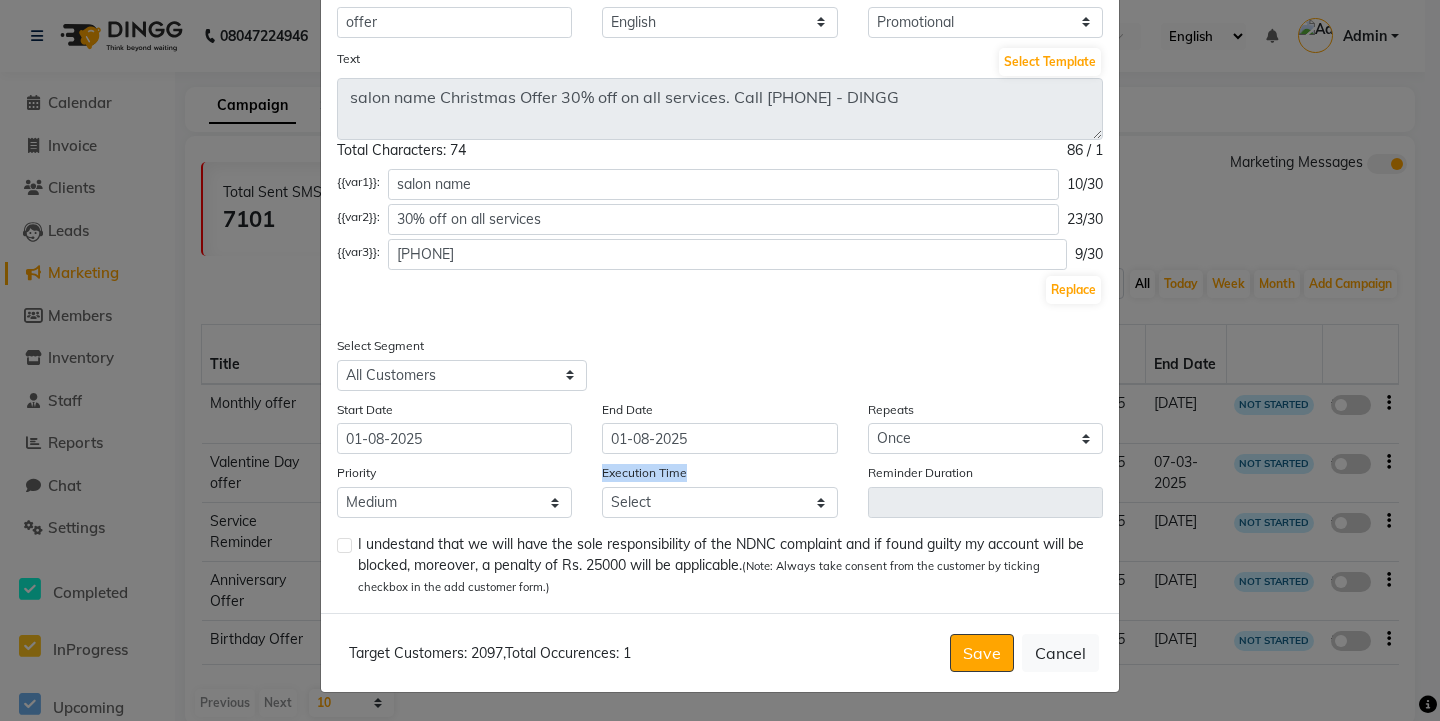 drag, startPoint x: 587, startPoint y: 474, endPoint x: 698, endPoint y: 474, distance: 111 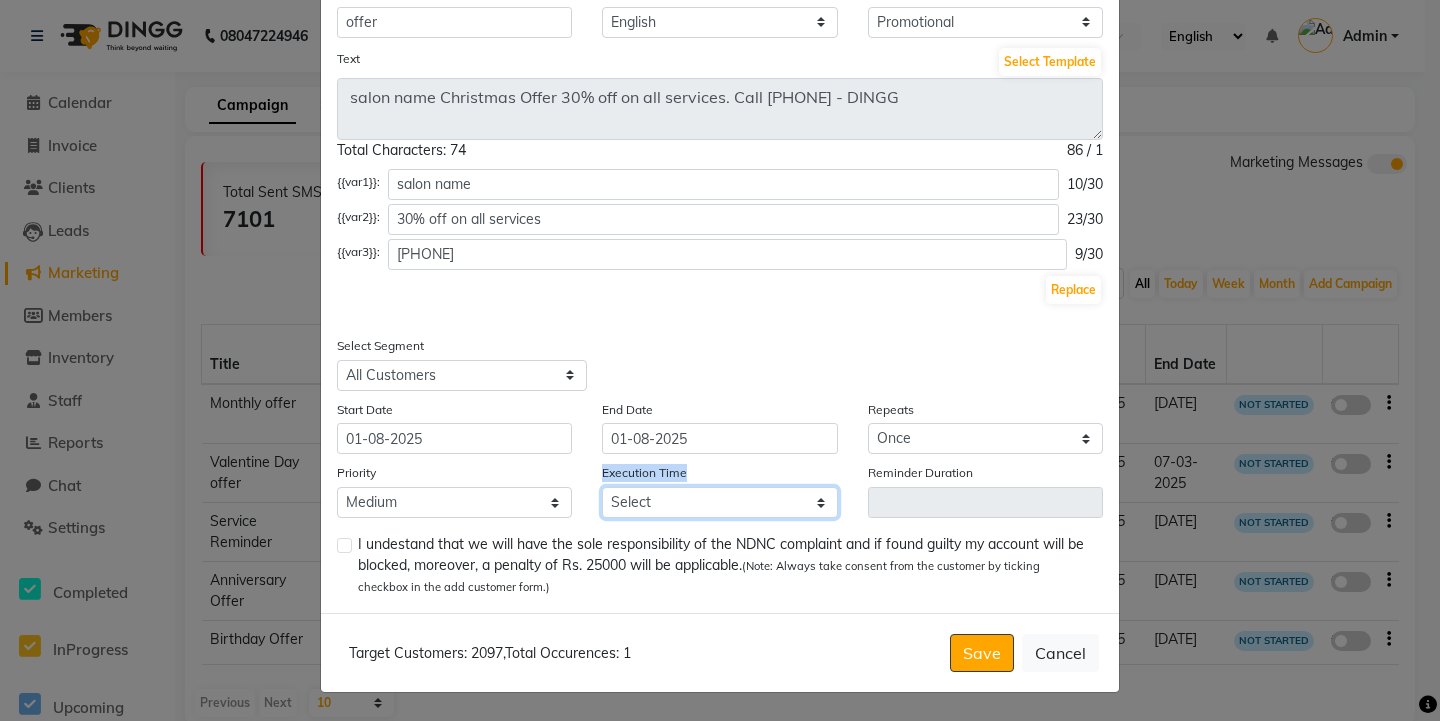 click on "Select 09:00 AM 09:15 AM 09:30 AM 09:45 AM 10:00 AM 10:15 AM 10:30 AM 10:45 AM 11:00 AM 11:15 AM 11:30 AM 11:45 AM 12:00 PM 12:15 PM 12:30 PM 12:45 PM 01:00 PM 01:15 PM 01:30 PM 01:45 PM 02:00 PM 02:15 PM 02:30 PM 02:45 PM 03:00 PM 03:15 PM 03:30 PM 03:45 PM 04:00 PM 04:15 PM 04:30 PM 04:45 PM 05:00 PM 05:15 PM 05:30 PM 05:45 PM 06:00 PM 06:15 PM 06:30 PM 06:45 PM 07:00 PM 07:15 PM 07:30 PM 07:45 PM 08:00 PM 08:15 PM 08:30 PM 08:45 PM" at bounding box center (719, 502) 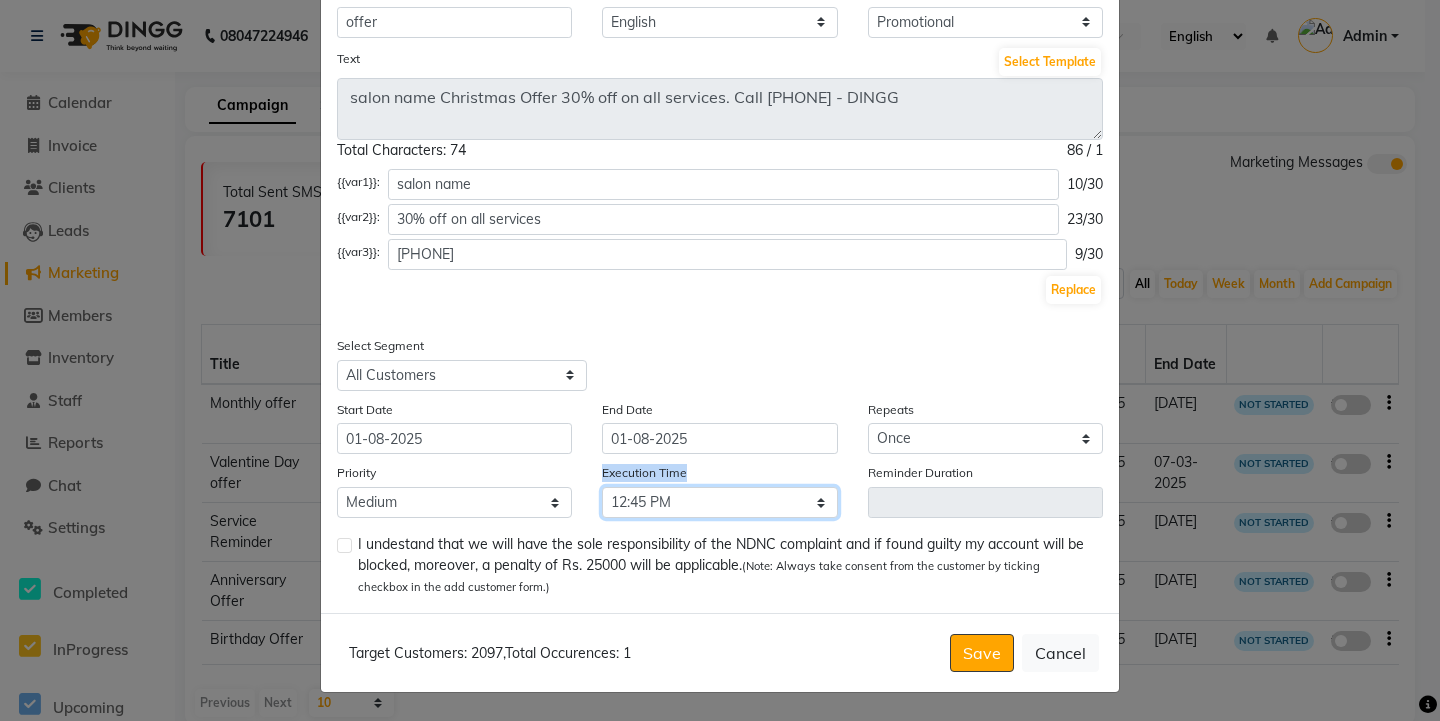 click on "Select 09:00 AM 09:15 AM 09:30 AM 09:45 AM 10:00 AM 10:15 AM 10:30 AM 10:45 AM 11:00 AM 11:15 AM 11:30 AM 11:45 AM 12:00 PM 12:15 PM 12:30 PM 12:45 PM 01:00 PM 01:15 PM 01:30 PM 01:45 PM 02:00 PM 02:15 PM 02:30 PM 02:45 PM 03:00 PM 03:15 PM 03:30 PM 03:45 PM 04:00 PM 04:15 PM 04:30 PM 04:45 PM 05:00 PM 05:15 PM 05:30 PM 05:45 PM 06:00 PM 06:15 PM 06:30 PM 06:45 PM 07:00 PM 07:15 PM 07:30 PM 07:45 PM 08:00 PM 08:15 PM 08:30 PM 08:45 PM" at bounding box center (719, 502) 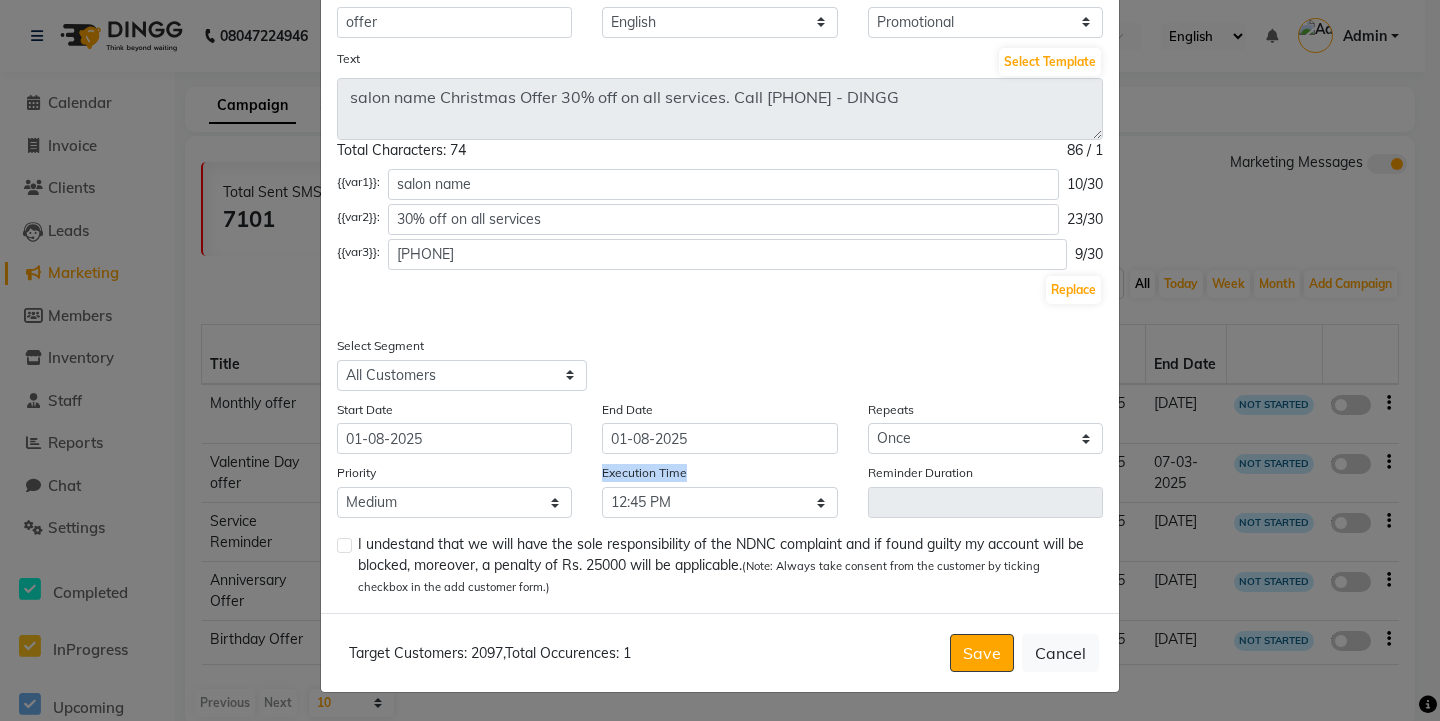click on "Title offer Language English Campaign Type Select Birthday Anniversary Promotional Service reminder Text Select Template Select salon name Christmas Offer 30% off on all services. Call [PHONE] - DINGG Total Characters: 56 104 / 1  {{var1}}: salon name 10/30 {{var2}}: 30% off on all services 23/30 {{var3}}: [PHONE] 9/30 Replace Select Segment Select All Customers All Male Customer All Female Customer All Members All Customers Visited in last 30 days All Customers Visited in last 60 days but not in last 30 days Inactive/Lost Customers High Ticket Customers Low Ticket Customers Frequent Customers Regular Customers New Customers All Customers with Valid Birthdays All Customers with Valid Anniversary All Customer Visited in 2020 Start Date [DATE] End Date [DATE] Repeats Select Once Daily Alternate Day Weekly Monthly Yearly Priority Low Medium High Execution Time Select 09:00 AM 09:15 AM 09:30 AM 09:45 AM 10:00 AM 10:15 AM 10:30 AM 10:45 AM 11:00 AM 11:15 AM 11:30 AM 11:45 AM 12:00 PM 12:15 PM 12:30 PM 12:45 PM" 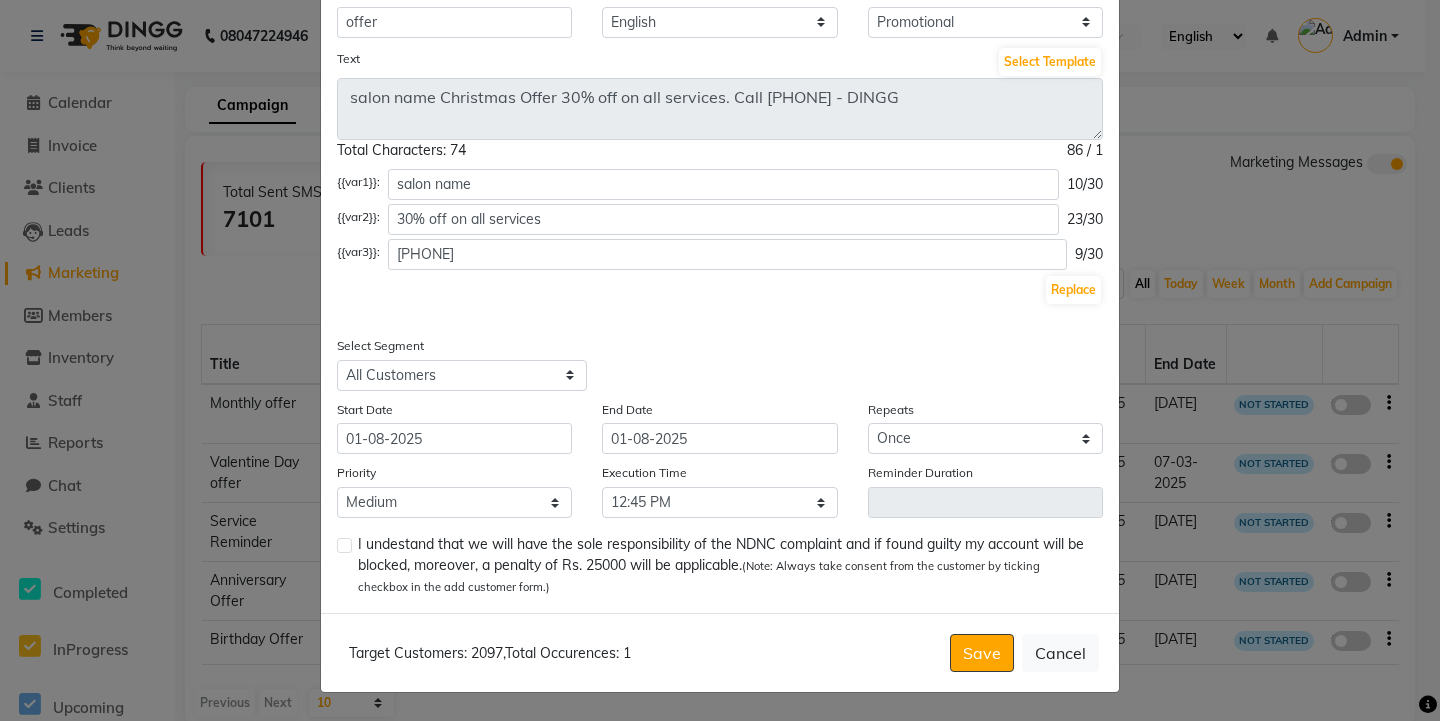 click 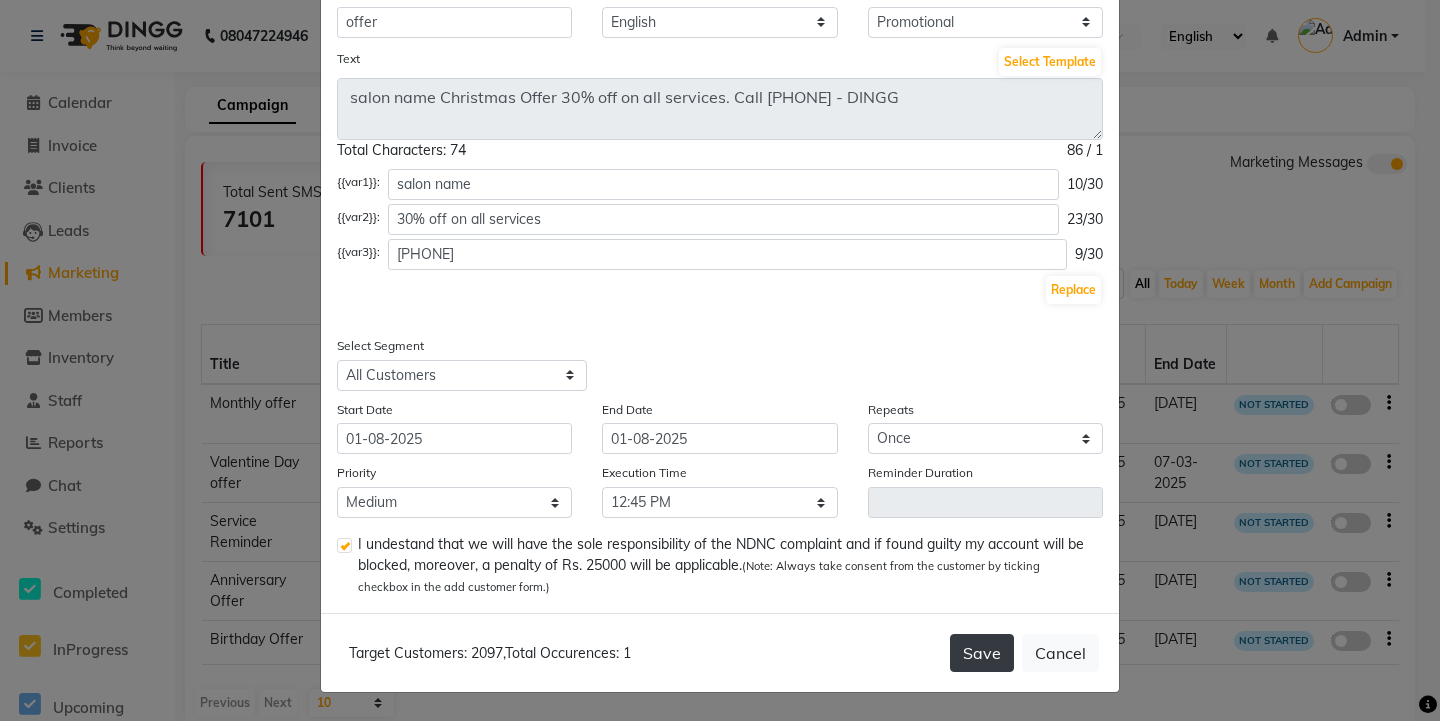 click on "Save" 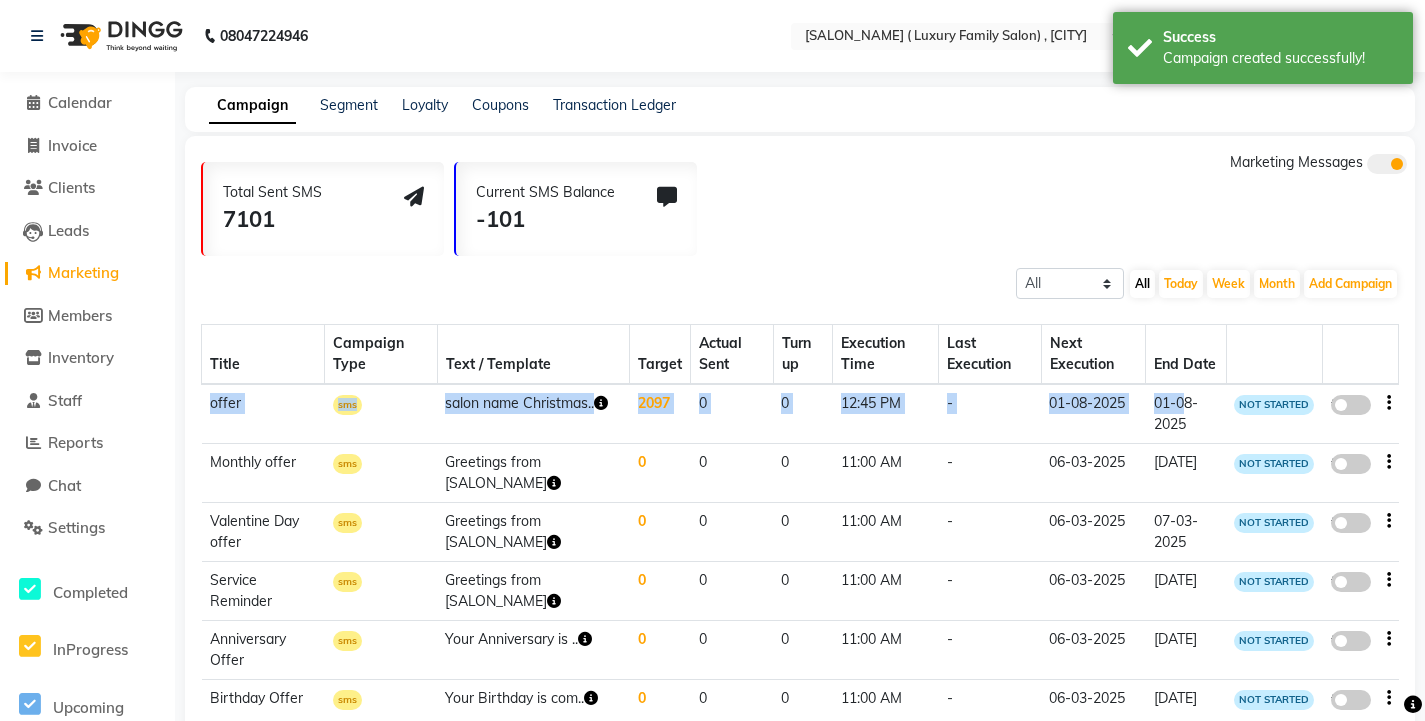 drag, startPoint x: 210, startPoint y: 401, endPoint x: 1178, endPoint y: 413, distance: 968.0744 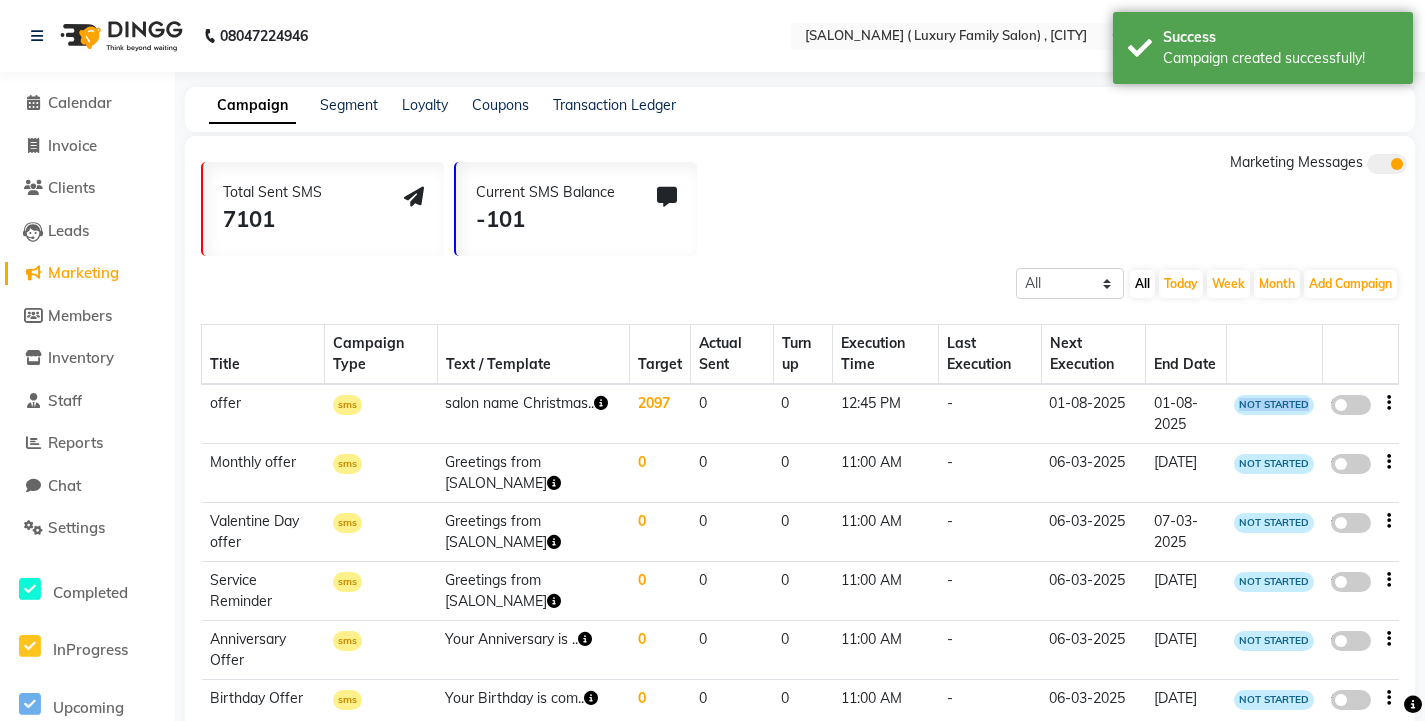drag, startPoint x: 1239, startPoint y: 399, endPoint x: 1311, endPoint y: 402, distance: 72.06247 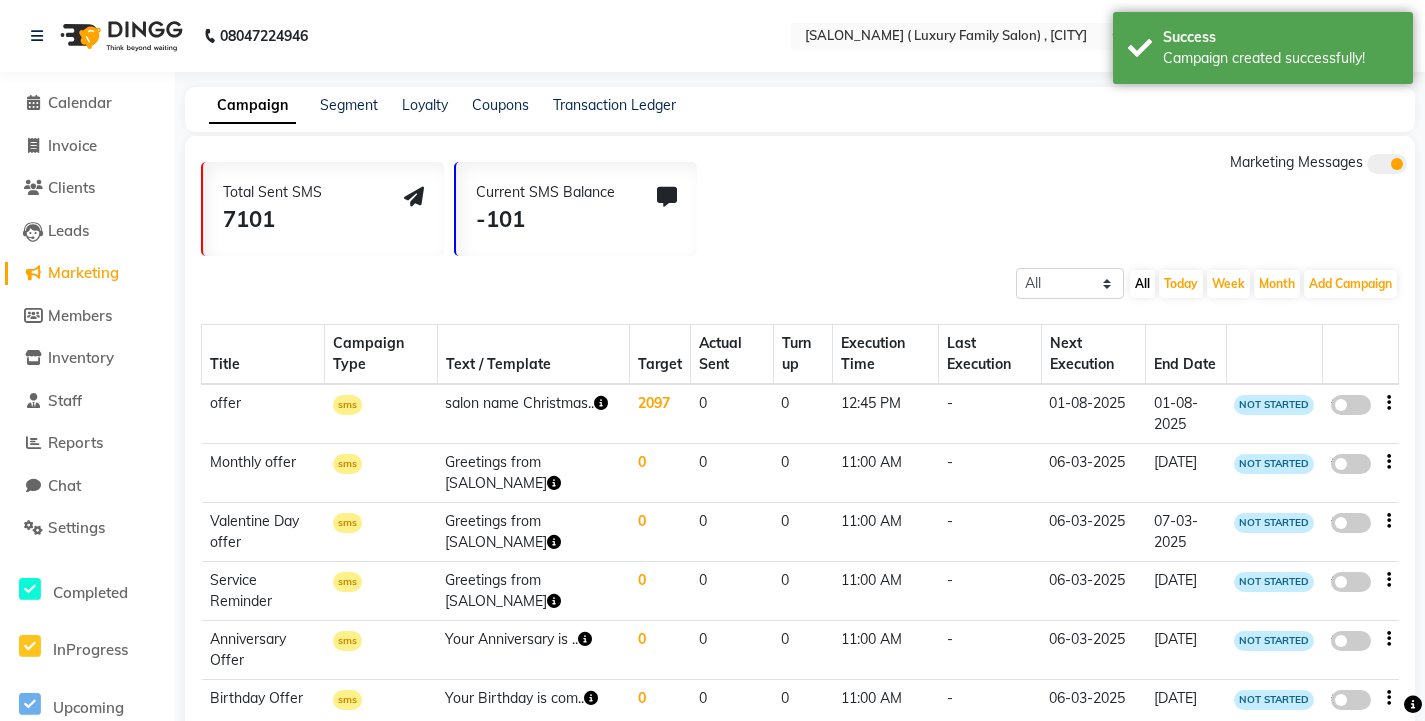 click on "NOT STARTED" 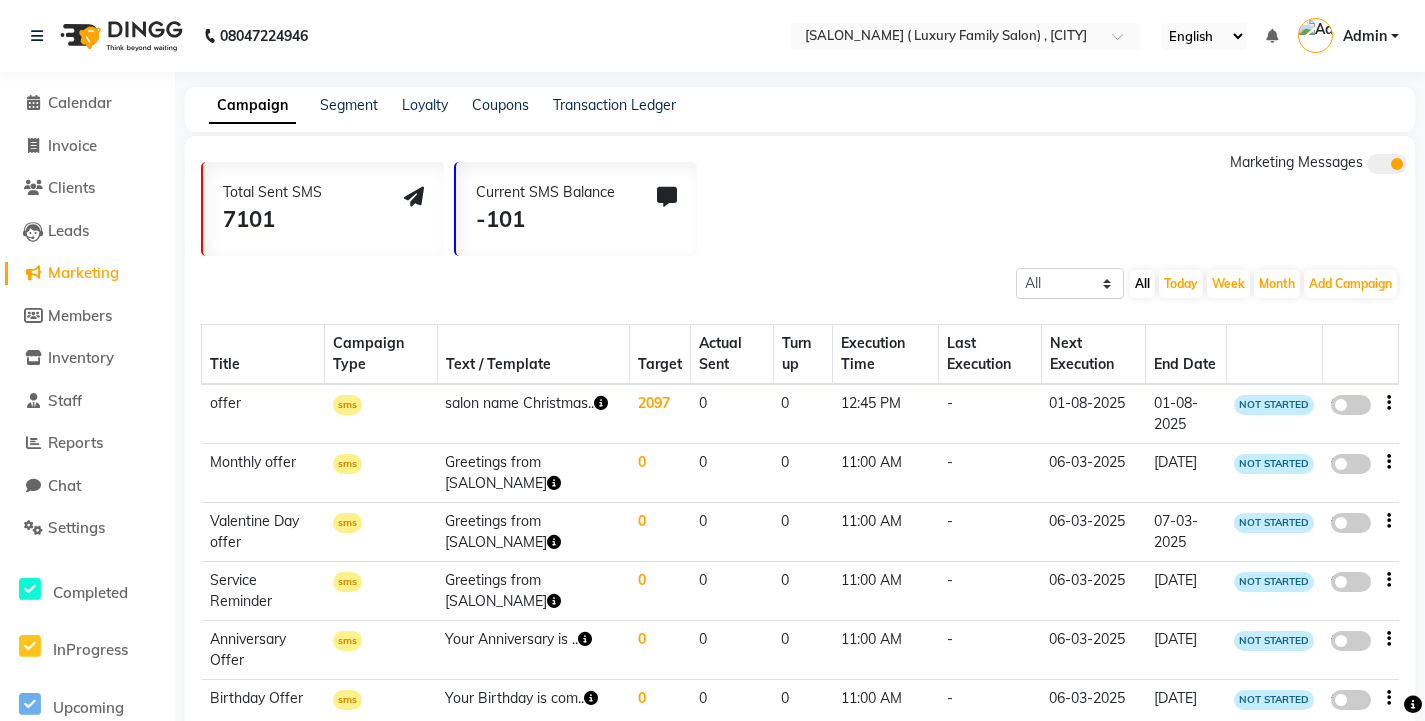 click 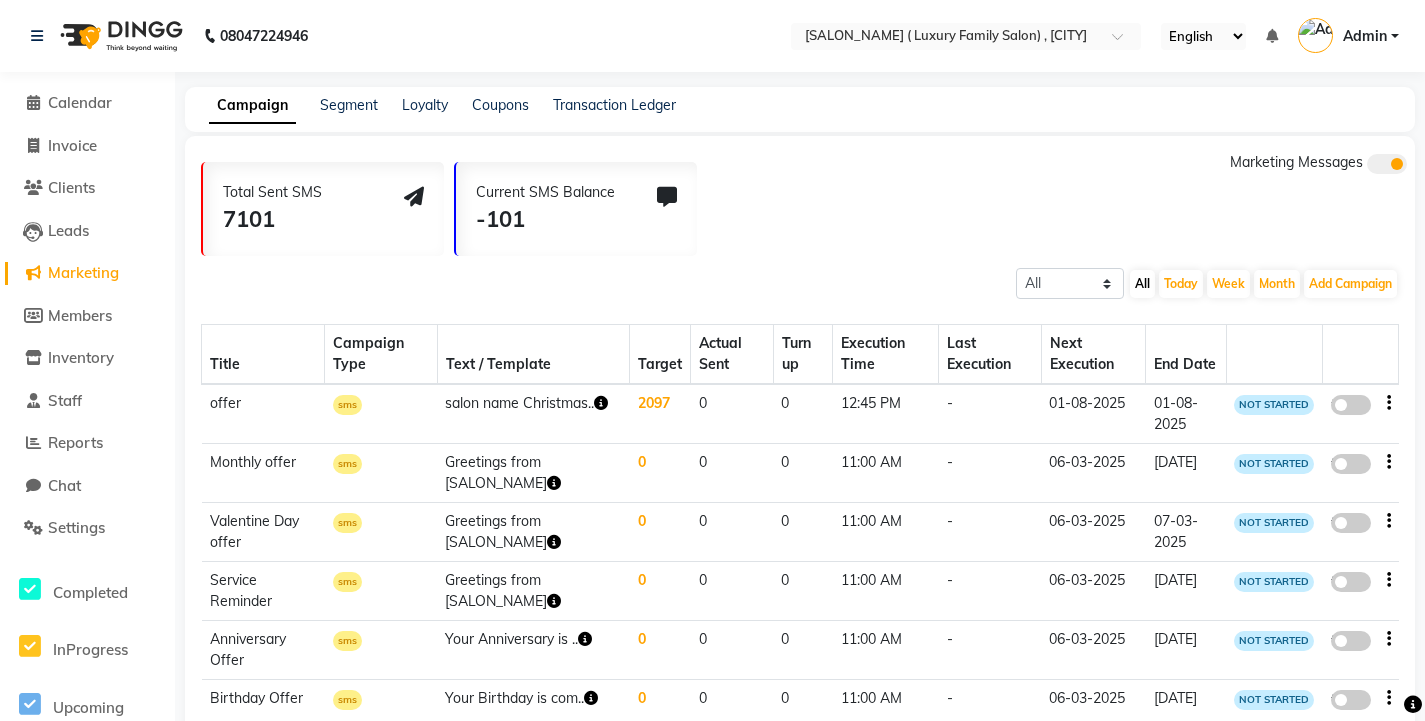 click on "false" 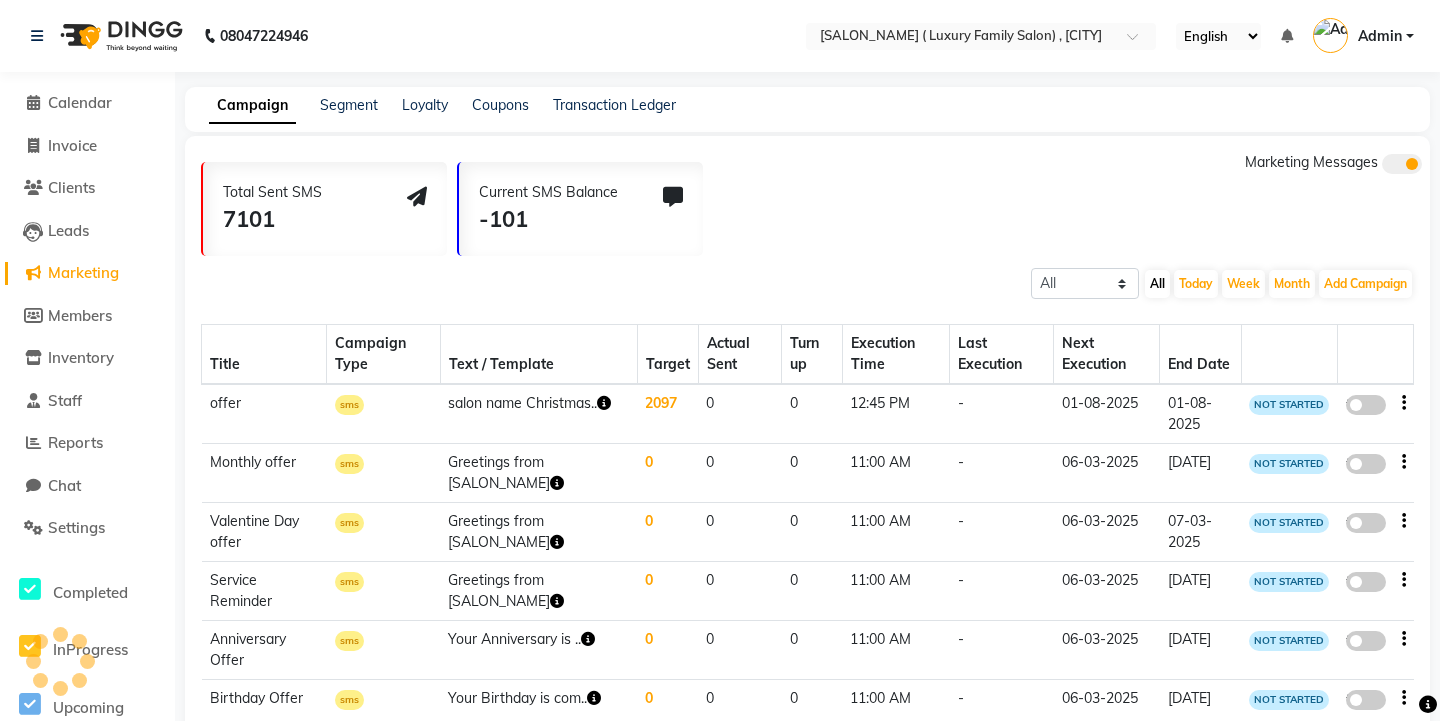 select on "3" 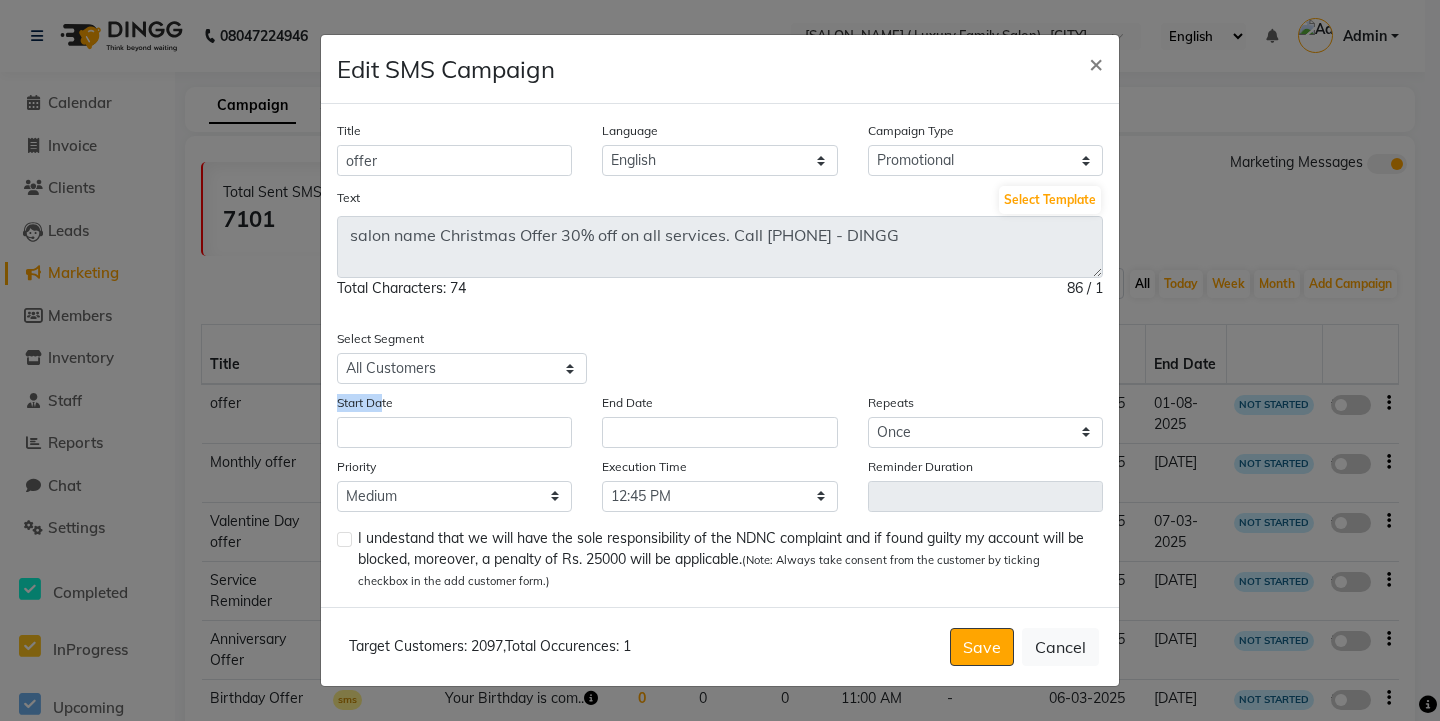 drag, startPoint x: 339, startPoint y: 404, endPoint x: 384, endPoint y: 403, distance: 45.01111 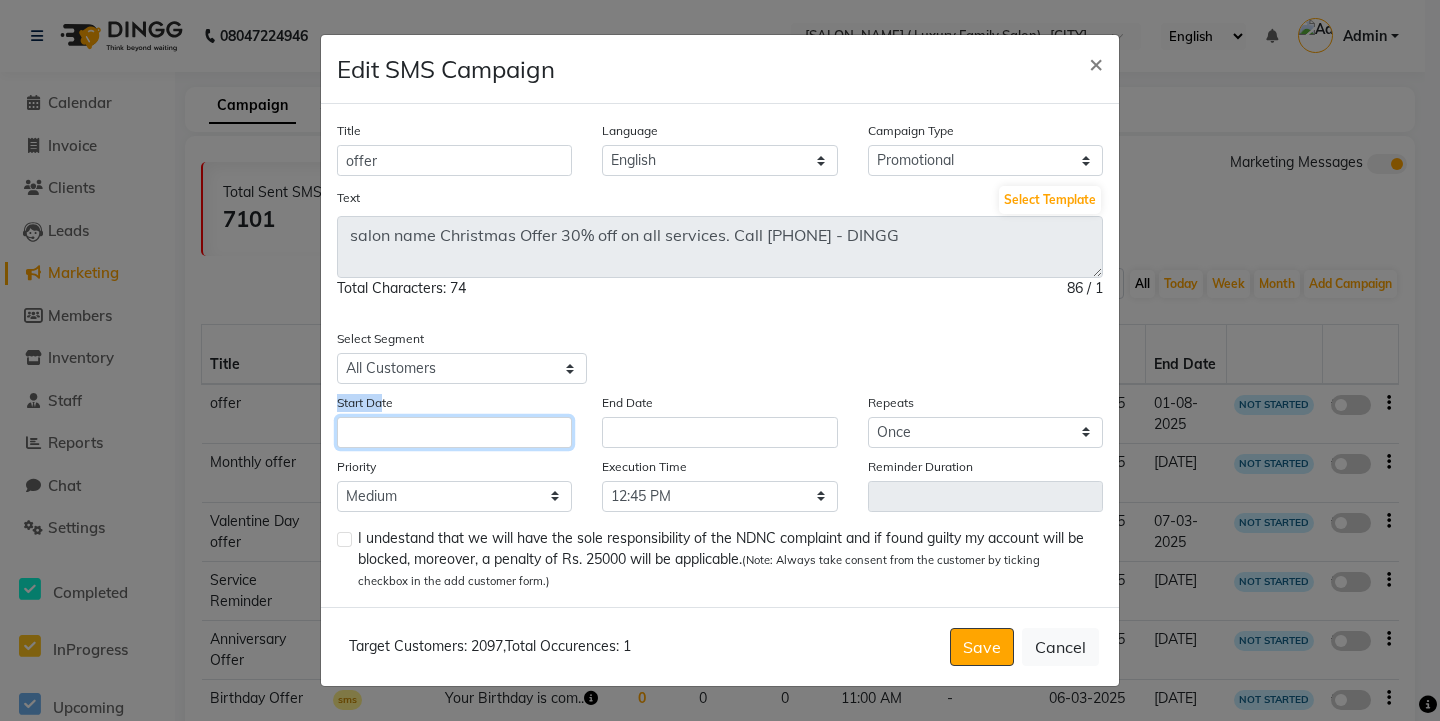 click 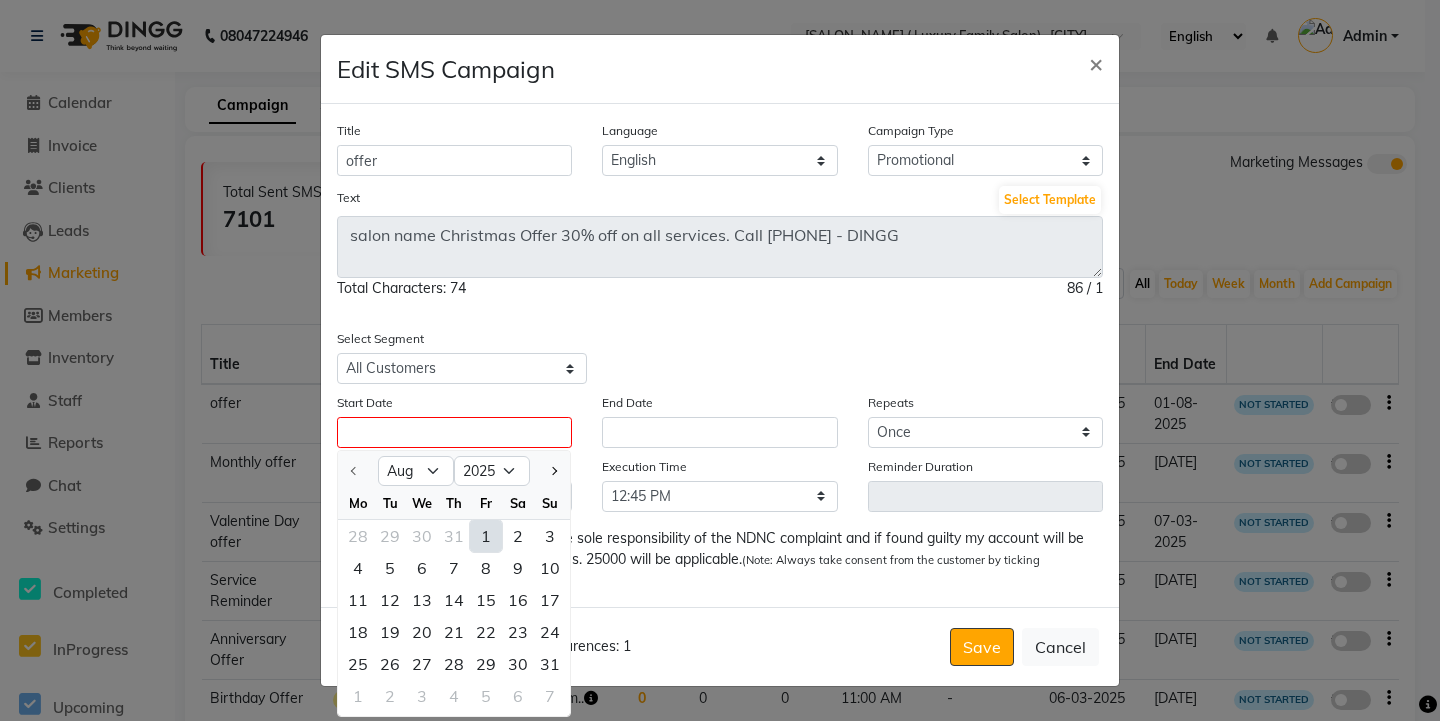 click on "1" 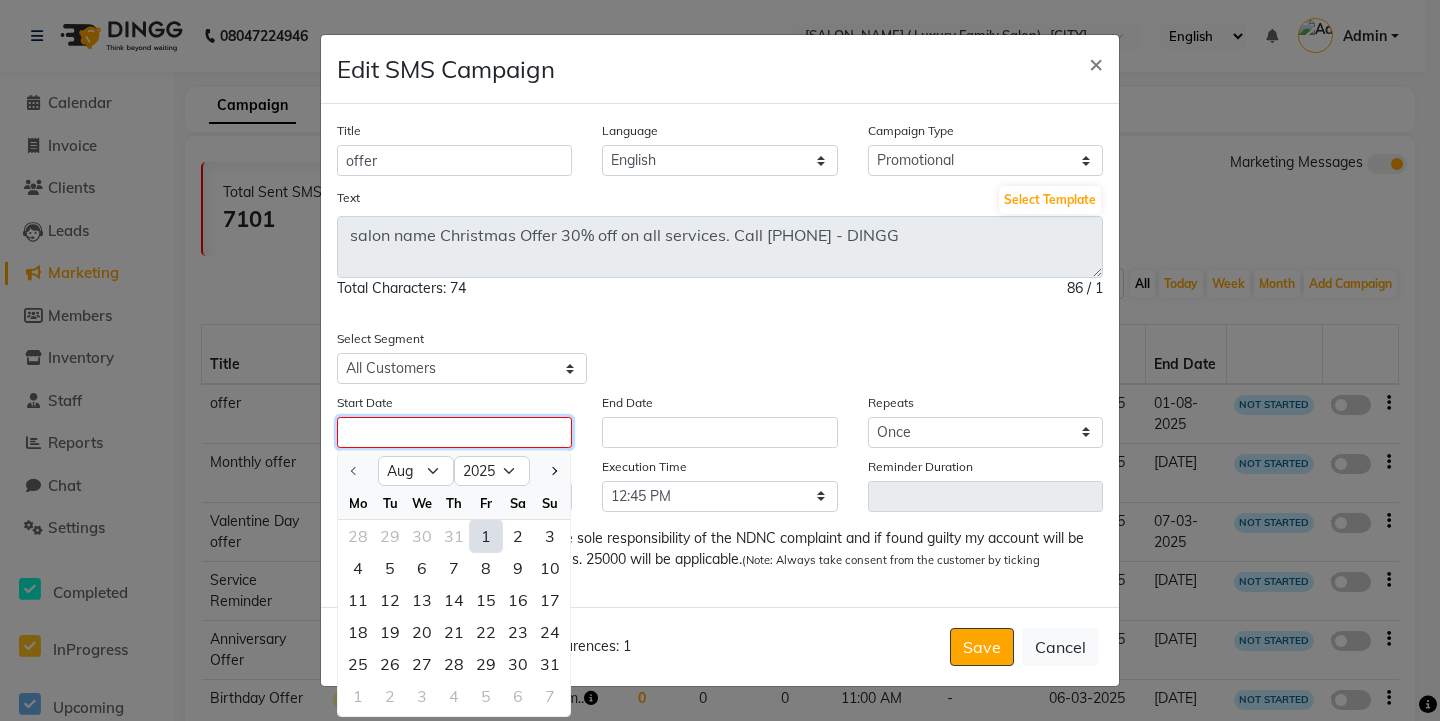 type on "01-08-2025" 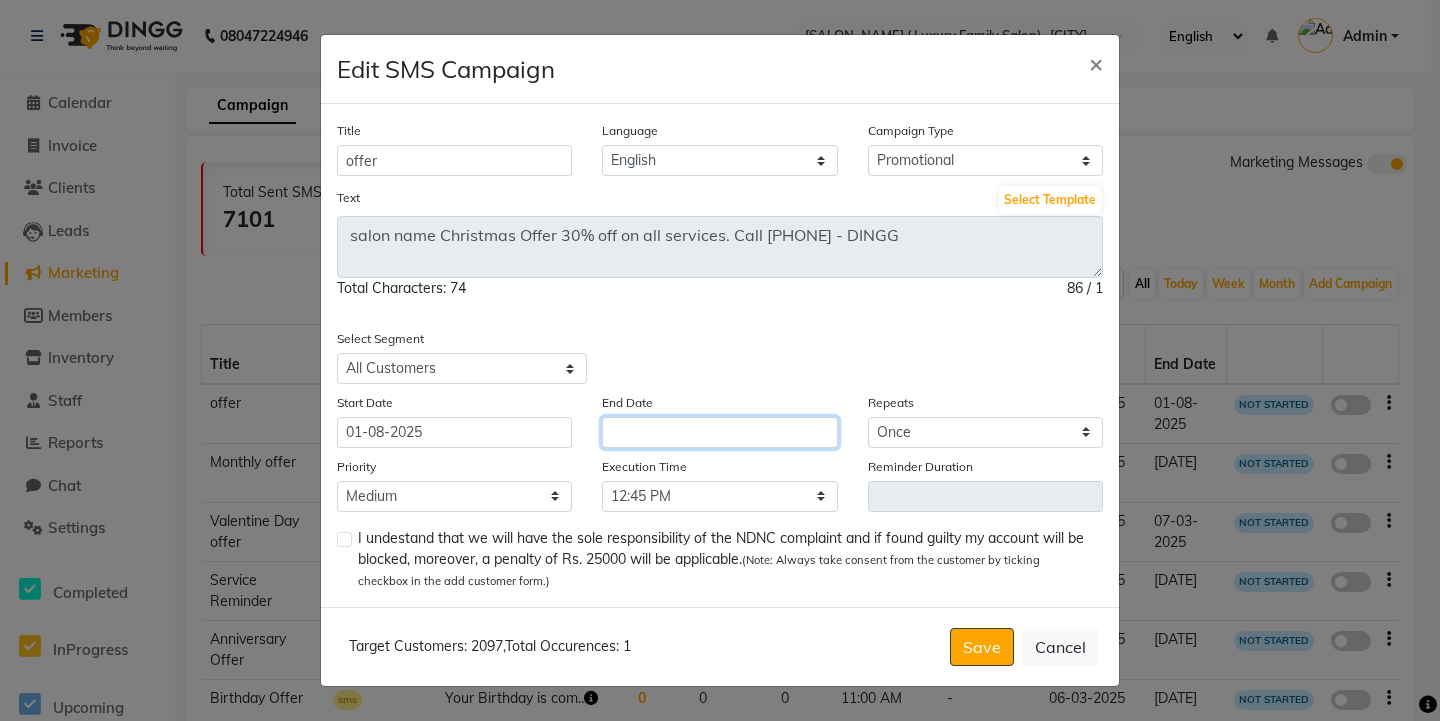 click 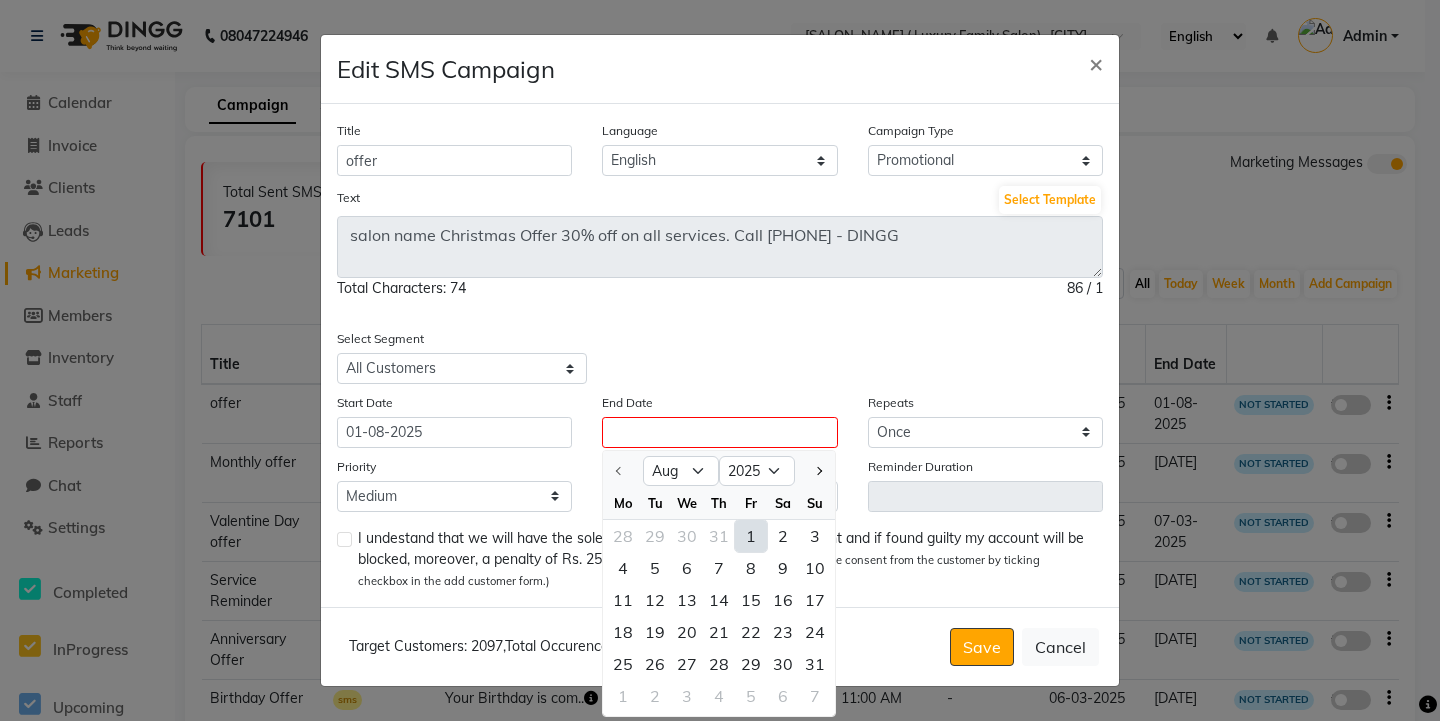 click on "1" 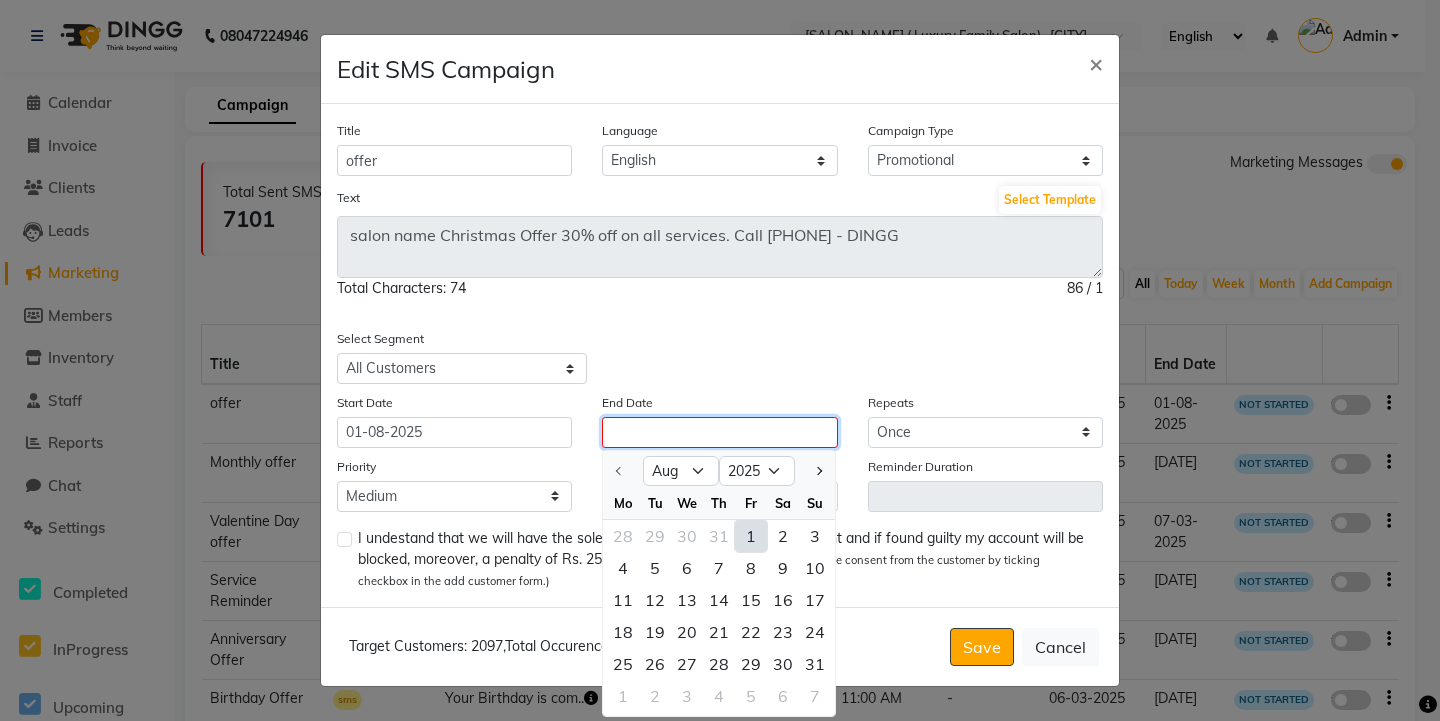 type on "01-08-2025" 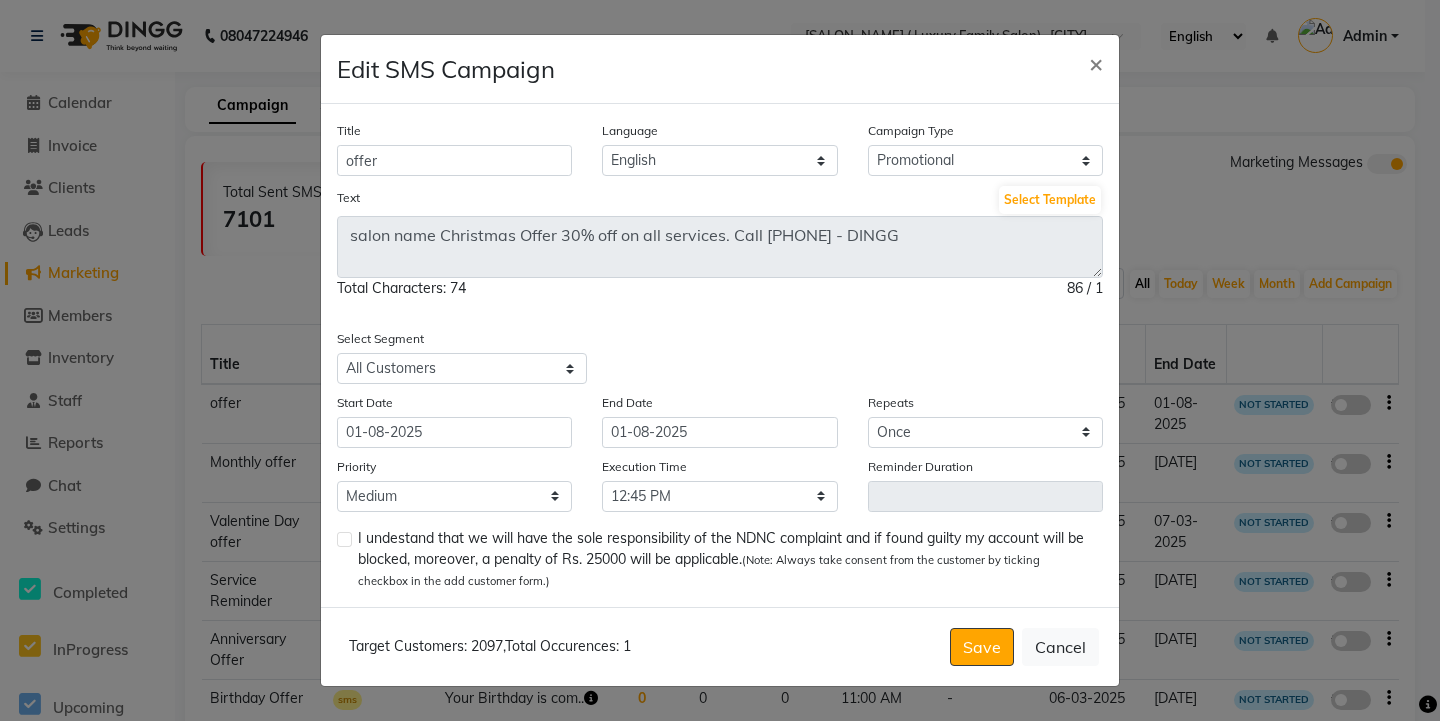 click 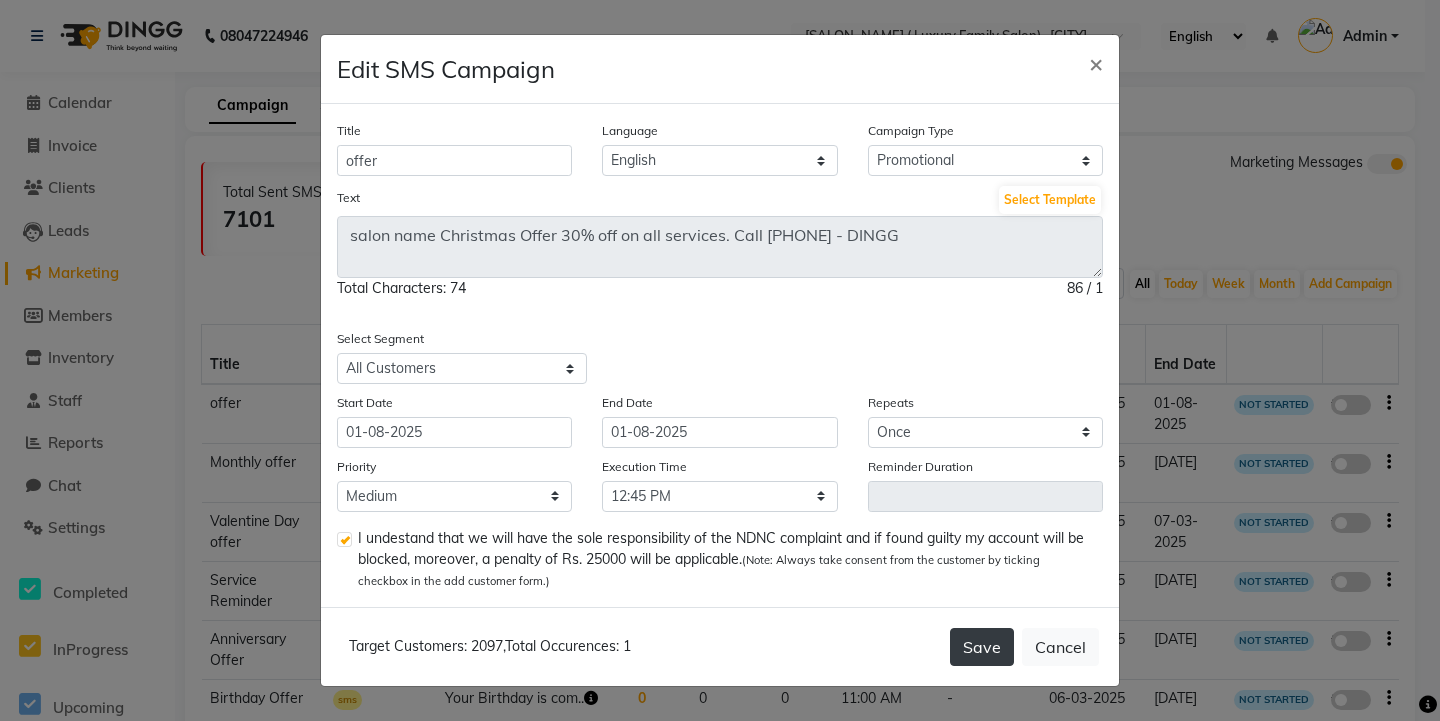 click on "Save" 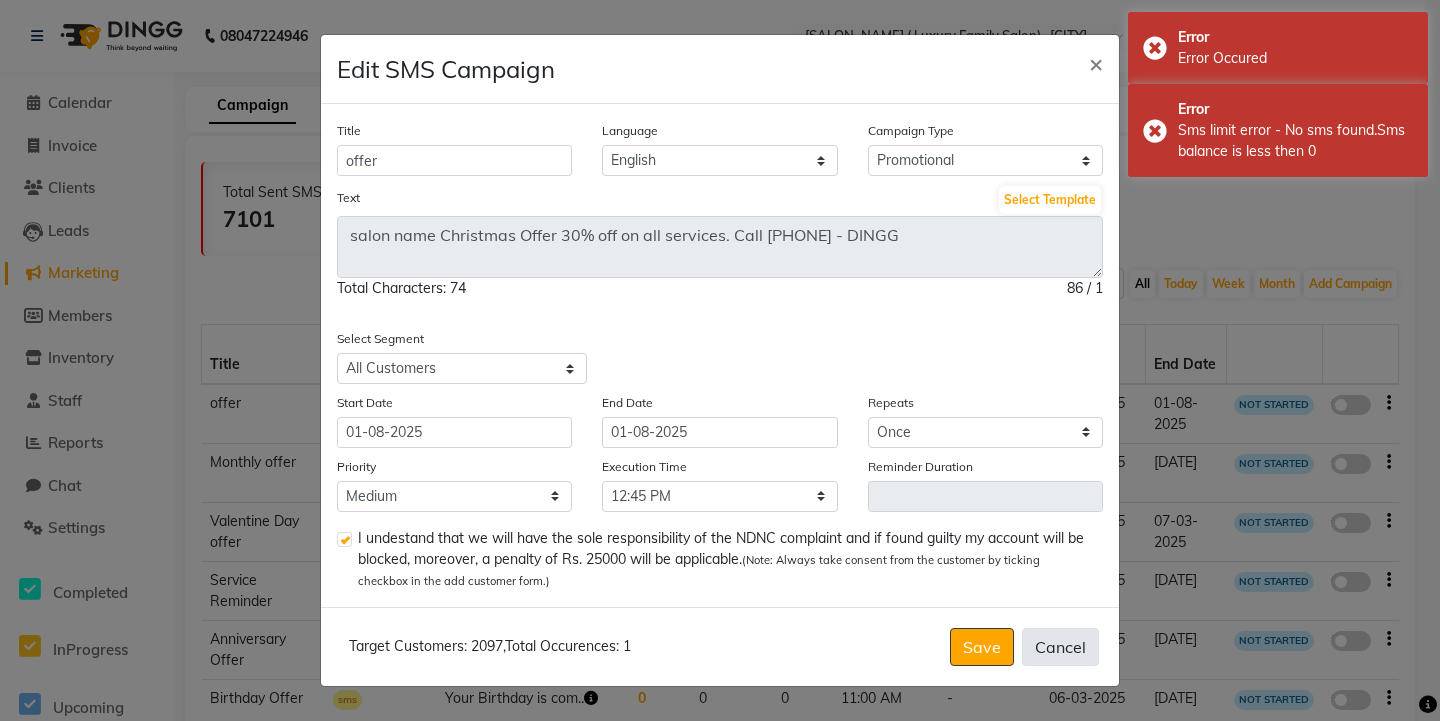 click on "Cancel" 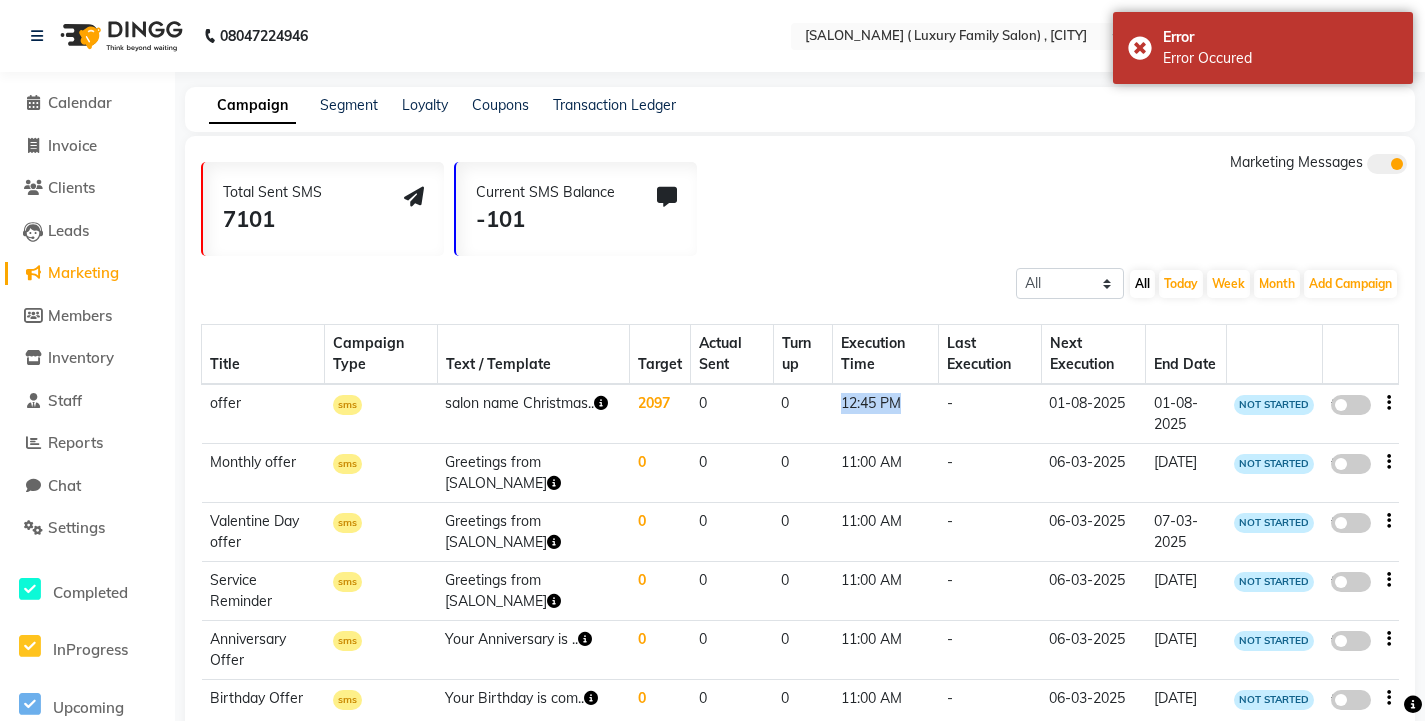 drag, startPoint x: 863, startPoint y: 395, endPoint x: 882, endPoint y: 395, distance: 19 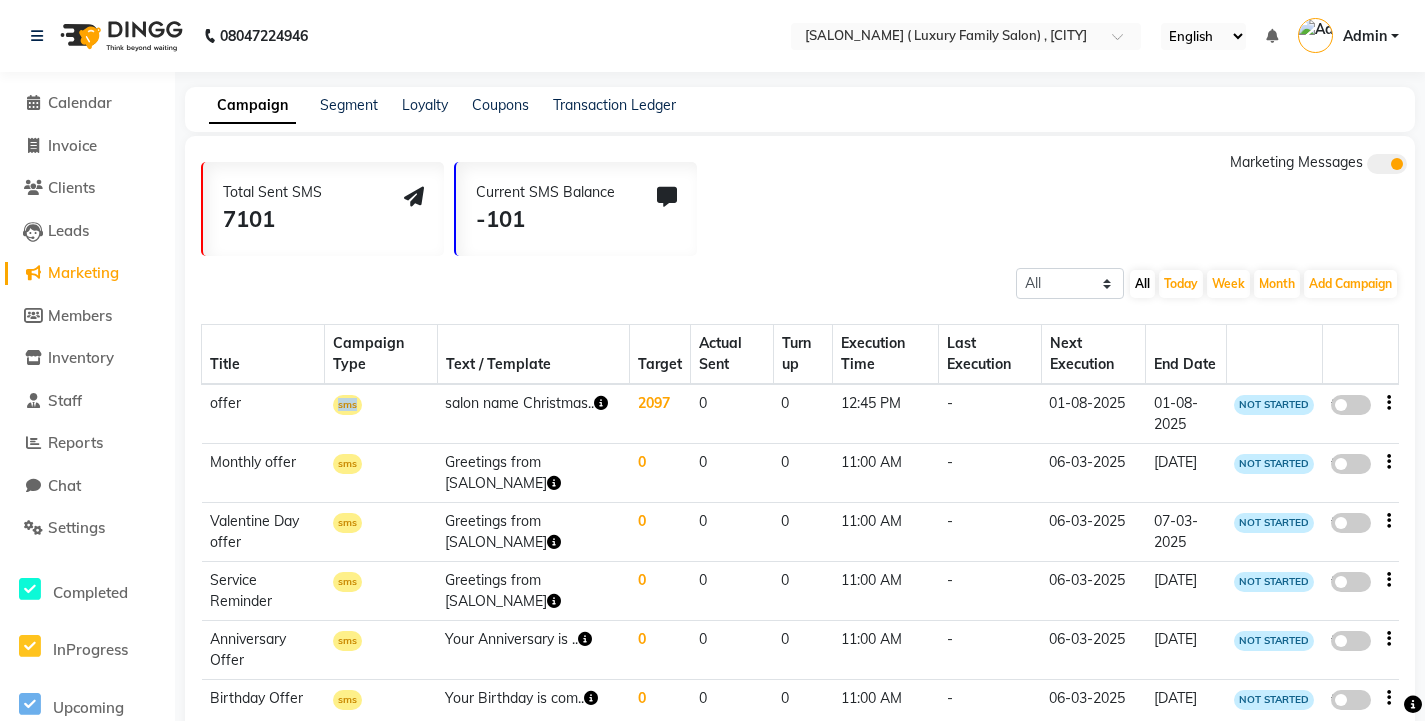 drag, startPoint x: 329, startPoint y: 394, endPoint x: 366, endPoint y: 398, distance: 37.215588 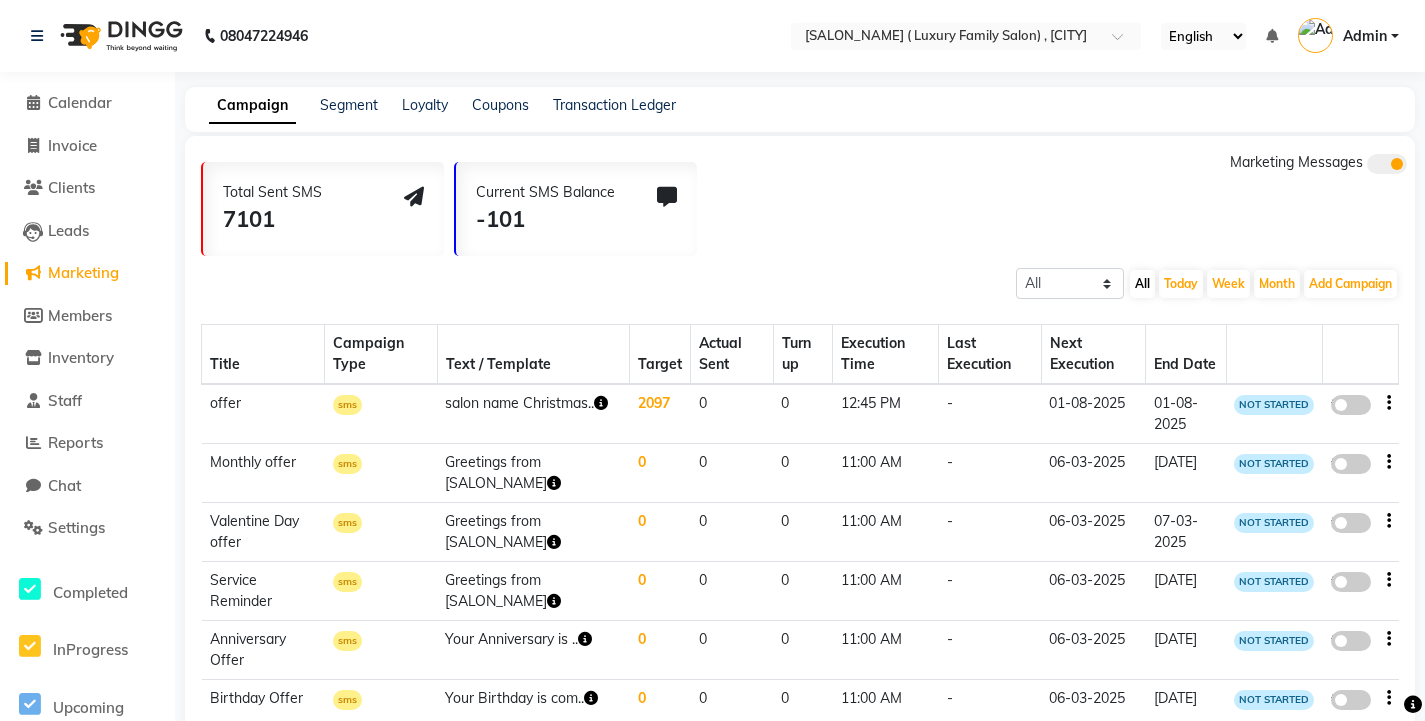 click on "false" 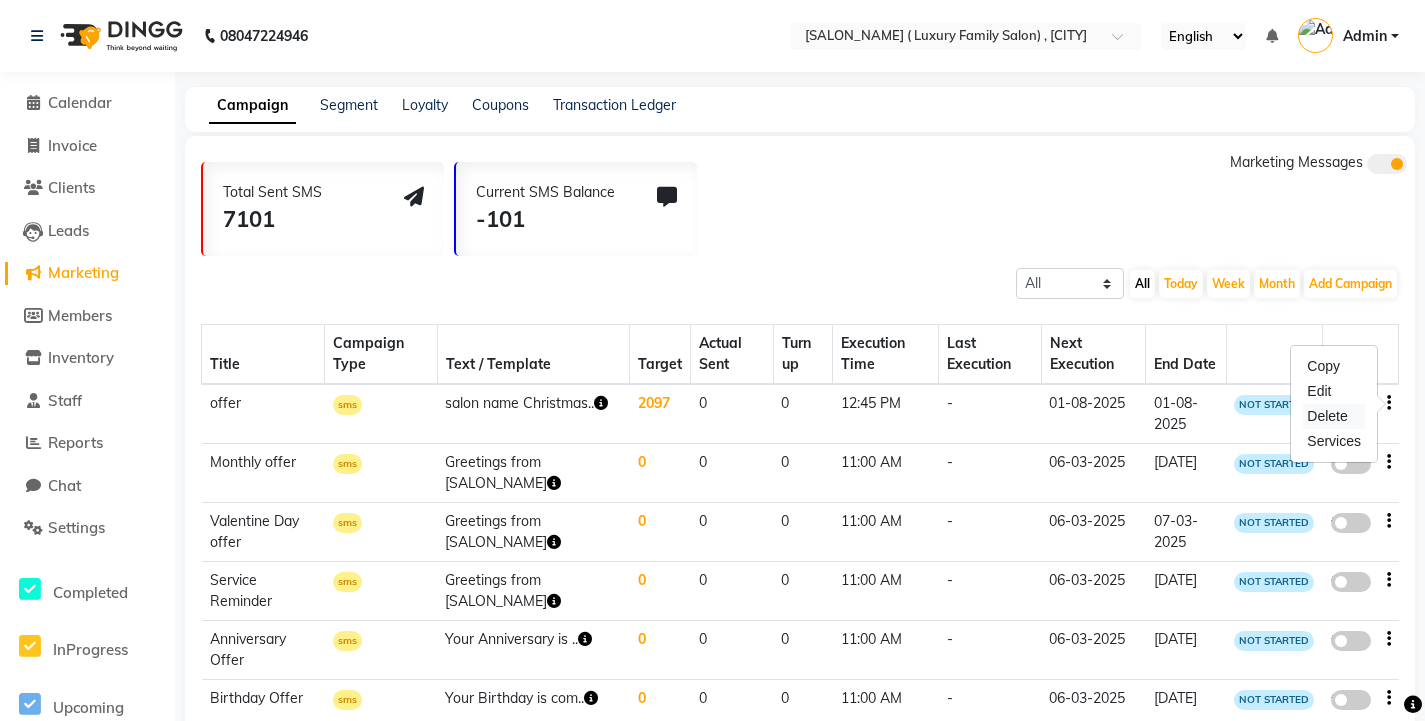 click on "Delete" at bounding box center [1334, 416] 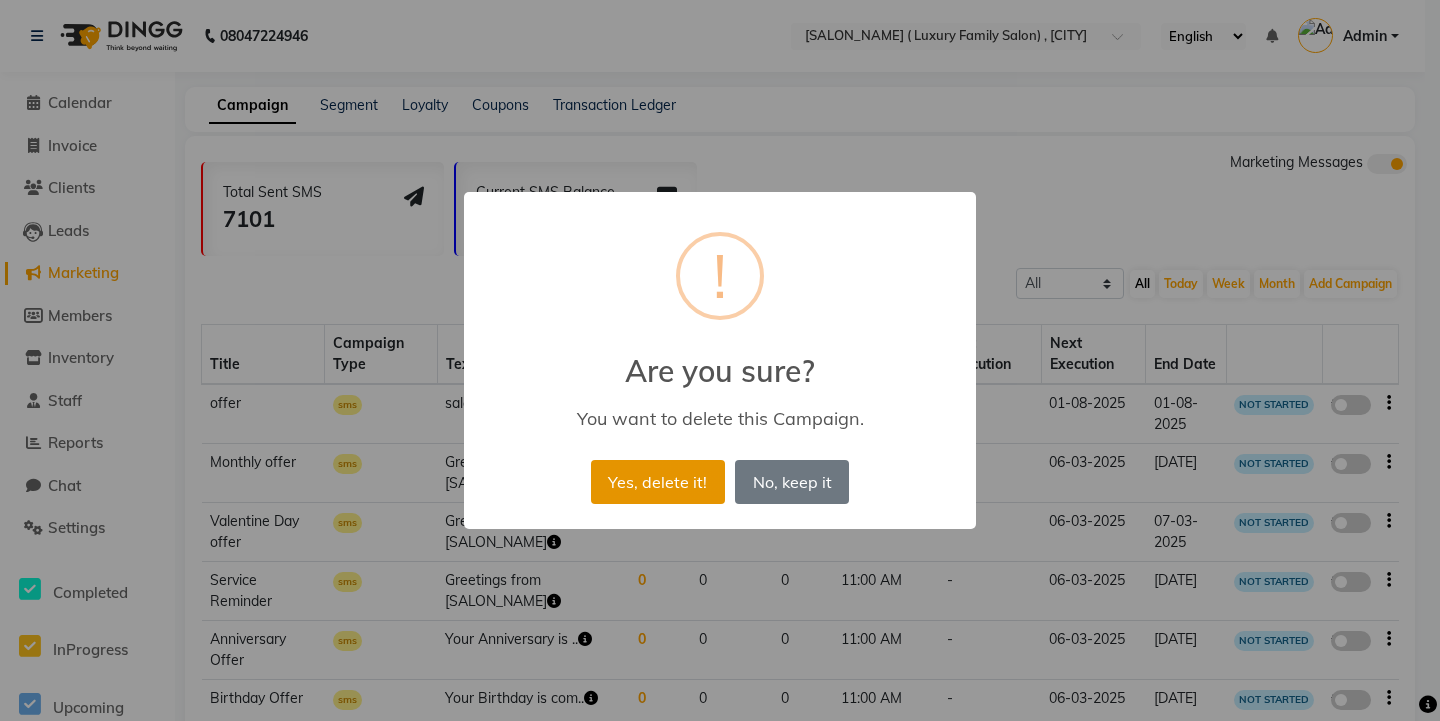 click on "Yes, delete it!" at bounding box center [658, 482] 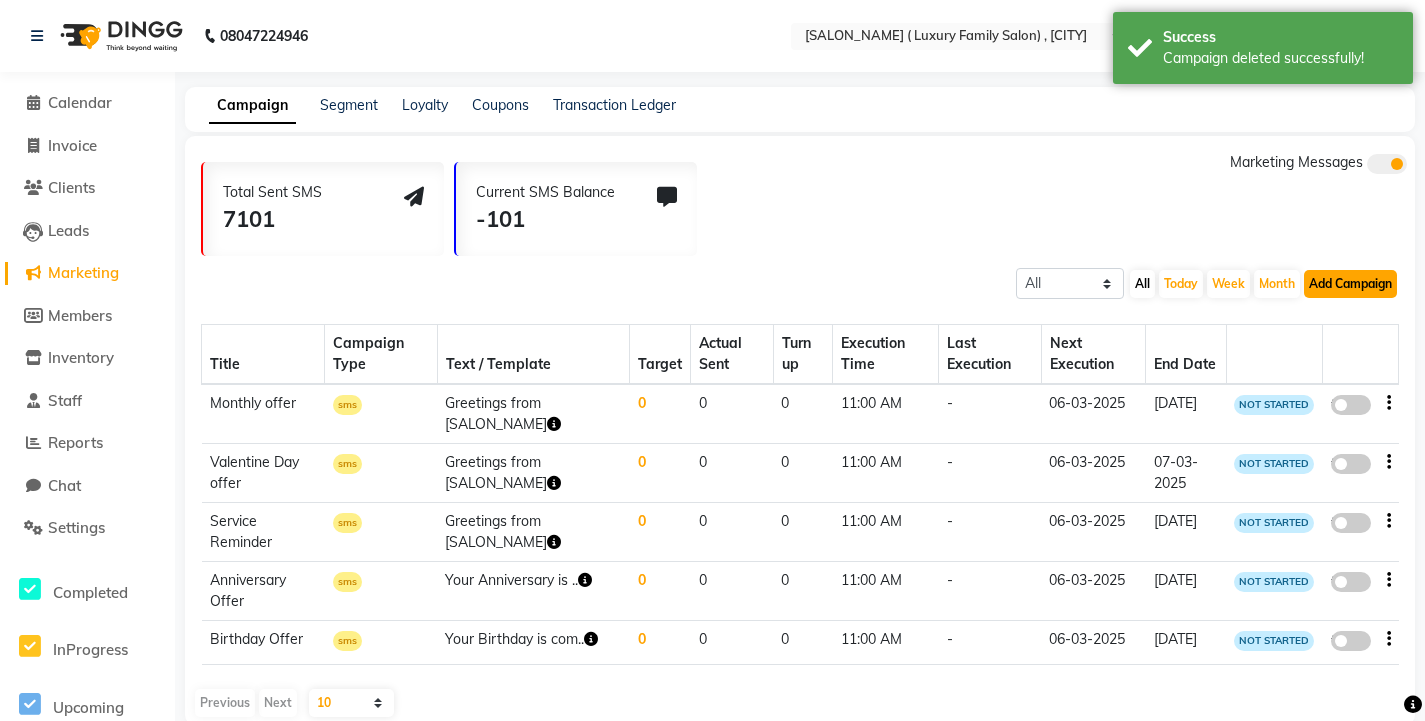 click on "Add Campaign" at bounding box center [1350, 284] 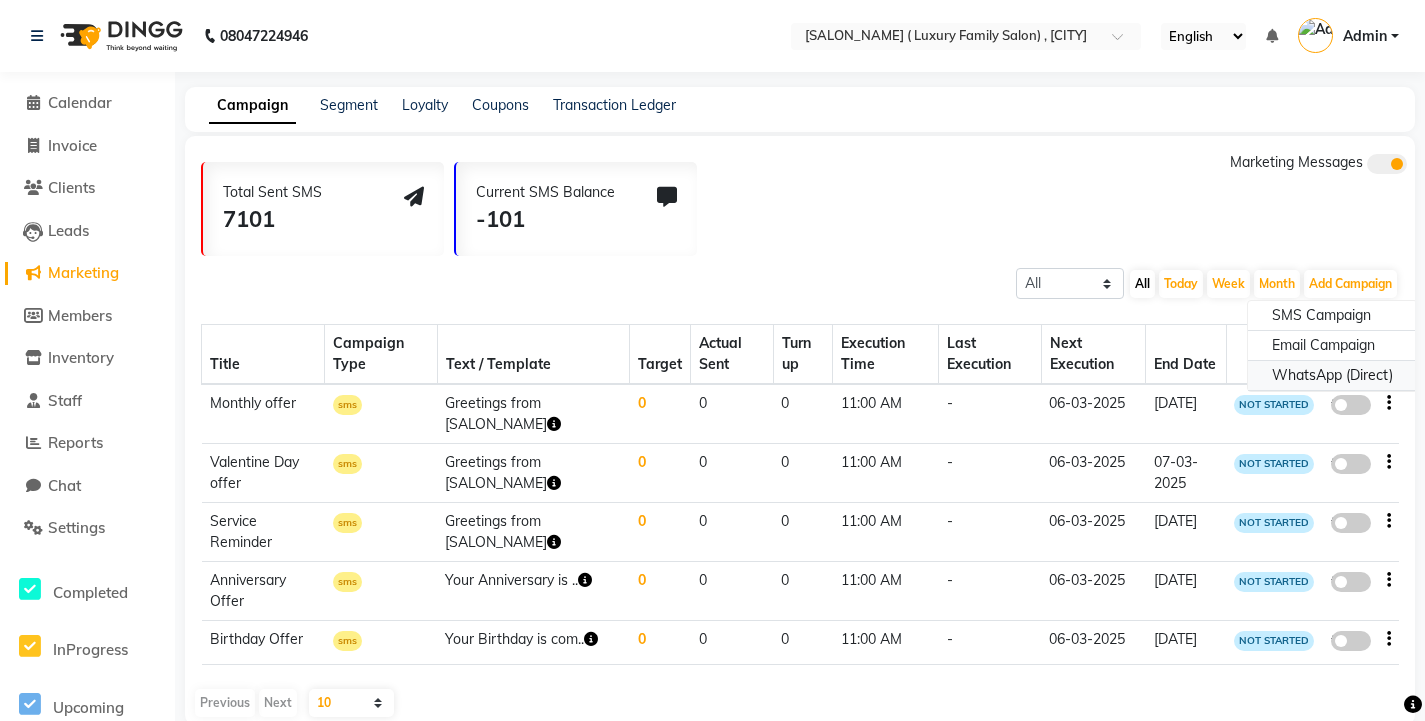click on "WhatsApp (Direct)" 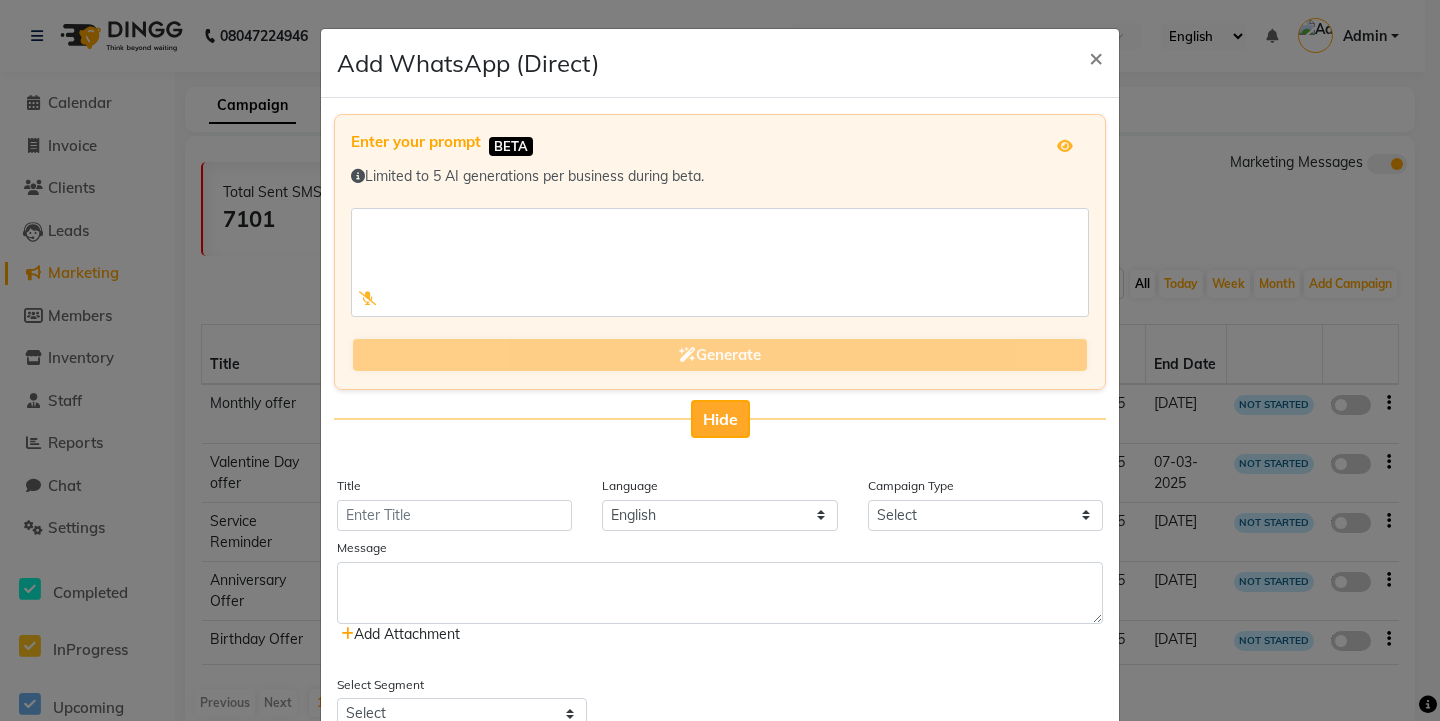 click on "Hide" 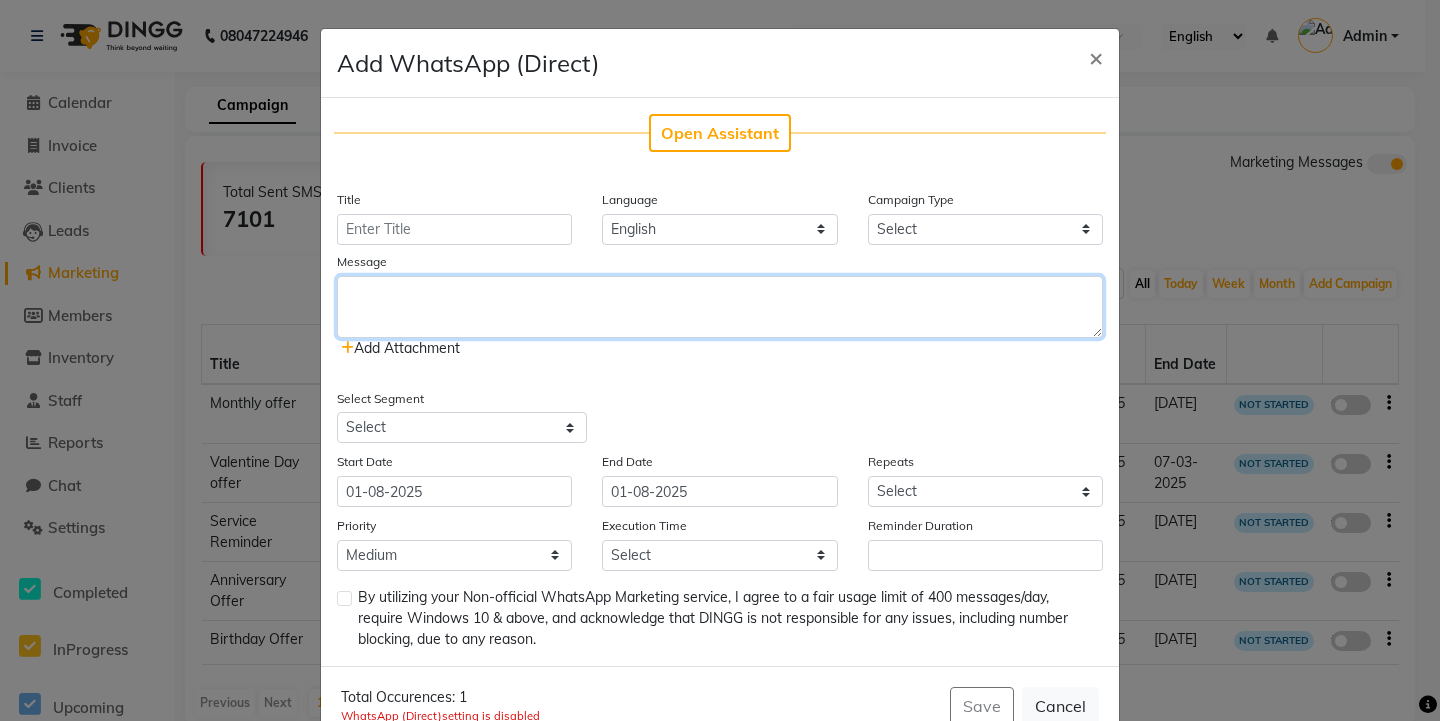 click at bounding box center [720, 307] 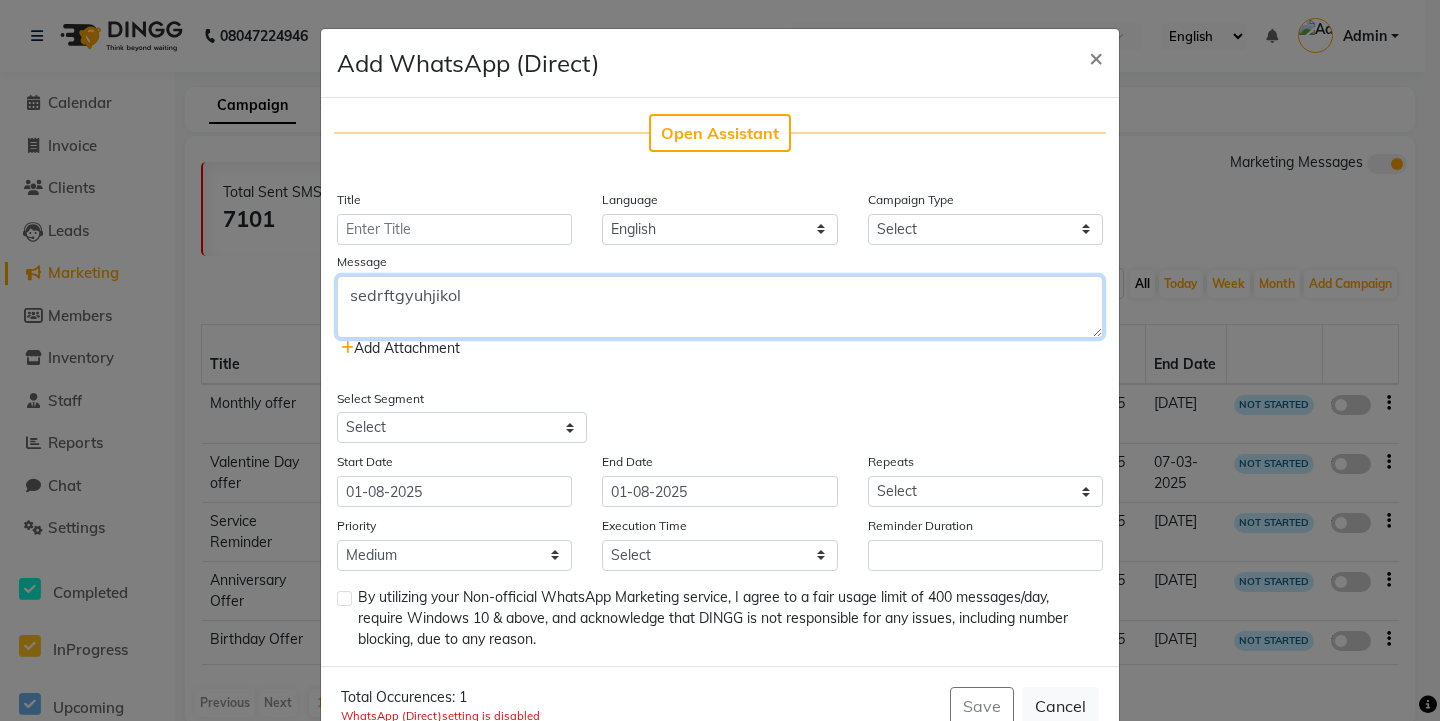 type on "sedrftgyuhjikol" 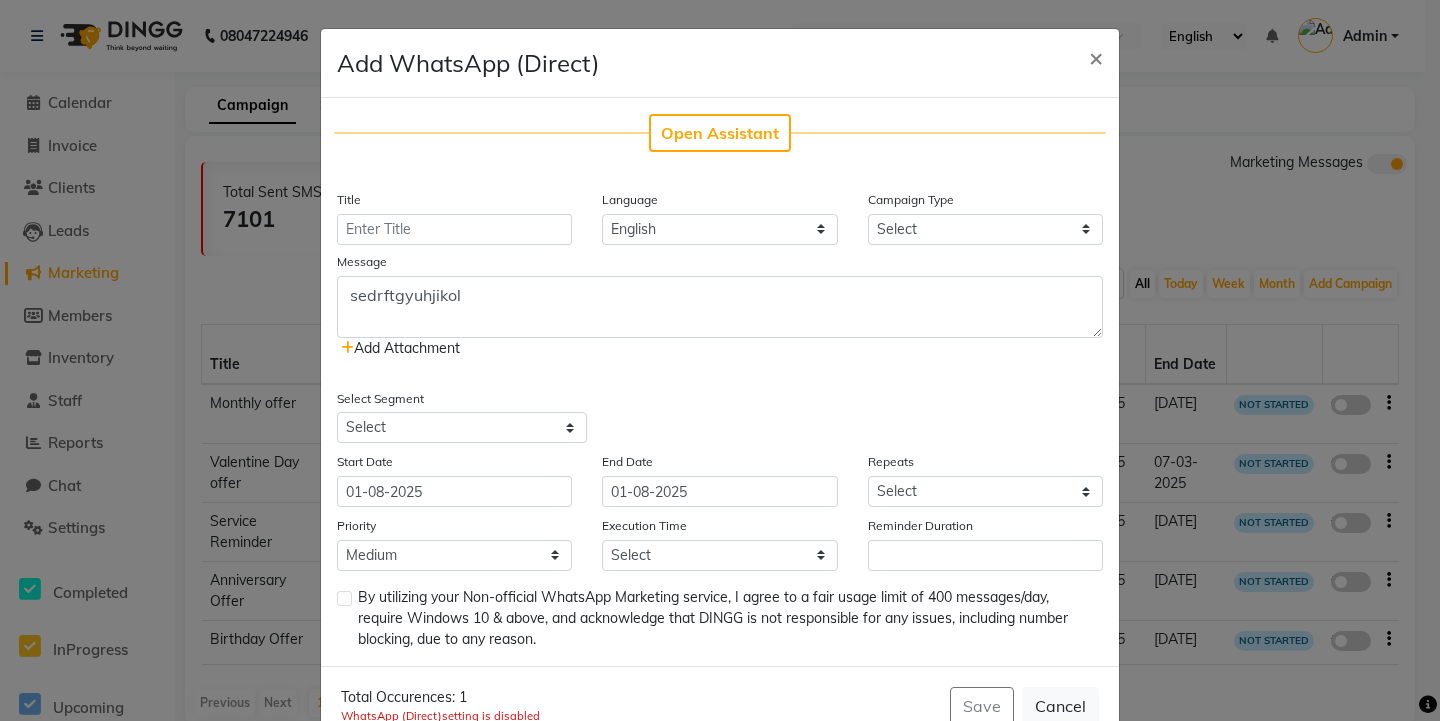 click on "Add Attachment" 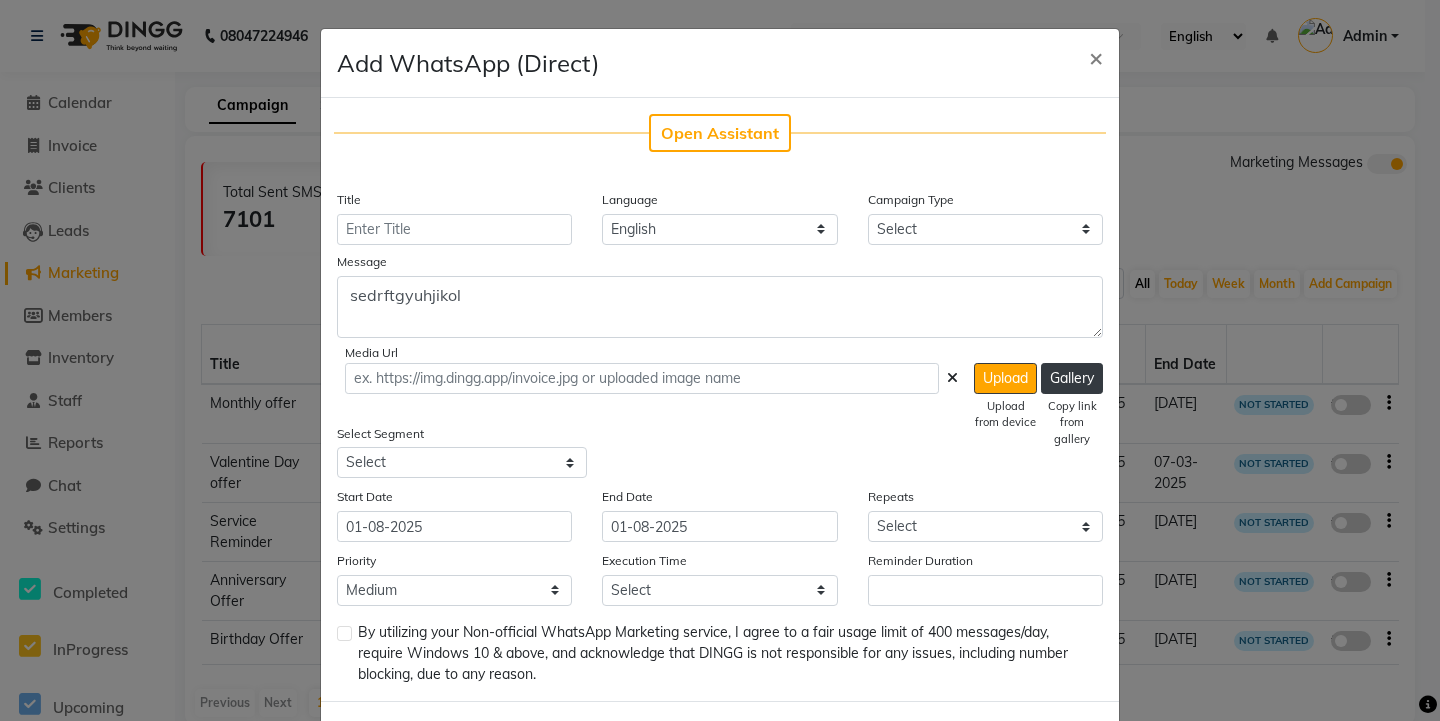scroll, scrollTop: 88, scrollLeft: 0, axis: vertical 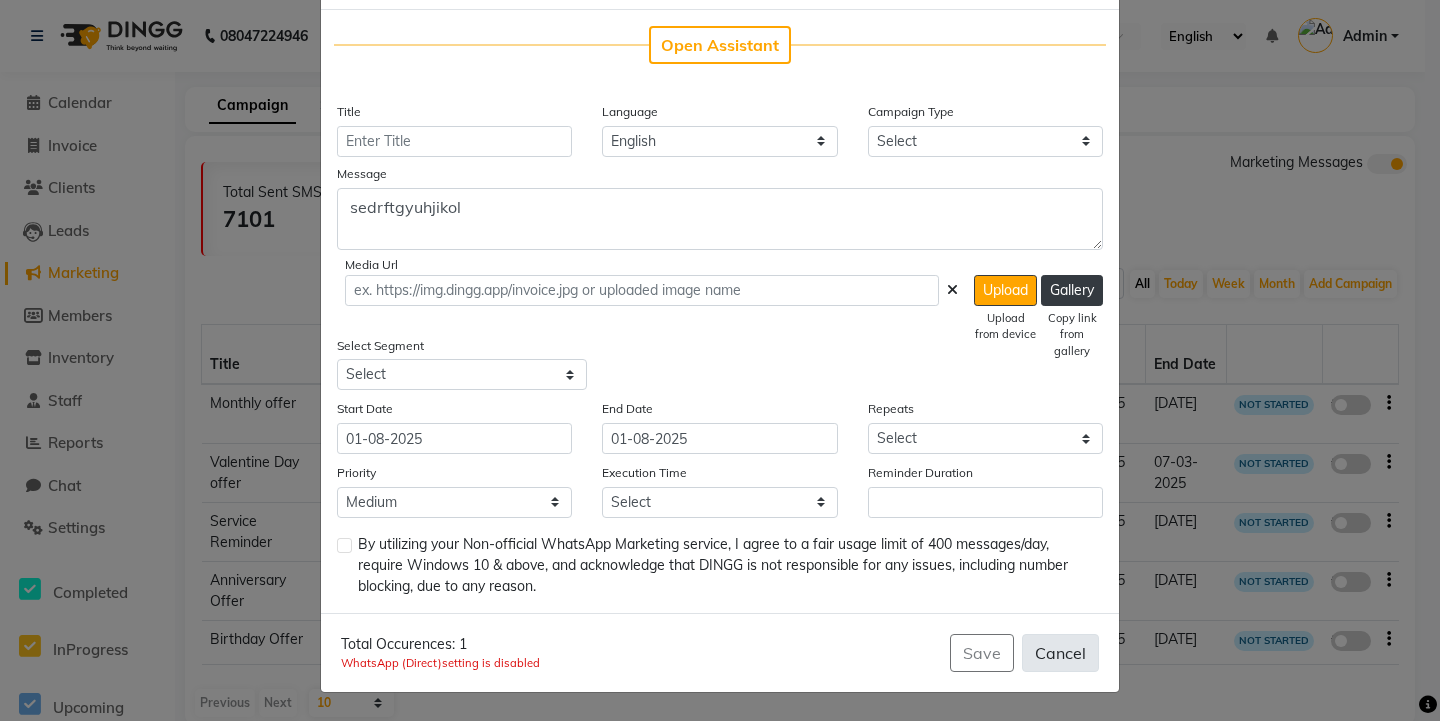 click on "Cancel" 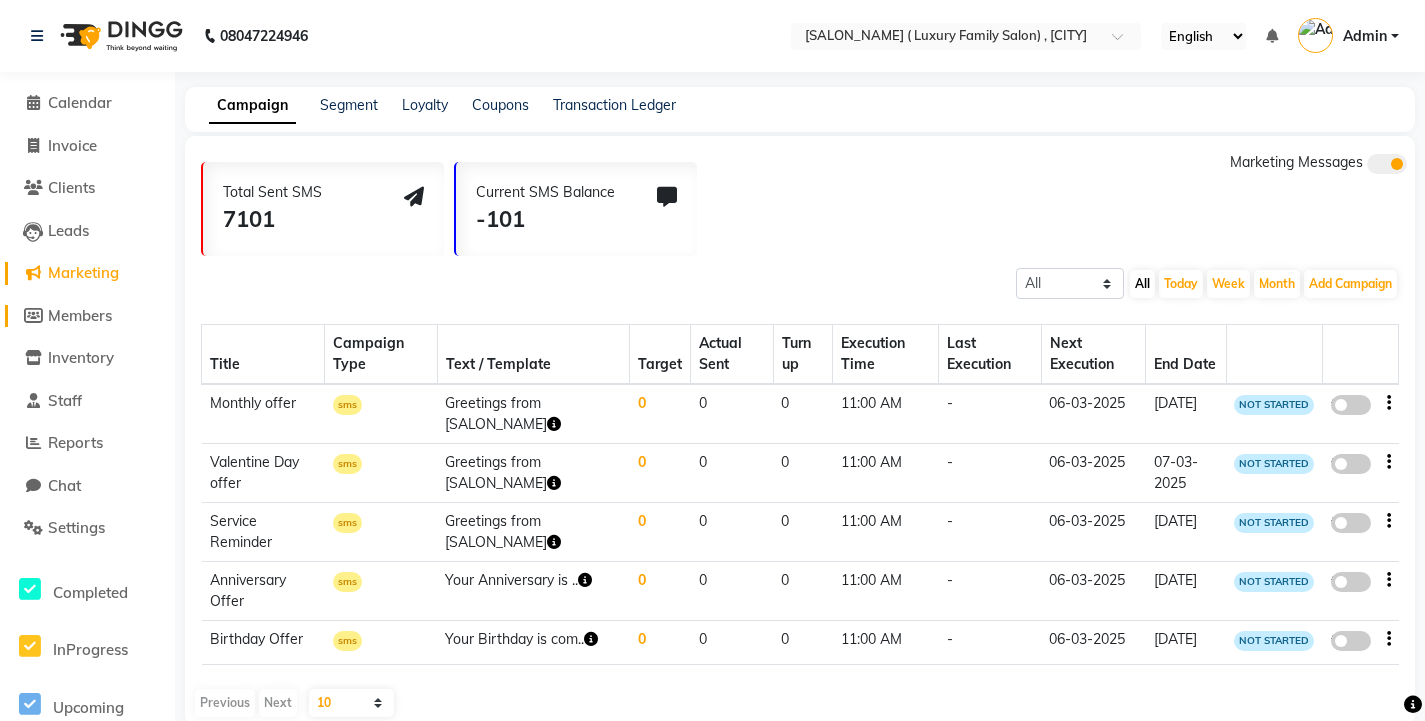 click on "Members" 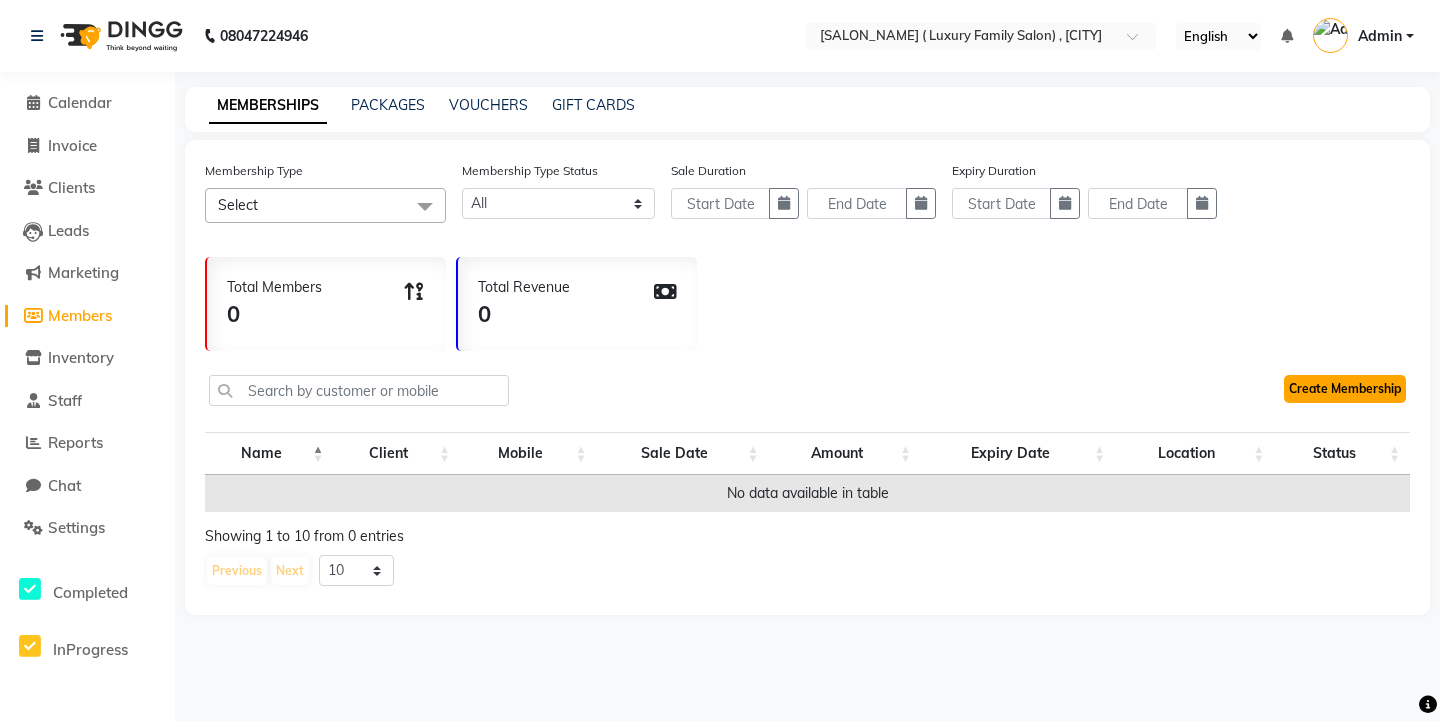click on "Create Membership" 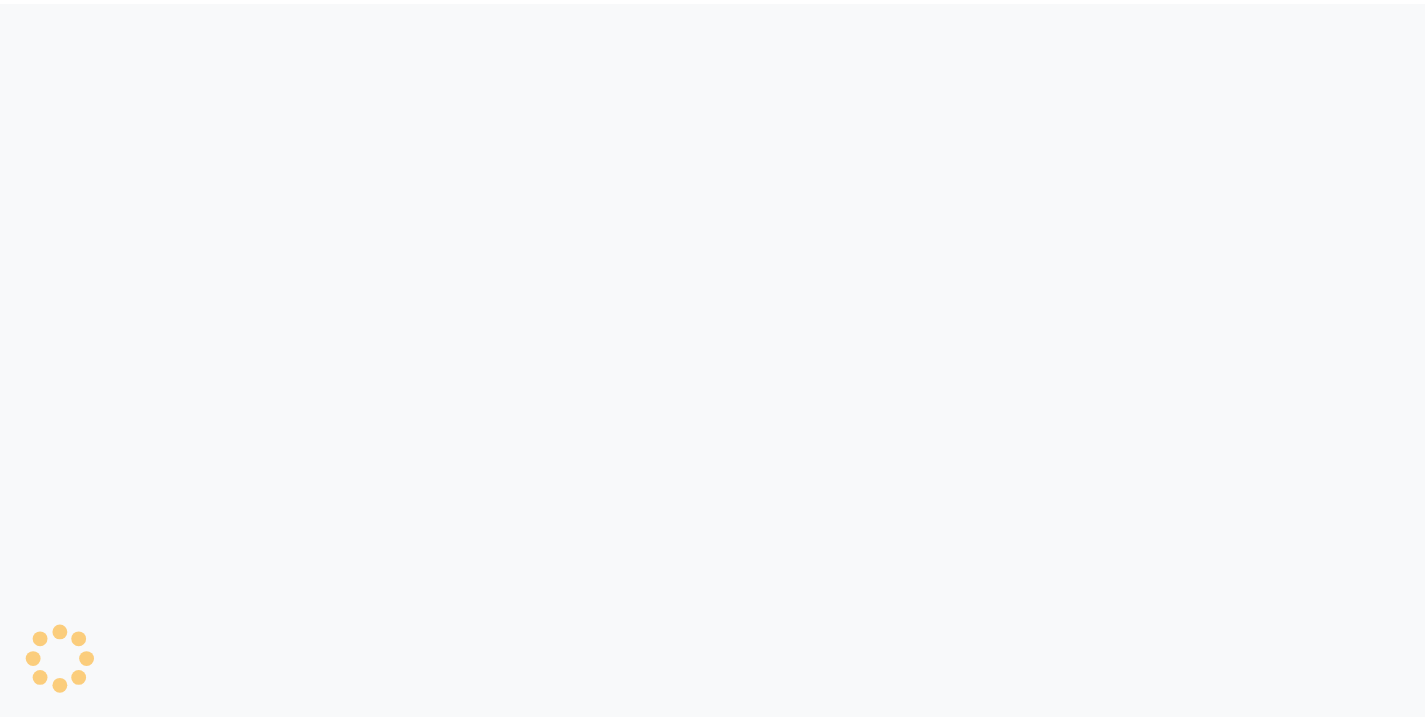 scroll, scrollTop: 0, scrollLeft: 0, axis: both 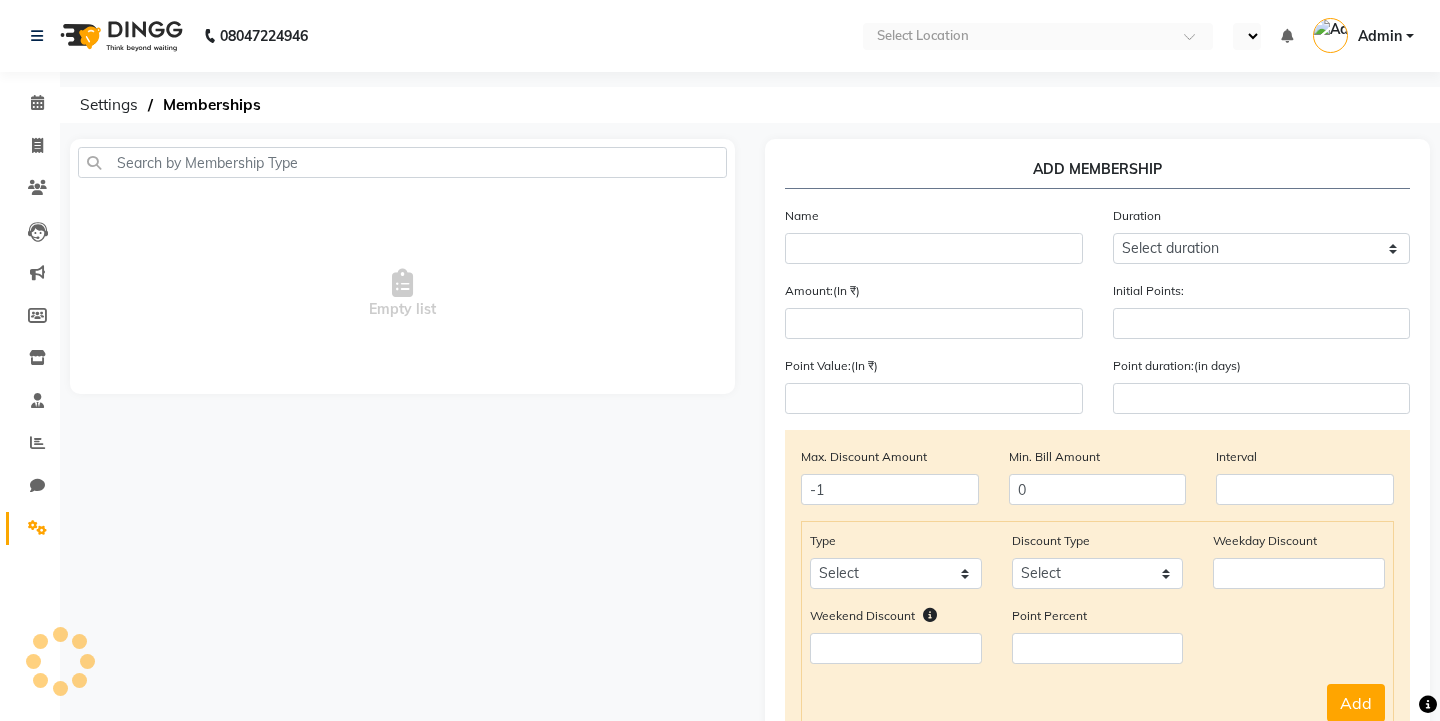 select on "en" 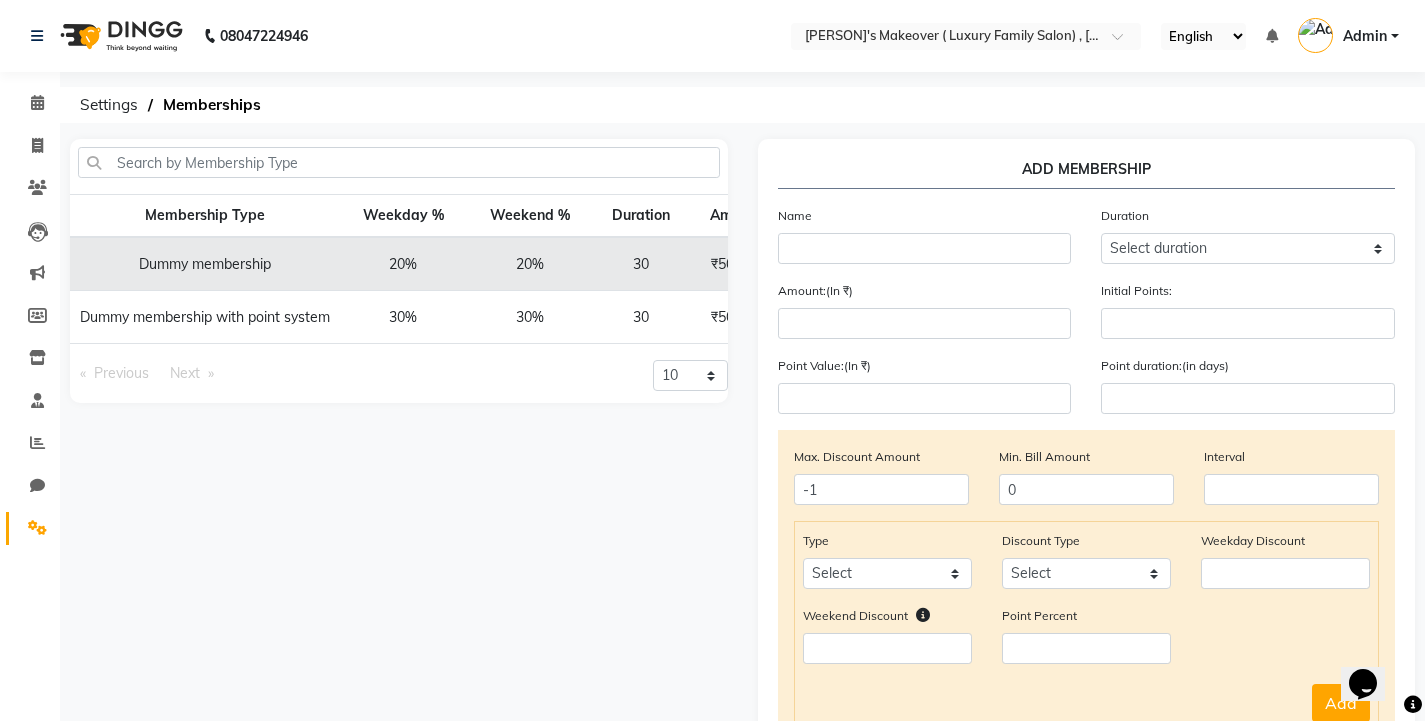 scroll, scrollTop: 0, scrollLeft: 0, axis: both 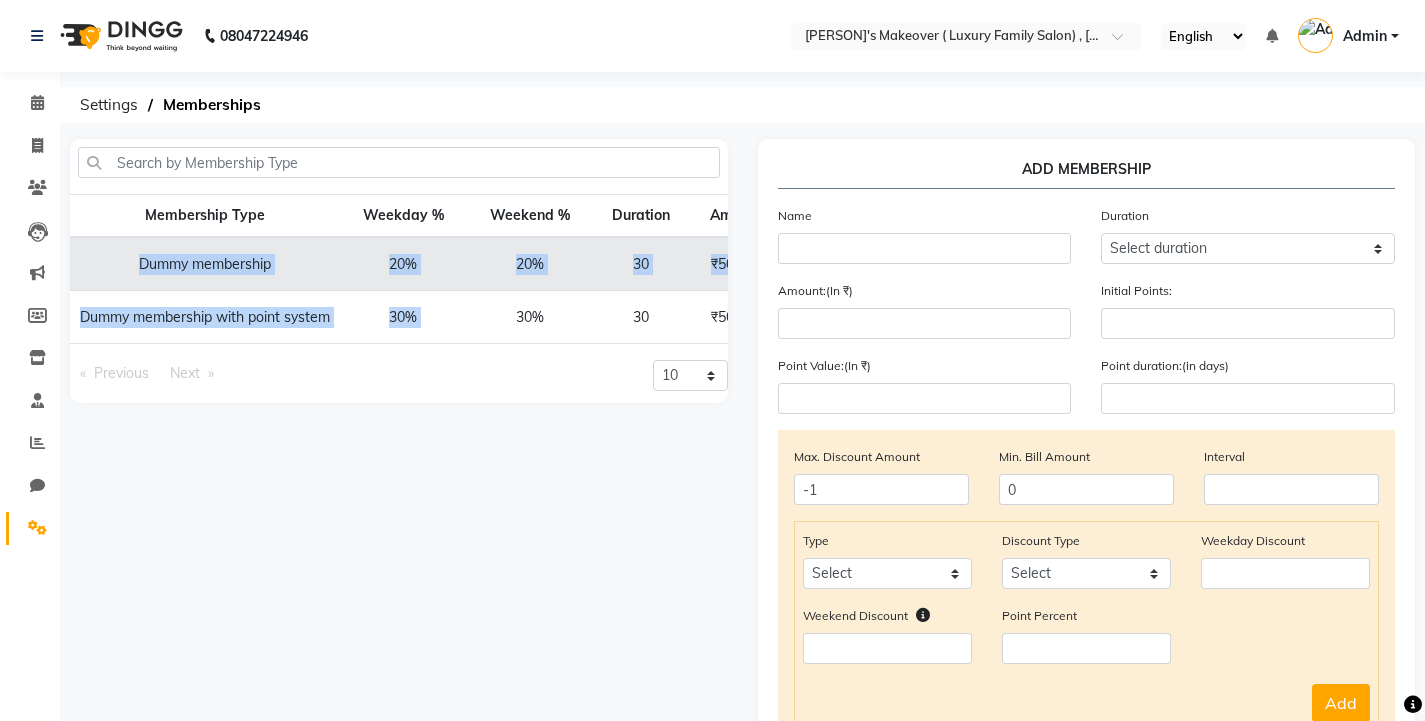 drag, startPoint x: 121, startPoint y: 253, endPoint x: 472, endPoint y: 307, distance: 355.12955 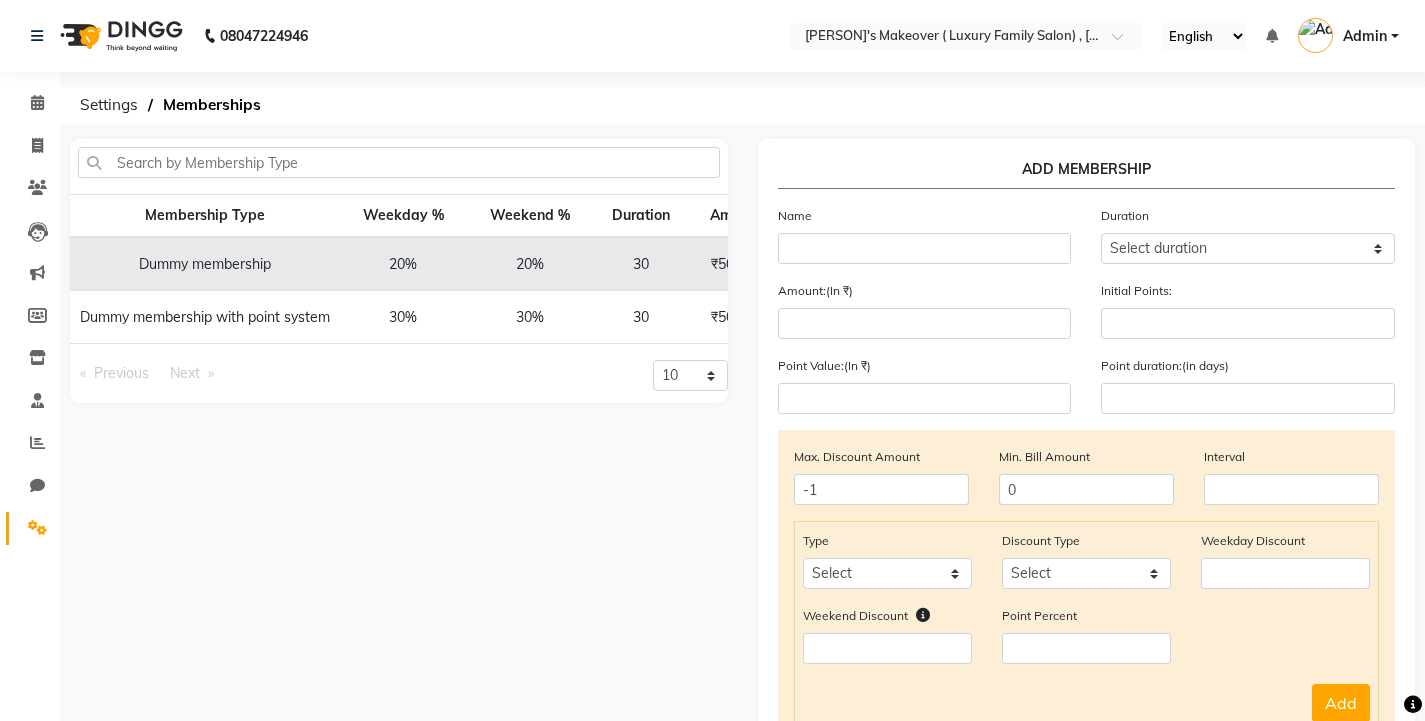 drag, startPoint x: 775, startPoint y: 206, endPoint x: 1005, endPoint y: 250, distance: 234.17088 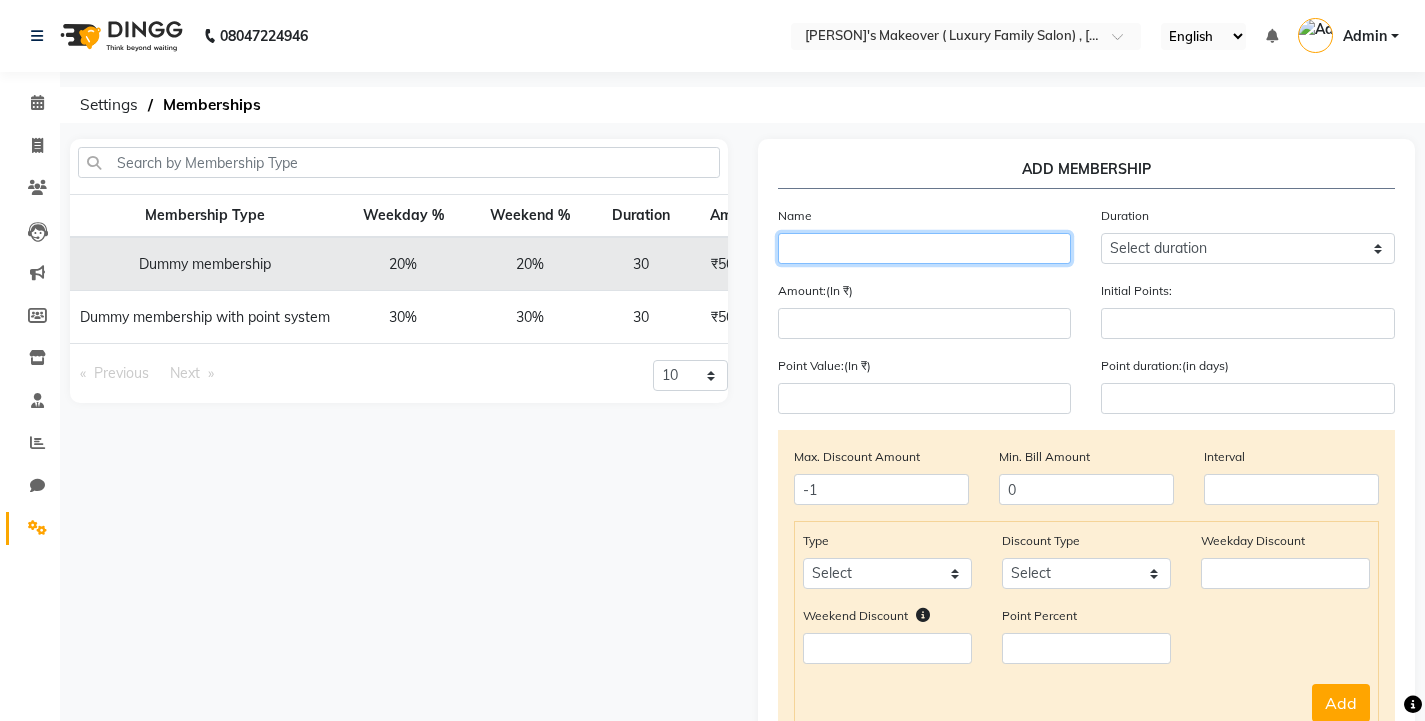 click 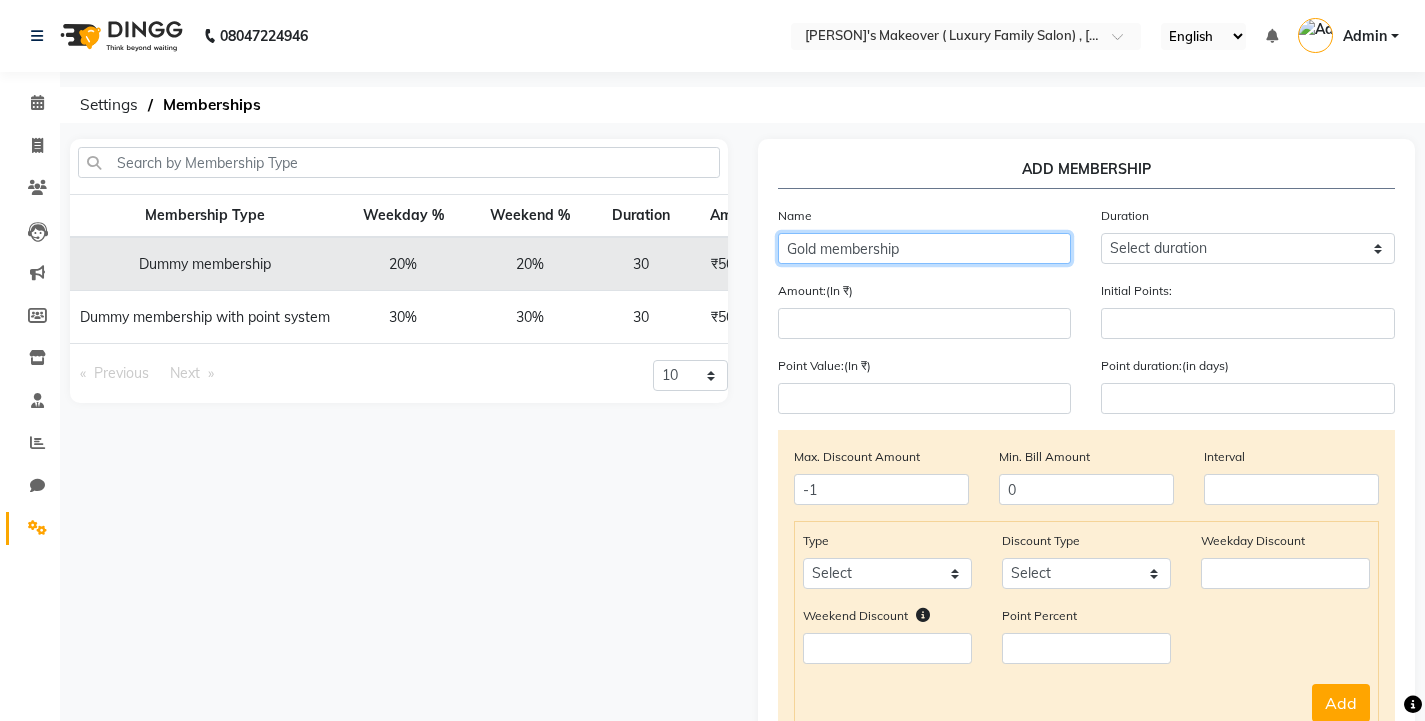 type on "Gold membership" 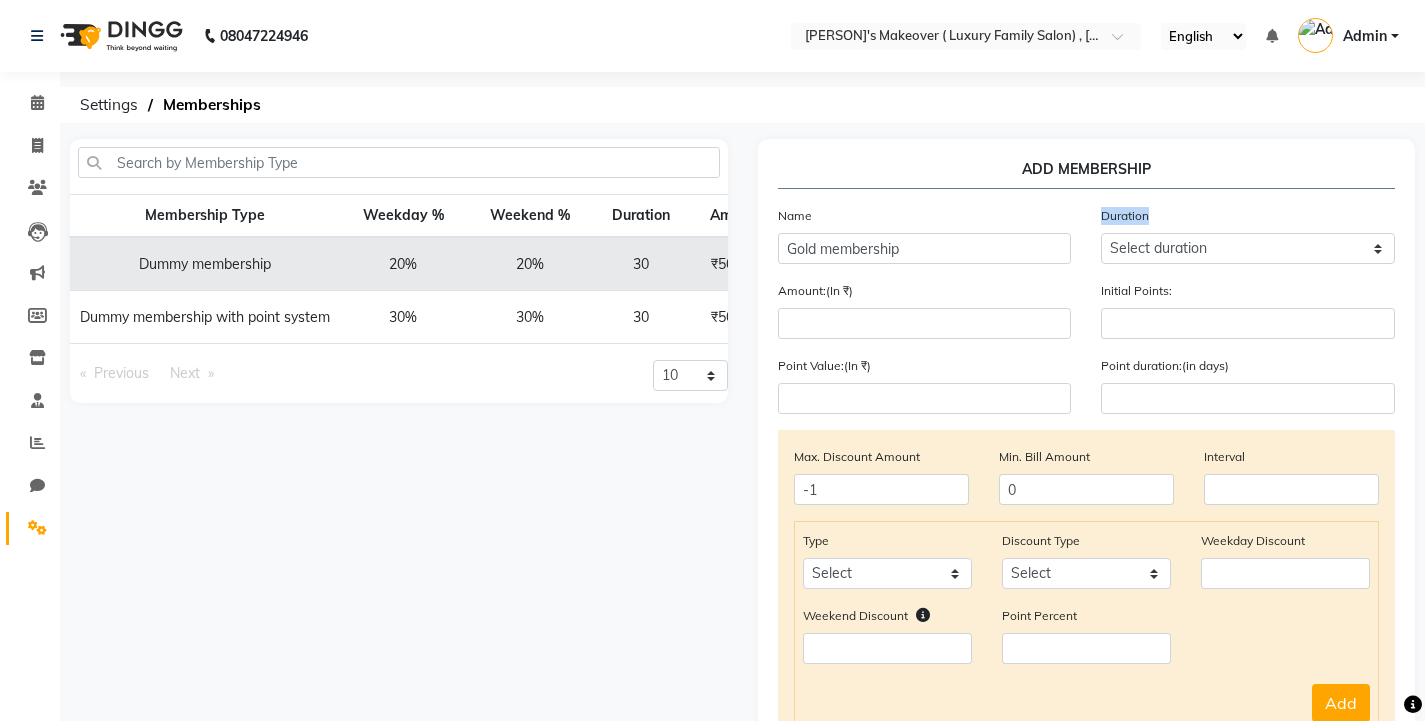 drag, startPoint x: 1093, startPoint y: 211, endPoint x: 1153, endPoint y: 218, distance: 60.40695 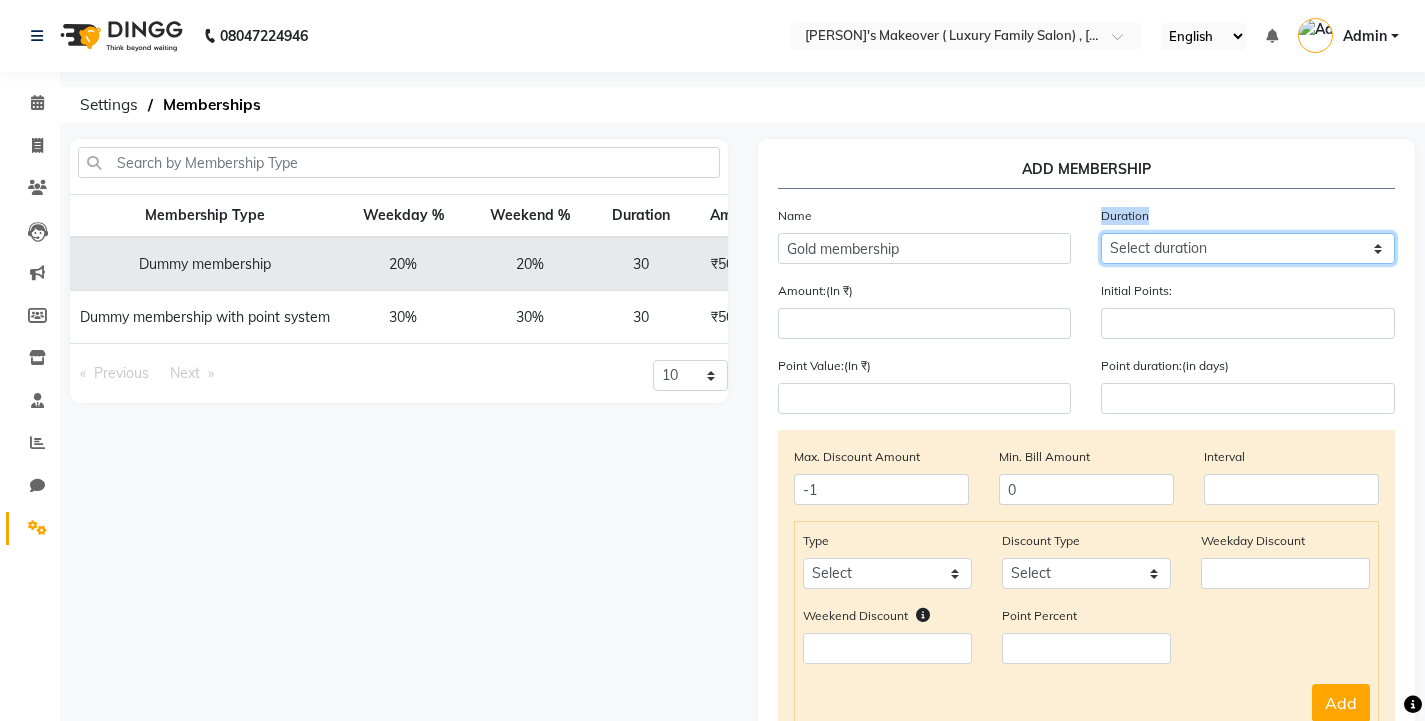 click on "Select duration Week  Half-month  Month  Year  Life Time  4 Months  8 Months  6 Months  15 Months  18 Months  30 Months  90 Days  210 Days  240 Days  270 Days  395 Days  425 Days  1 Day  2 Years  10 Months  3 Years  5 Years" 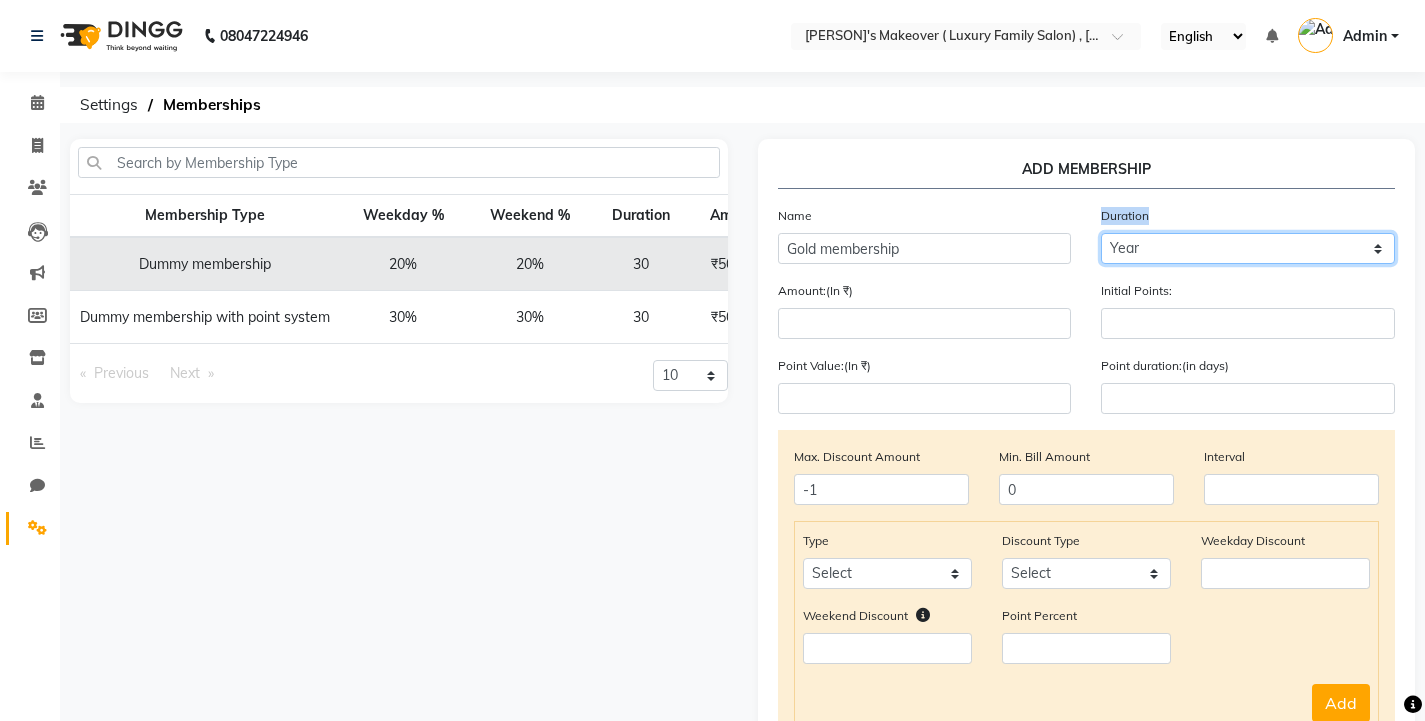 click on "Select duration Week  Half-month  Month  Year  Life Time  4 Months  8 Months  6 Months  15 Months  18 Months  30 Months  90 Days  210 Days  240 Days  270 Days  395 Days  425 Days  1 Day  2 Years  10 Months  3 Years  5 Years" 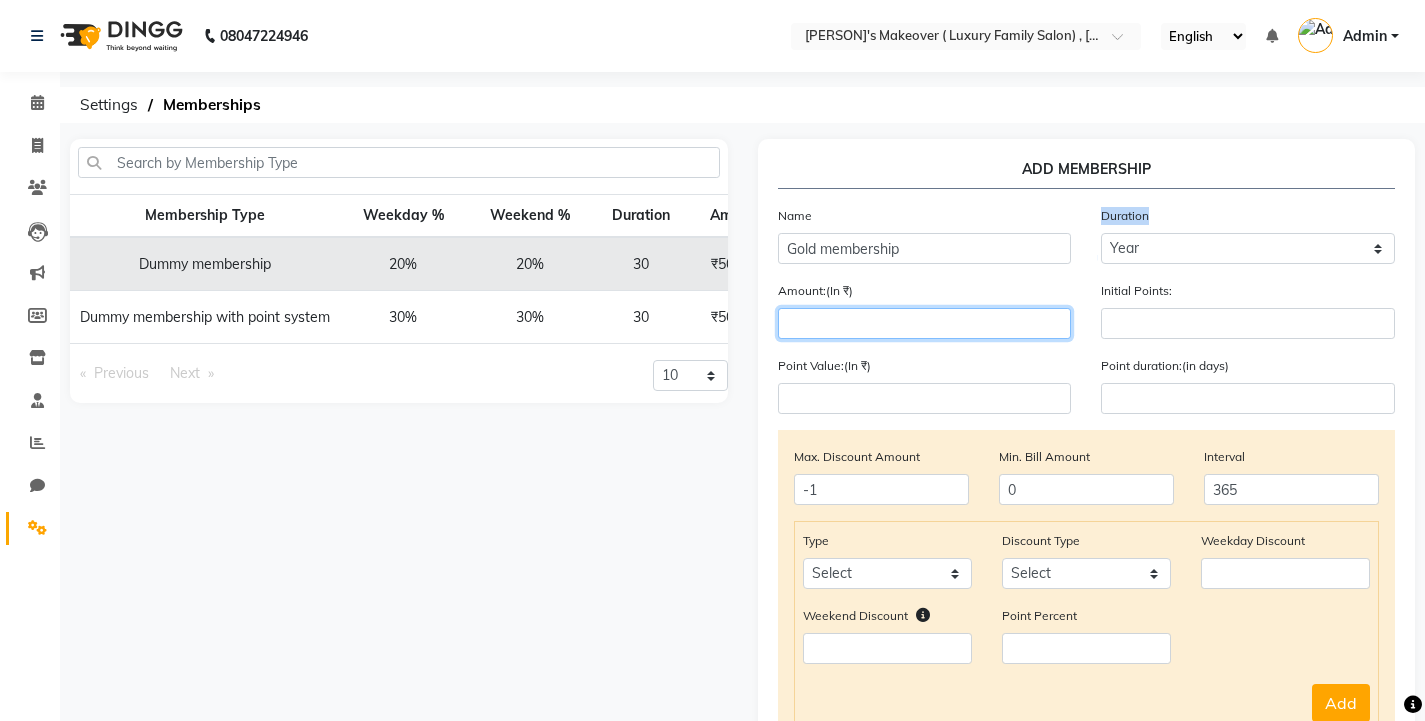 click 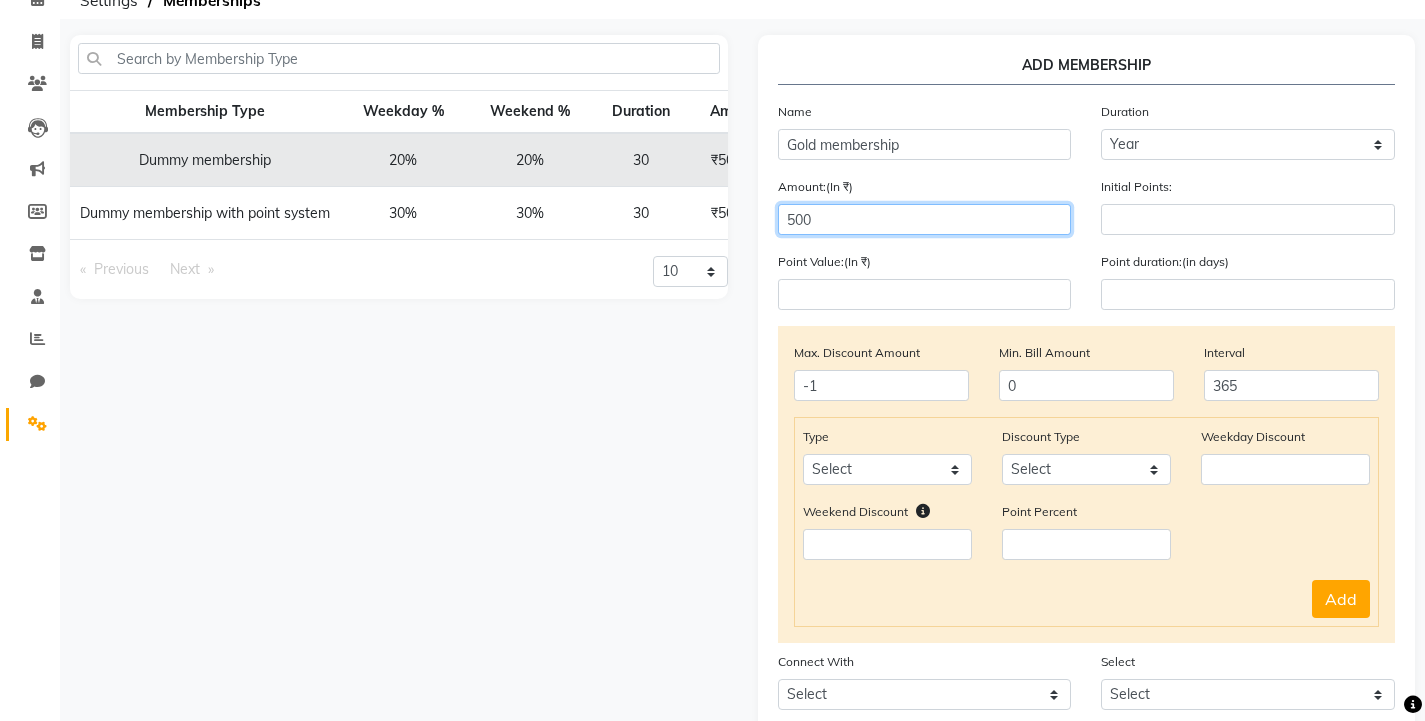 scroll, scrollTop: 200, scrollLeft: 0, axis: vertical 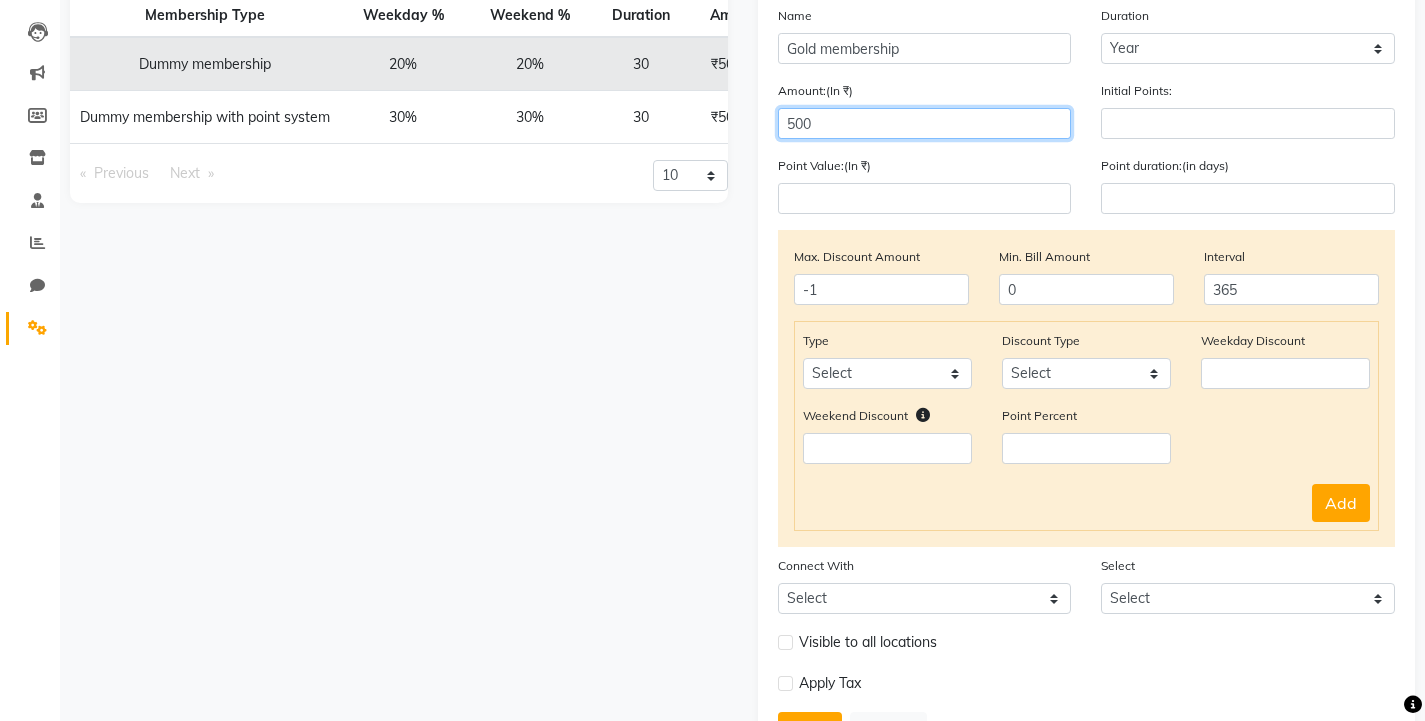 type on "500" 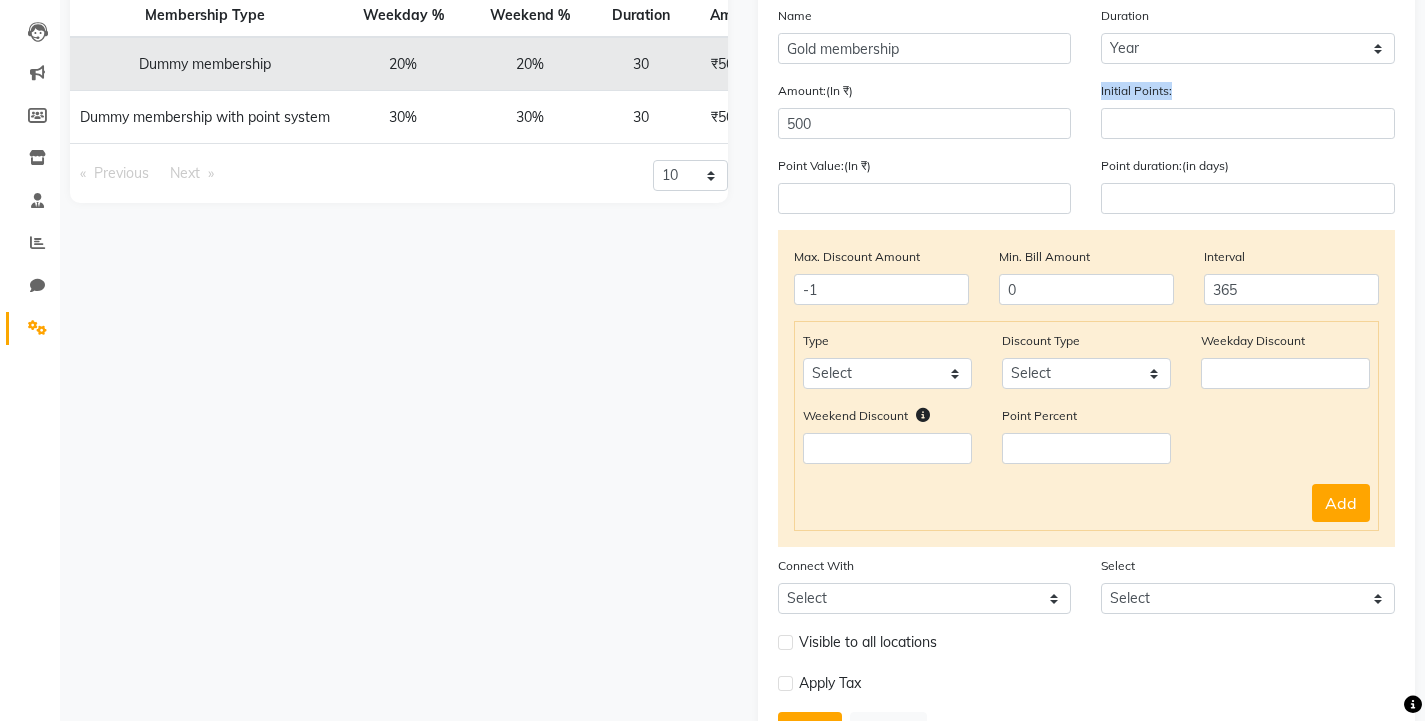 drag, startPoint x: 1087, startPoint y: 87, endPoint x: 1180, endPoint y: 81, distance: 93.193344 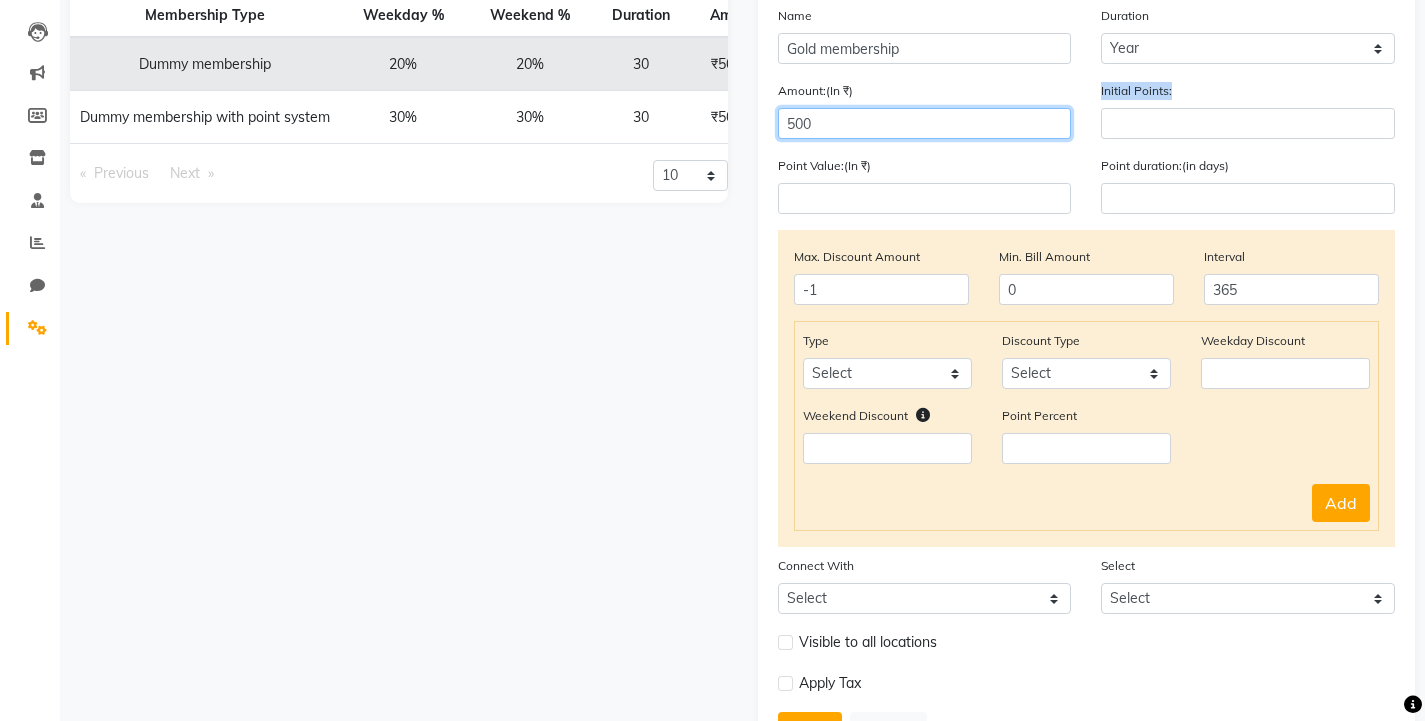 click on "500" 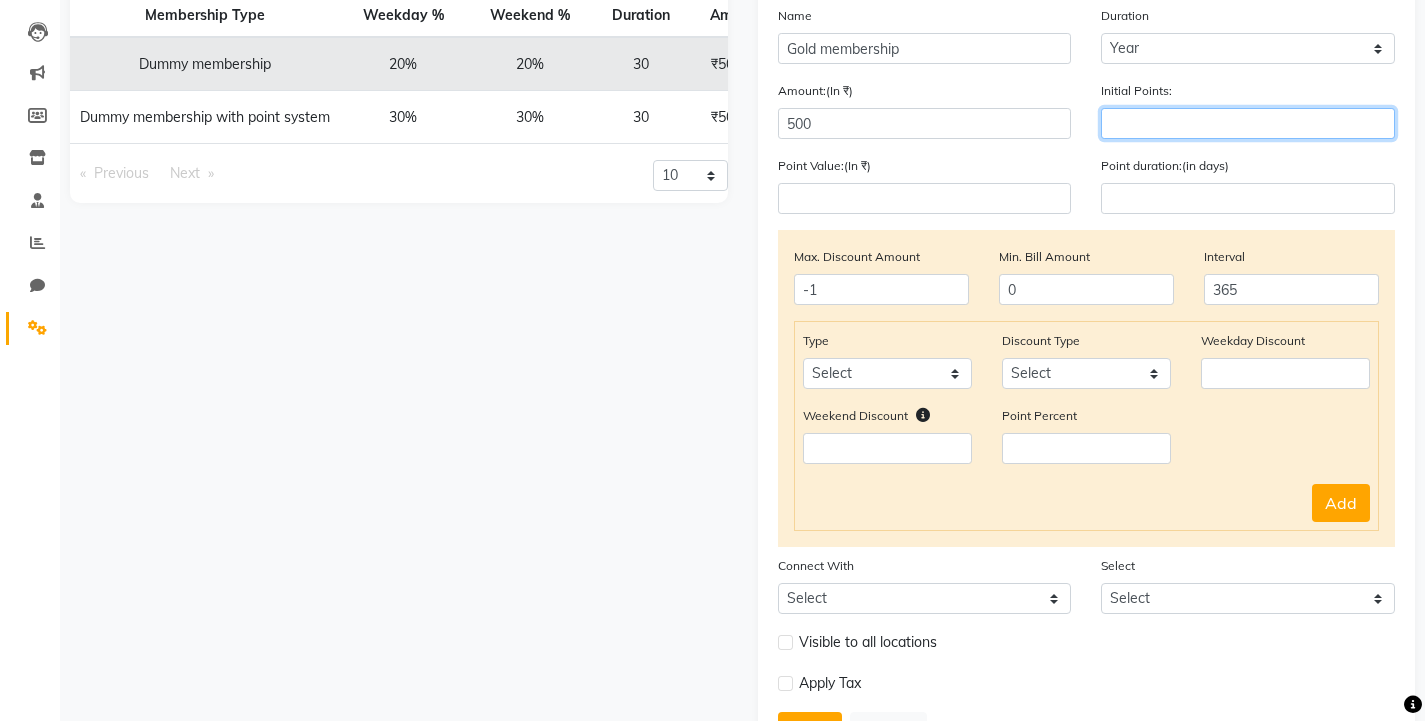 click 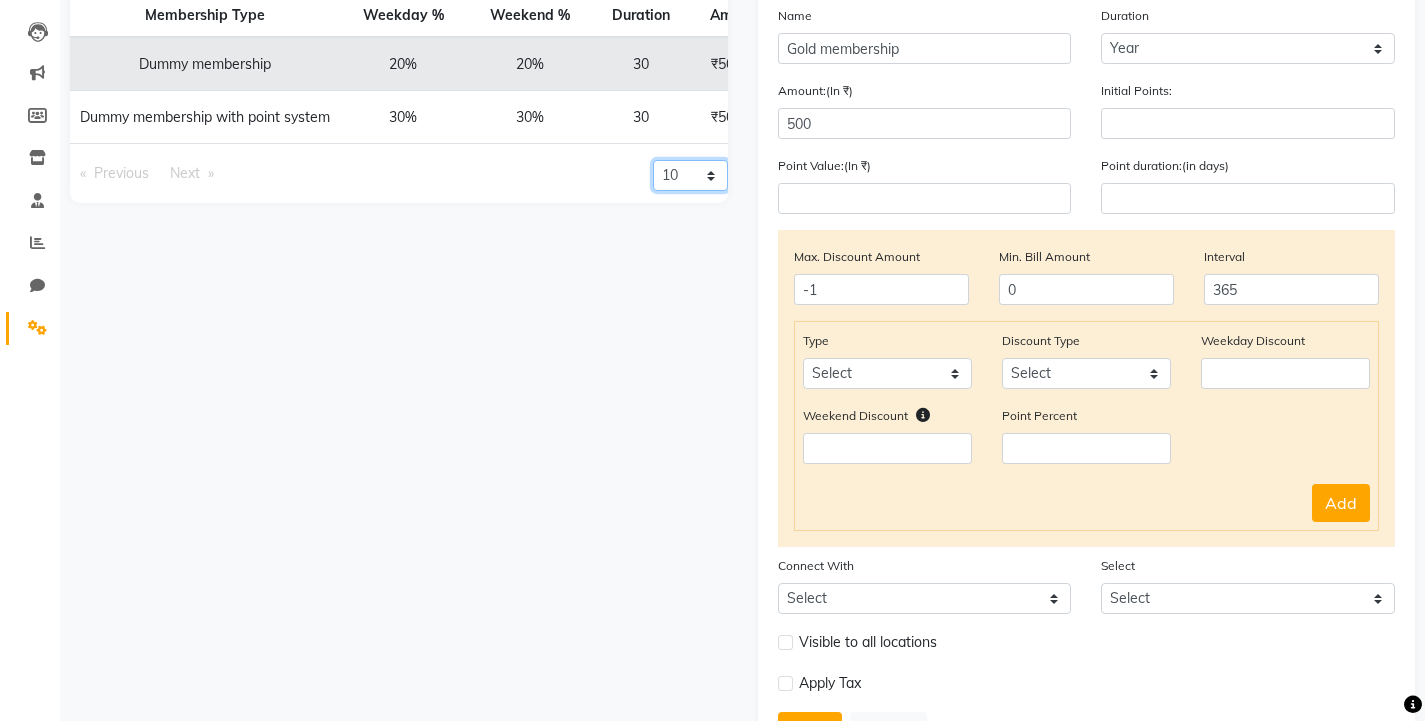 click on "10 20 50 100" 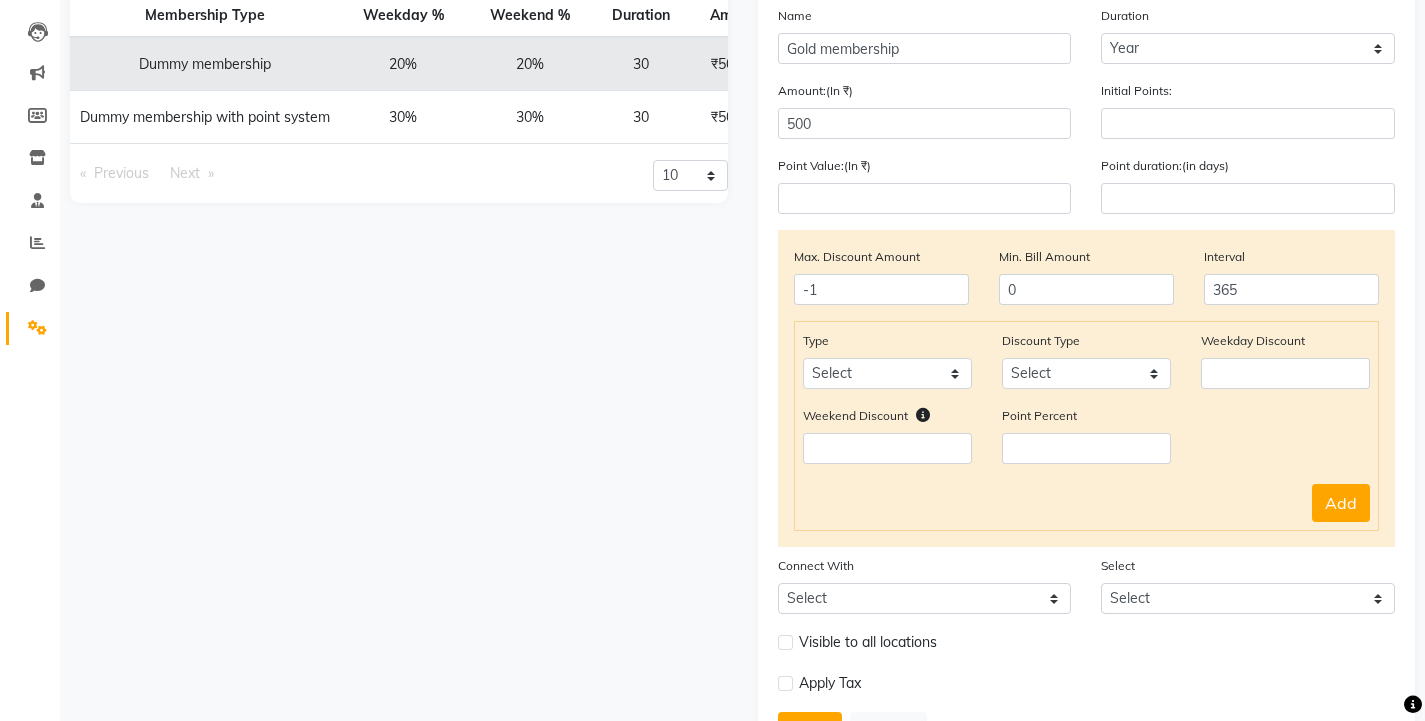 click on "Membership Type Weekday % Weekend % Duration Amount Dummy membership 20% 20% 30 ₹500.00 Dummy membership with point system 30% 30% 30 ₹500.00 Previous page 1 / 1 Next page 10 20 50 100" 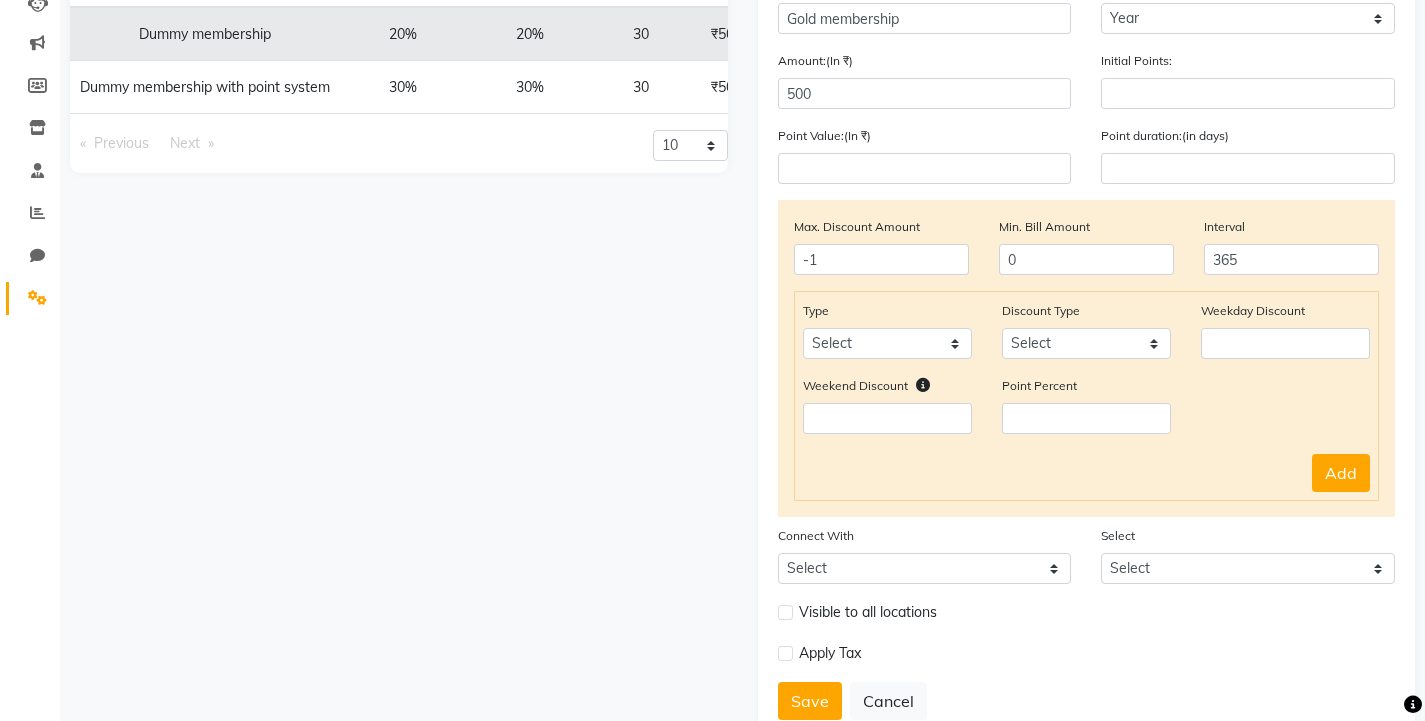 scroll, scrollTop: 195, scrollLeft: 0, axis: vertical 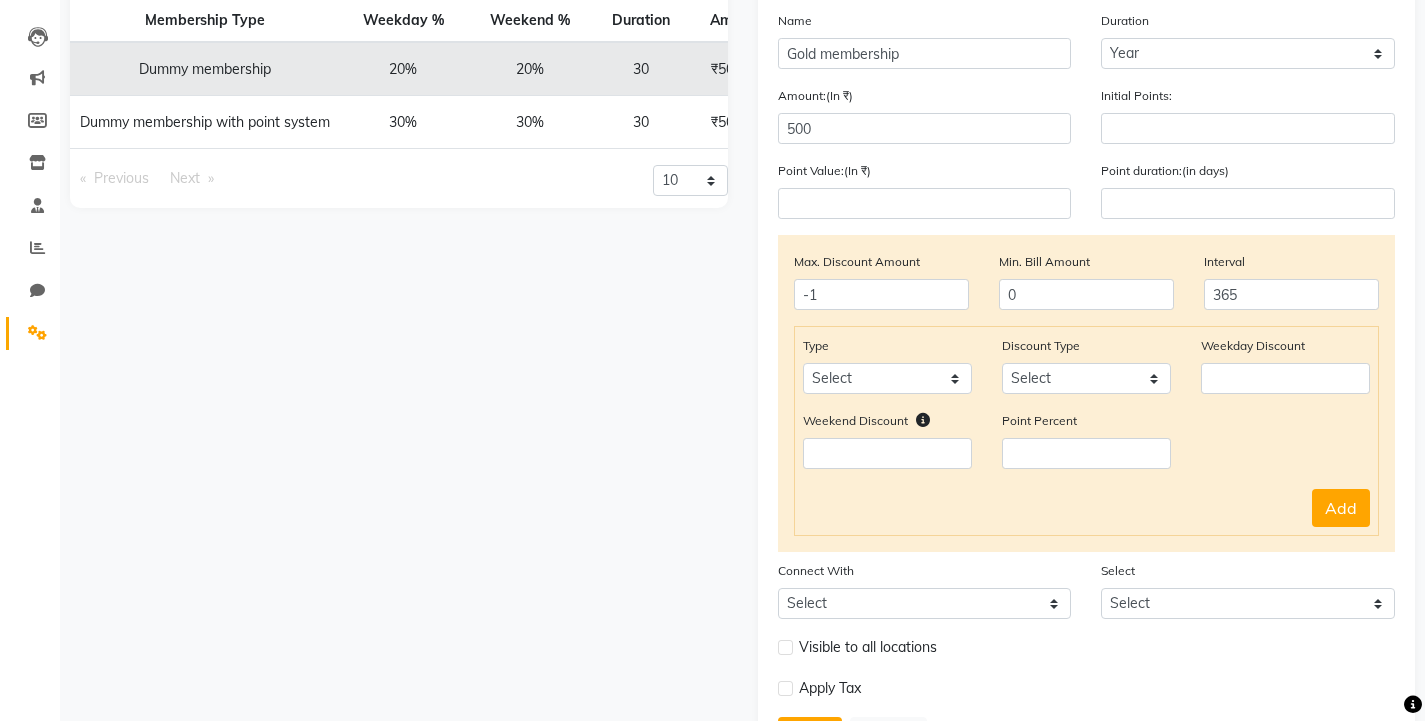 click on "Membership Type Weekday % Weekend % Duration Amount Dummy membership 20% 20% 30 ₹500.00 Dummy membership with point system 30% 30% 30 ₹500.00  Previous  page  1 / 1   Next  page 10 20 50 100" 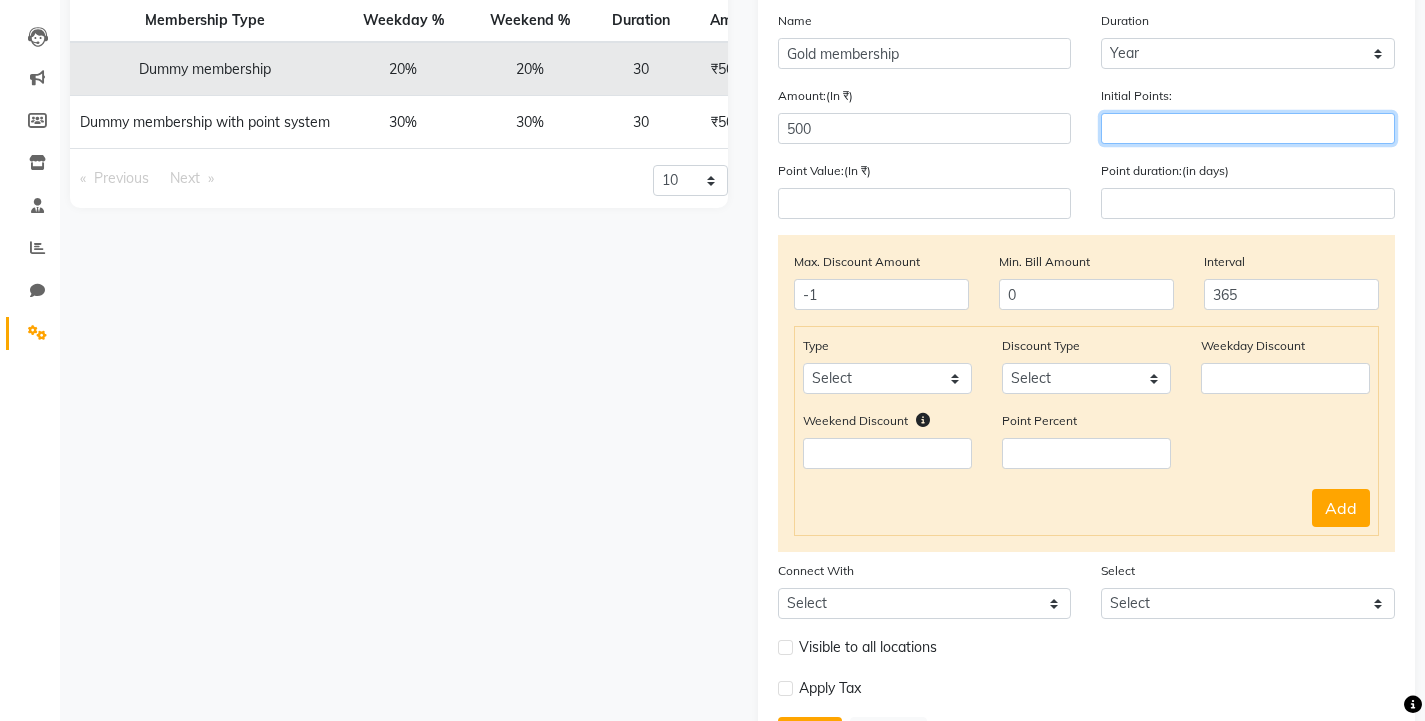click 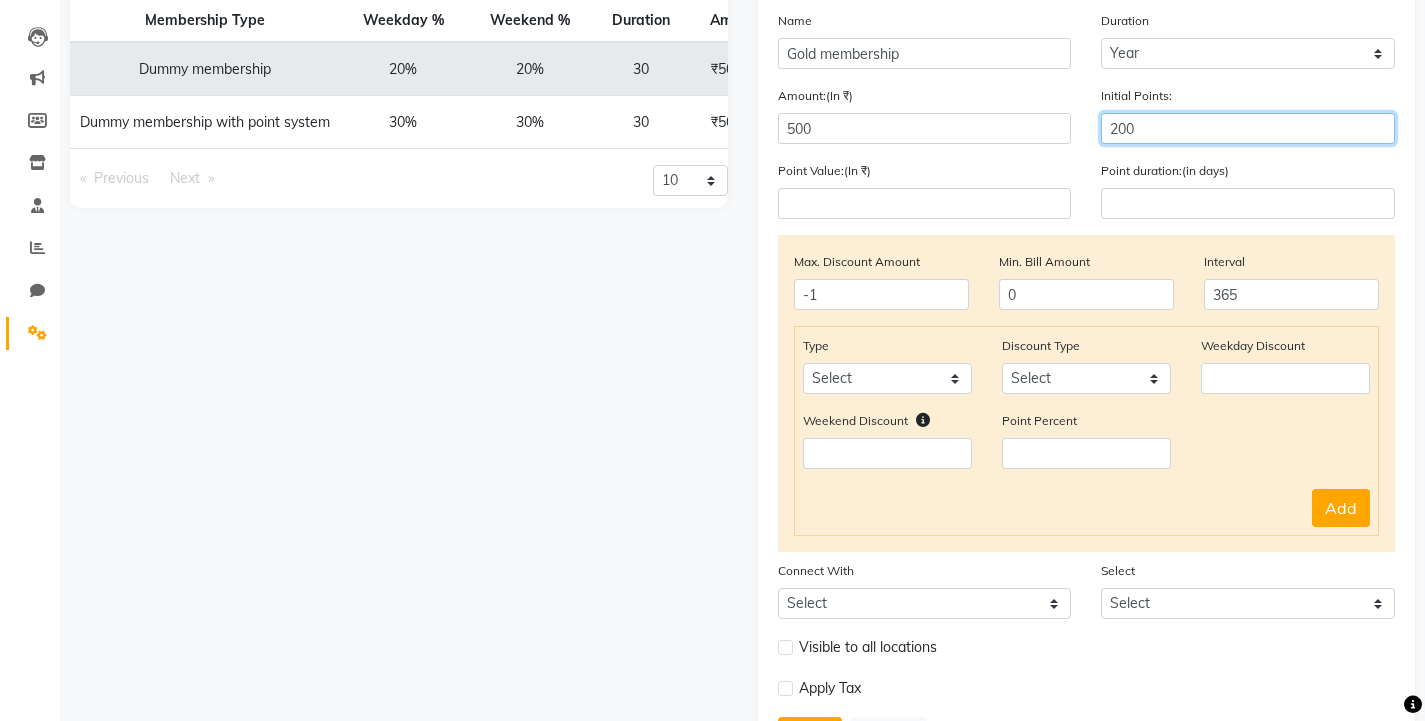 type on "200" 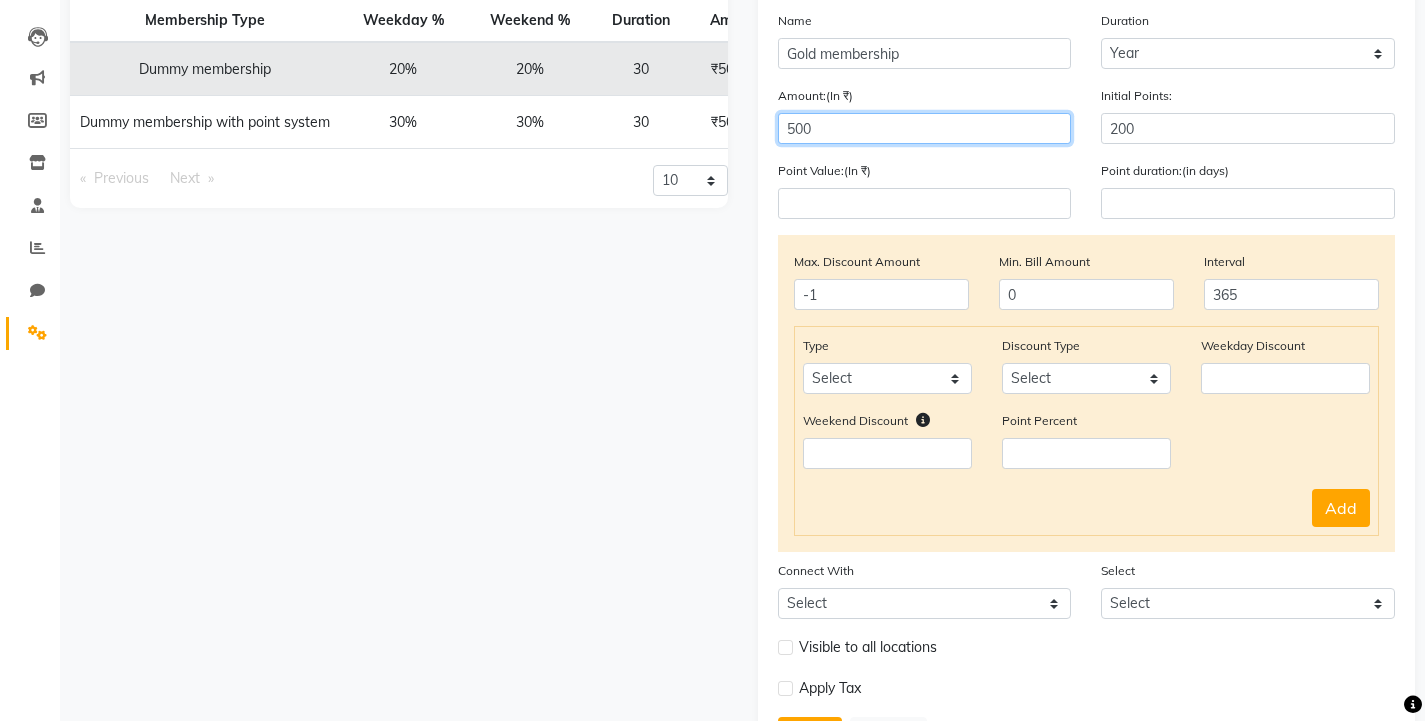 drag, startPoint x: 836, startPoint y: 130, endPoint x: 776, endPoint y: 130, distance: 60 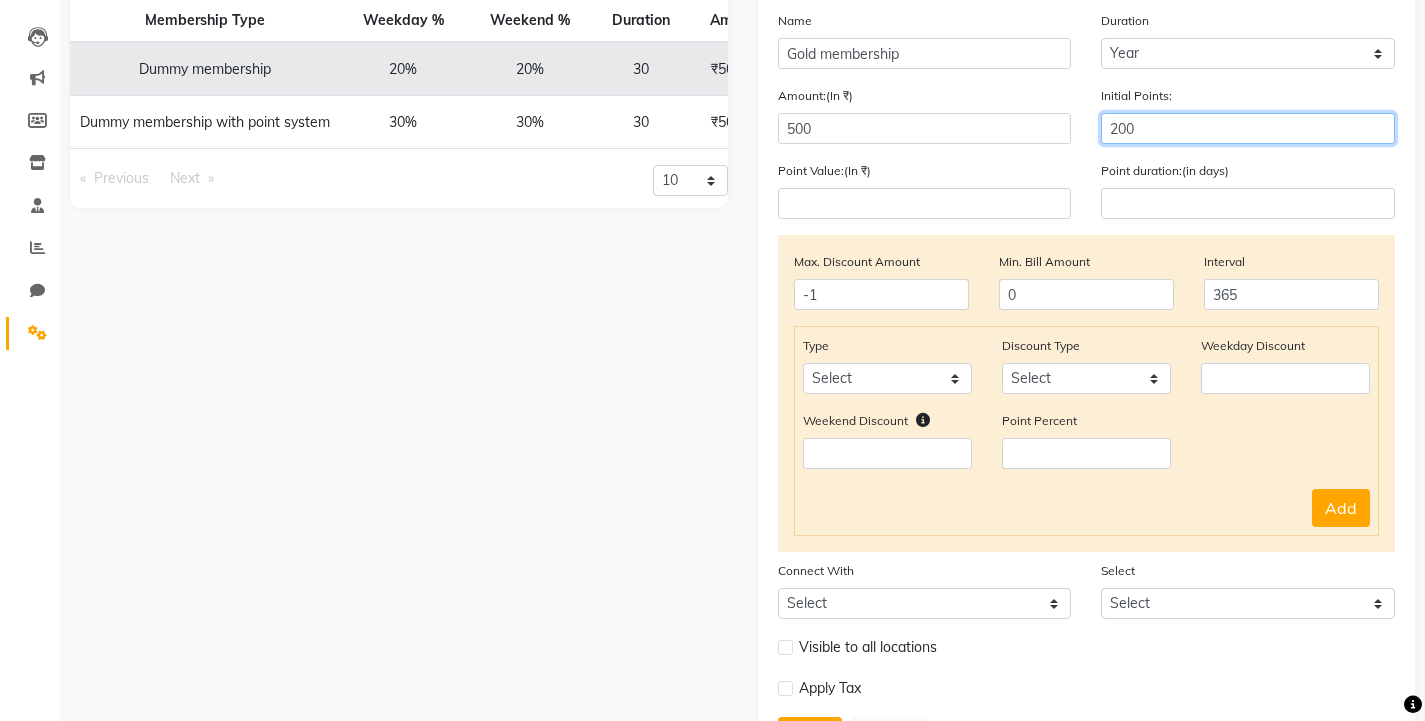 click on "200" 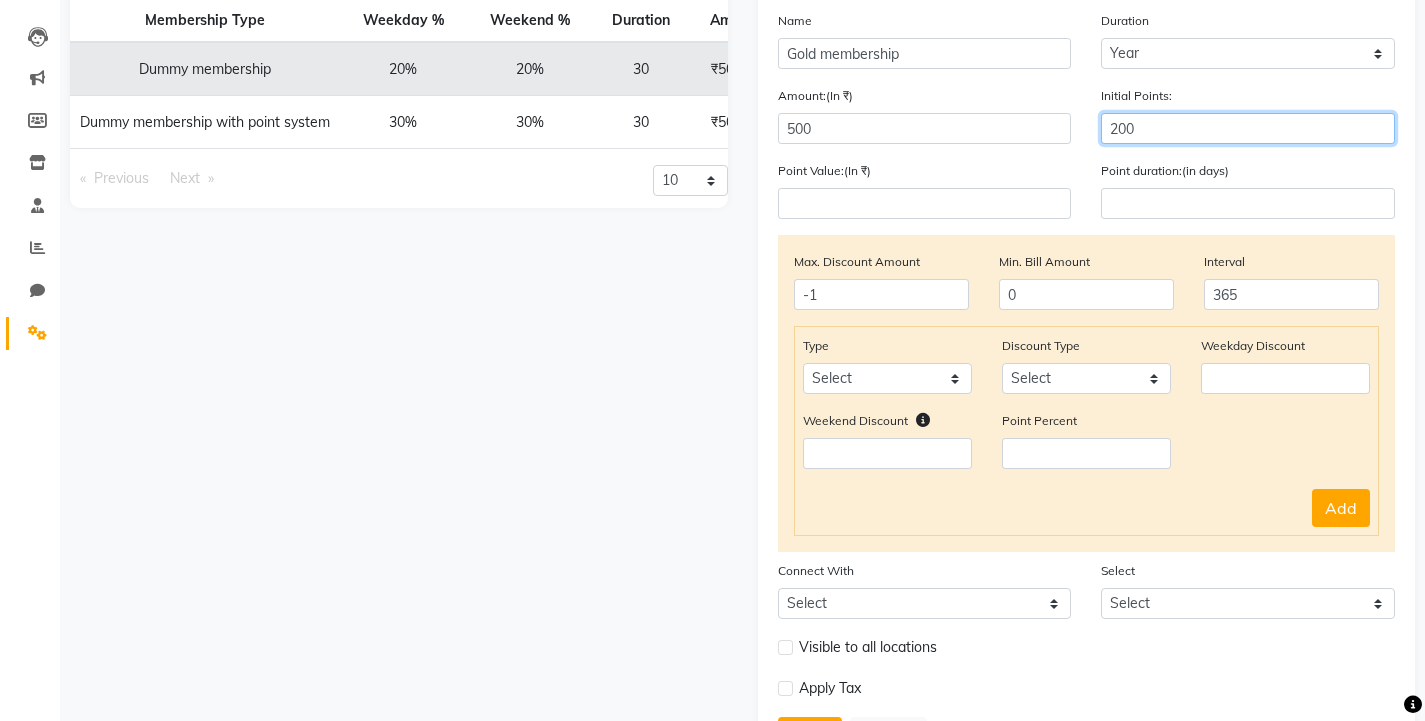click on "200" 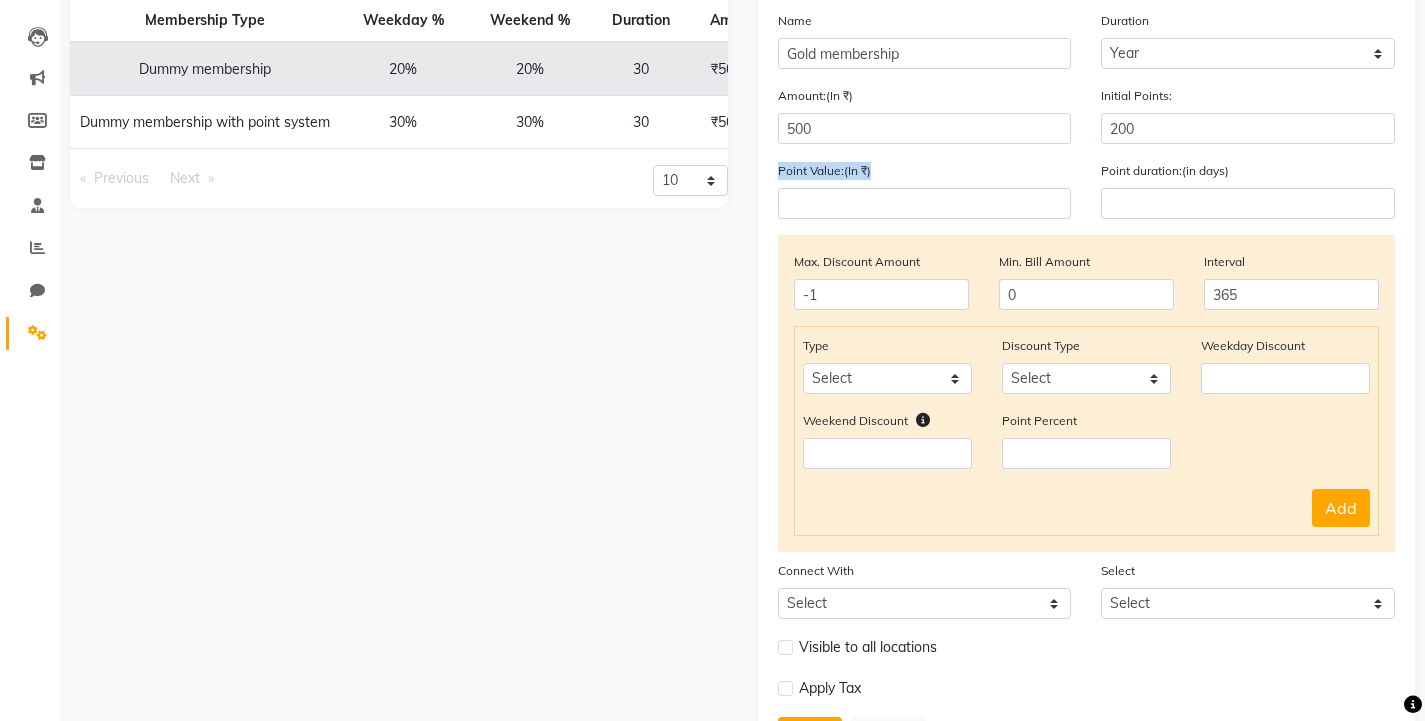 drag, startPoint x: 777, startPoint y: 170, endPoint x: 875, endPoint y: 169, distance: 98.005104 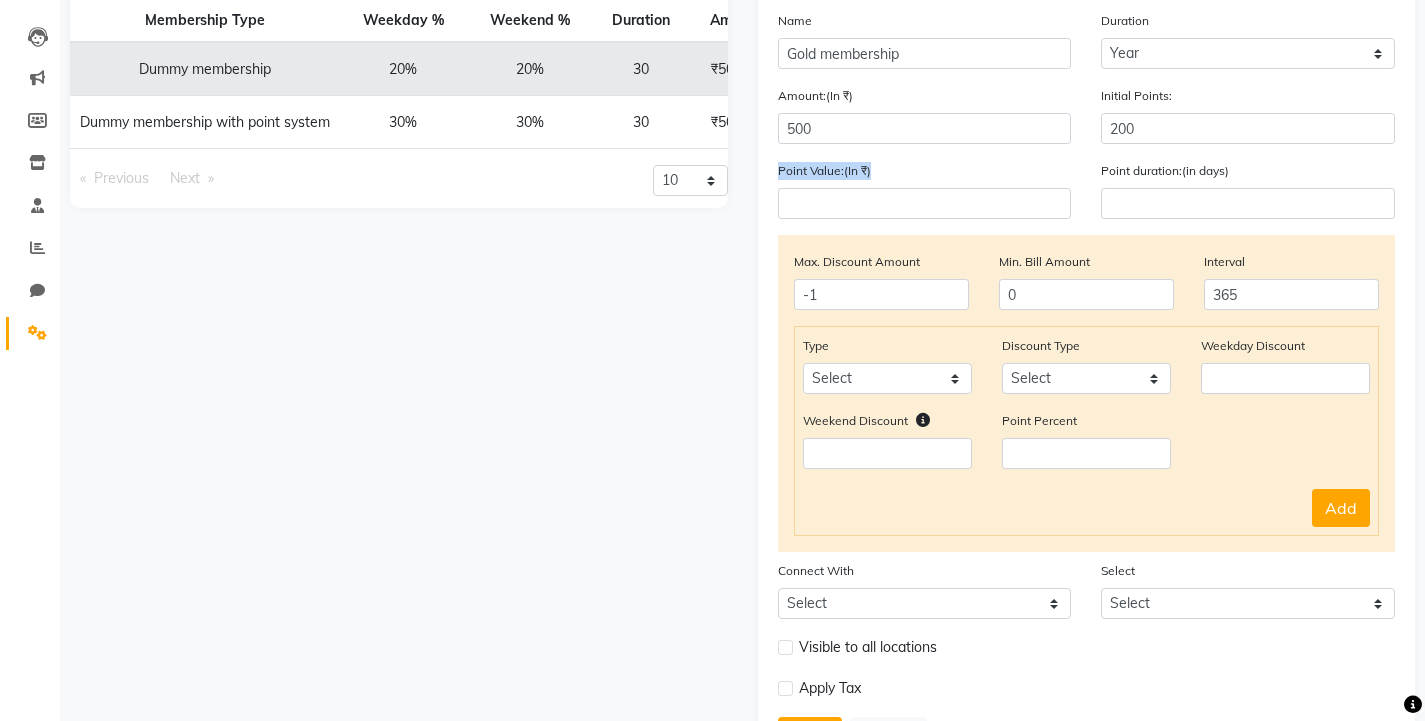 click on "Point Value:(In ₹)" 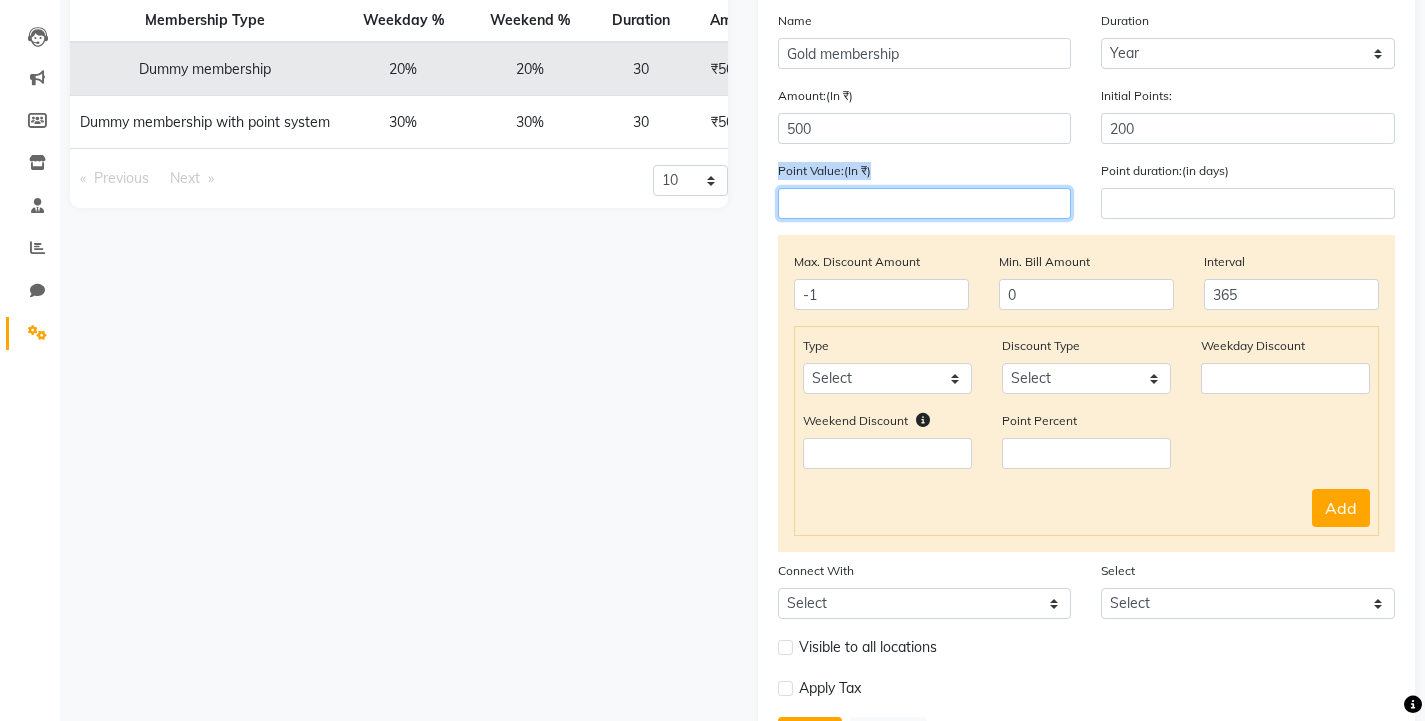 click 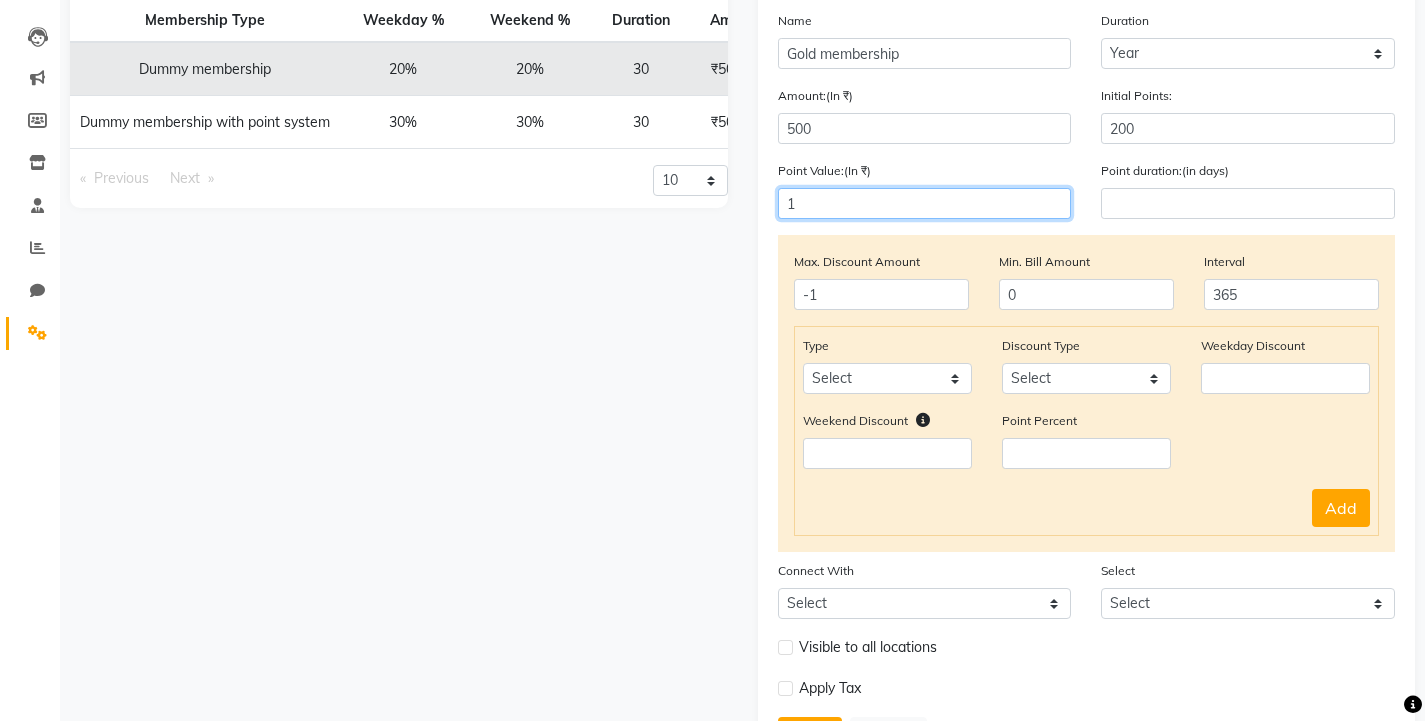 type on "1" 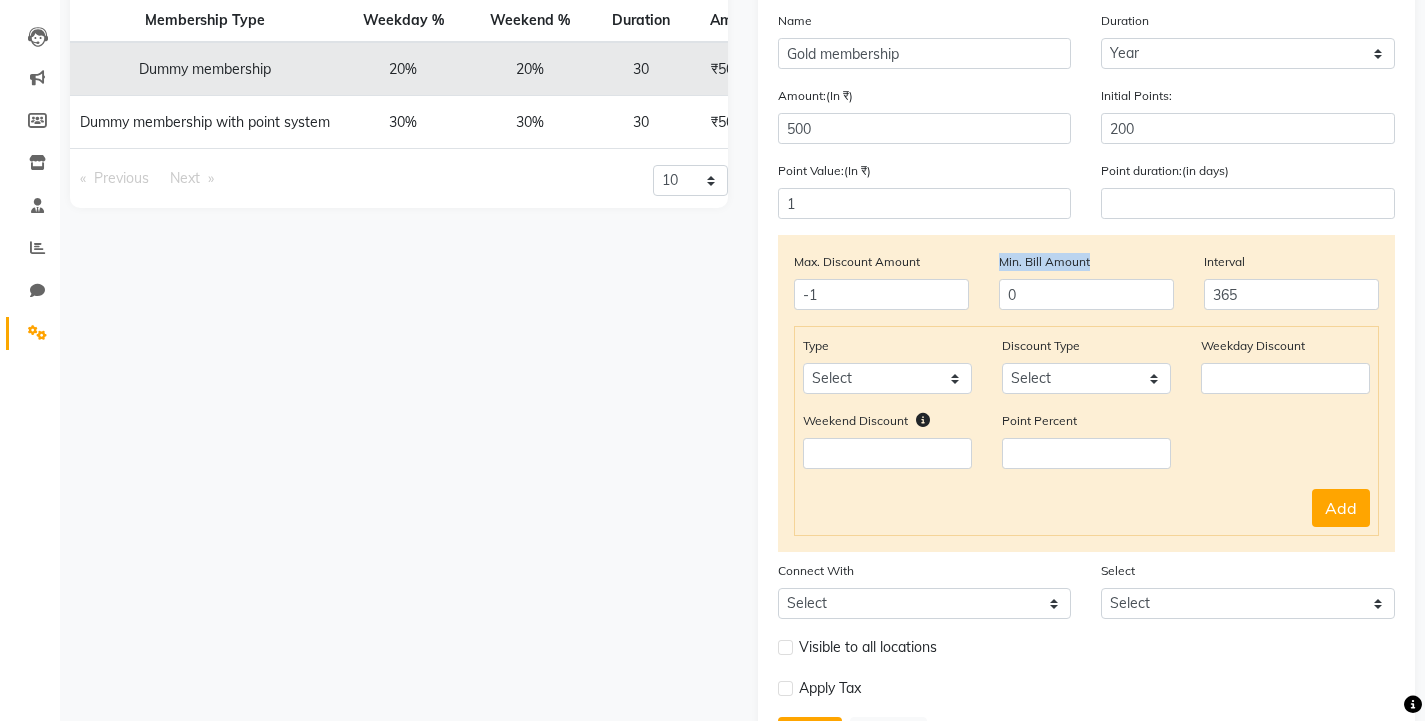 drag, startPoint x: 987, startPoint y: 261, endPoint x: 1092, endPoint y: 258, distance: 105.04285 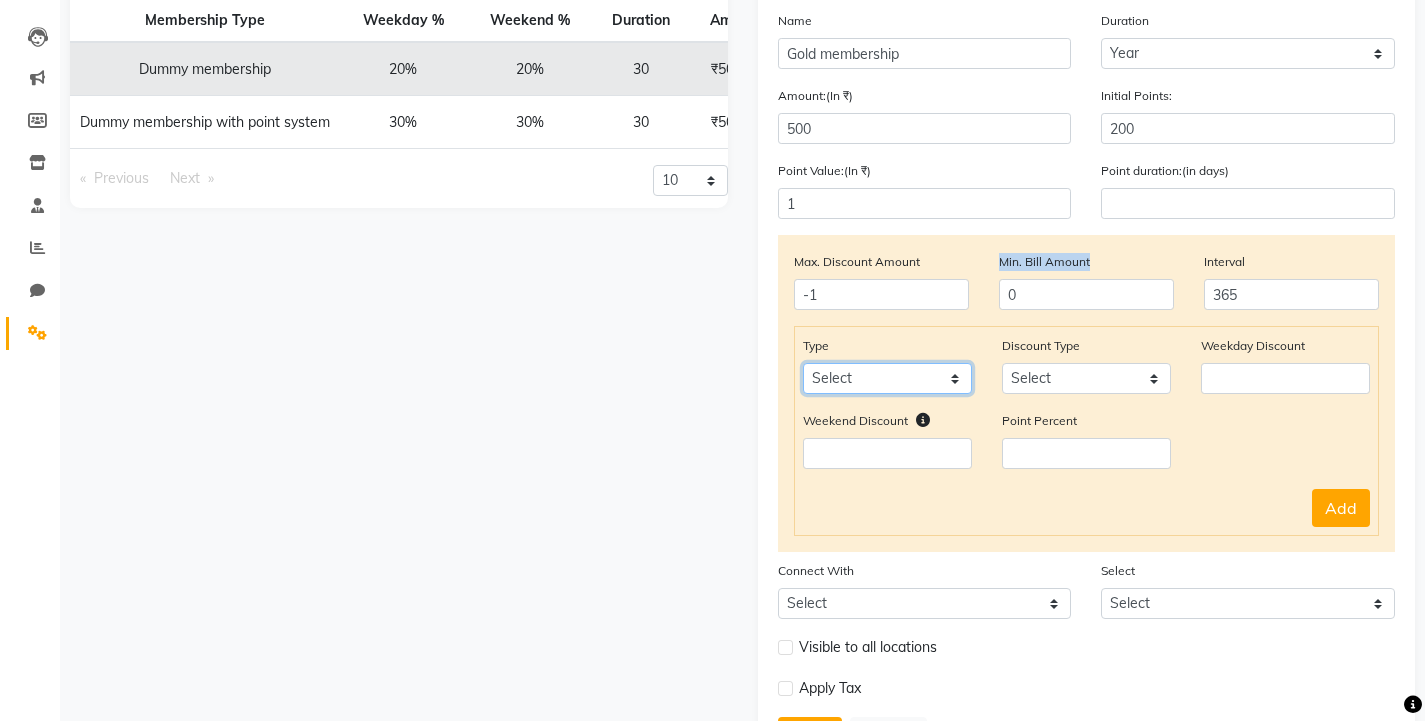 click on "Select Service Product Package Prepaid Voucher" 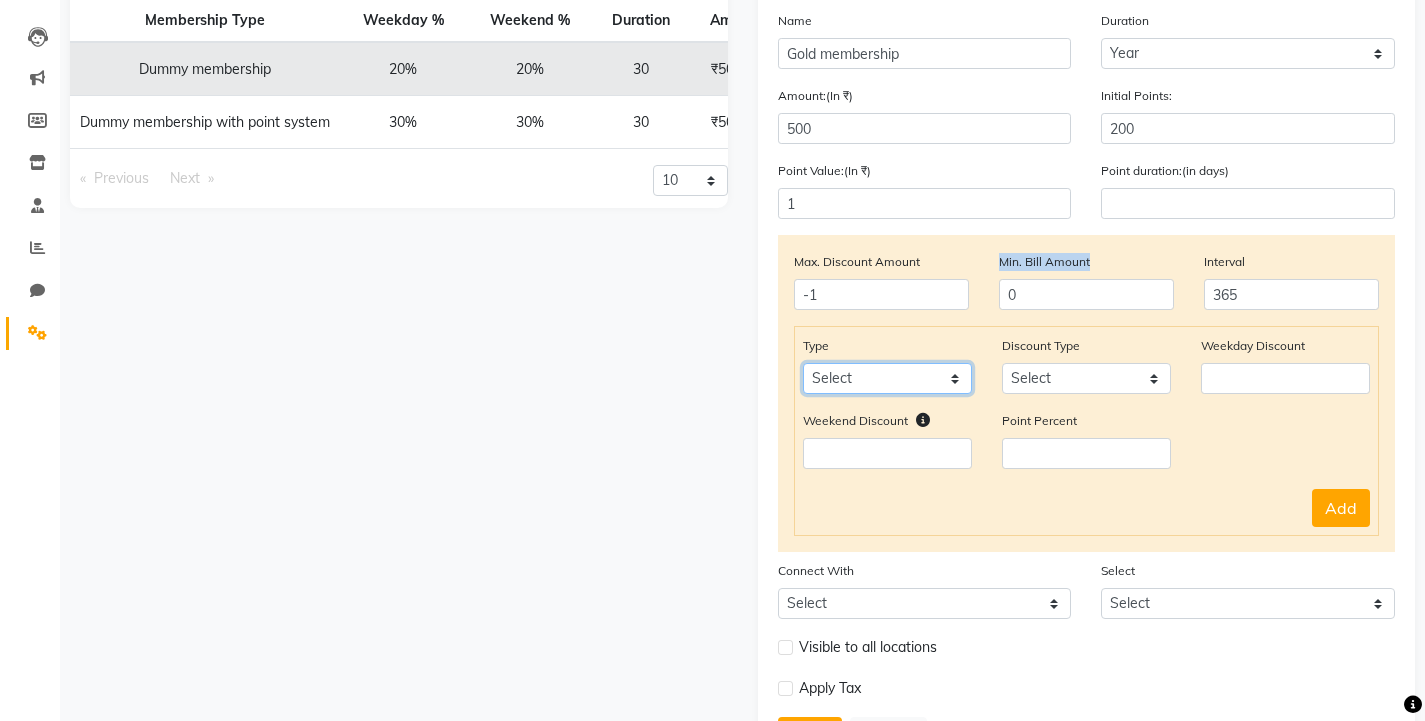 select on "service" 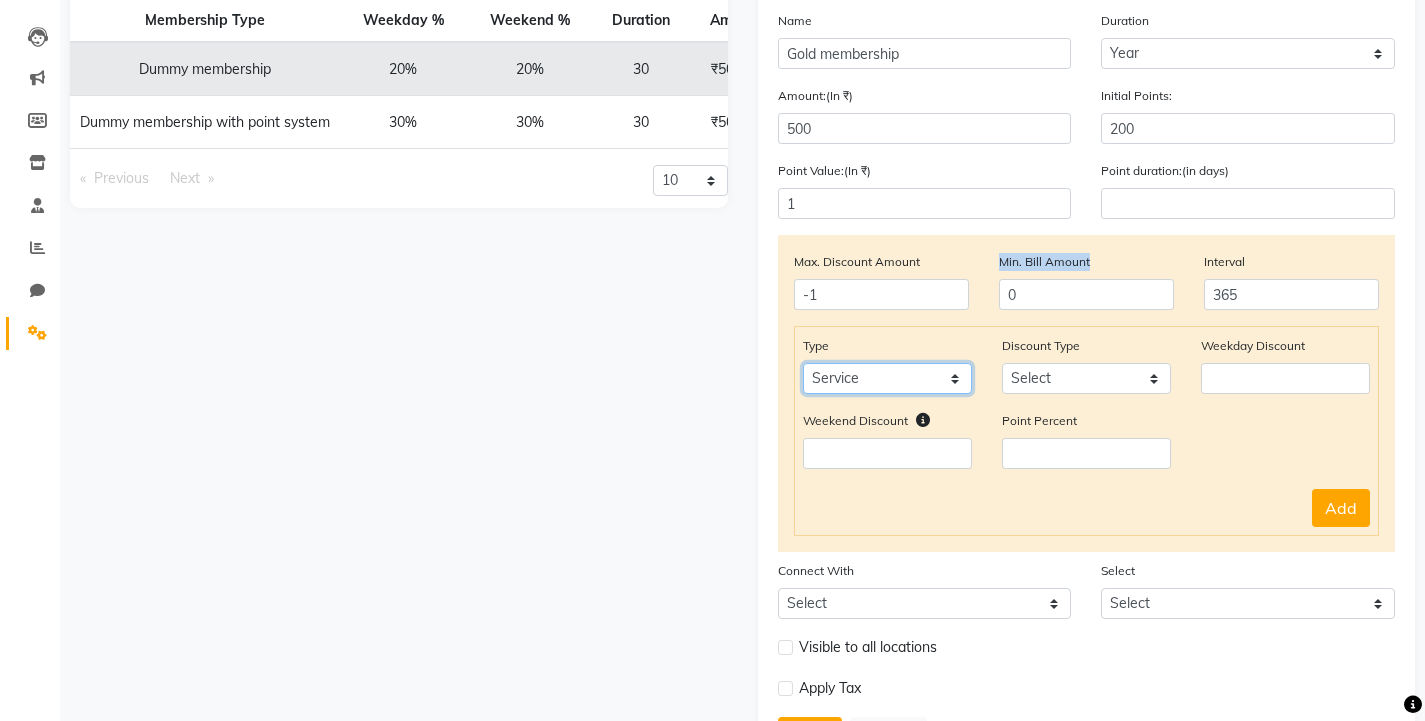 click on "Select Service Product Package Prepaid Voucher" 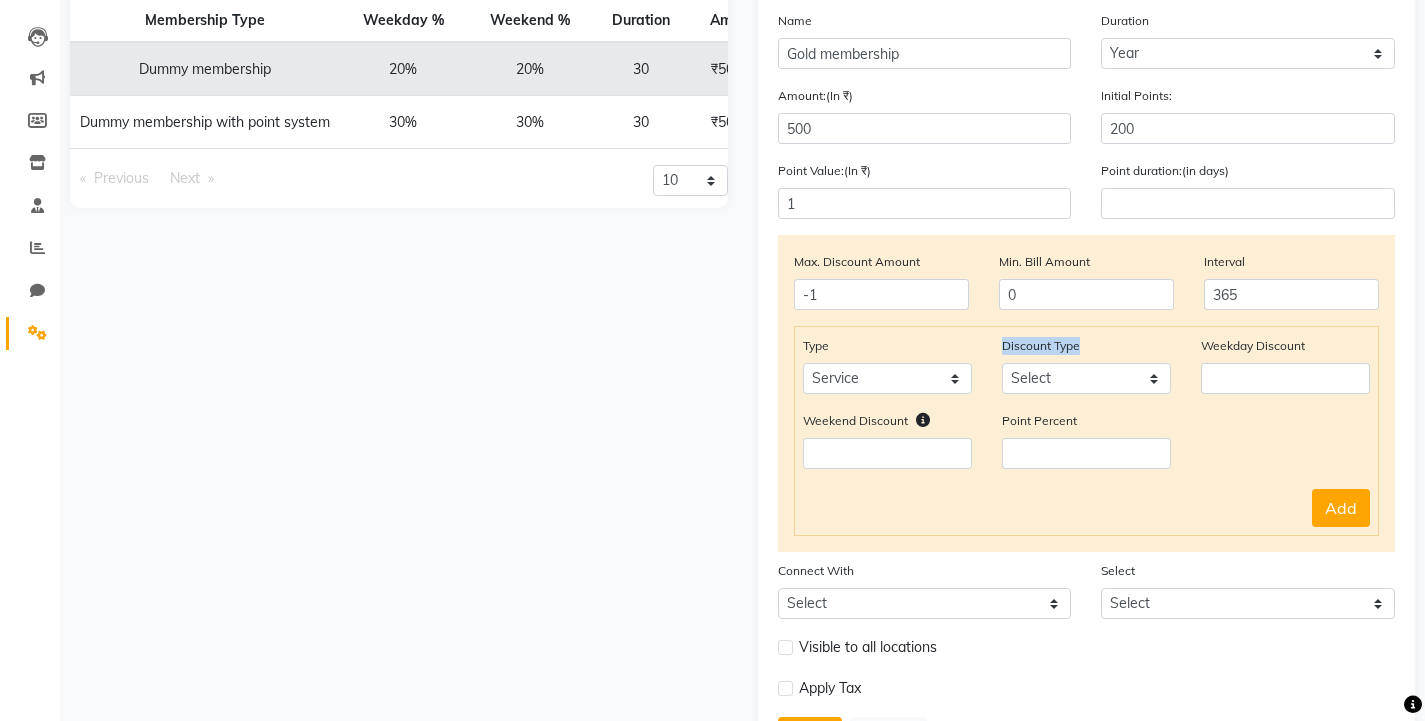 drag, startPoint x: 1001, startPoint y: 344, endPoint x: 1099, endPoint y: 340, distance: 98.0816 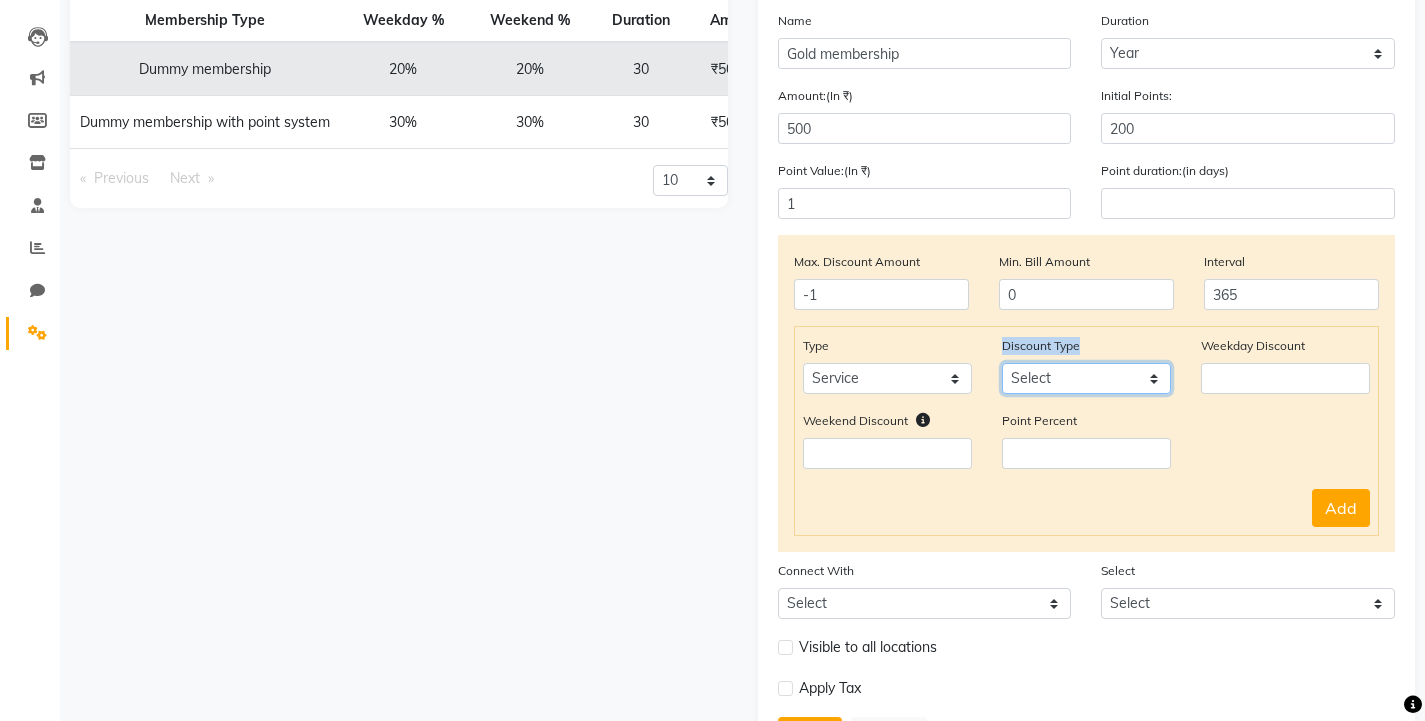 click on "Select Percent Flat" 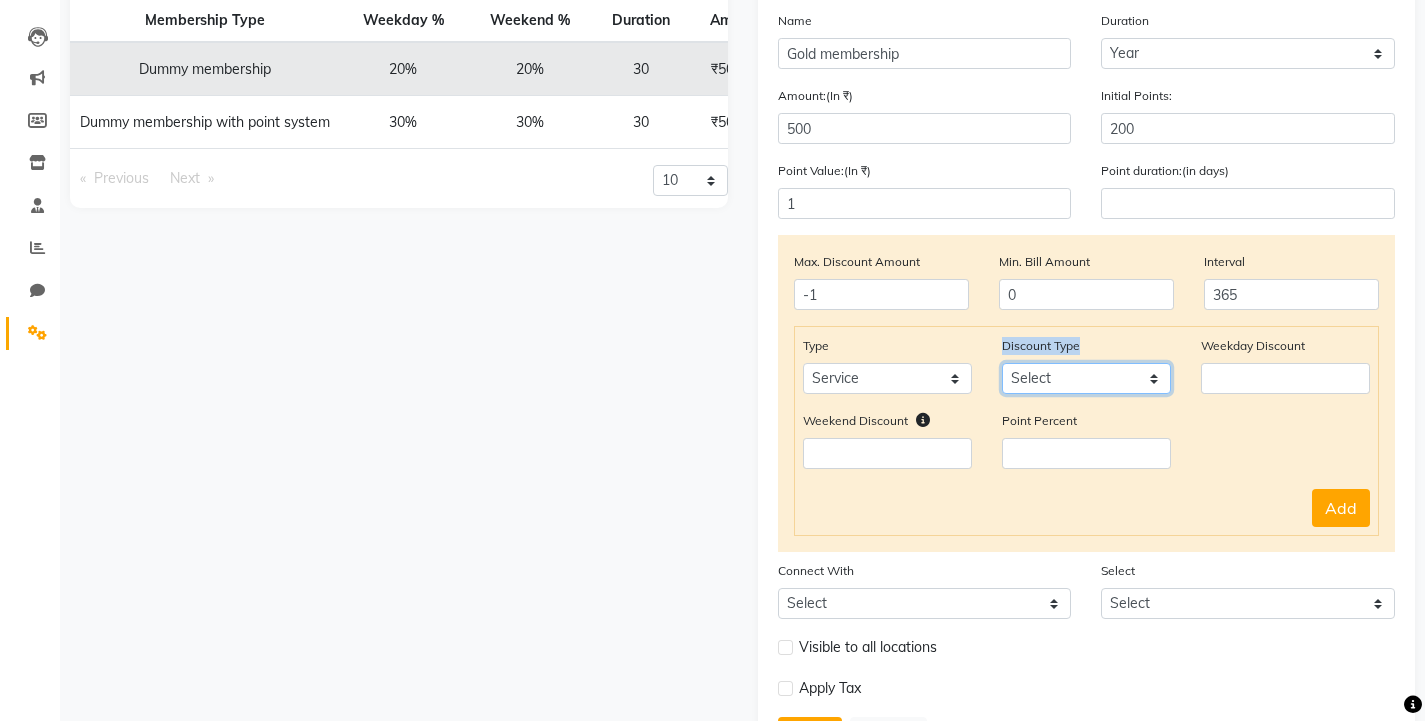 select on "Percent" 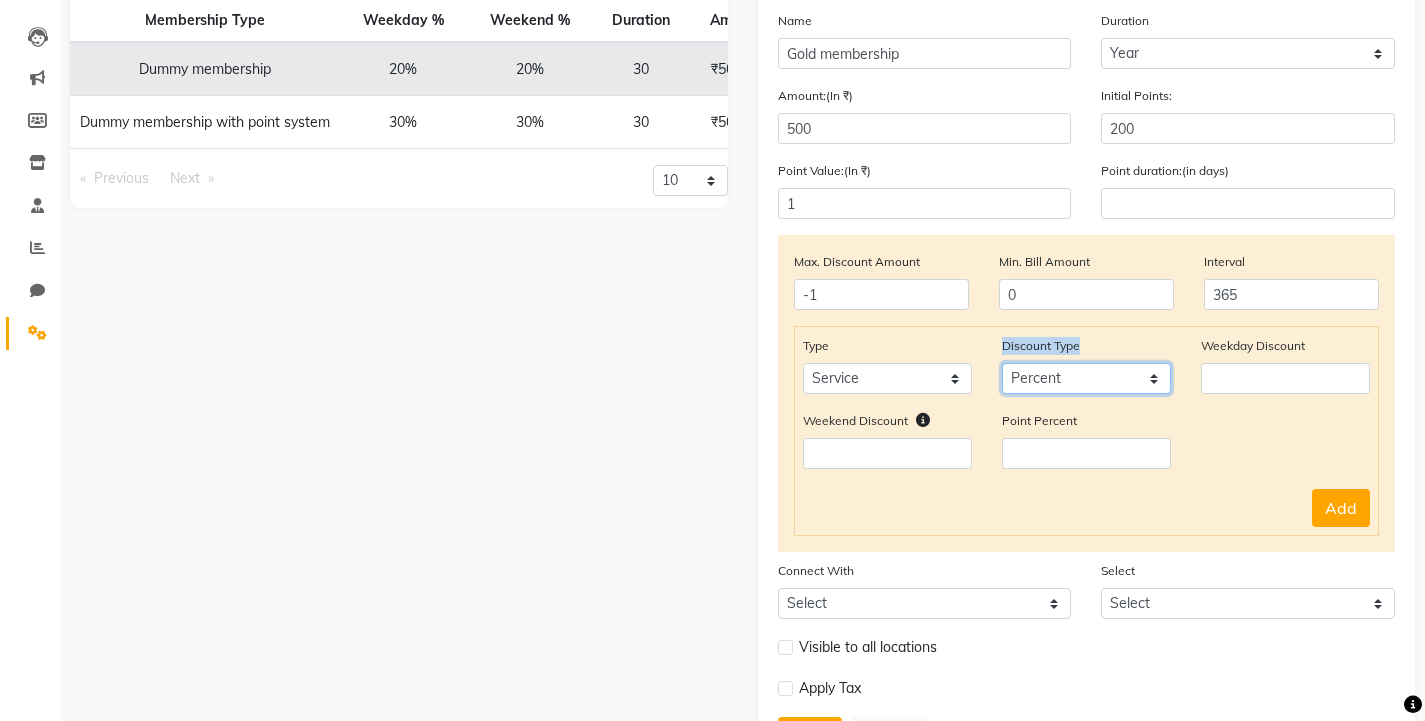 click on "Select Percent Flat" 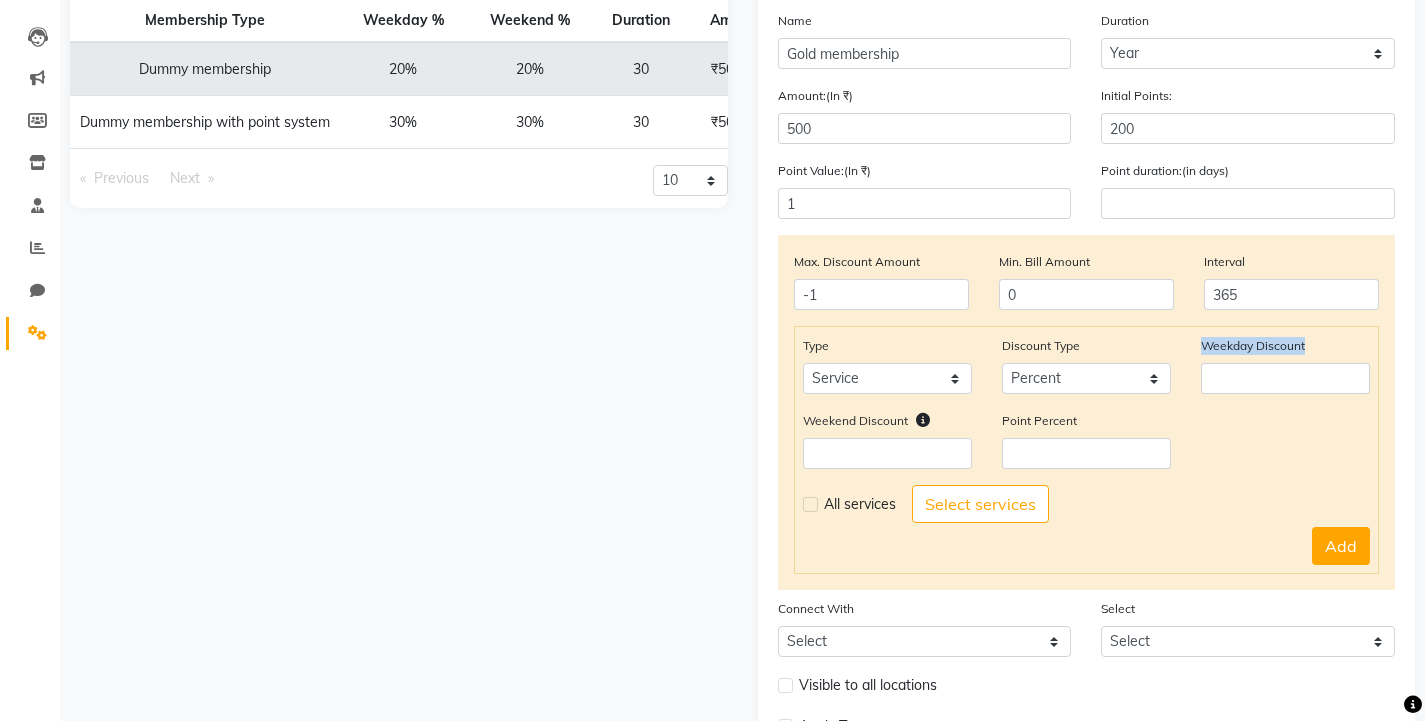 drag, startPoint x: 1196, startPoint y: 346, endPoint x: 1334, endPoint y: 346, distance: 138 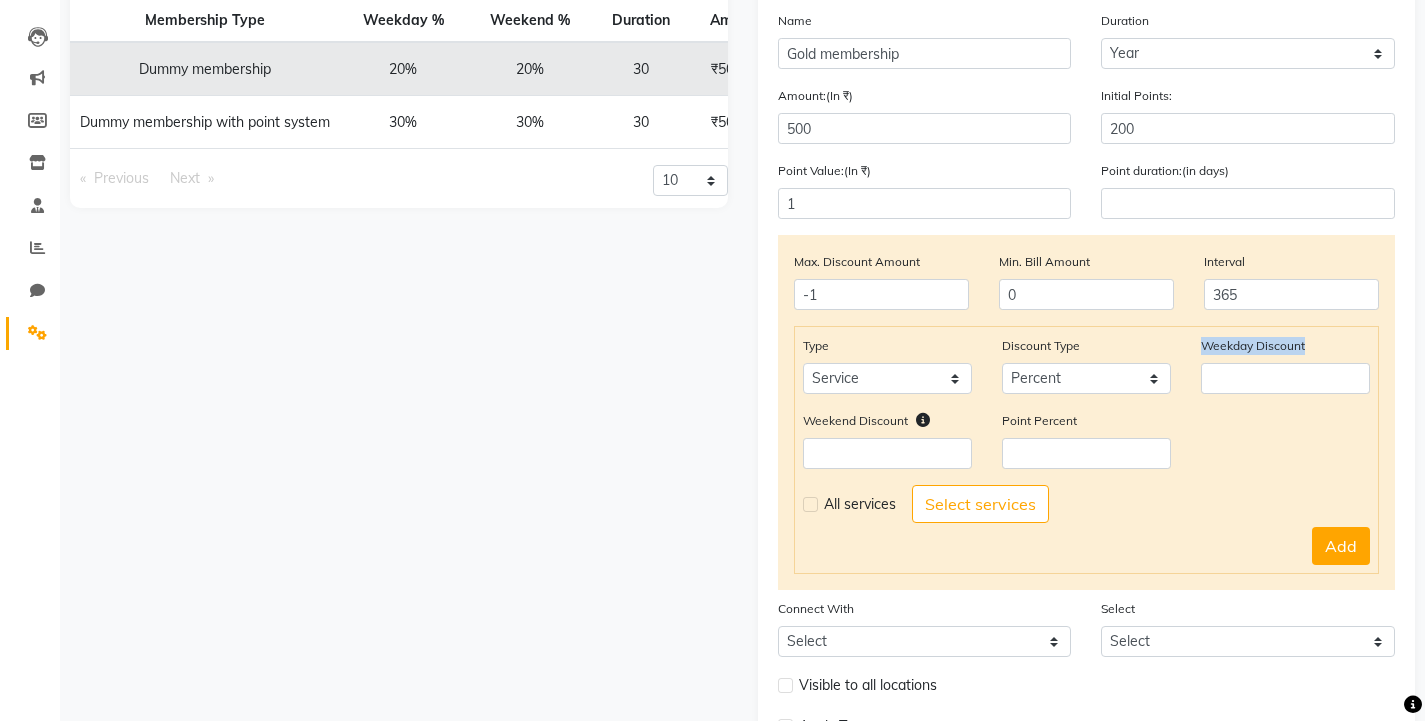 click on "Weekday Discount" 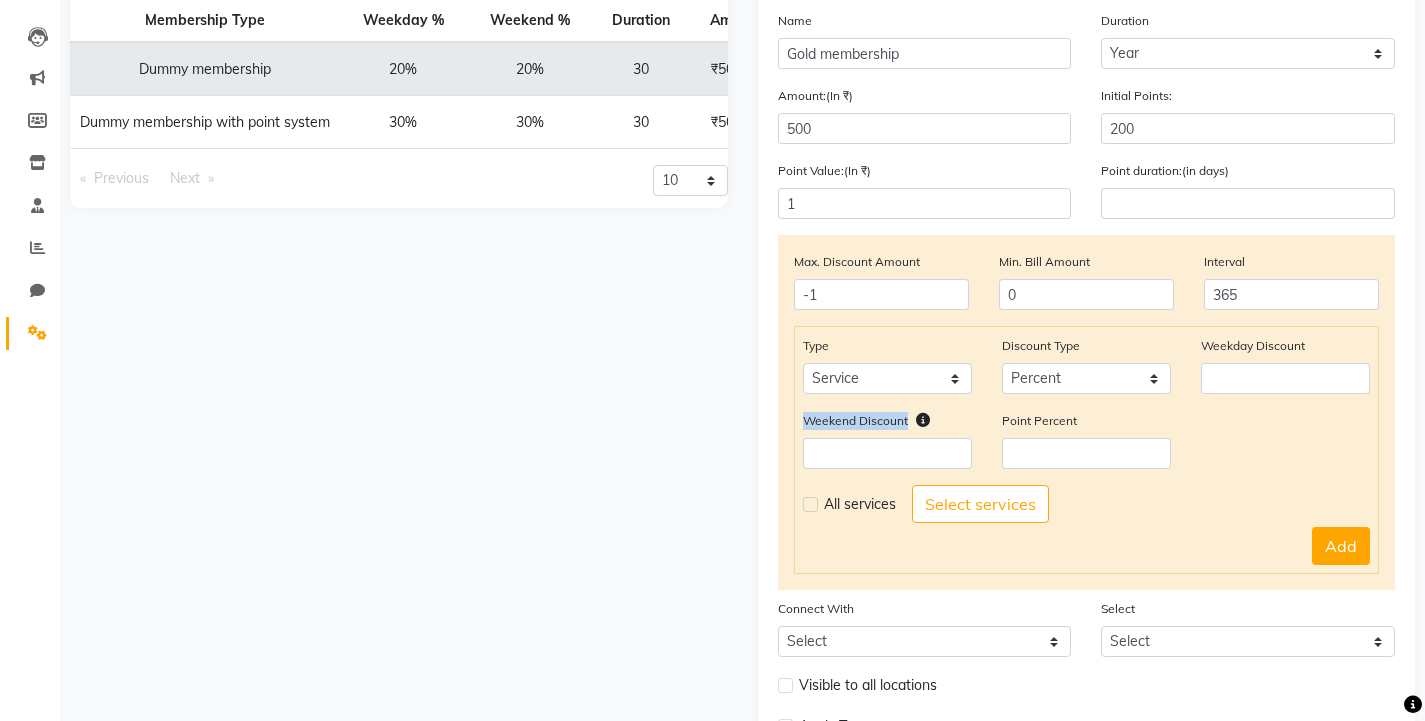 drag, startPoint x: 806, startPoint y: 419, endPoint x: 905, endPoint y: 413, distance: 99.18165 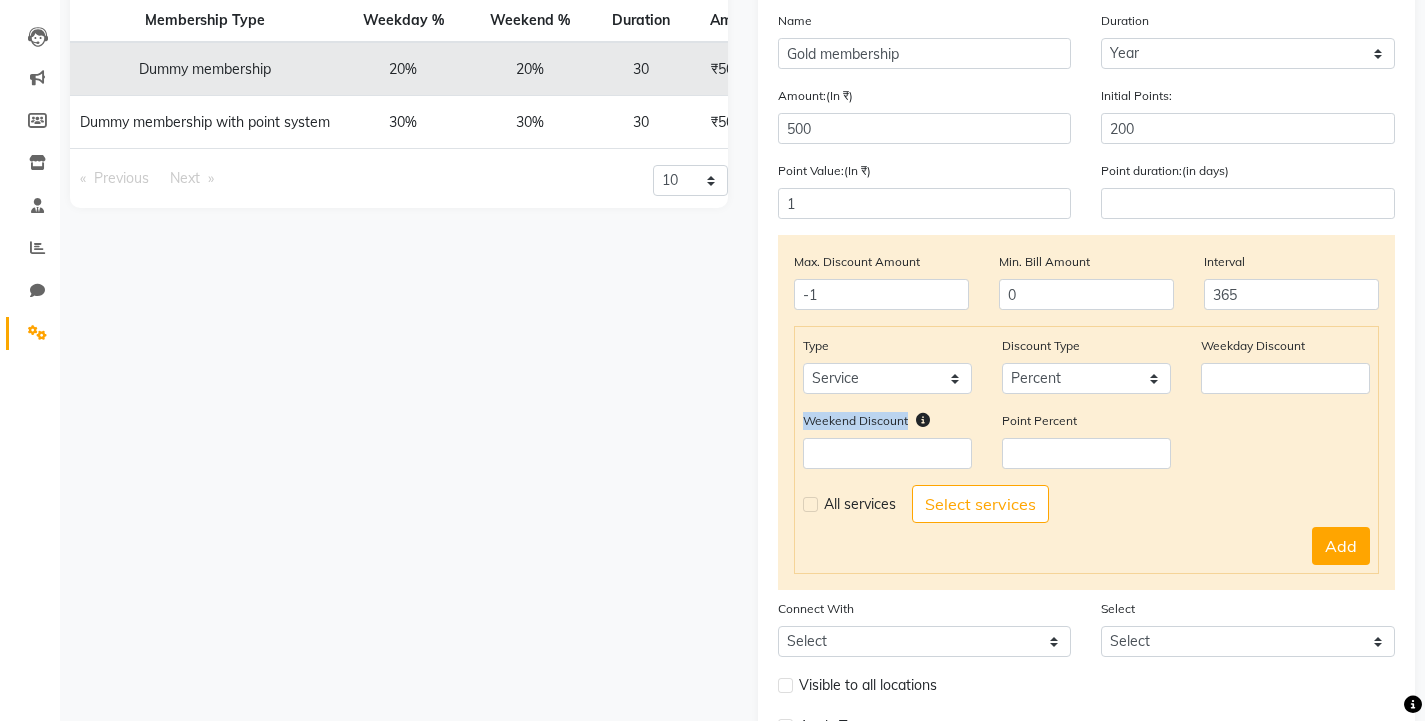 click on "Weekend Discount" 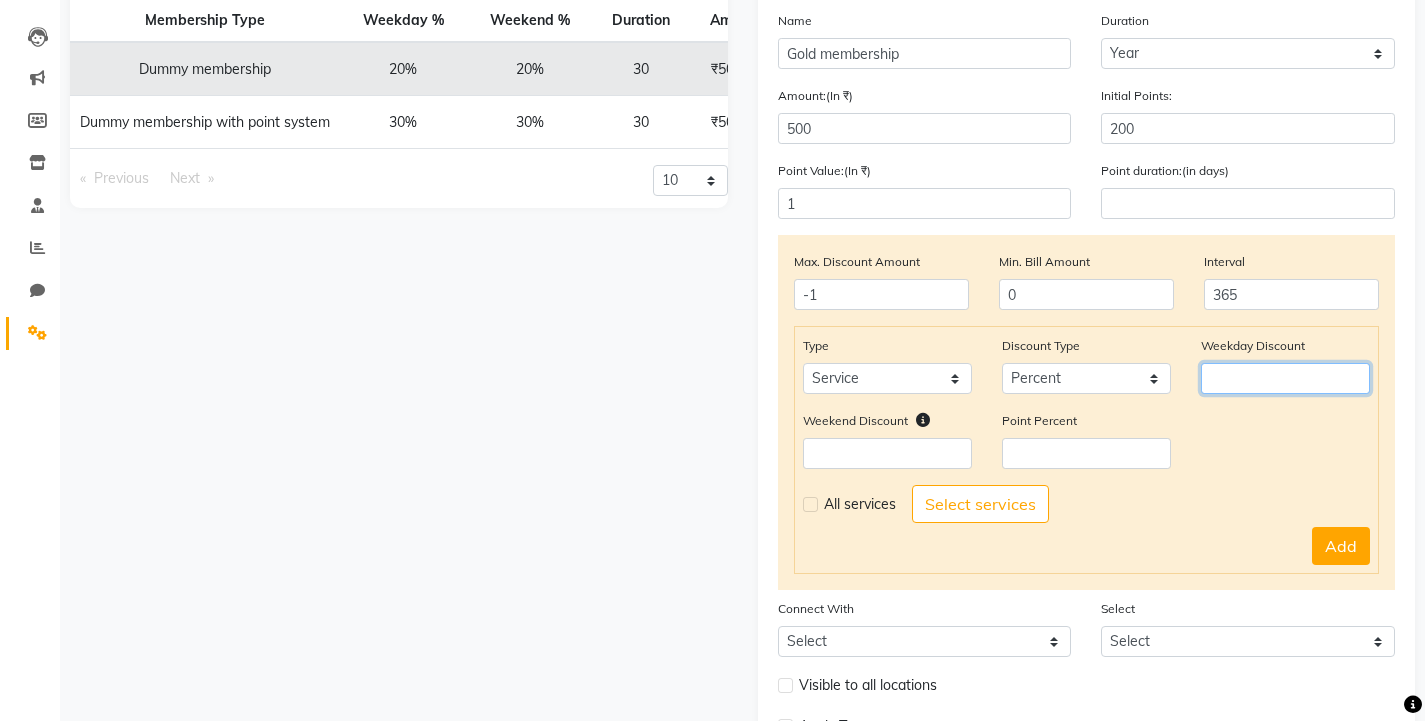 click 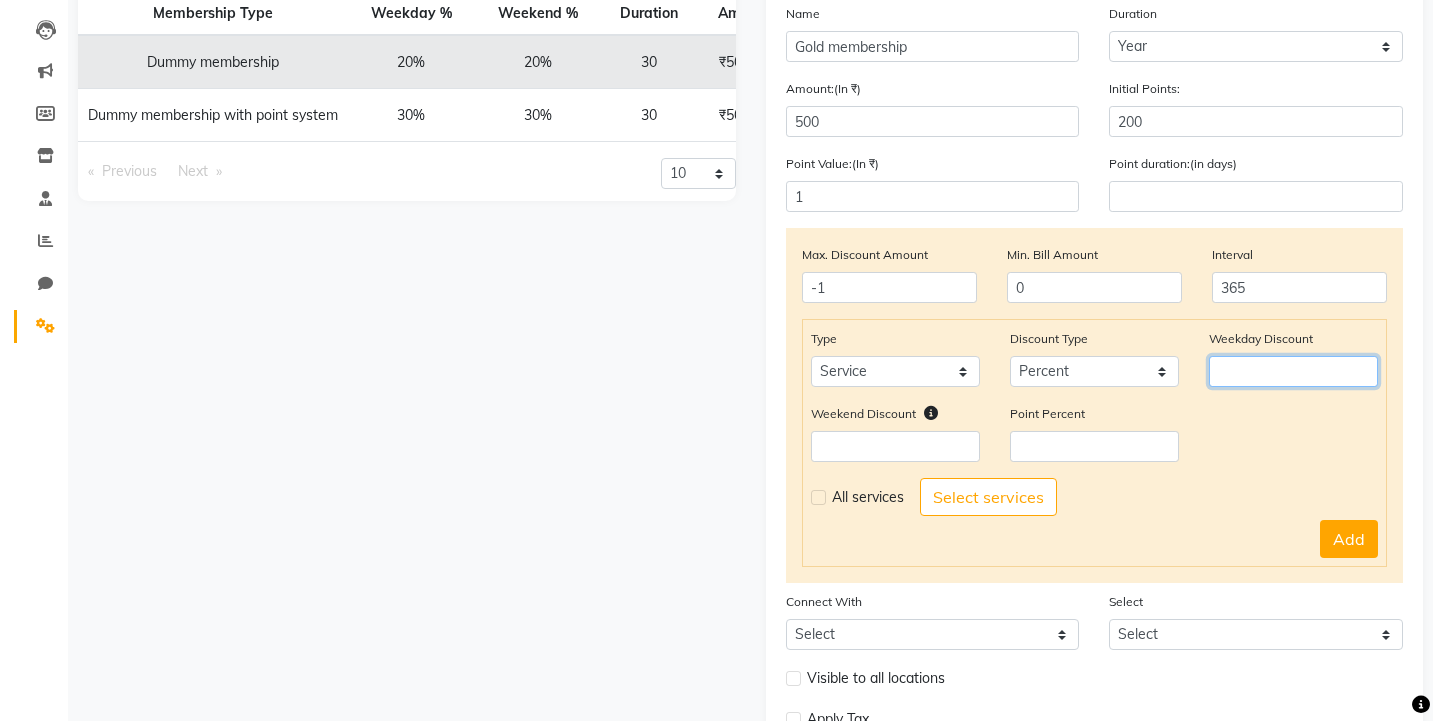 scroll, scrollTop: 0, scrollLeft: 0, axis: both 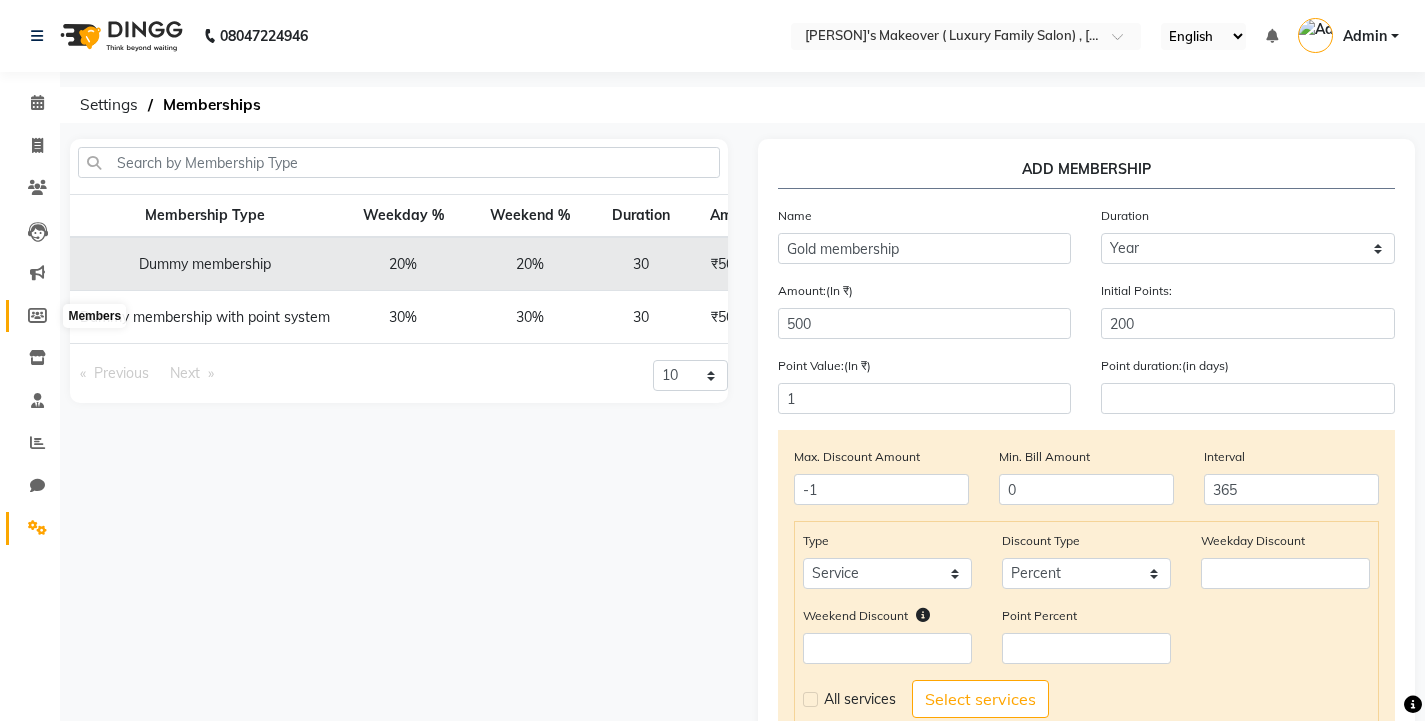 click 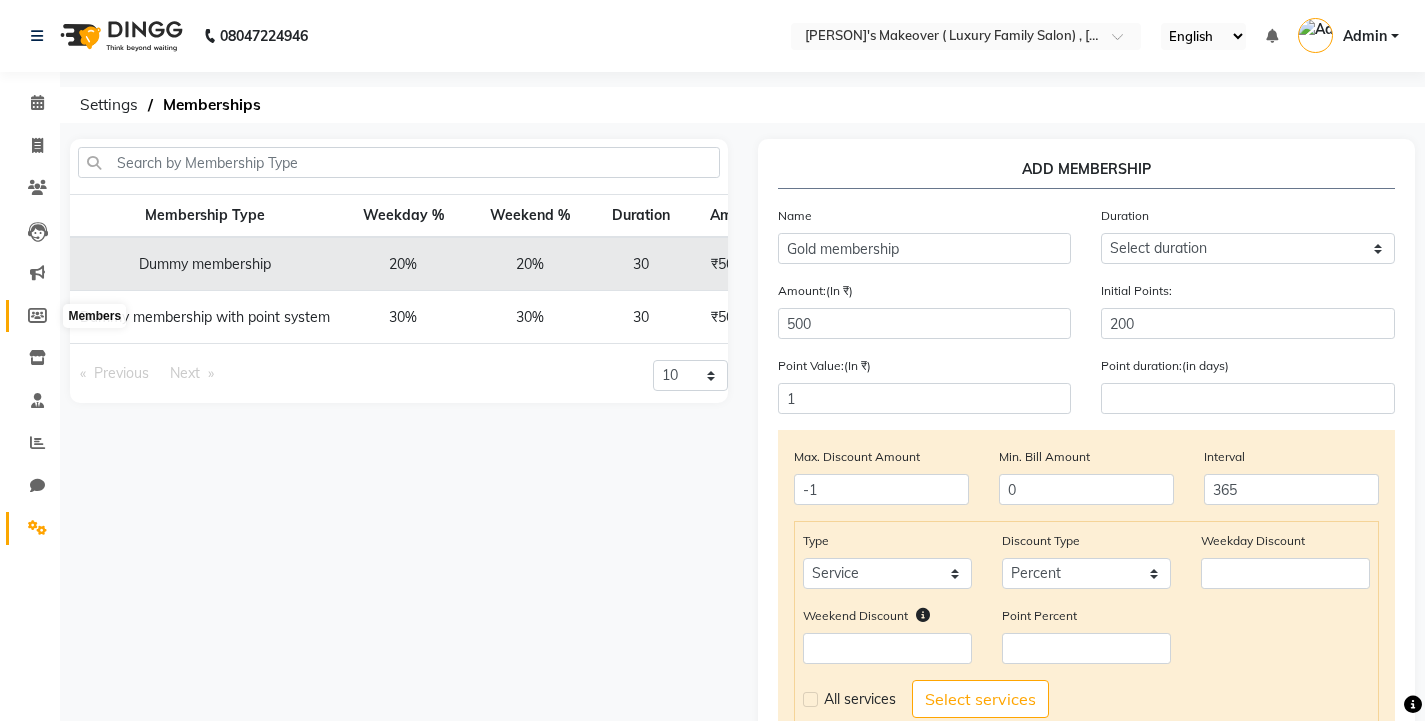 select 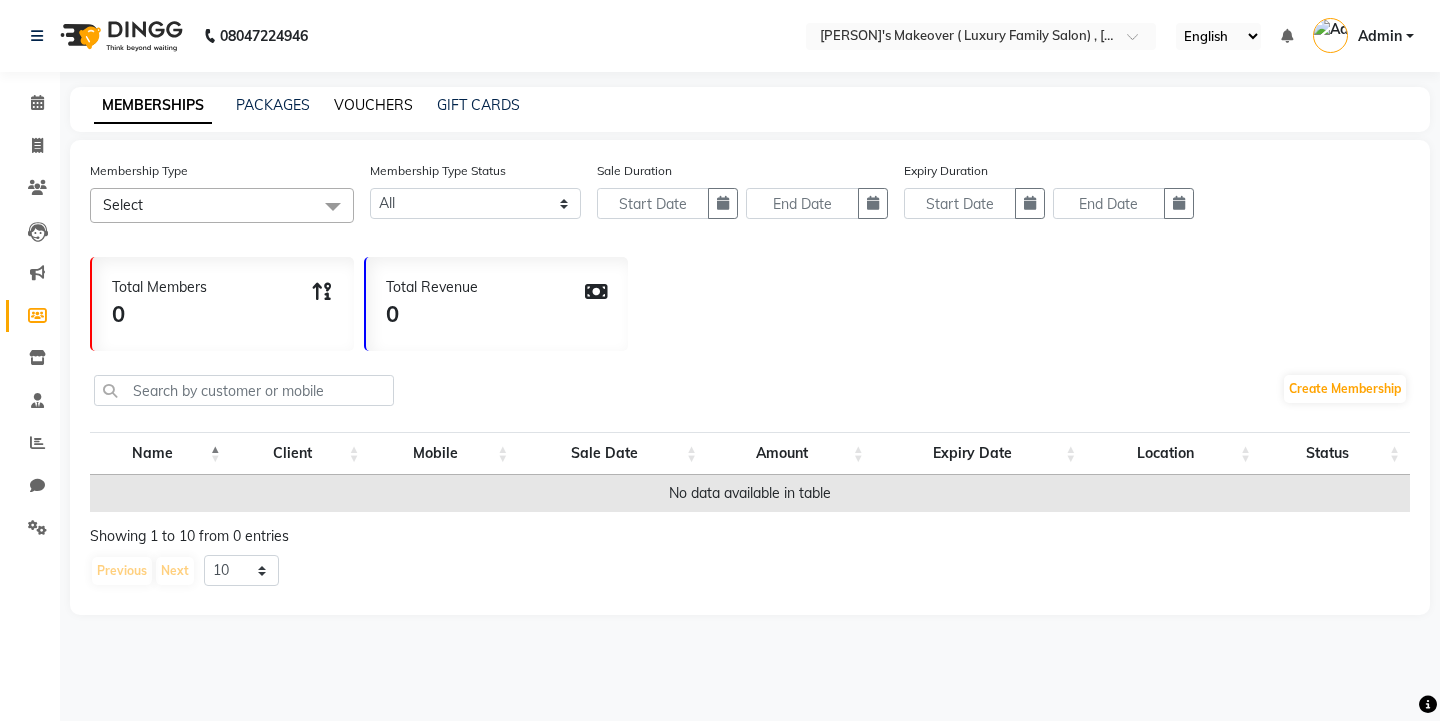 click on "VOUCHERS" 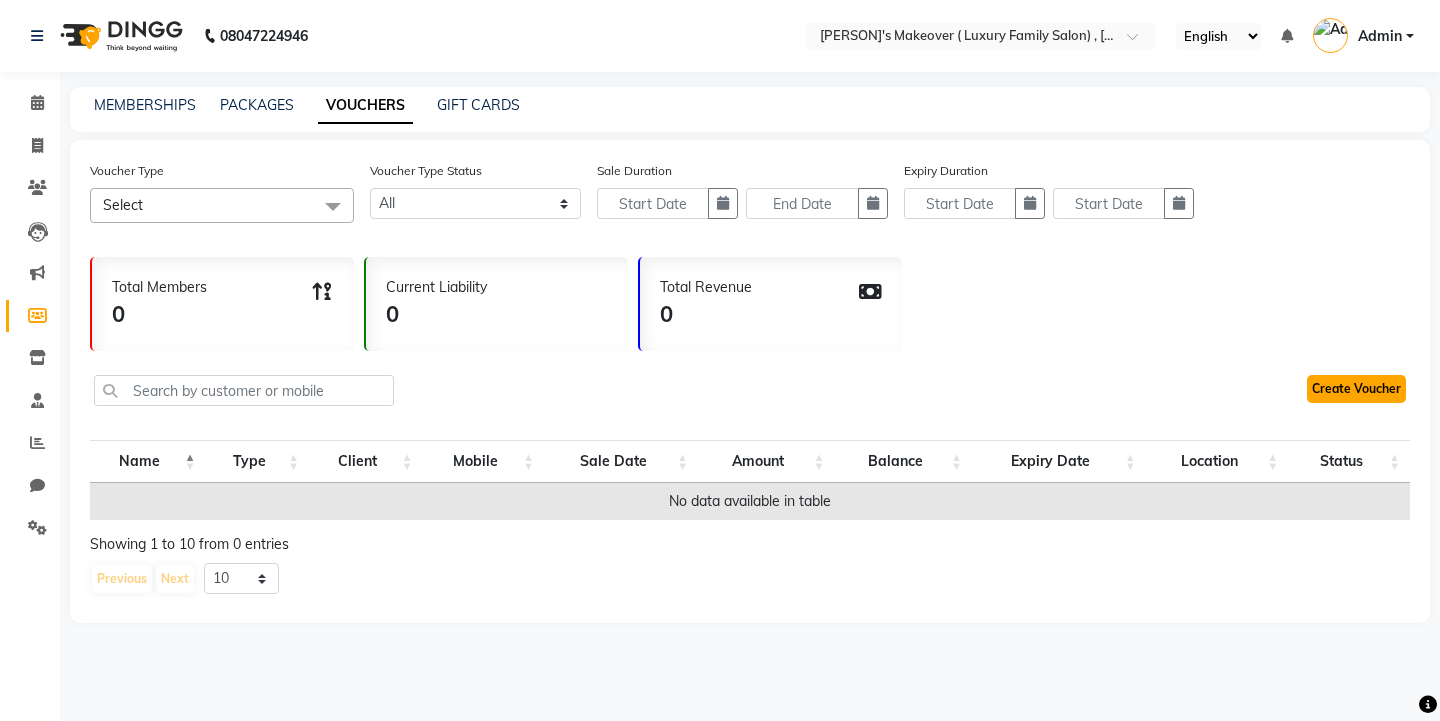 click on "Create Voucher" 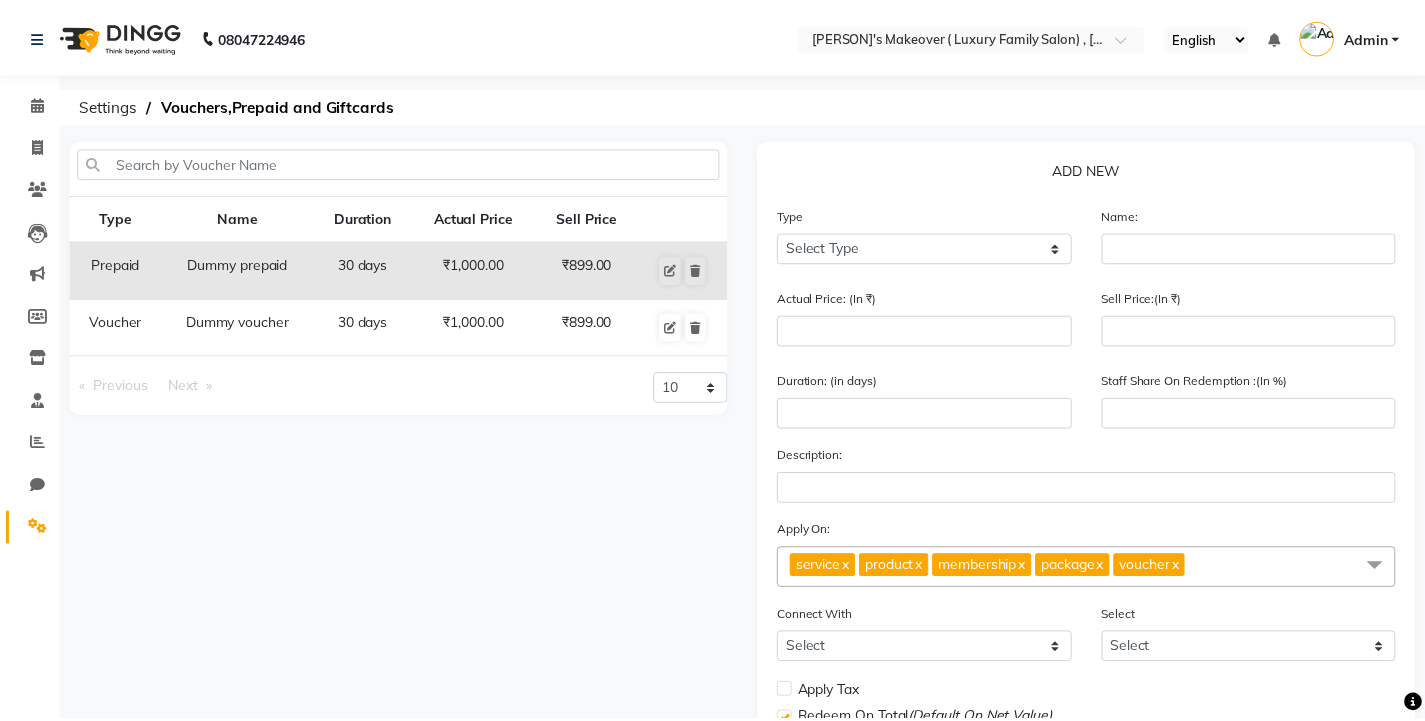 scroll, scrollTop: 0, scrollLeft: 0, axis: both 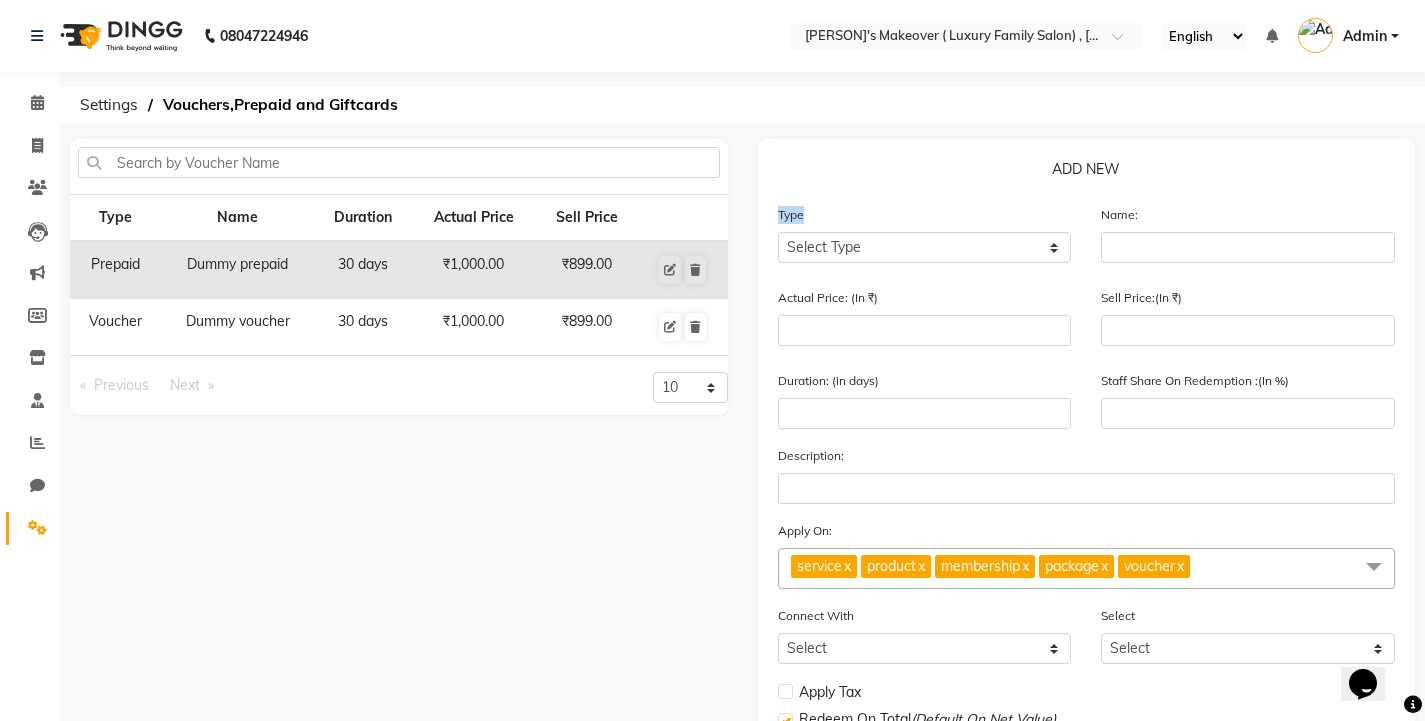 drag, startPoint x: 776, startPoint y: 217, endPoint x: 822, endPoint y: 213, distance: 46.173584 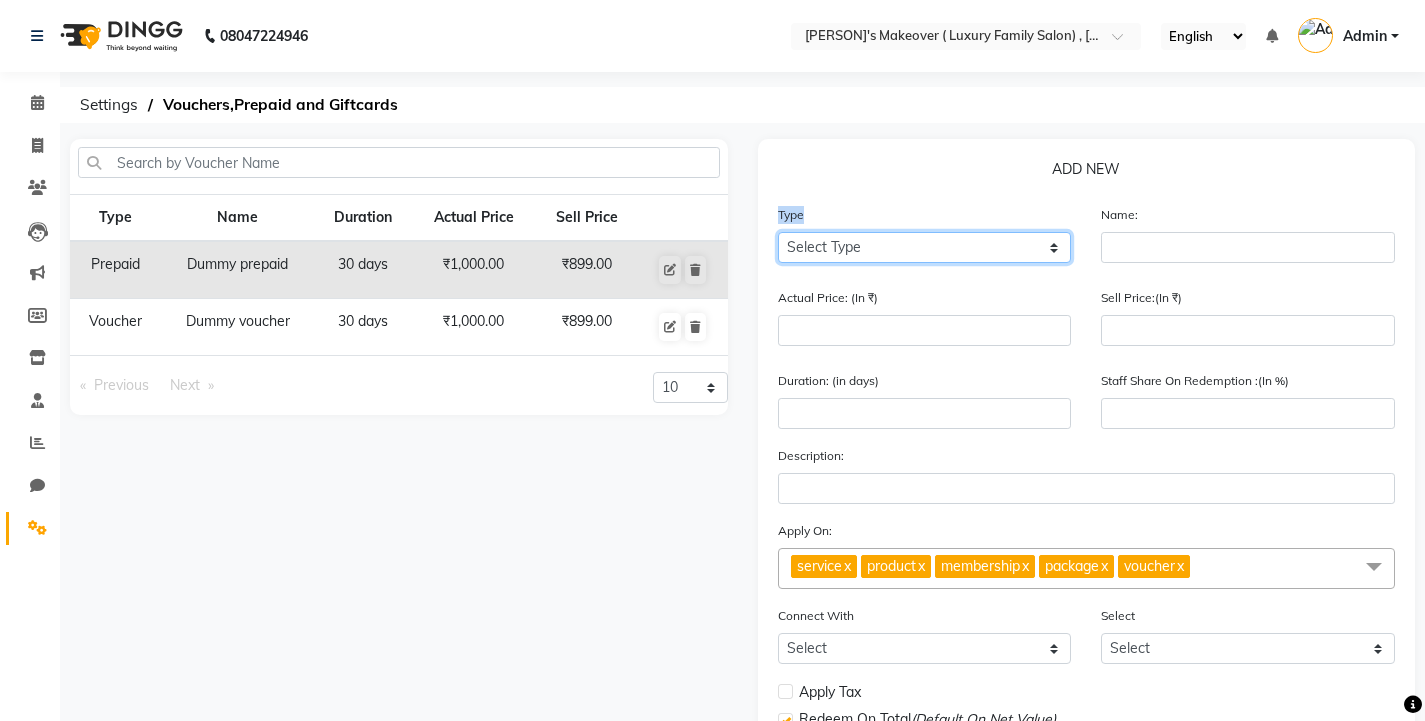 click on "Select Type Voucher Prepaid Gift Card" 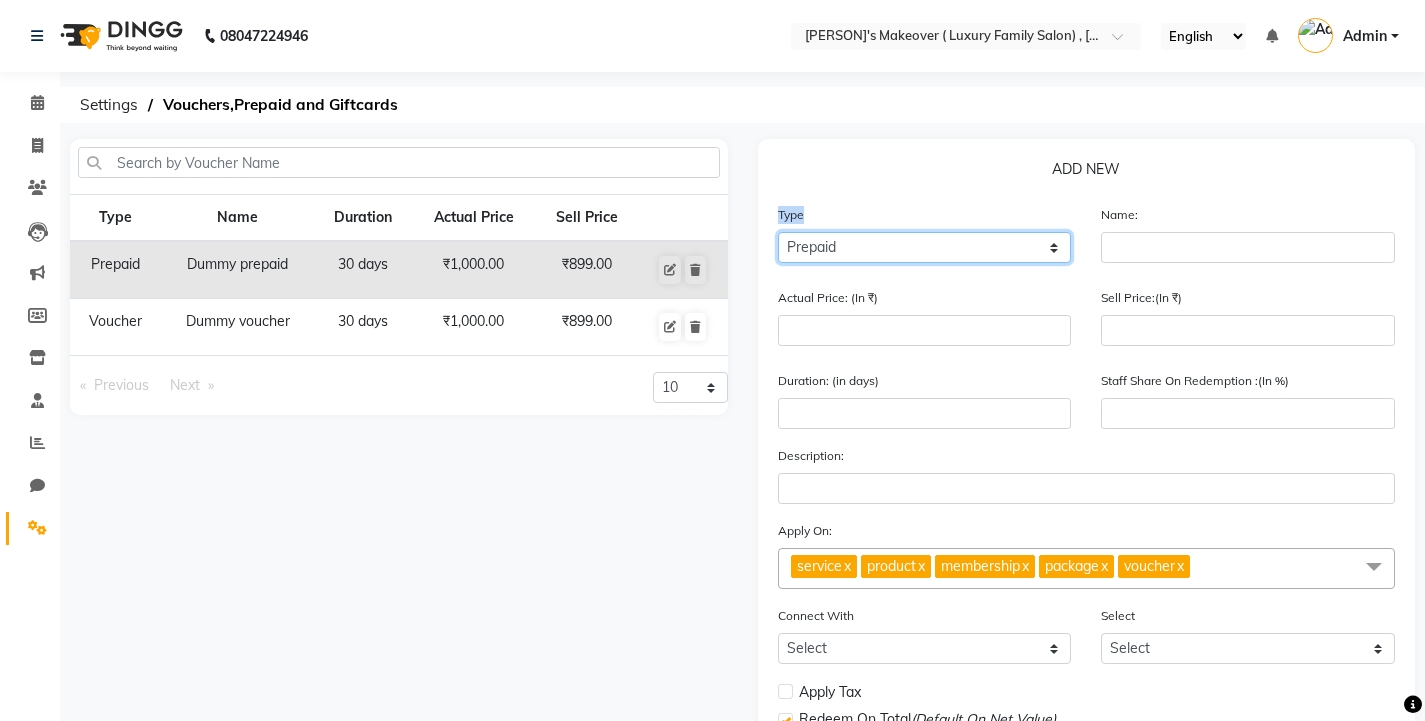 click on "Select Type Voucher Prepaid Gift Card" 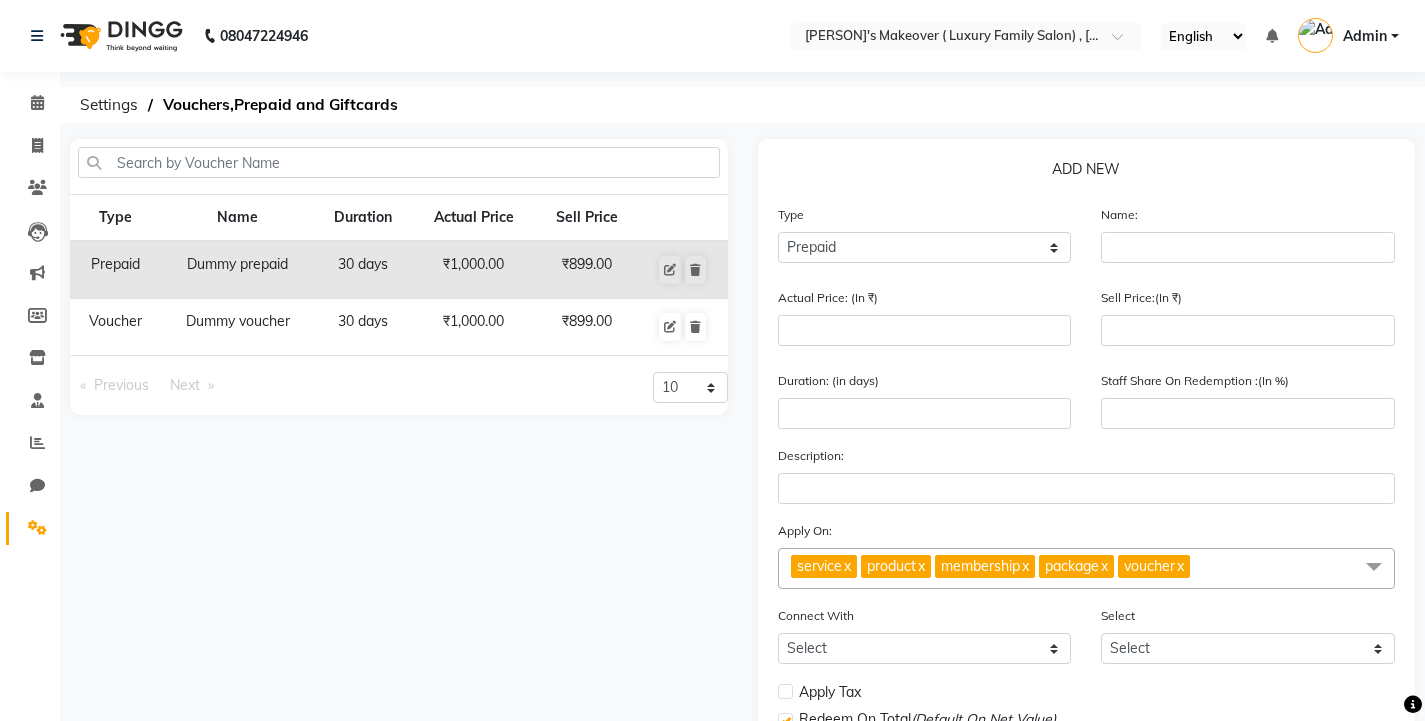 click on "ADD NEW  Type Select Type Voucher Prepaid Gift Card Name: Actual Price: (In ₹) Sell Price:(In ₹) Duration: (in days) Staff Share On Redemption :(In %) Description: Apply On: service  x product  x membership  x package  x voucher  x UnSelect All service product membership package voucher Connect With Select Membership Package Select Select Apply Tax Redeem On Total  (Default On Net Value) Expire Prepaid on end date  (Default when completely consumed ) Visible to all locations  Save   Cancel" 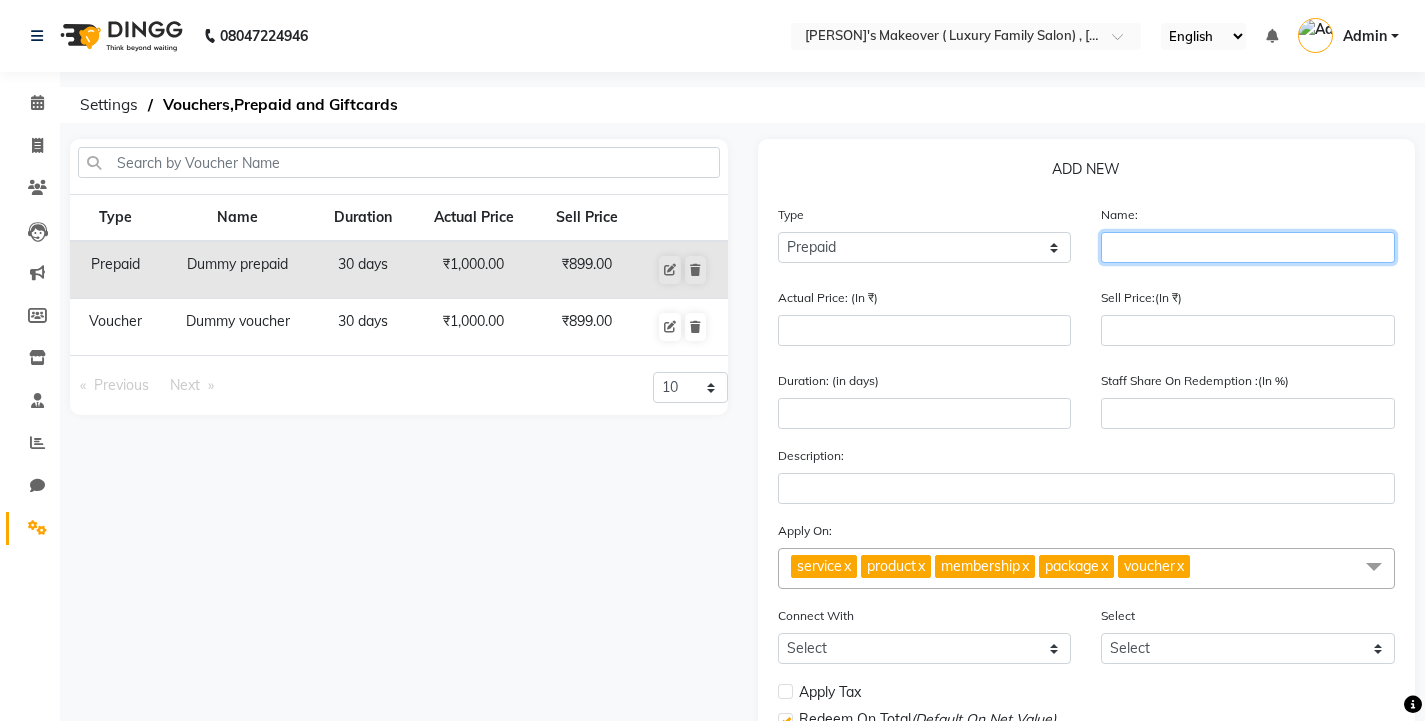 click 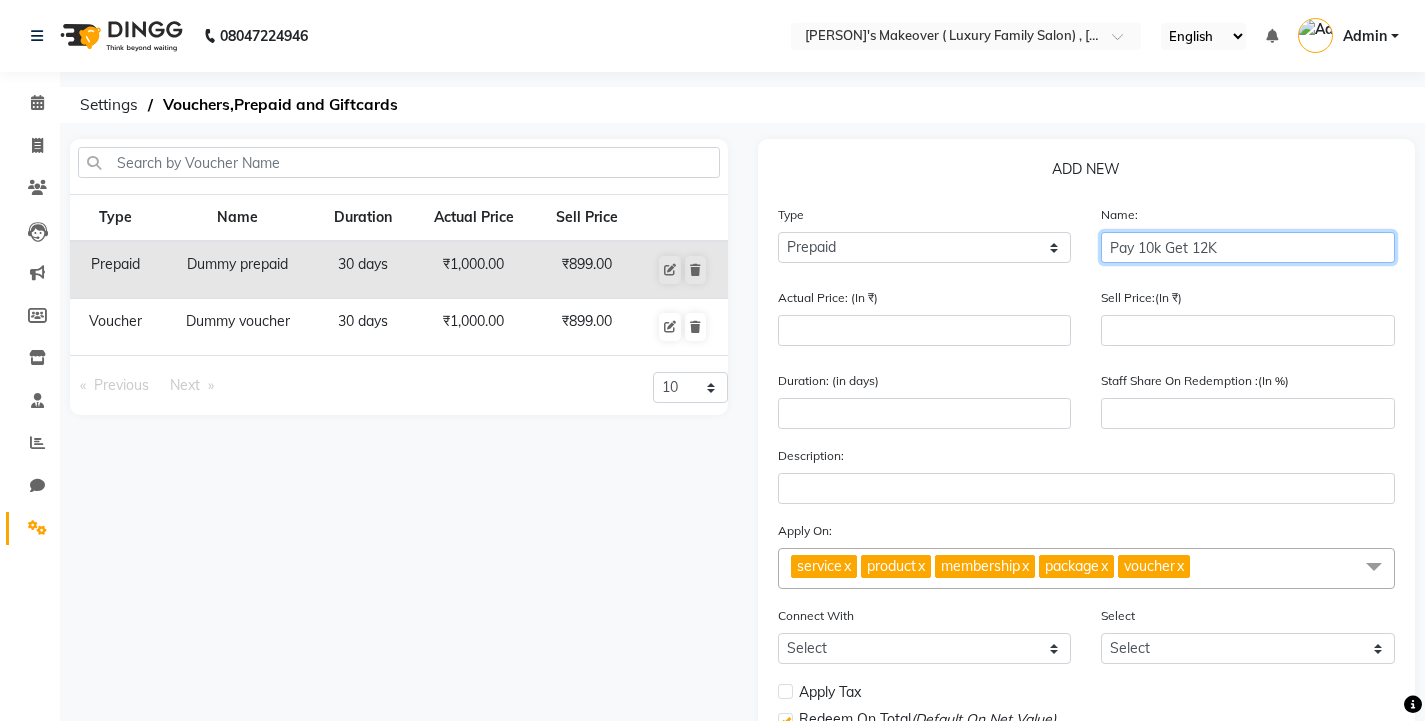 type on "Pay 10k Get 12K" 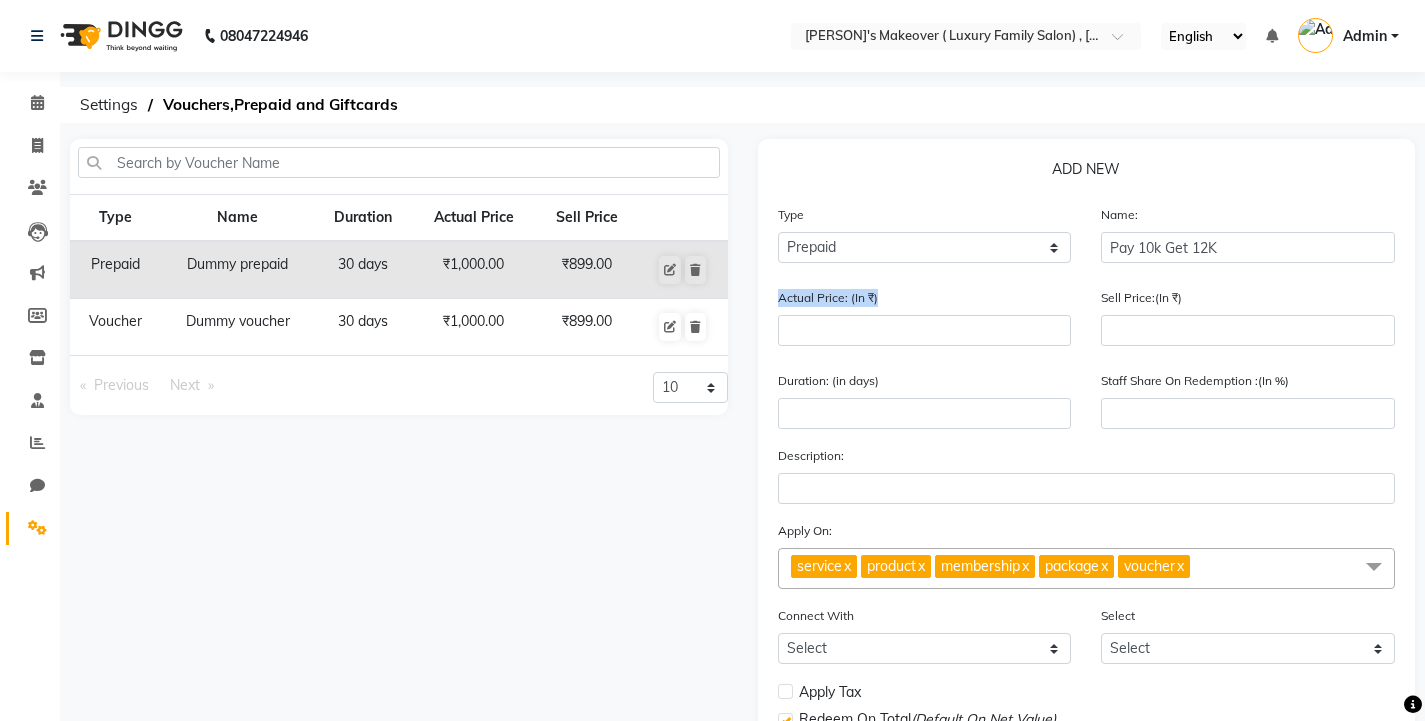 drag, startPoint x: 772, startPoint y: 299, endPoint x: 887, endPoint y: 299, distance: 115 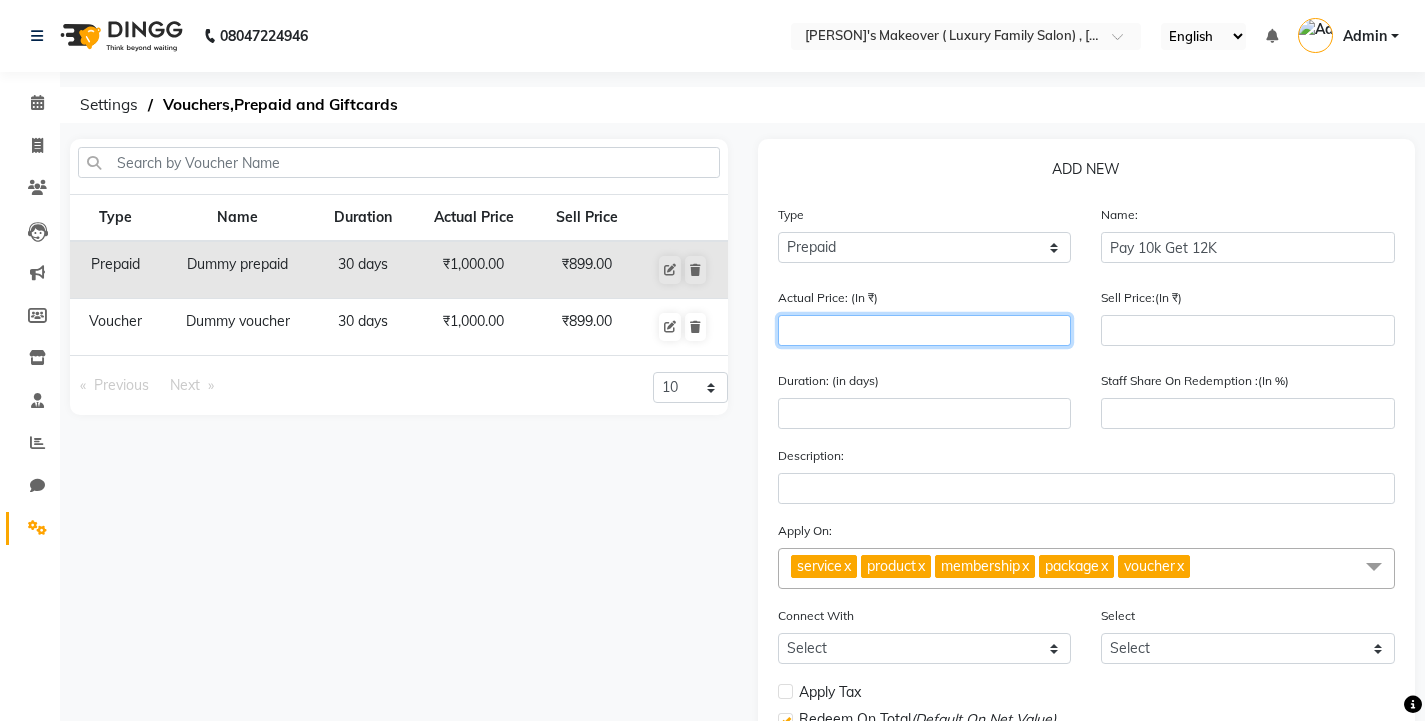 click 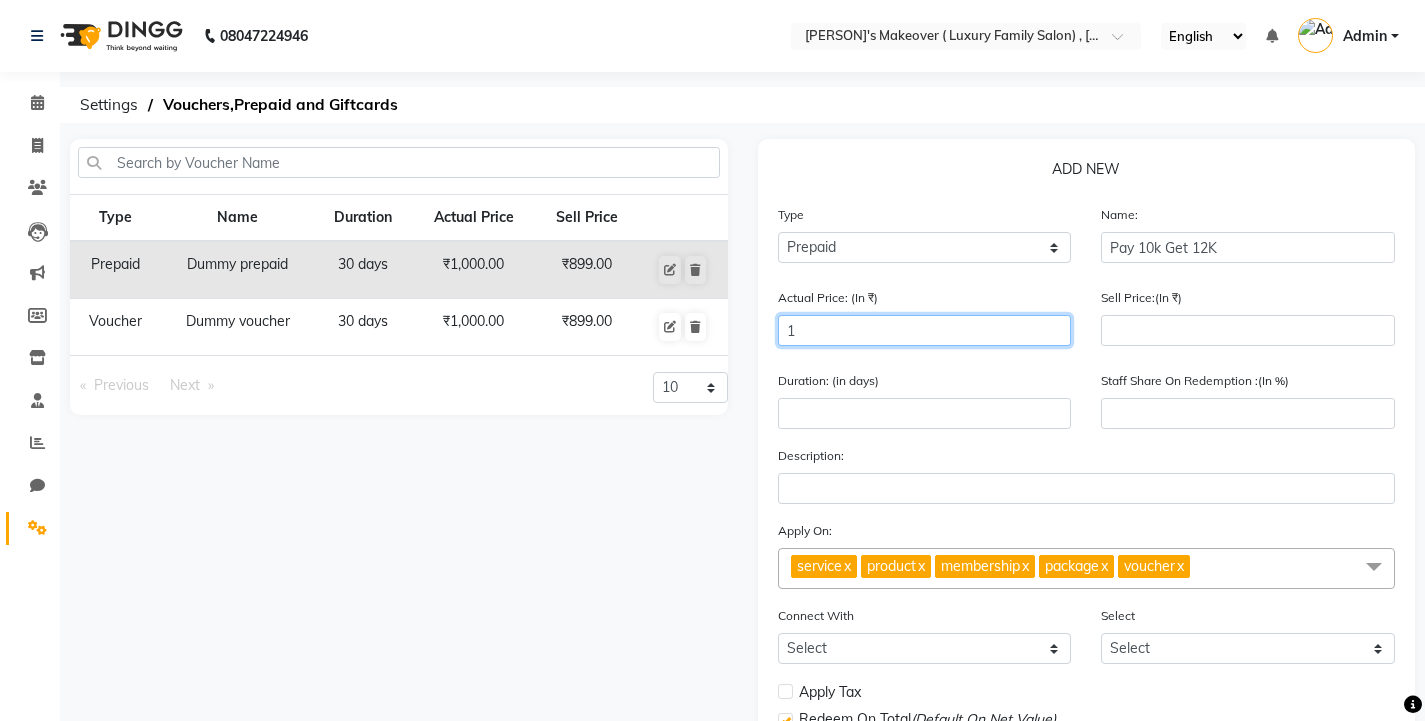 type on "0" 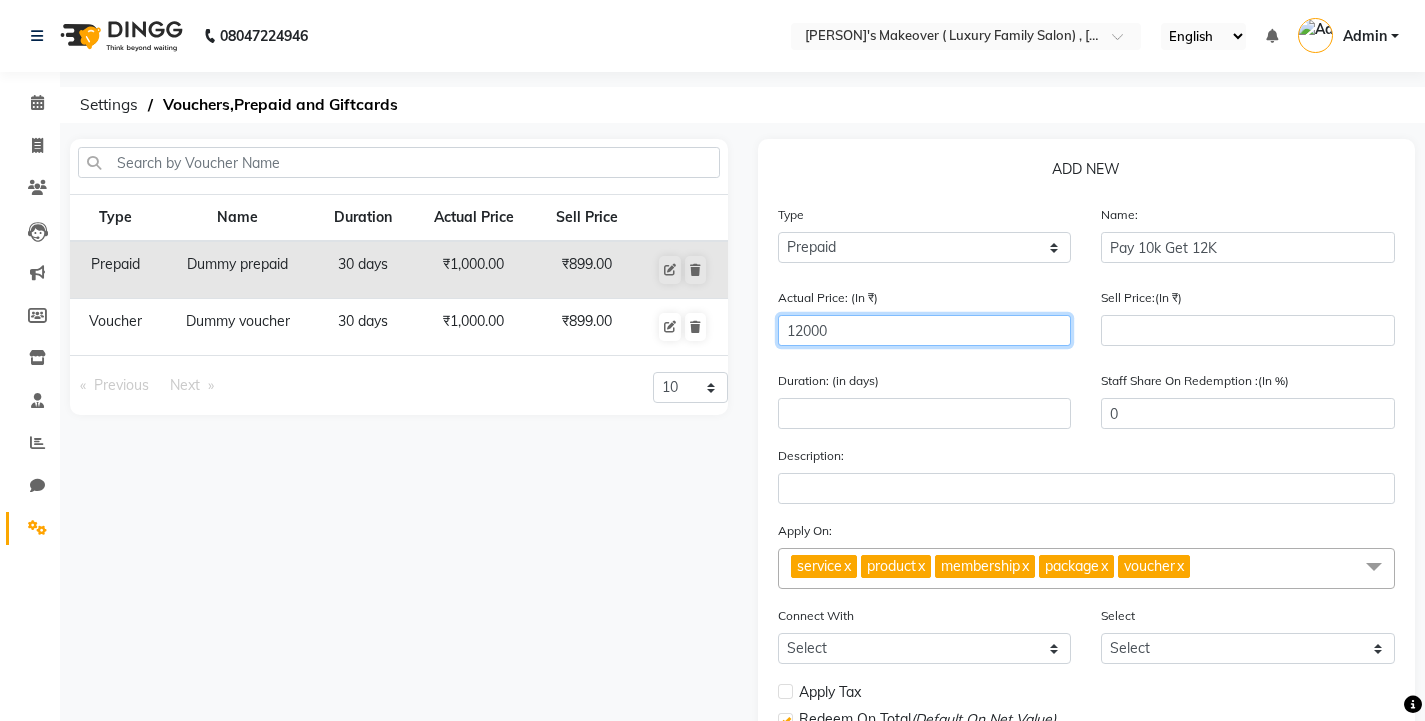 type on "12000" 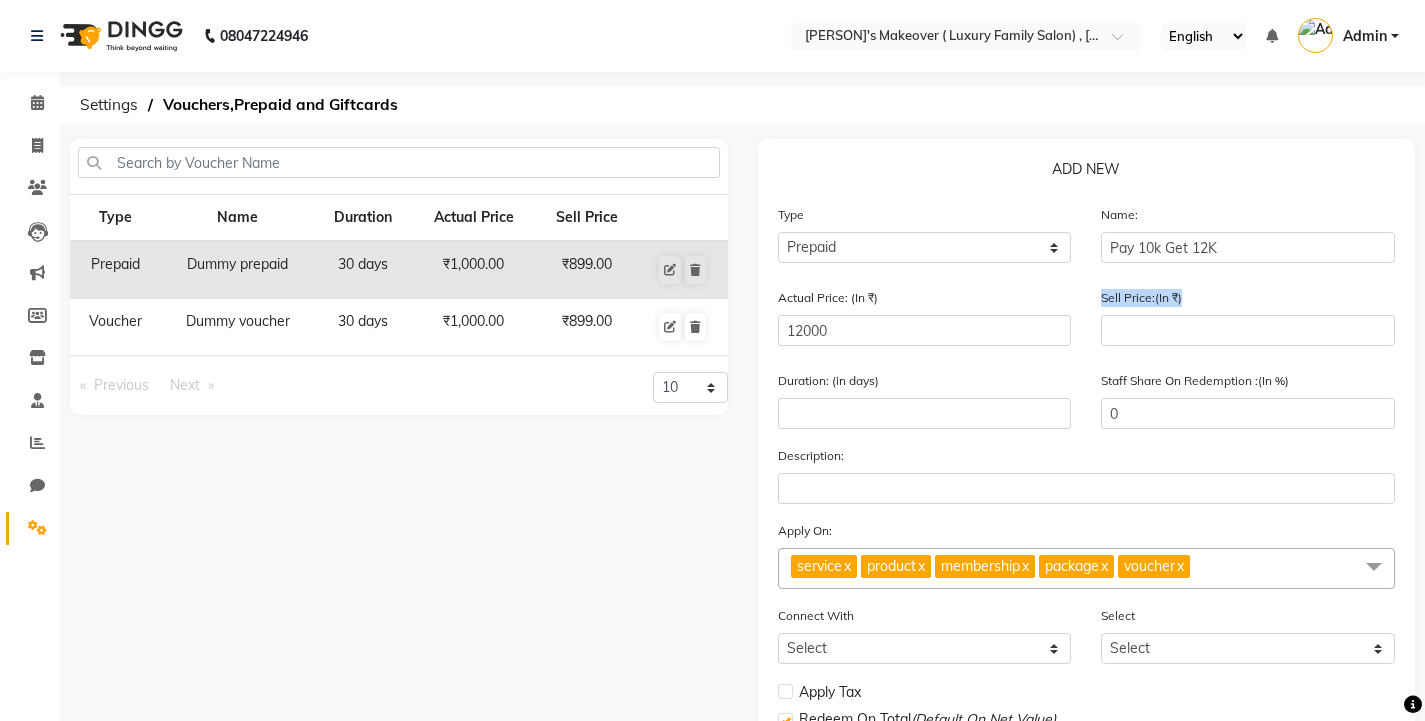 drag, startPoint x: 1207, startPoint y: 305, endPoint x: 1217, endPoint y: 317, distance: 15.6205 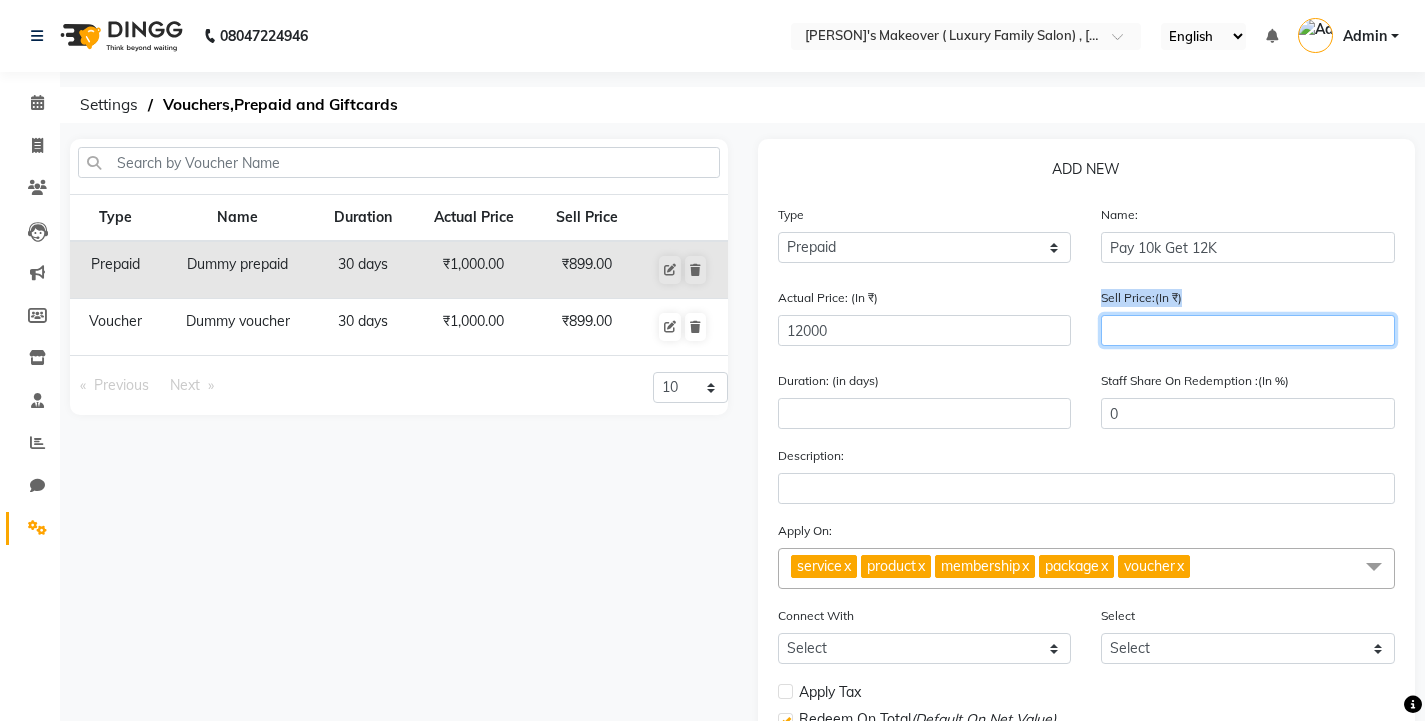 click 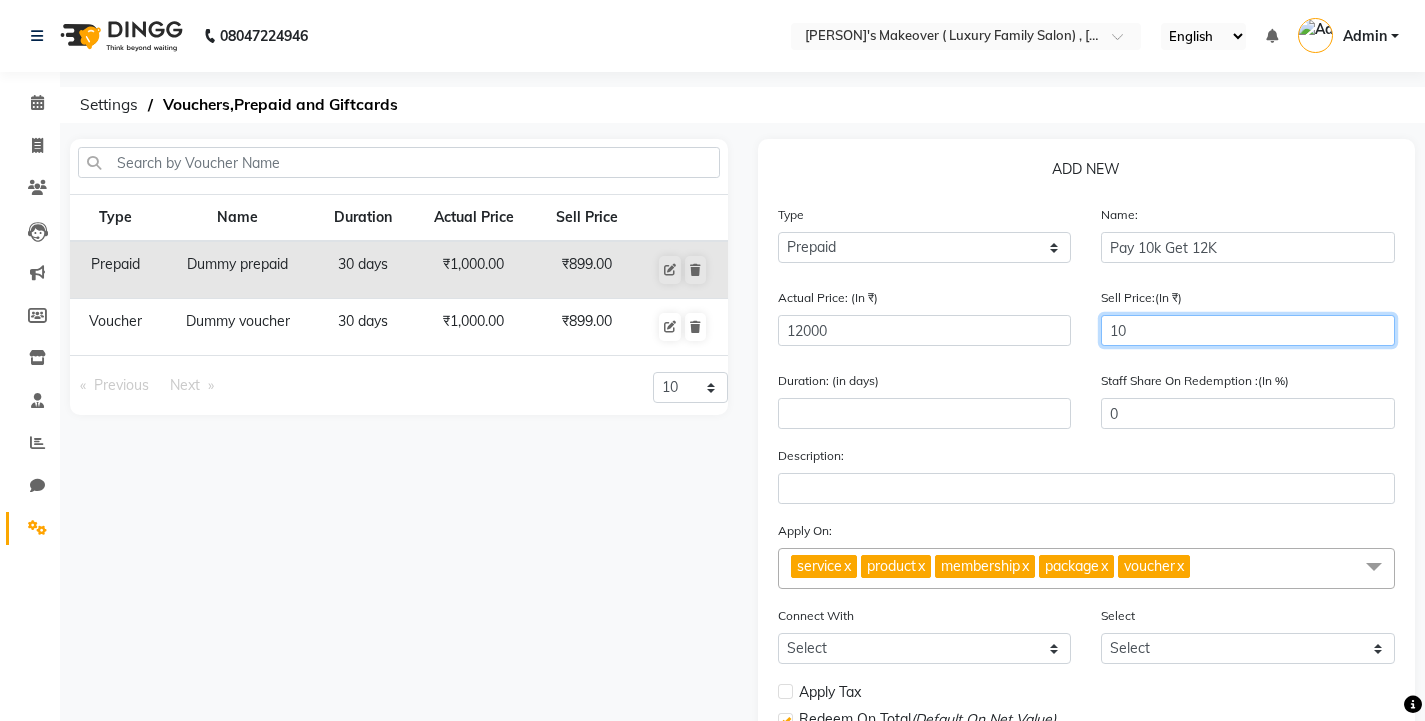 type on "100" 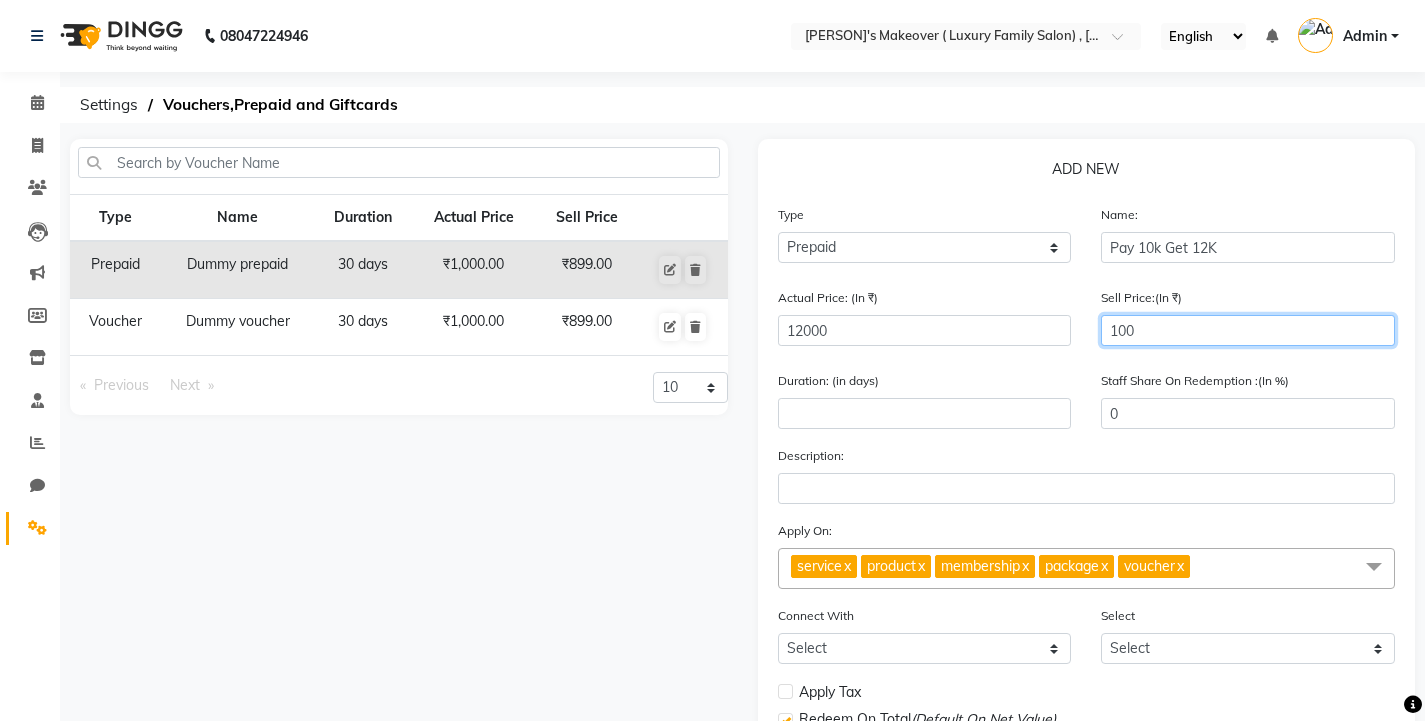 type on "1" 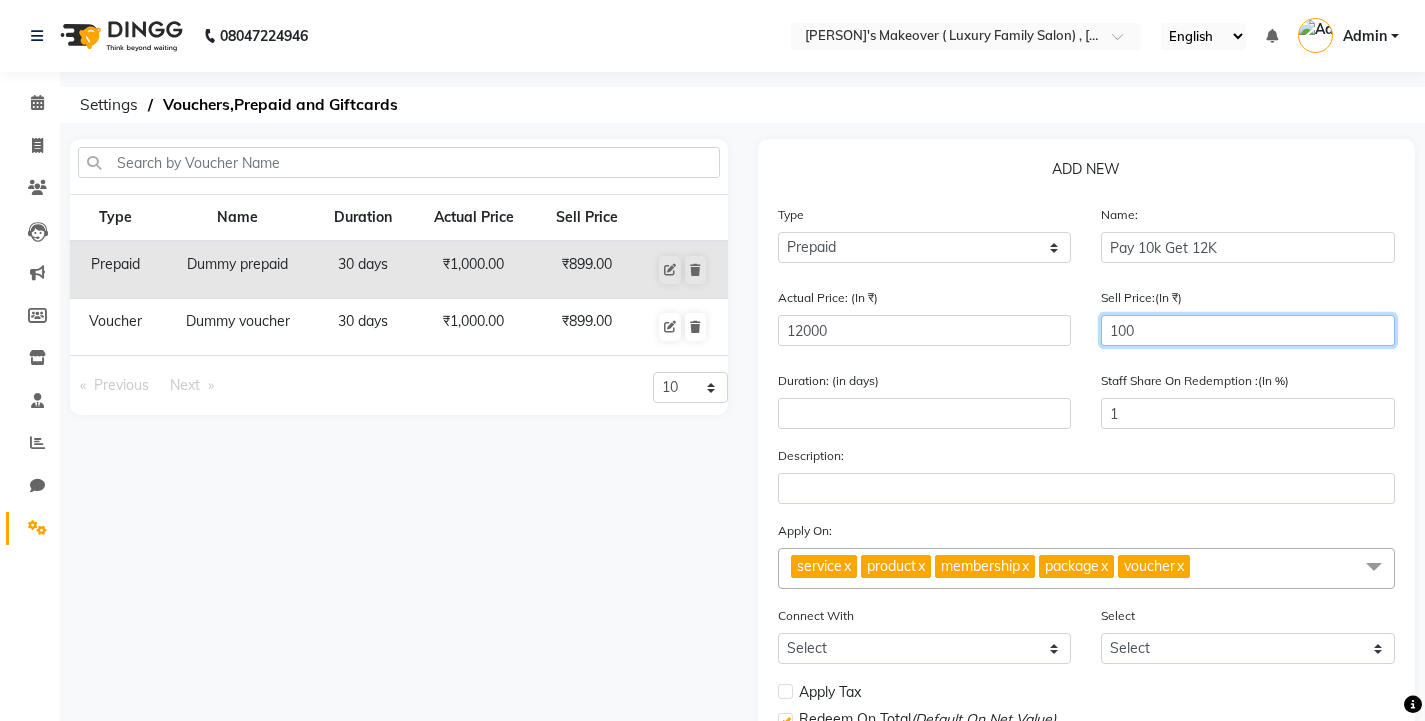 type on "1000" 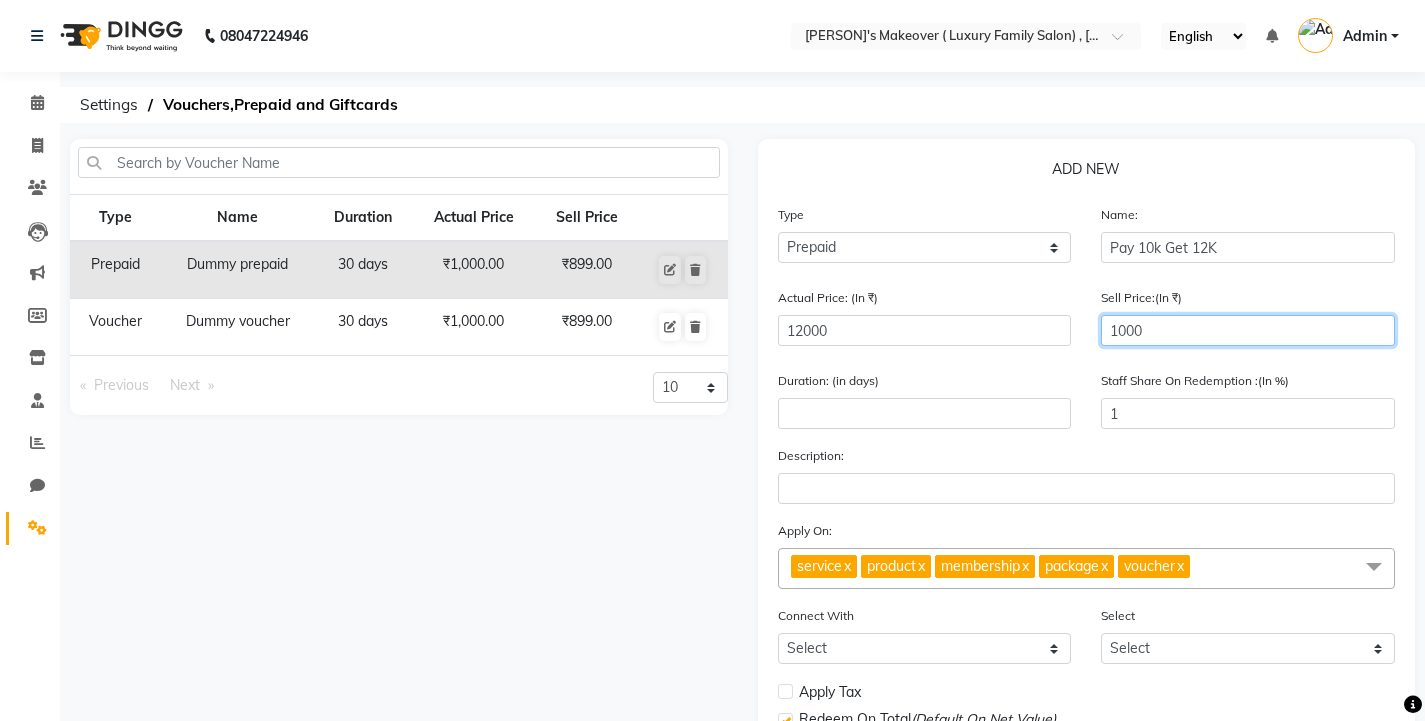 type on "8" 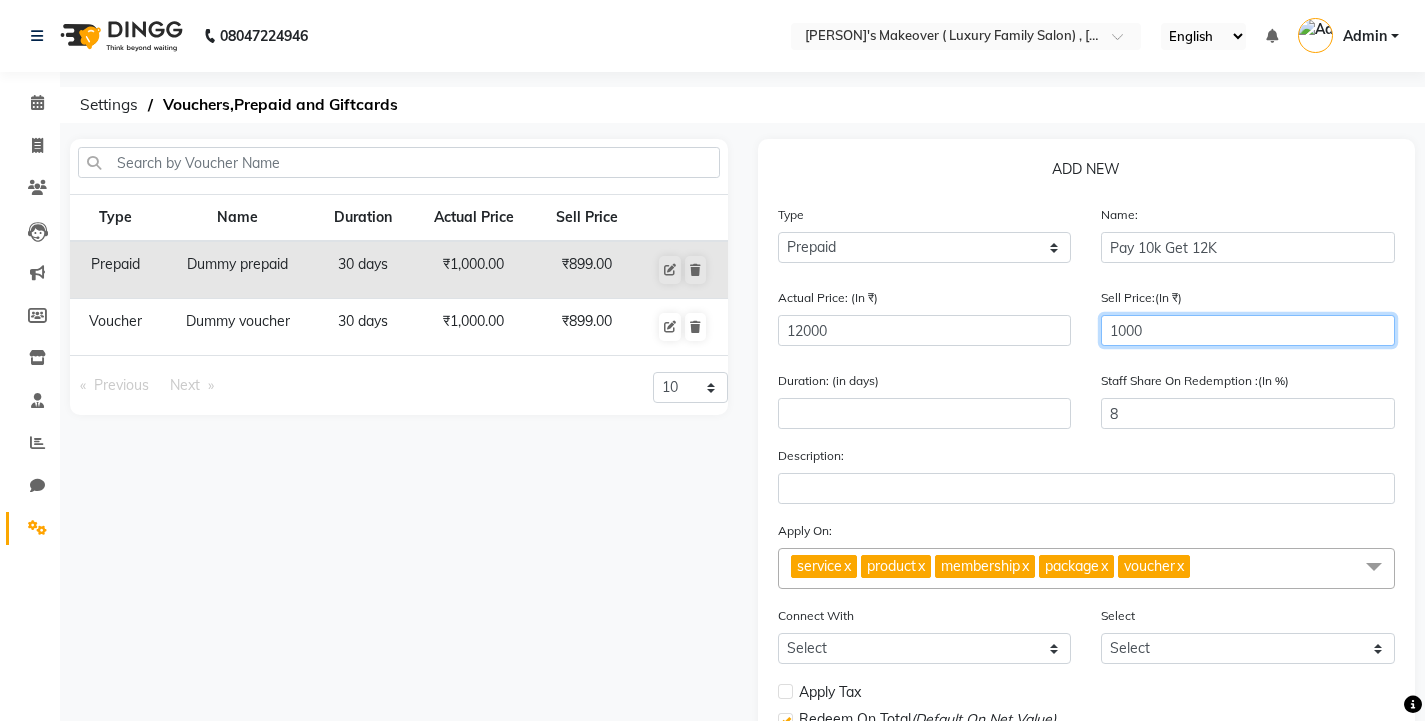 type on "10000" 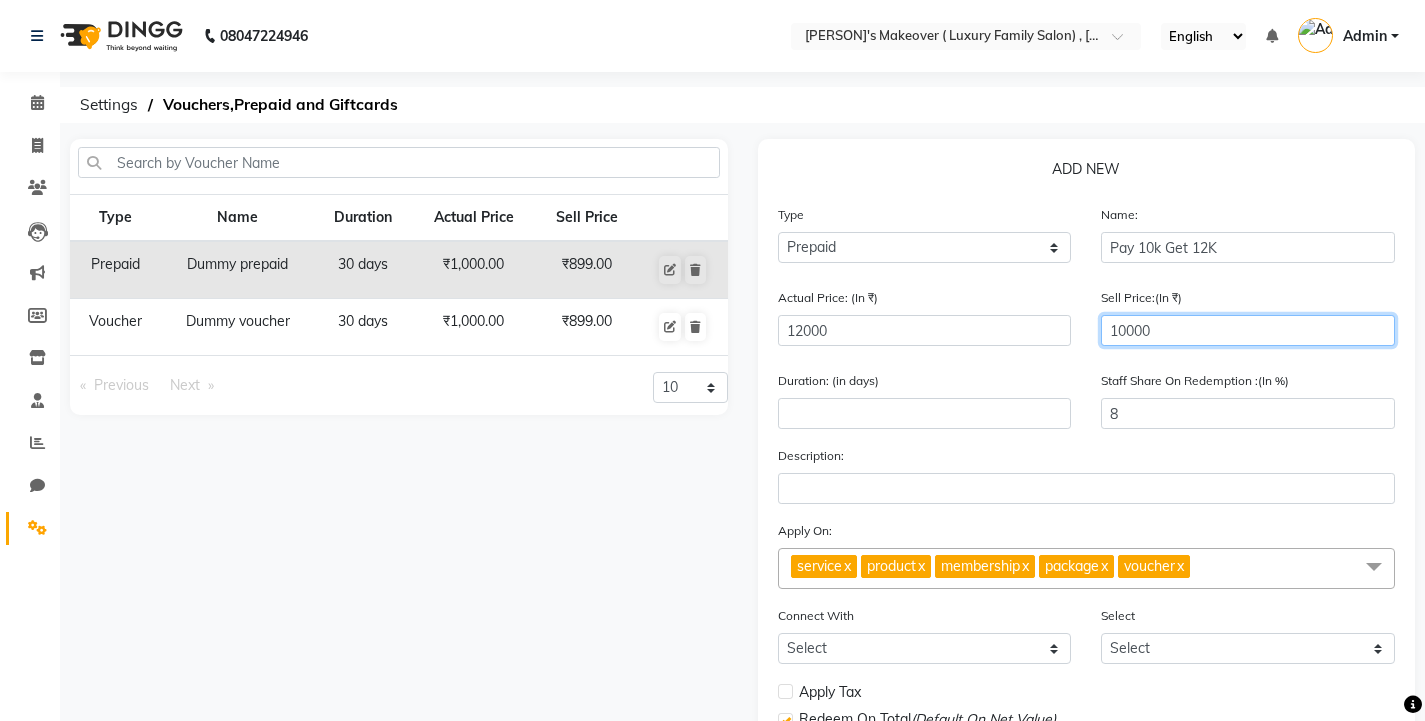 type on "83" 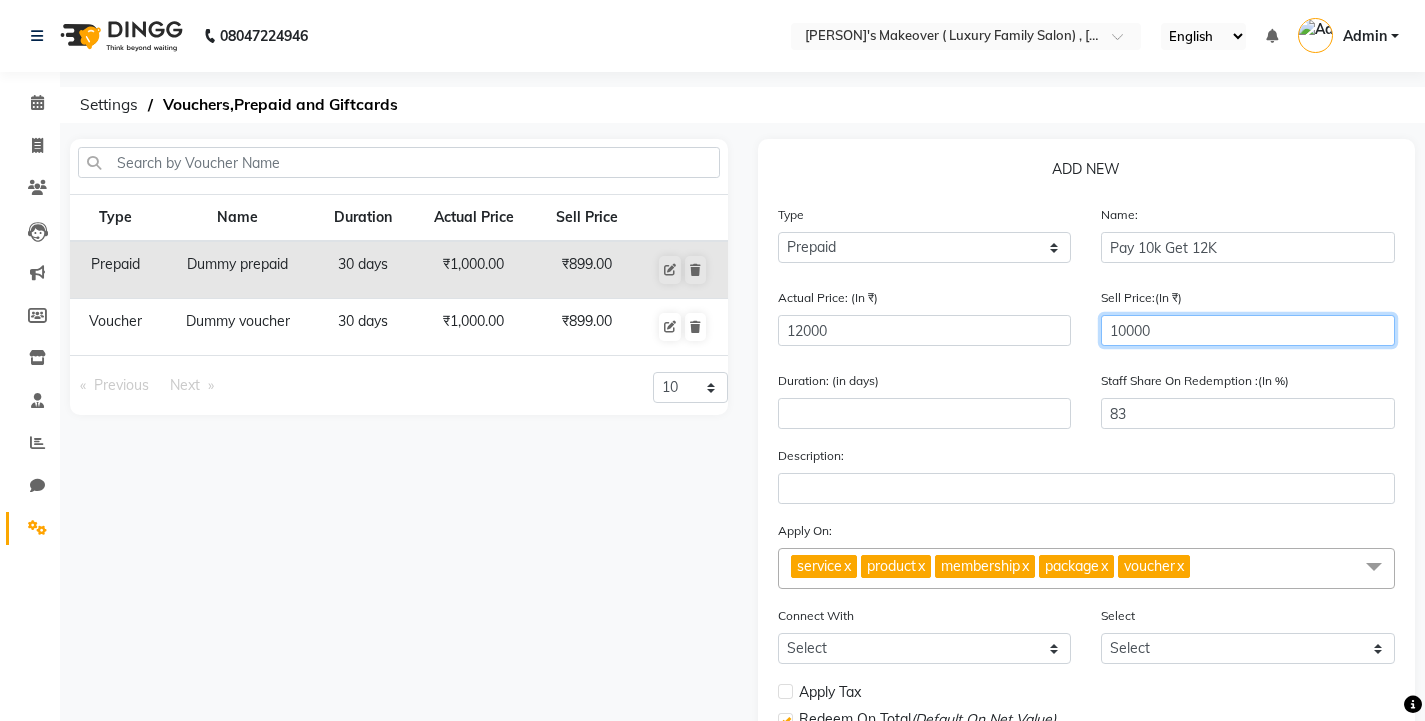 type on "10000" 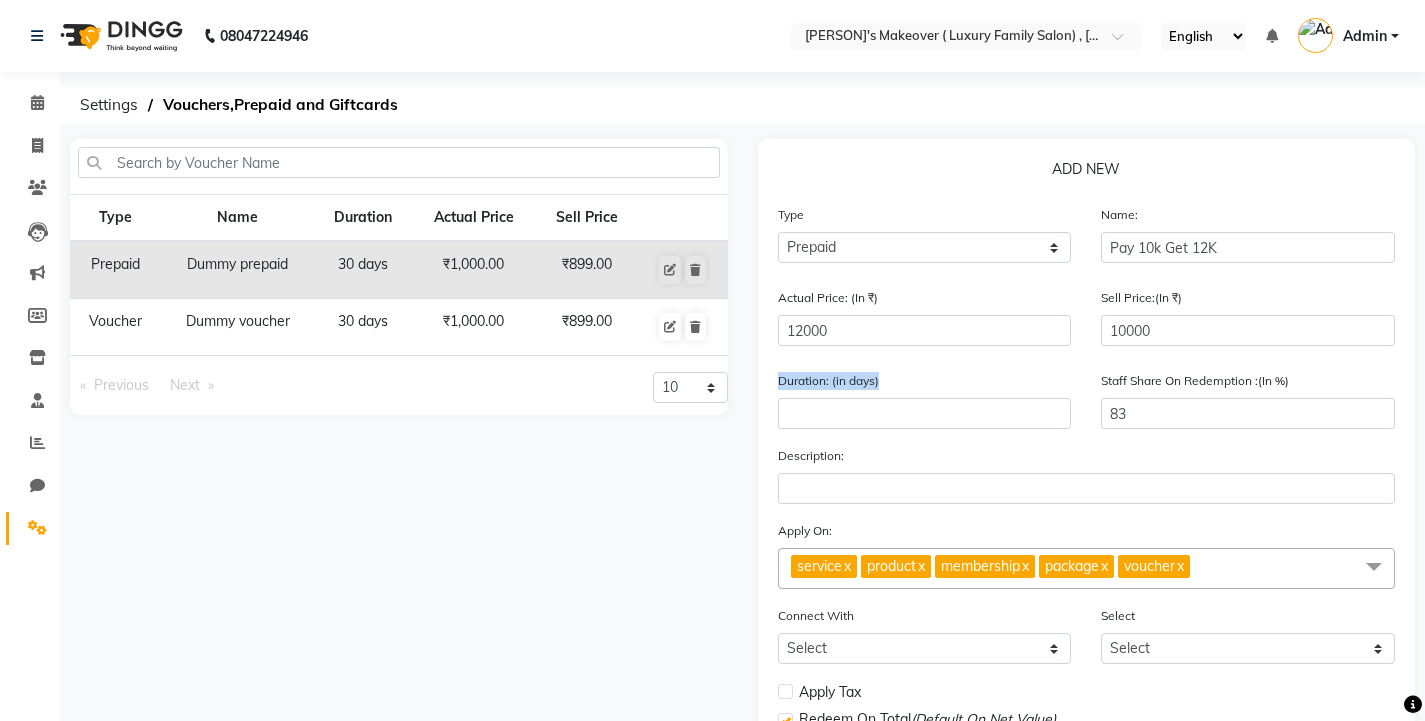 drag, startPoint x: 781, startPoint y: 382, endPoint x: 878, endPoint y: 387, distance: 97.128784 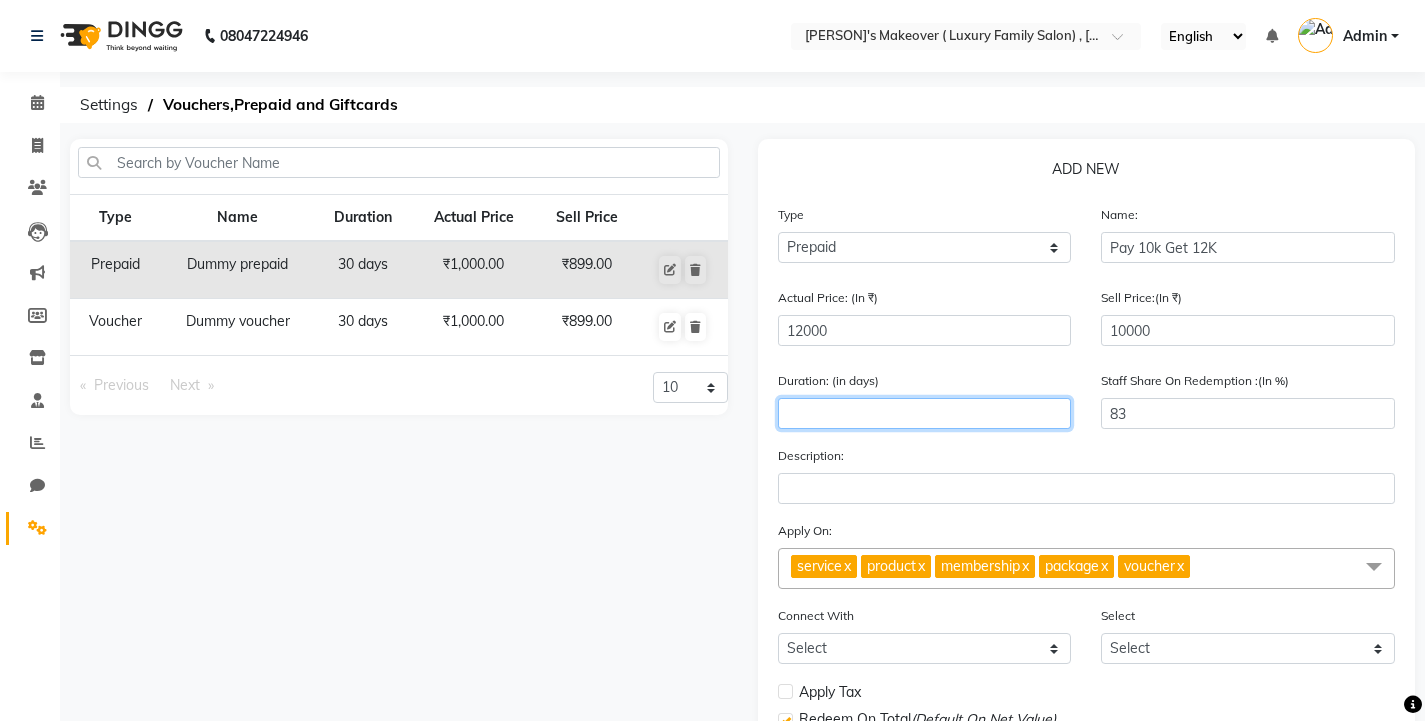 click 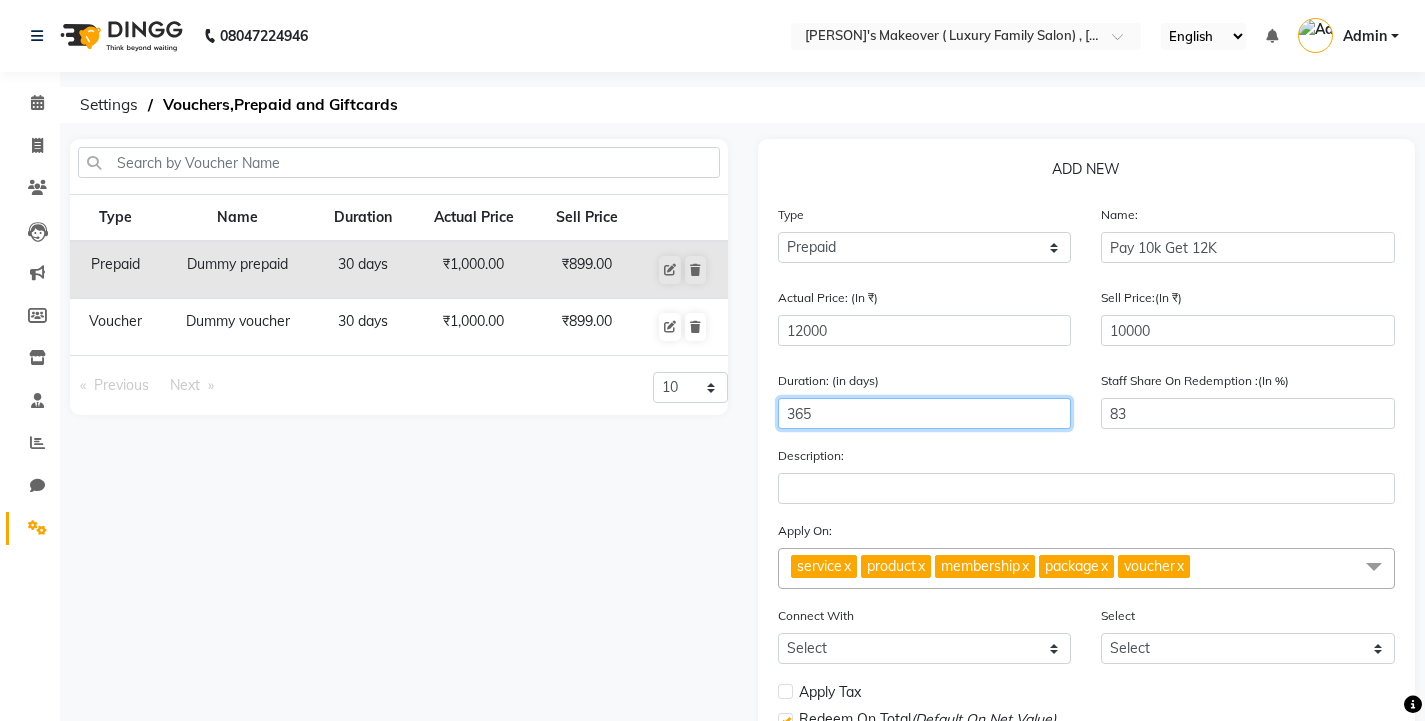 type on "365" 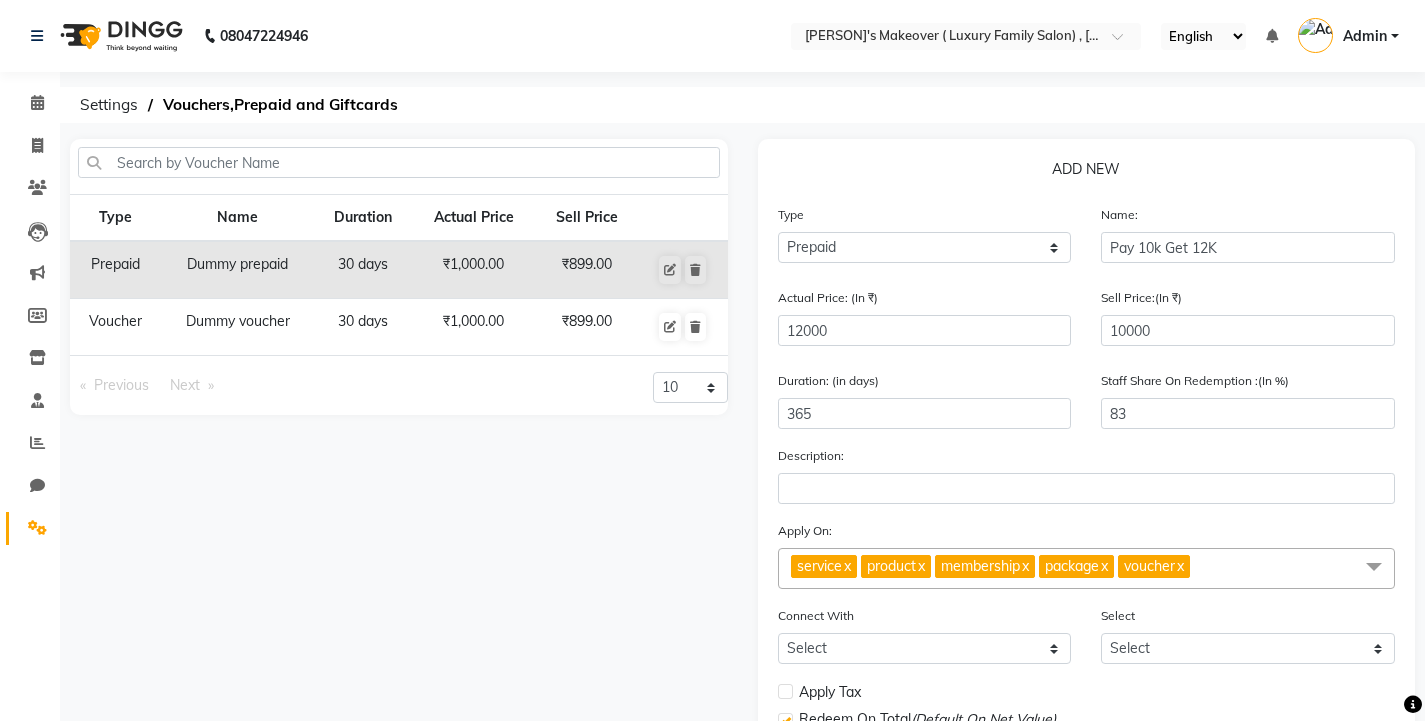 click on "Duration: (in days) 365" 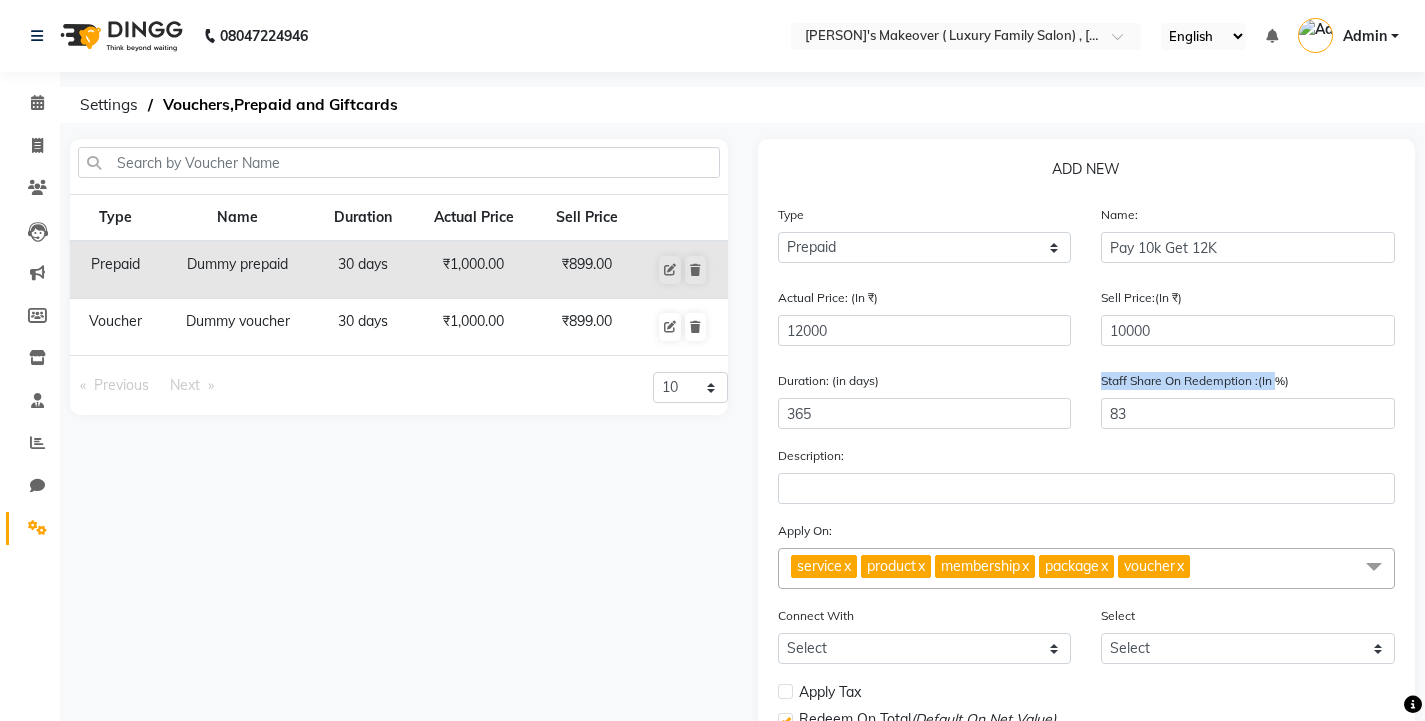 drag, startPoint x: 1095, startPoint y: 380, endPoint x: 1280, endPoint y: 385, distance: 185.06755 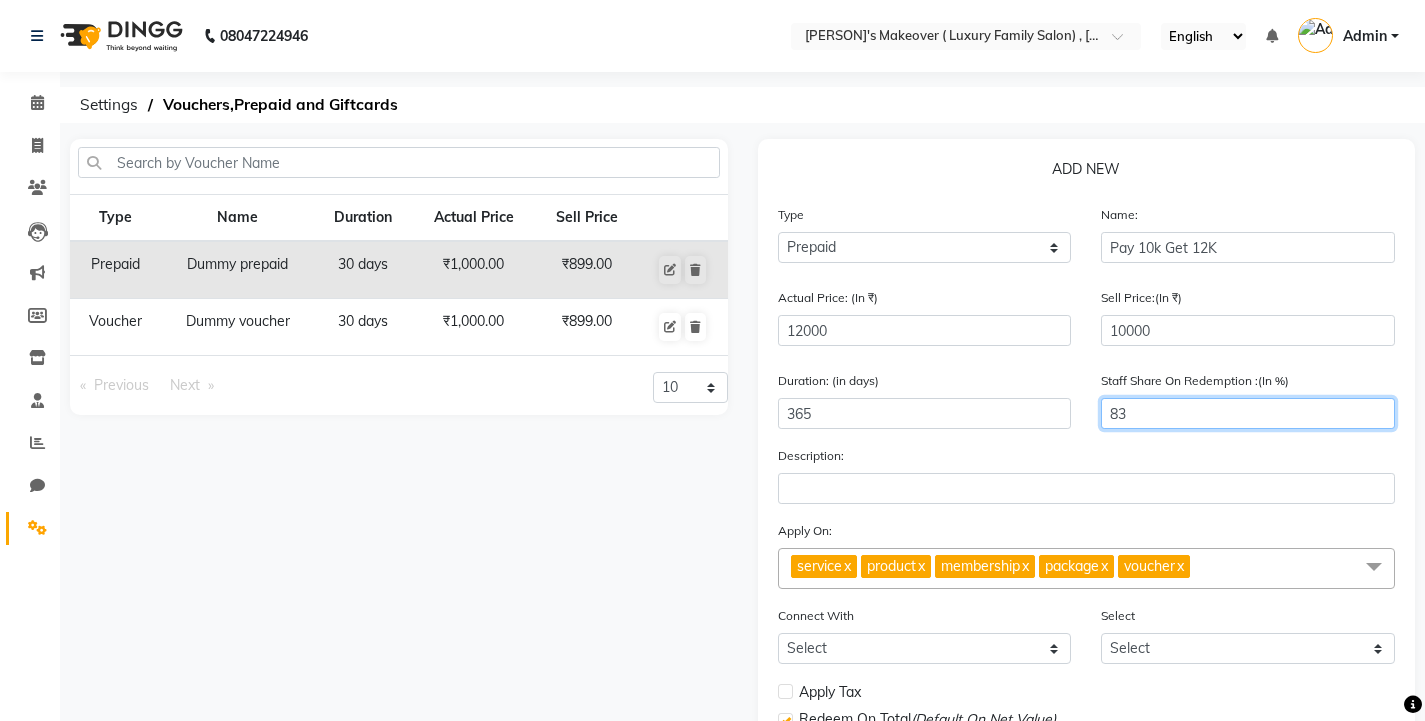 click on "83" 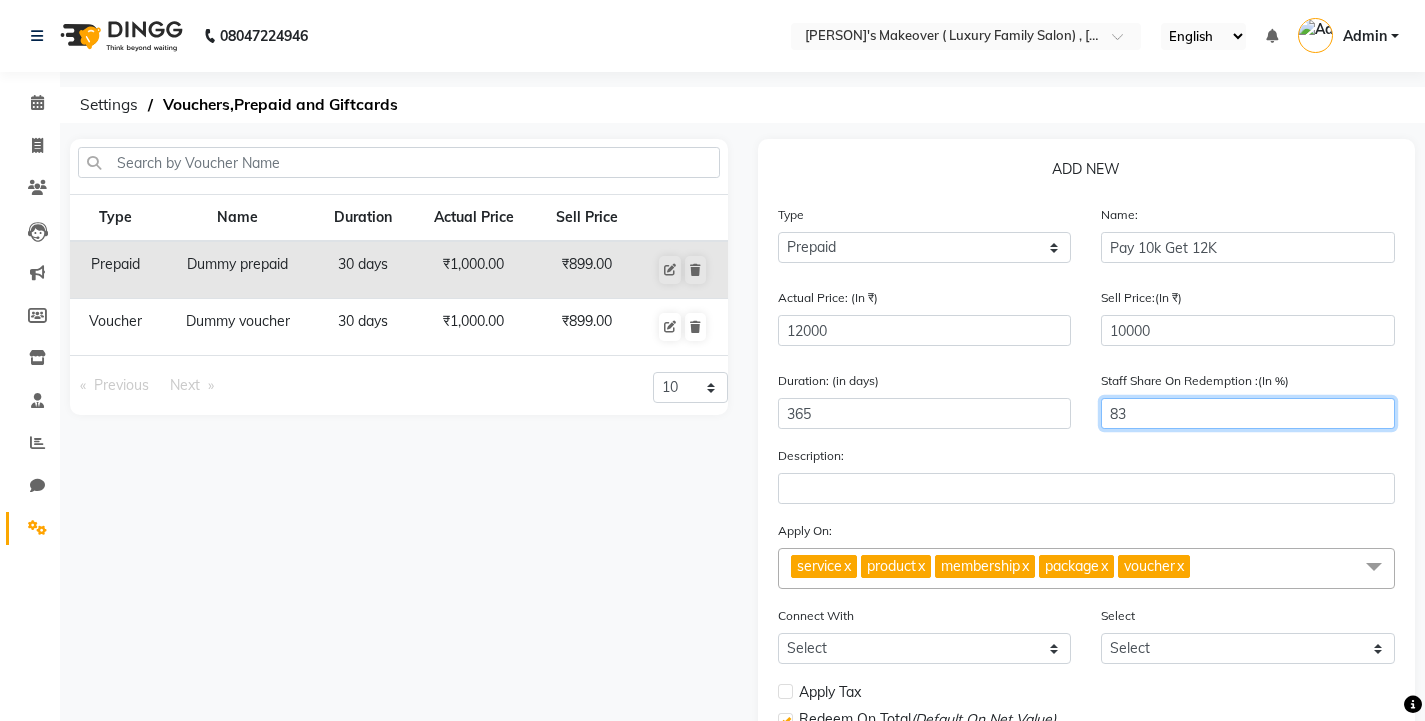 type on "8" 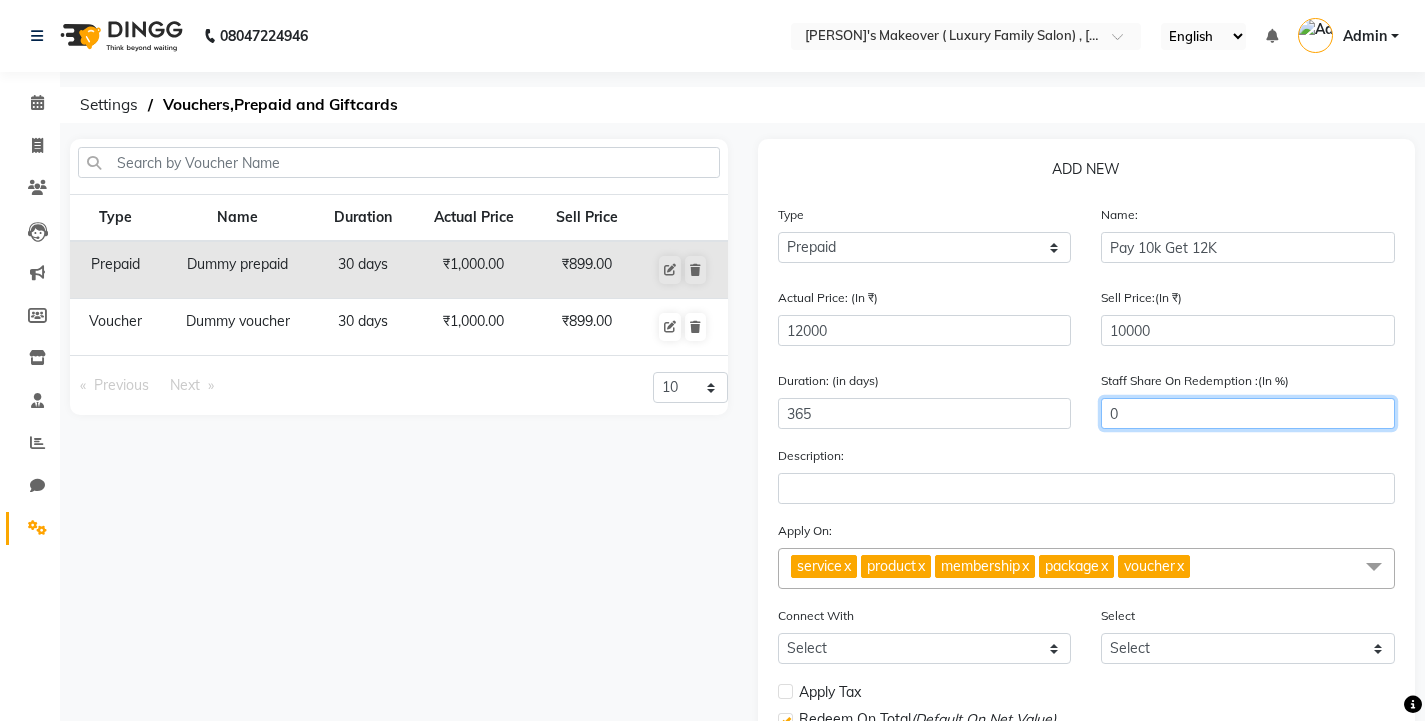 type on "0" 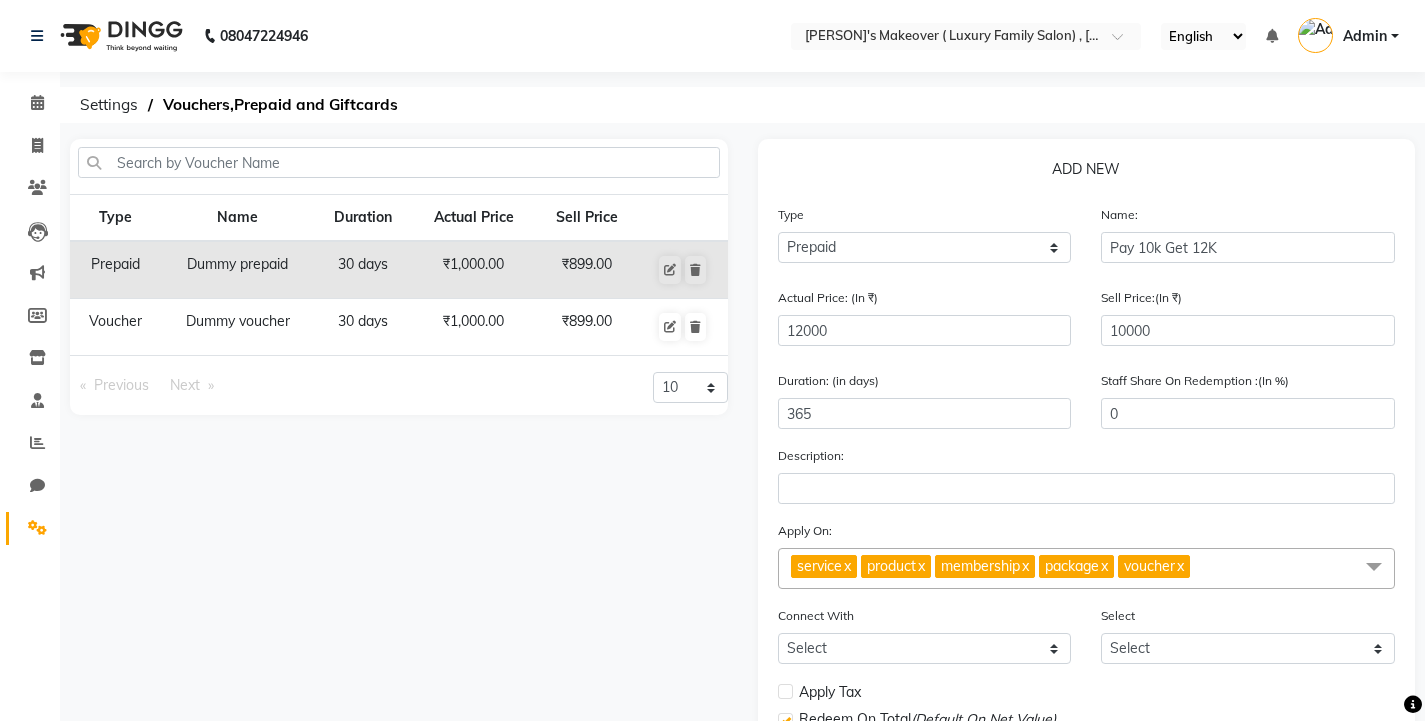 click on "Duration: (in days) 365" 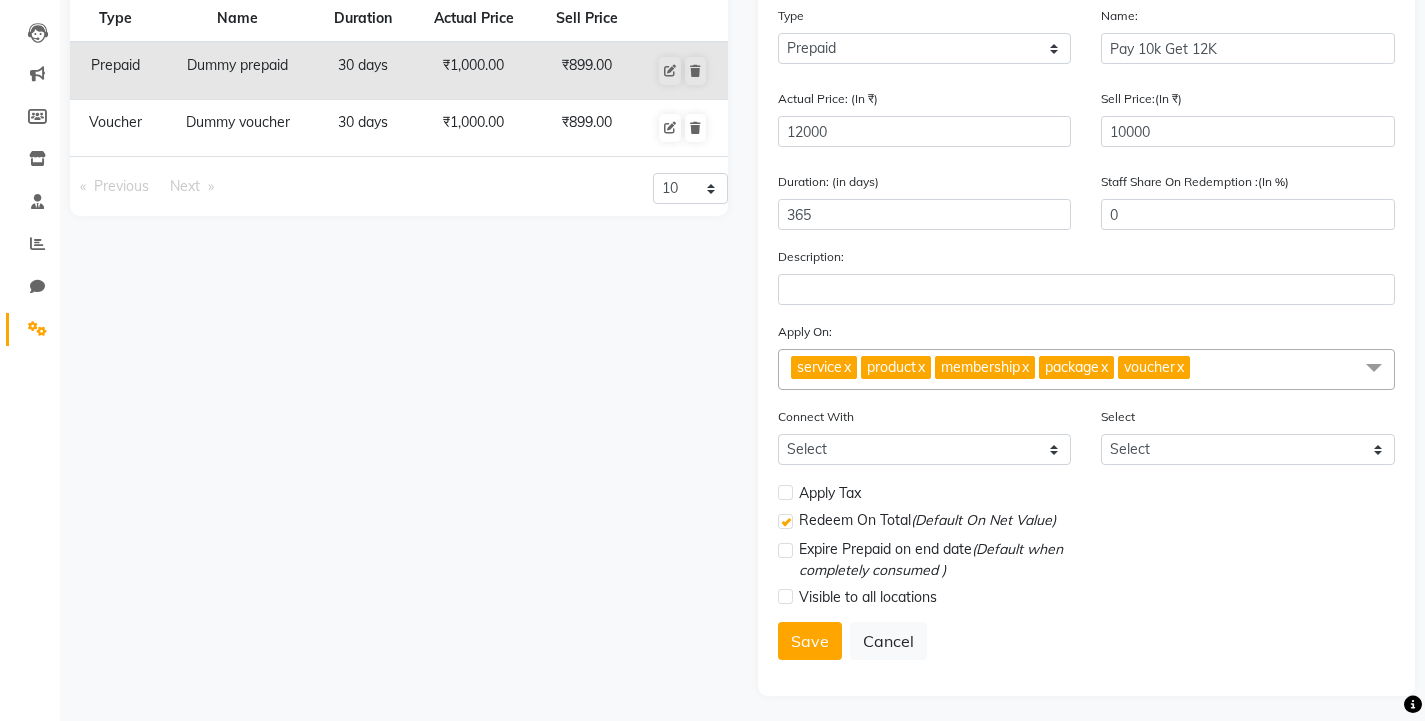scroll, scrollTop: 204, scrollLeft: 0, axis: vertical 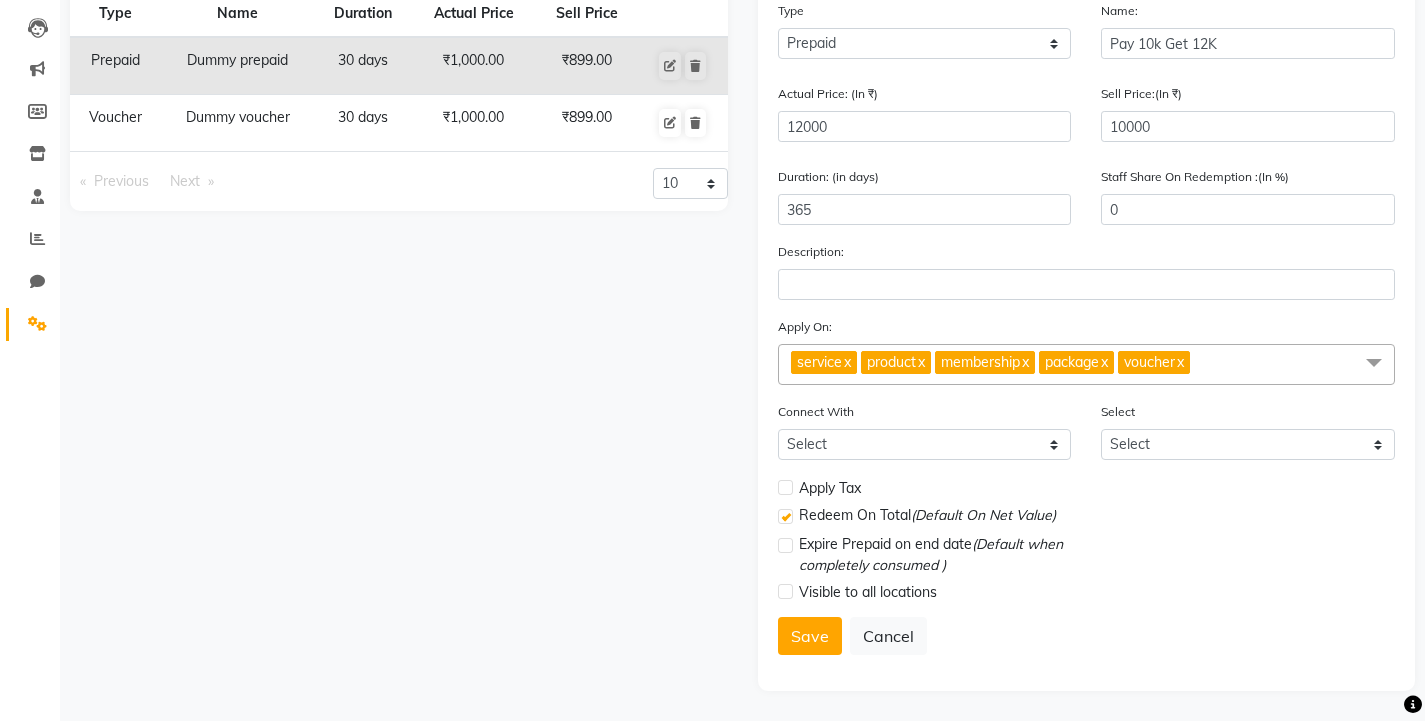 click on "service  x product  x membership  x package  x voucher  x" 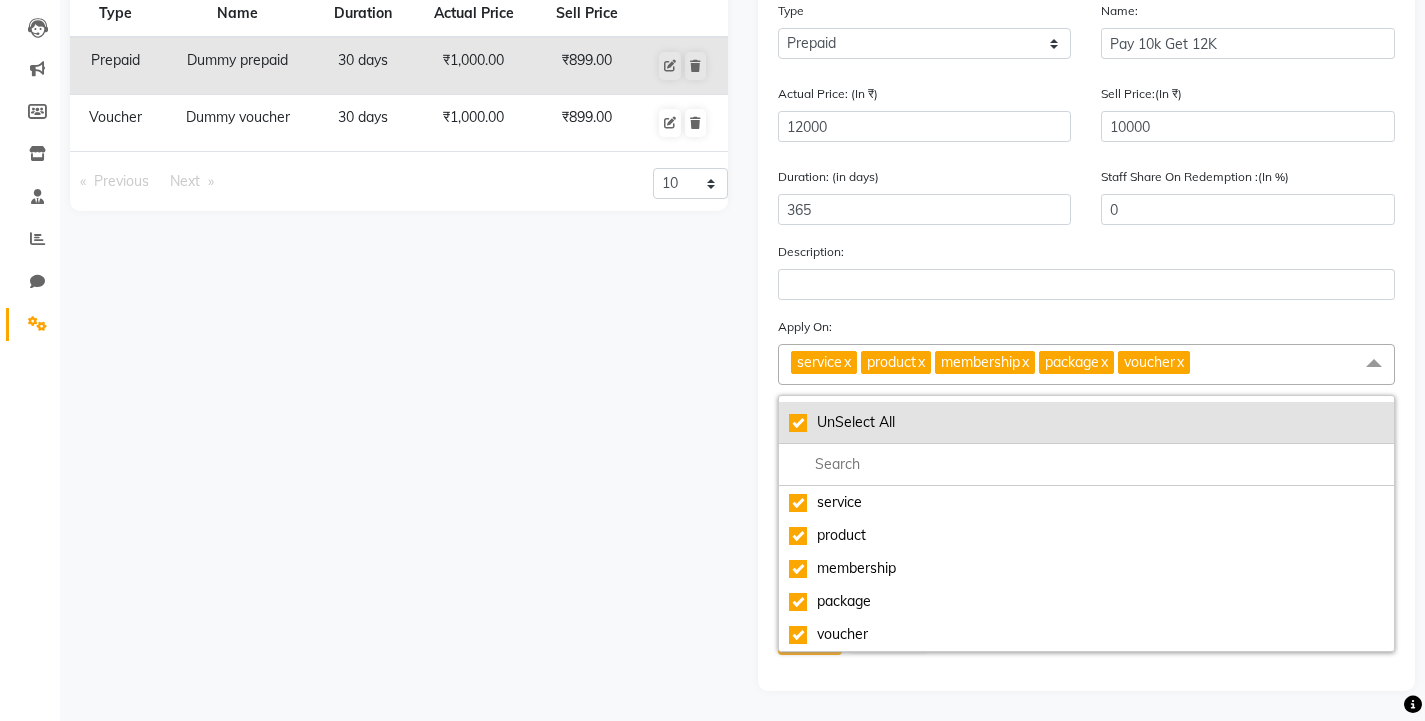 click on "UnSelect All" 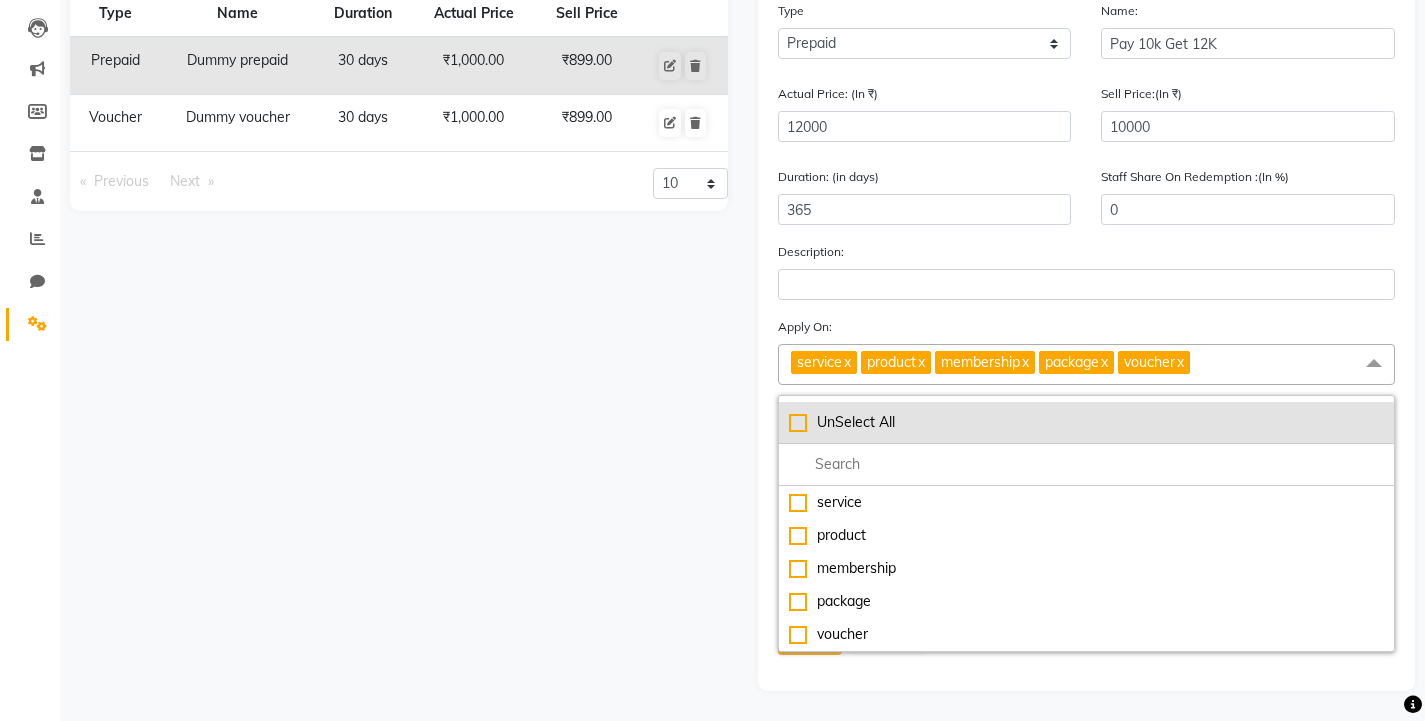 checkbox on "false" 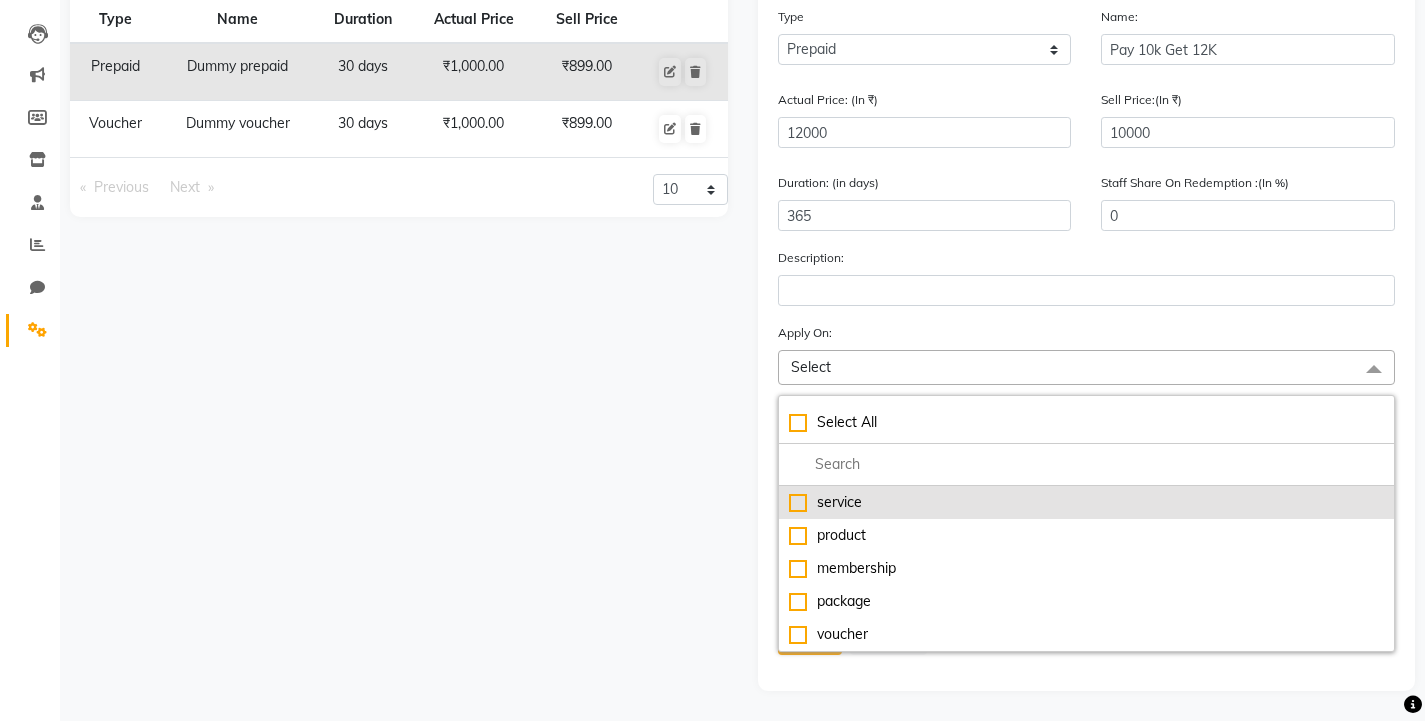 click on "service" 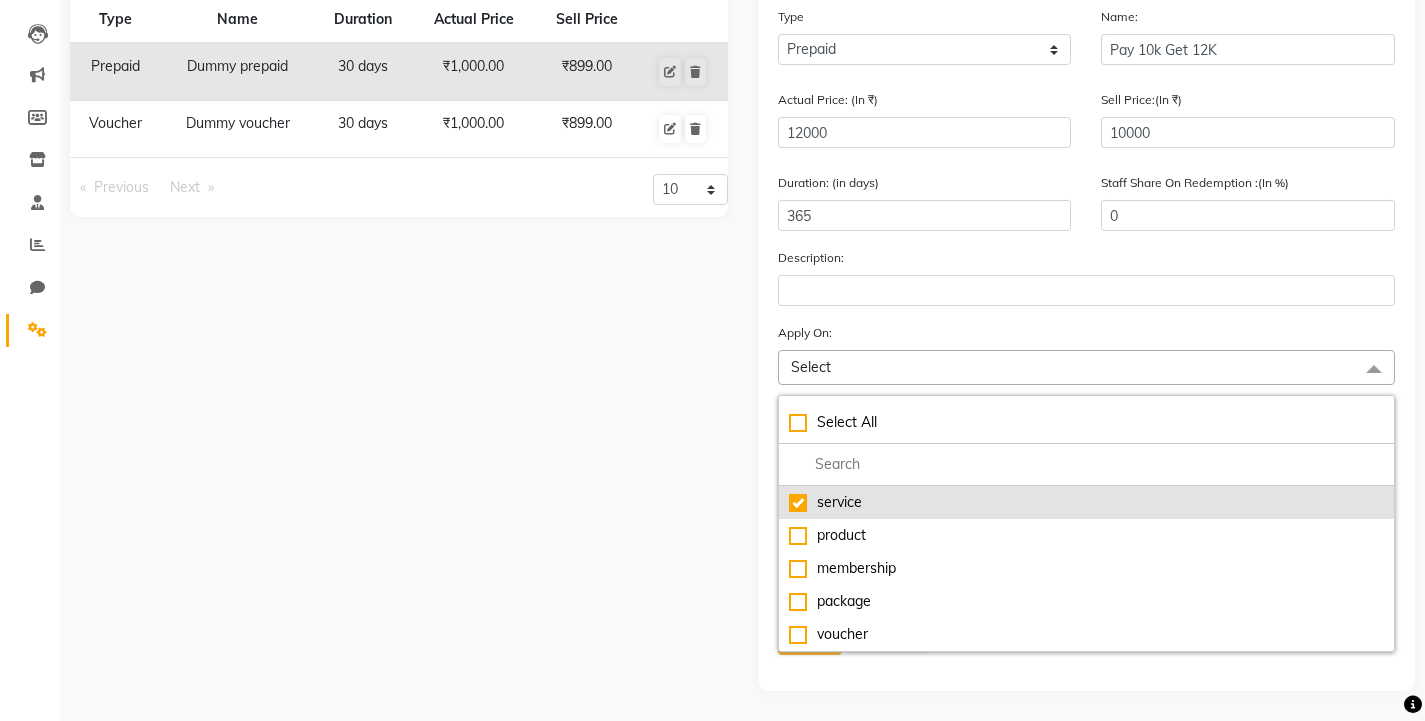 checkbox on "true" 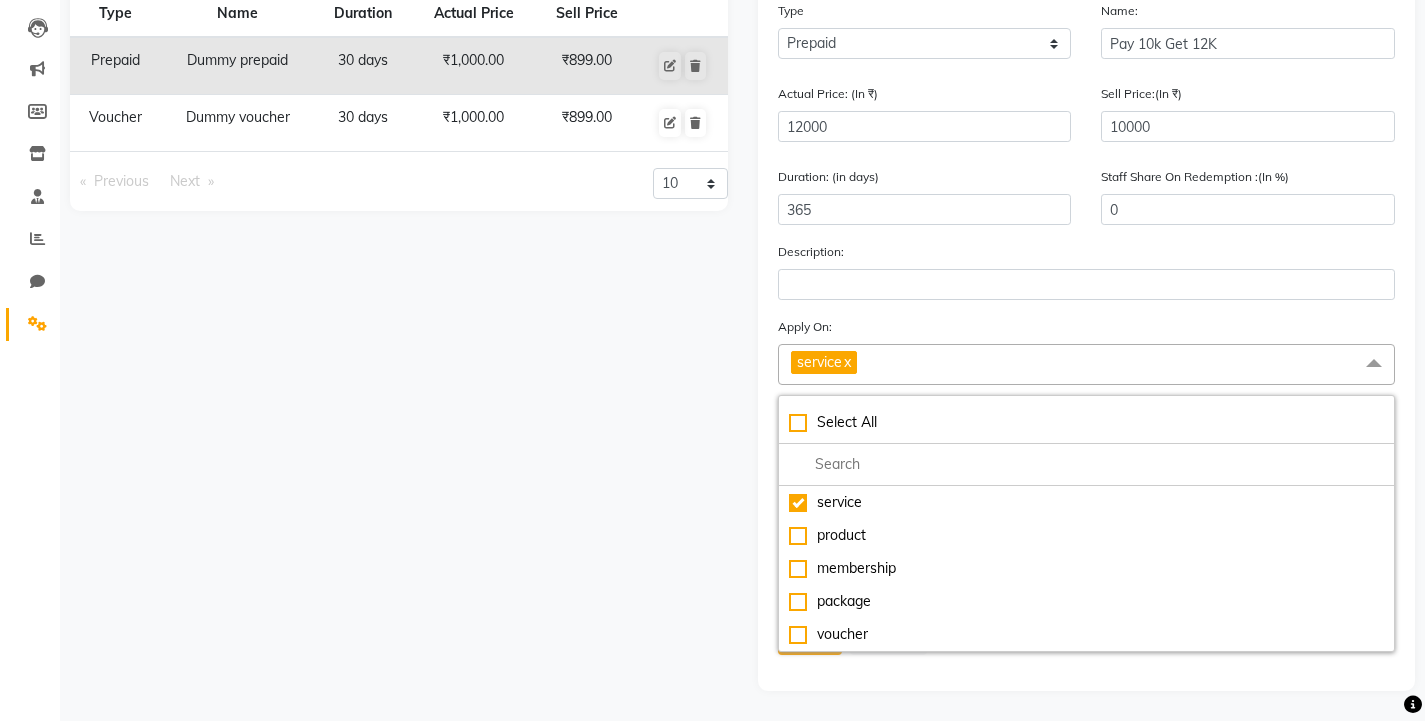click on "Type Name Duration Actual Price Sell Price Prepaid Dummy prepaid 30 days  ₹1,000.00   ₹899.00  Voucher Dummy voucher 30 days  ₹1,000.00   ₹899.00   Previous  page  1 / 1   Next  page 10 20 50 100" 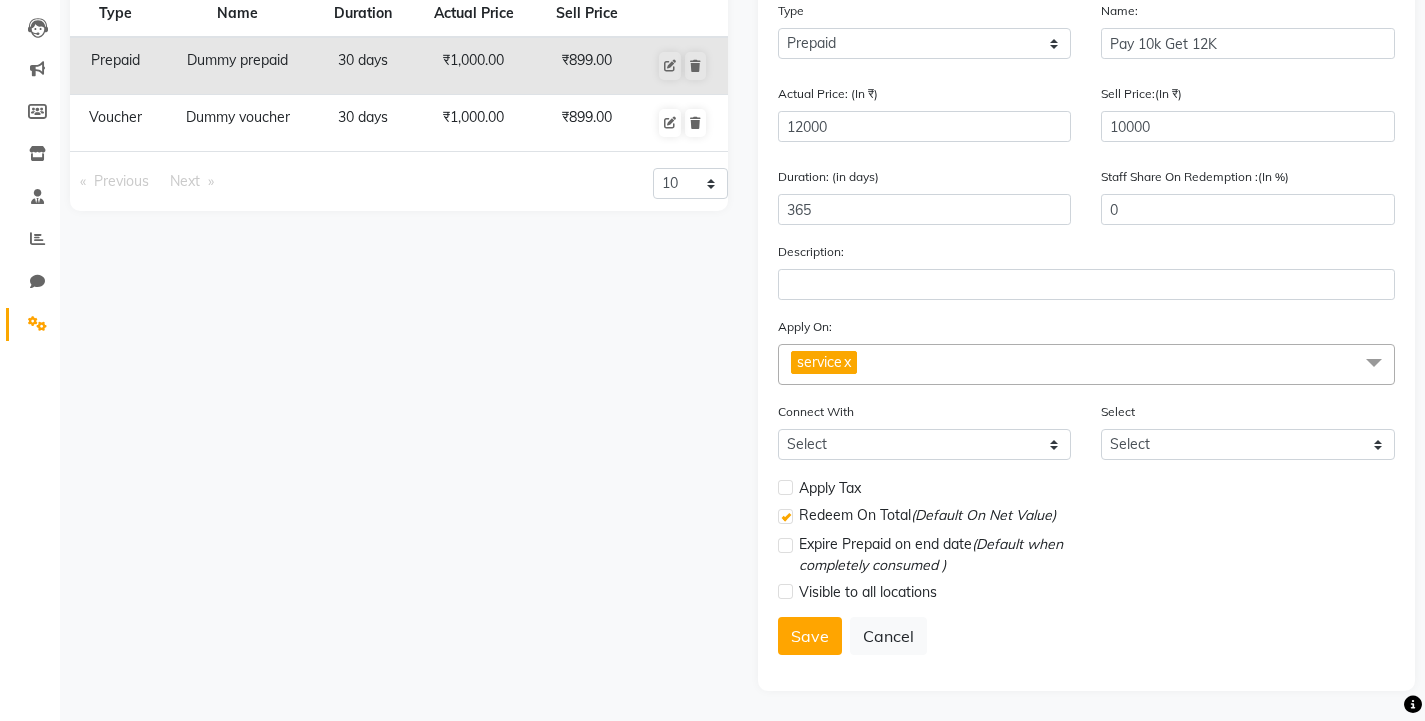 click 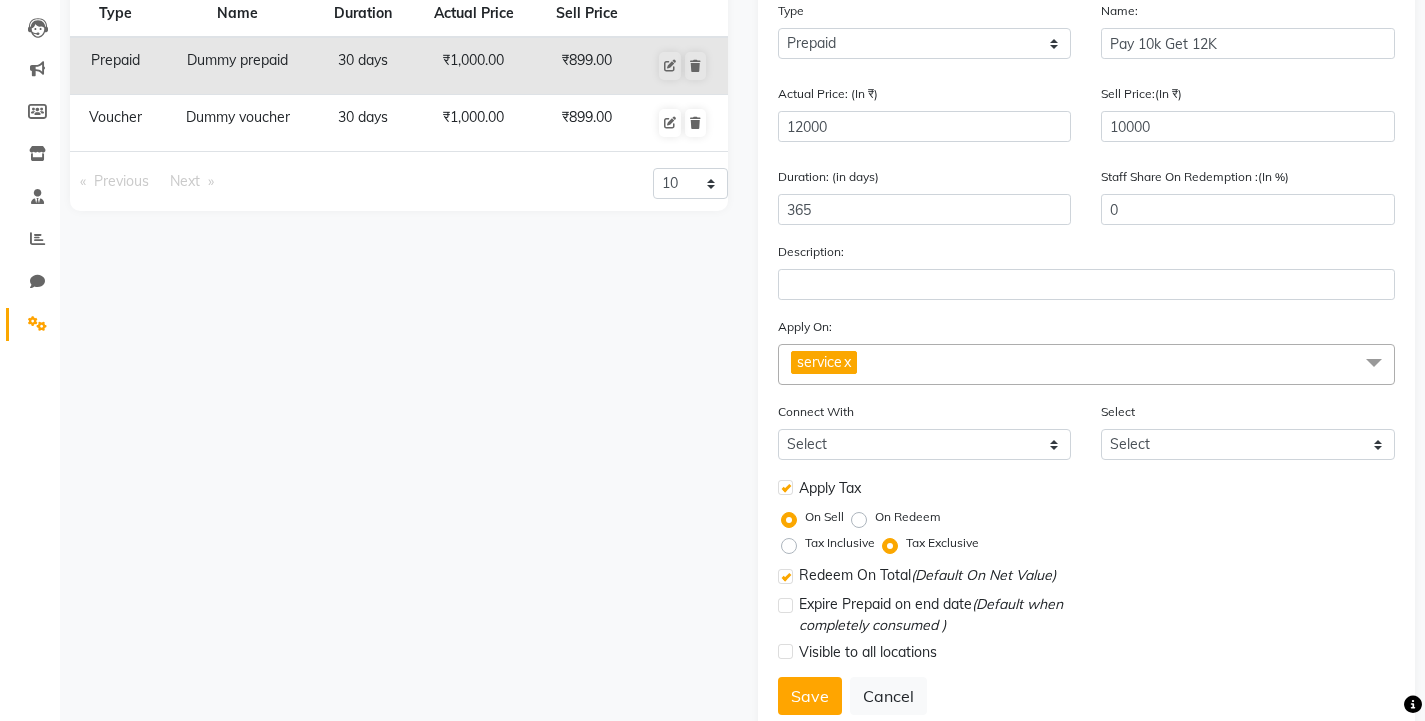 click 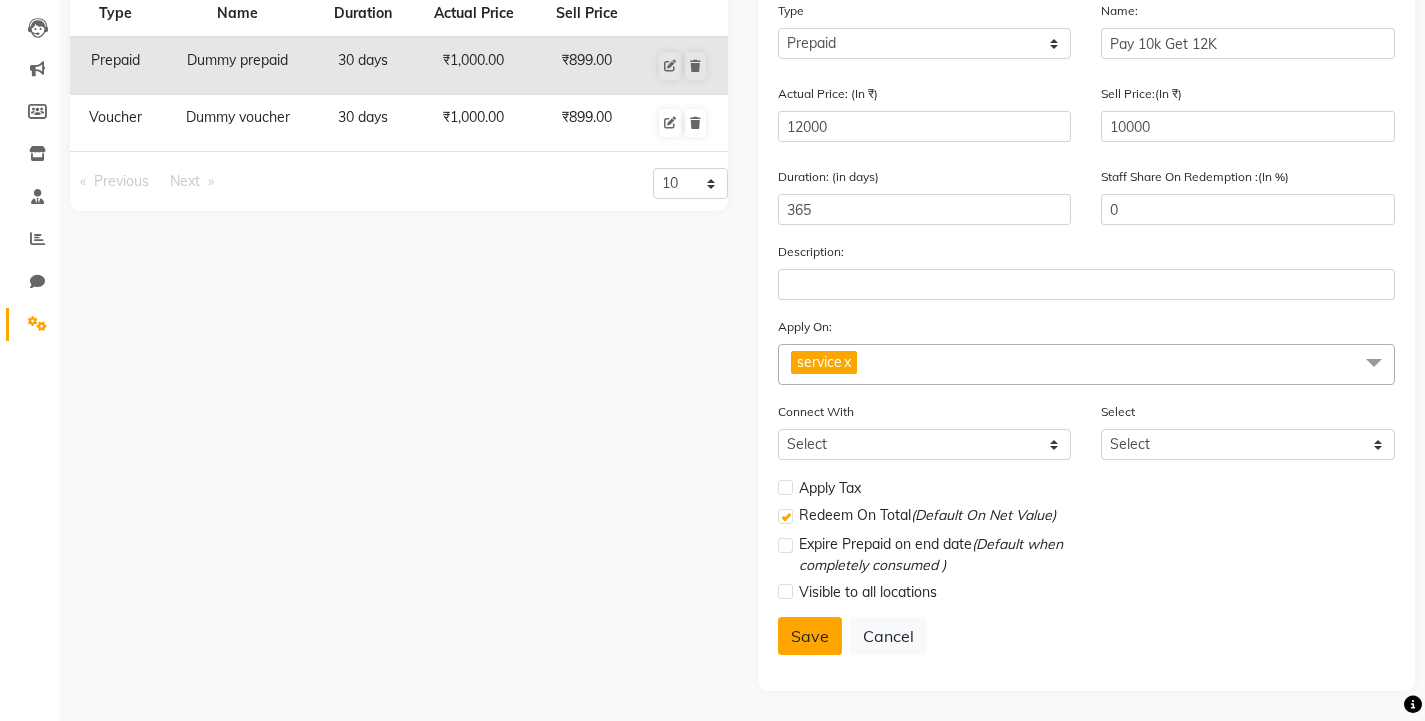 click on "Save" 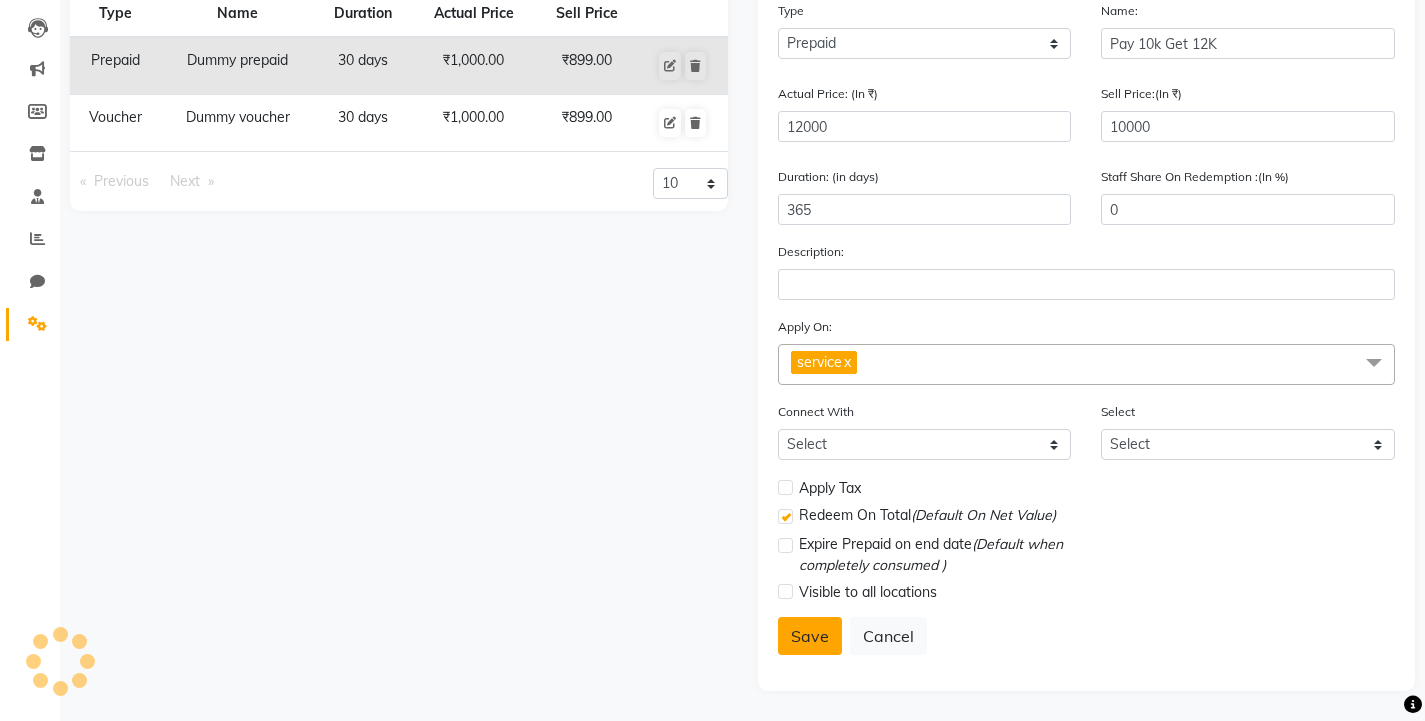select 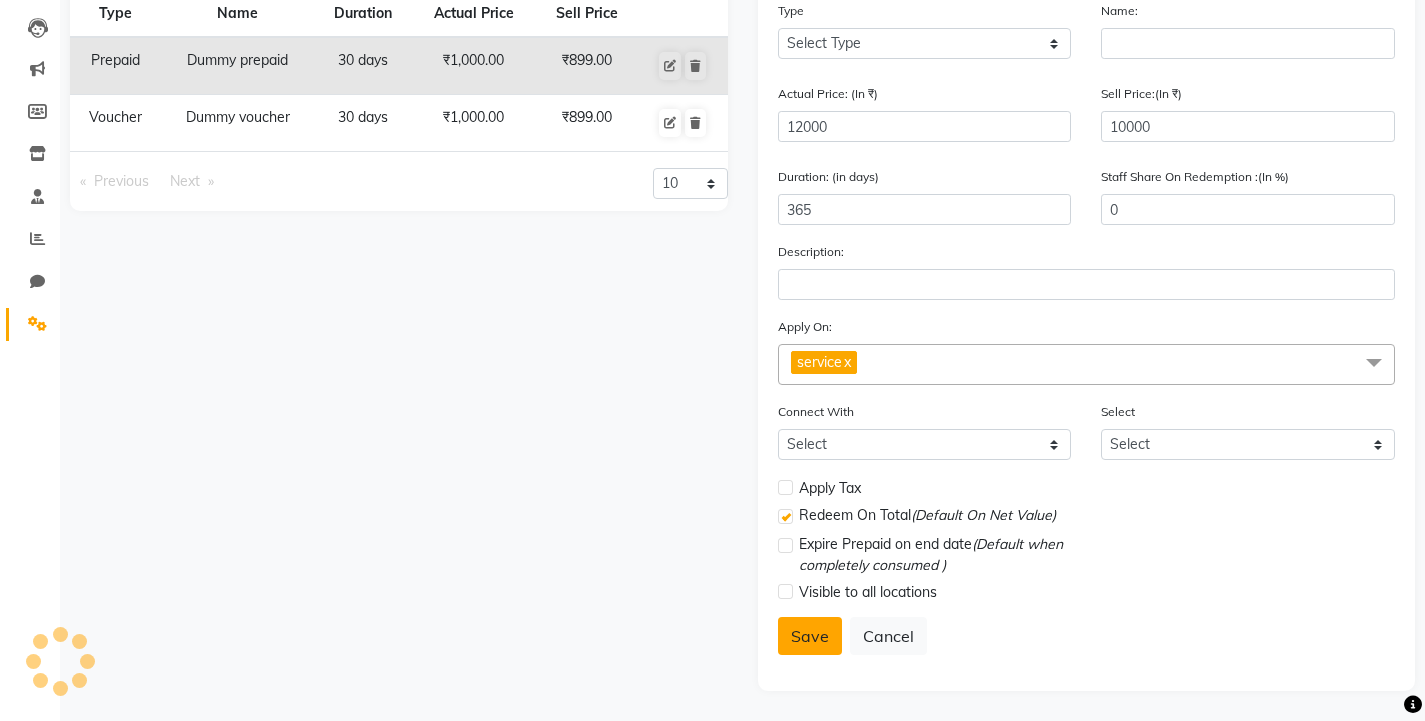 type 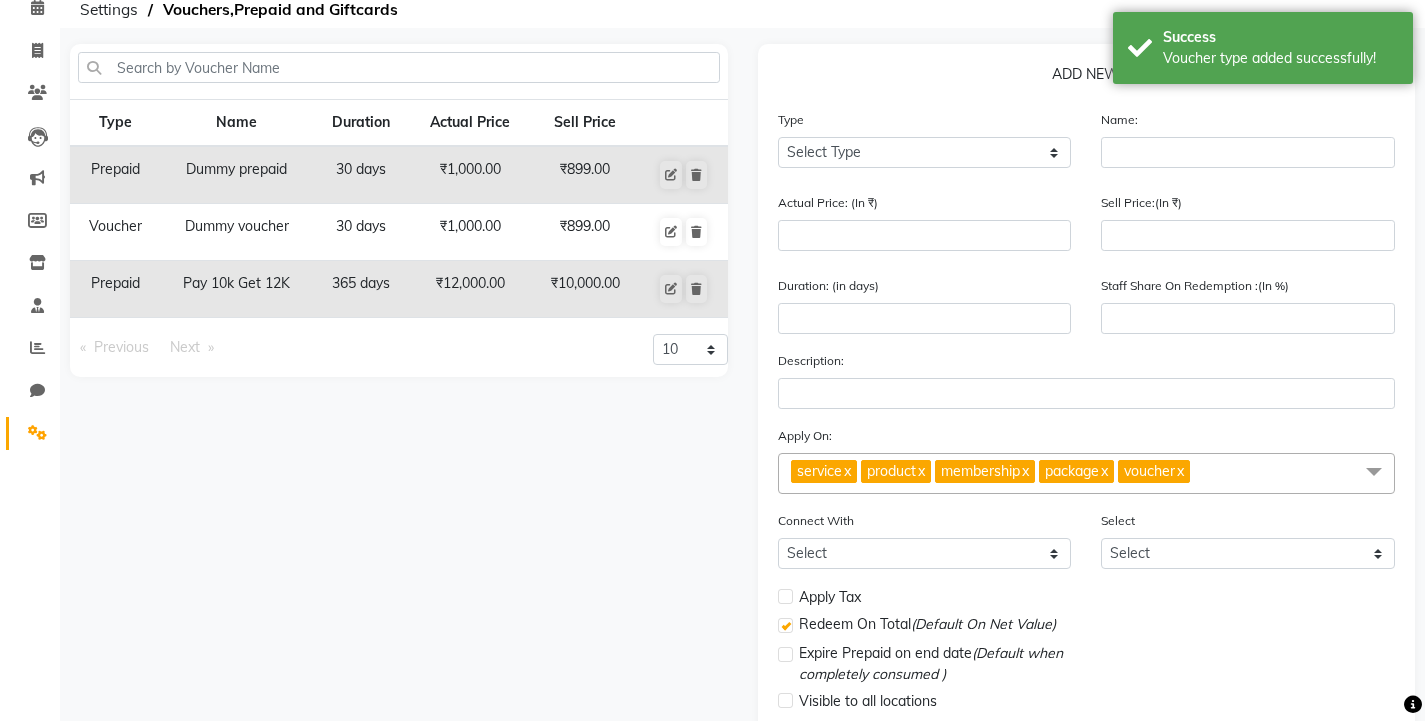 scroll, scrollTop: 0, scrollLeft: 0, axis: both 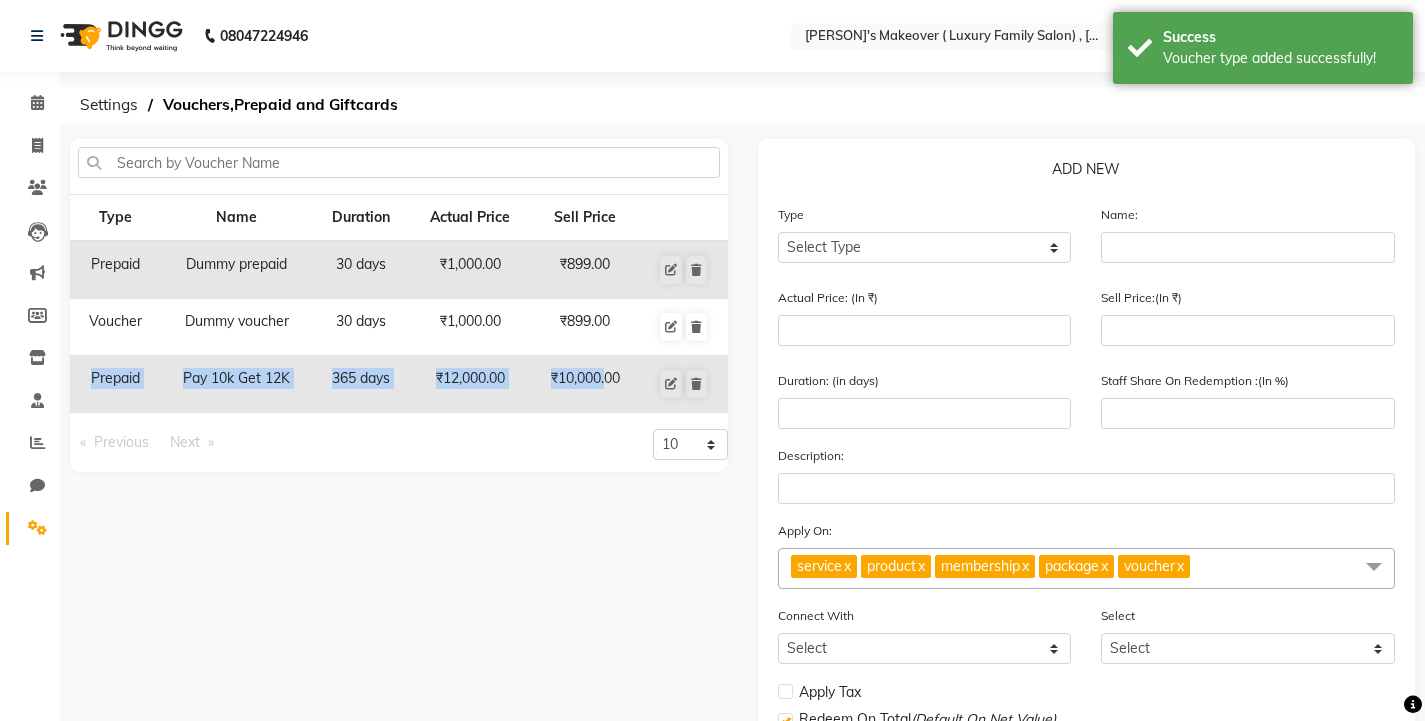 drag, startPoint x: 82, startPoint y: 374, endPoint x: 584, endPoint y: 390, distance: 502.2549 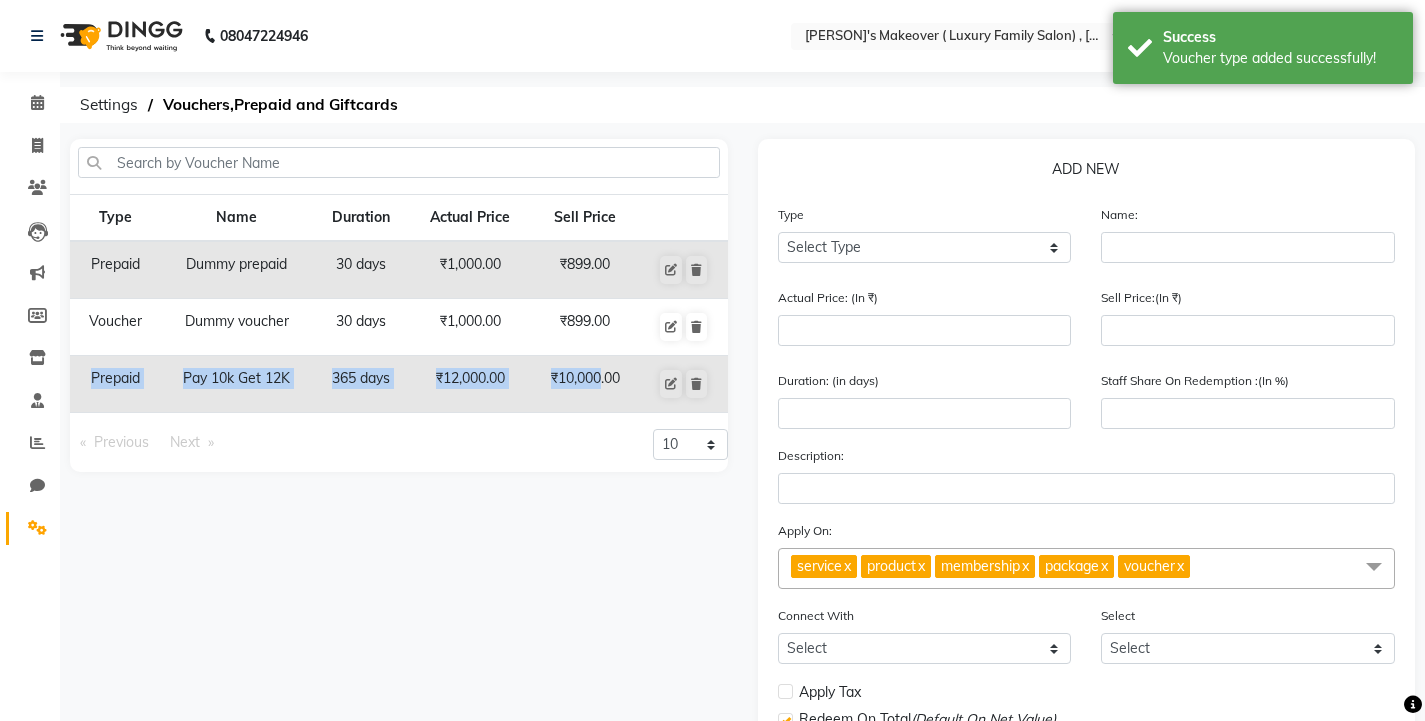 click on "₹10,000.00" 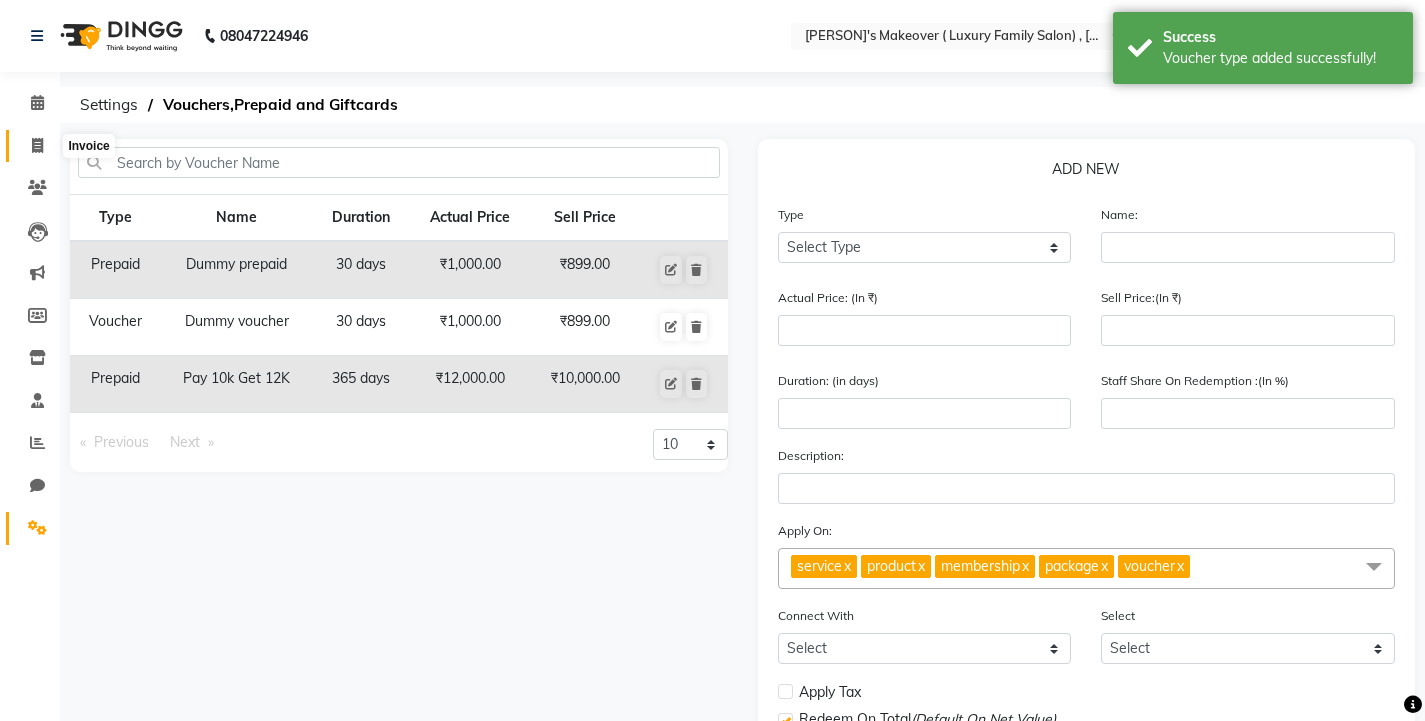 click 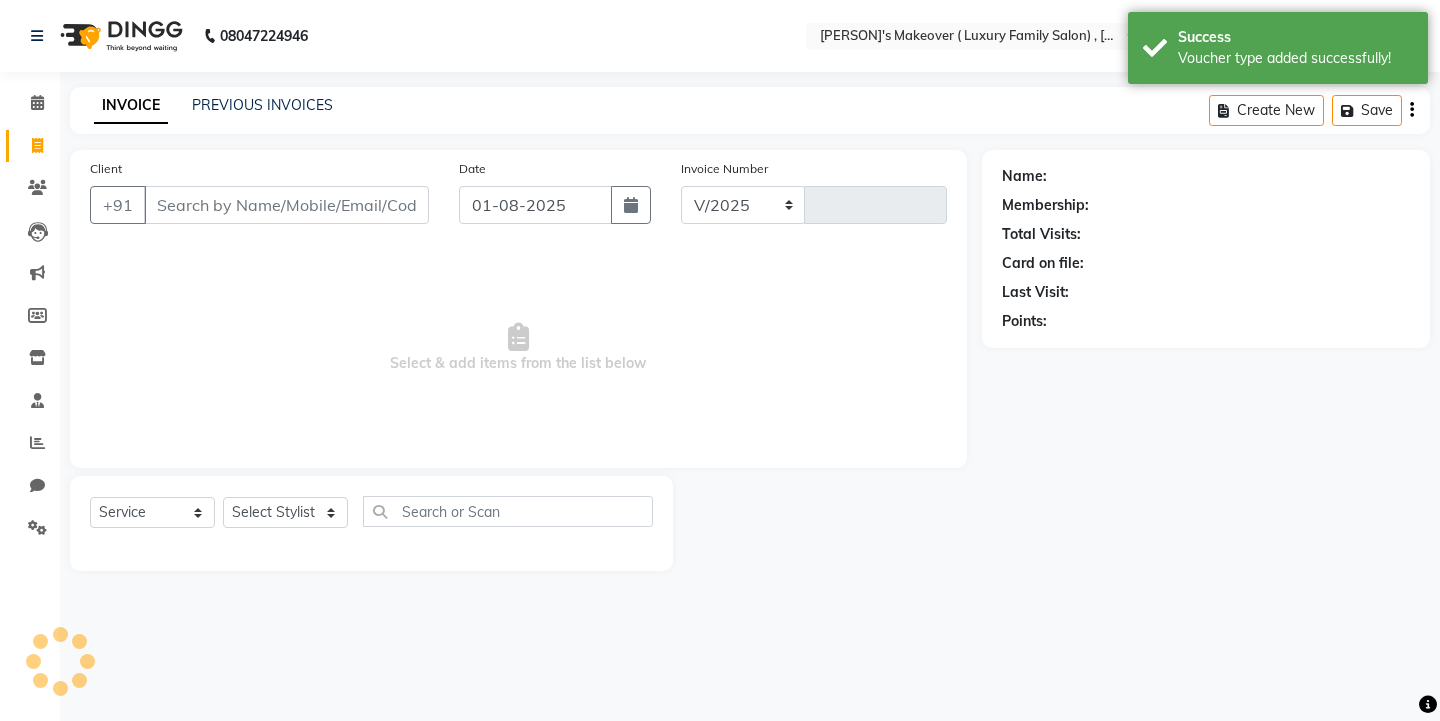 select on "7777" 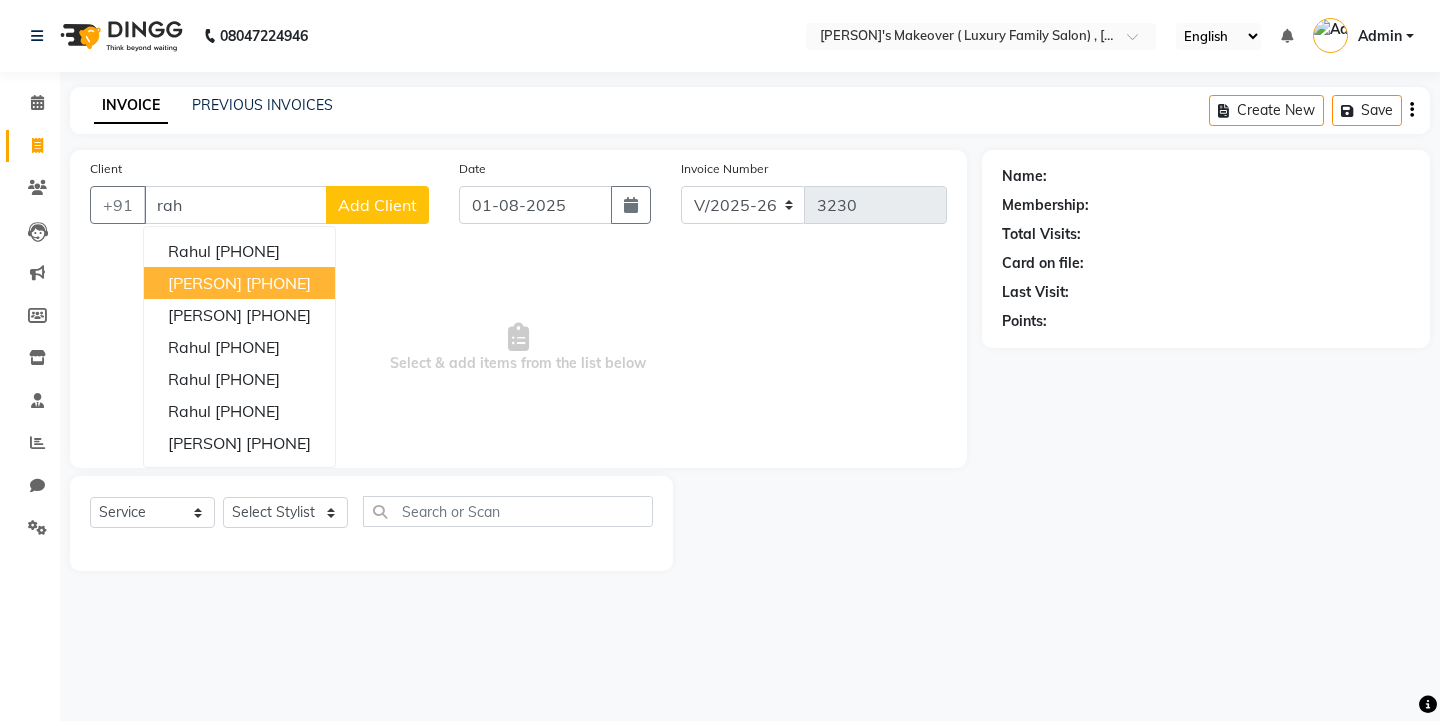 click on "rahees khan  9306334478" at bounding box center [239, 283] 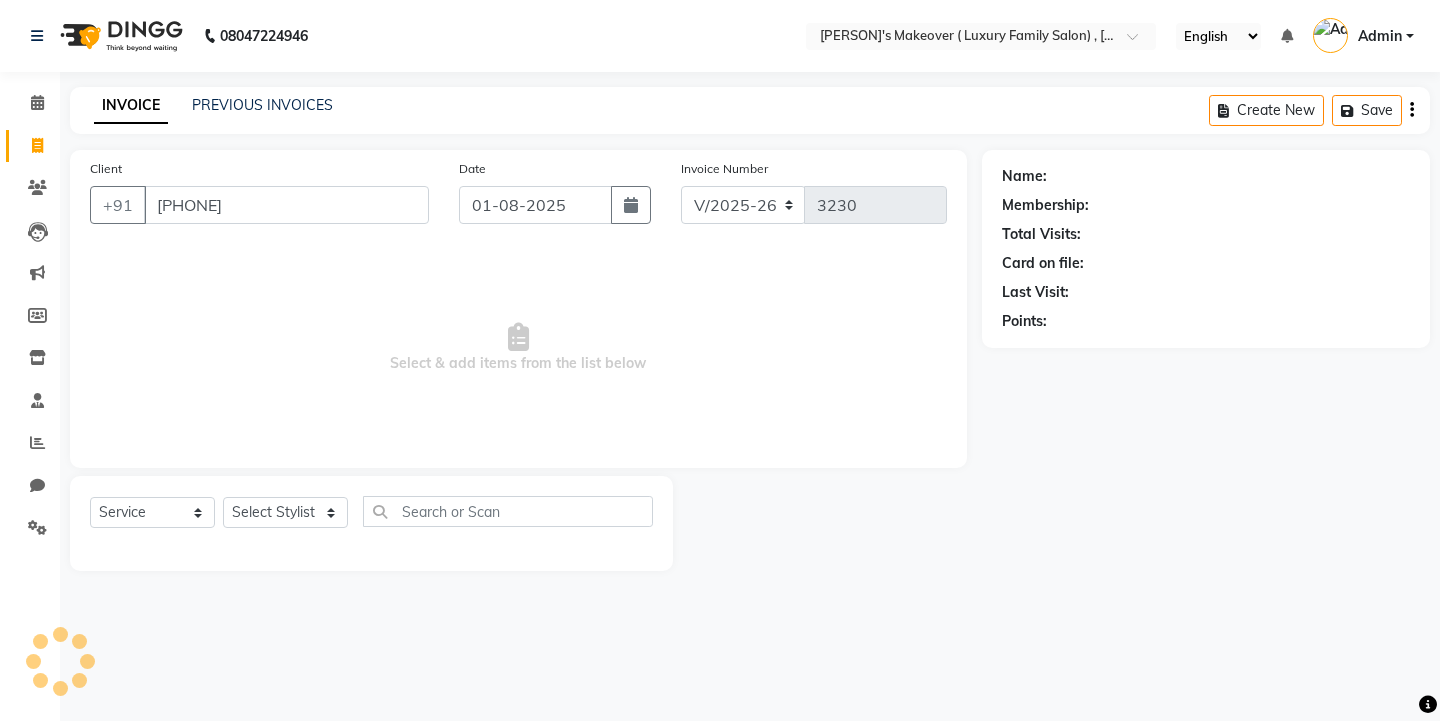 type on "9306334478" 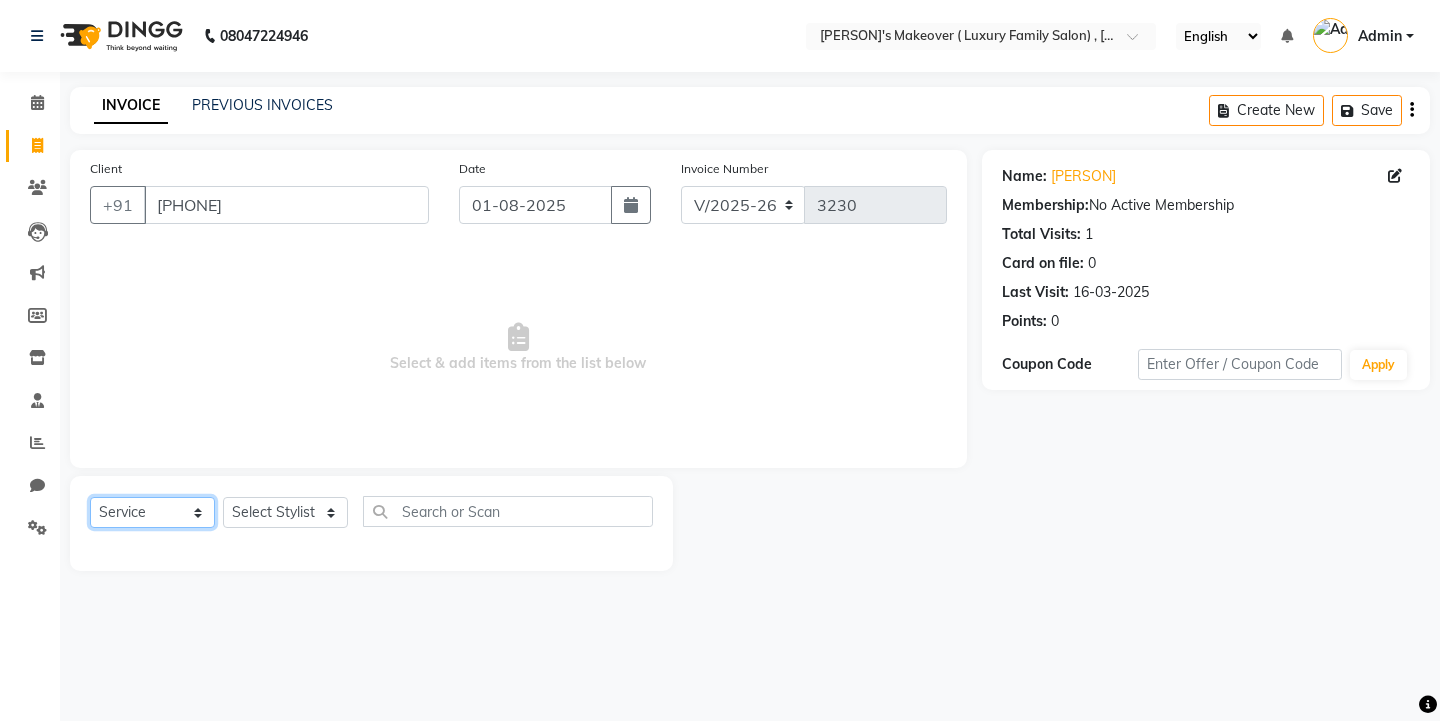 click on "Select  Service  Product  Membership  Package Voucher Prepaid Gift Card" 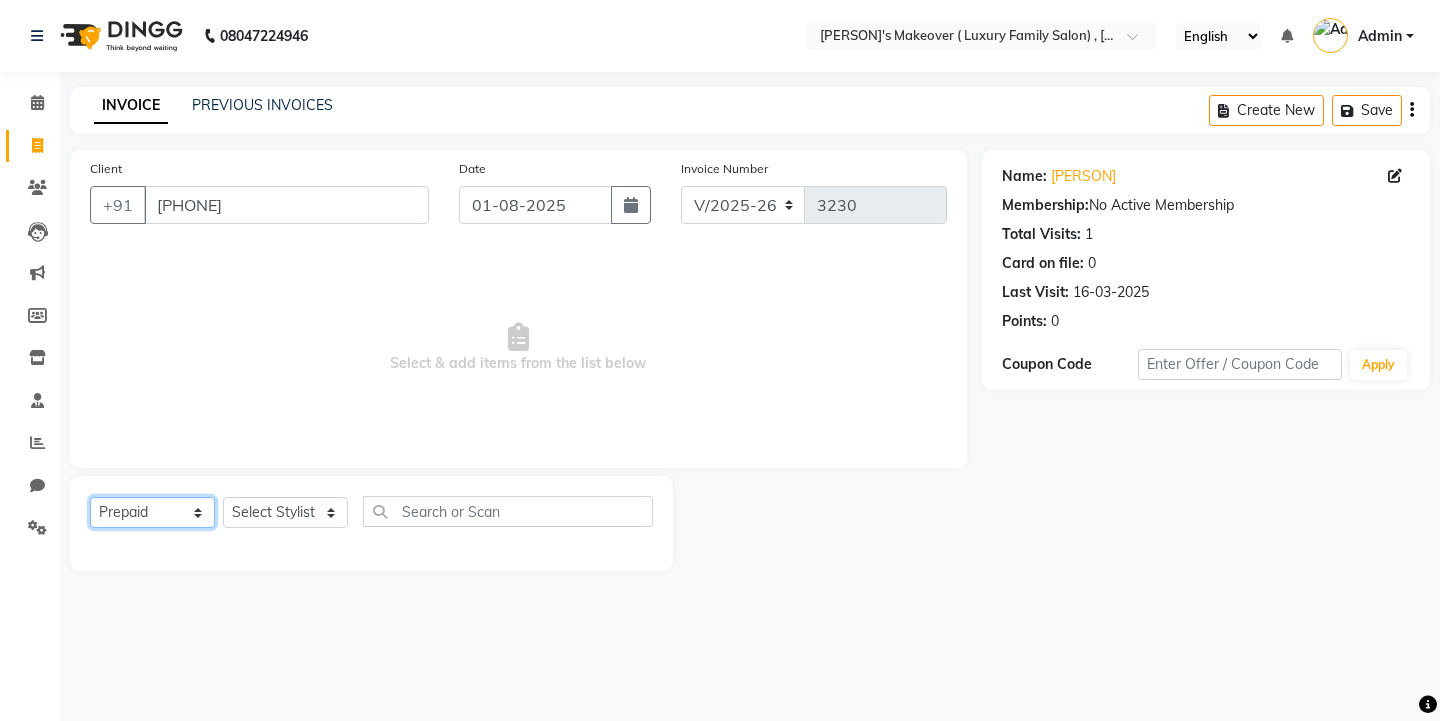 click on "Select  Service  Product  Membership  Package Voucher Prepaid Gift Card" 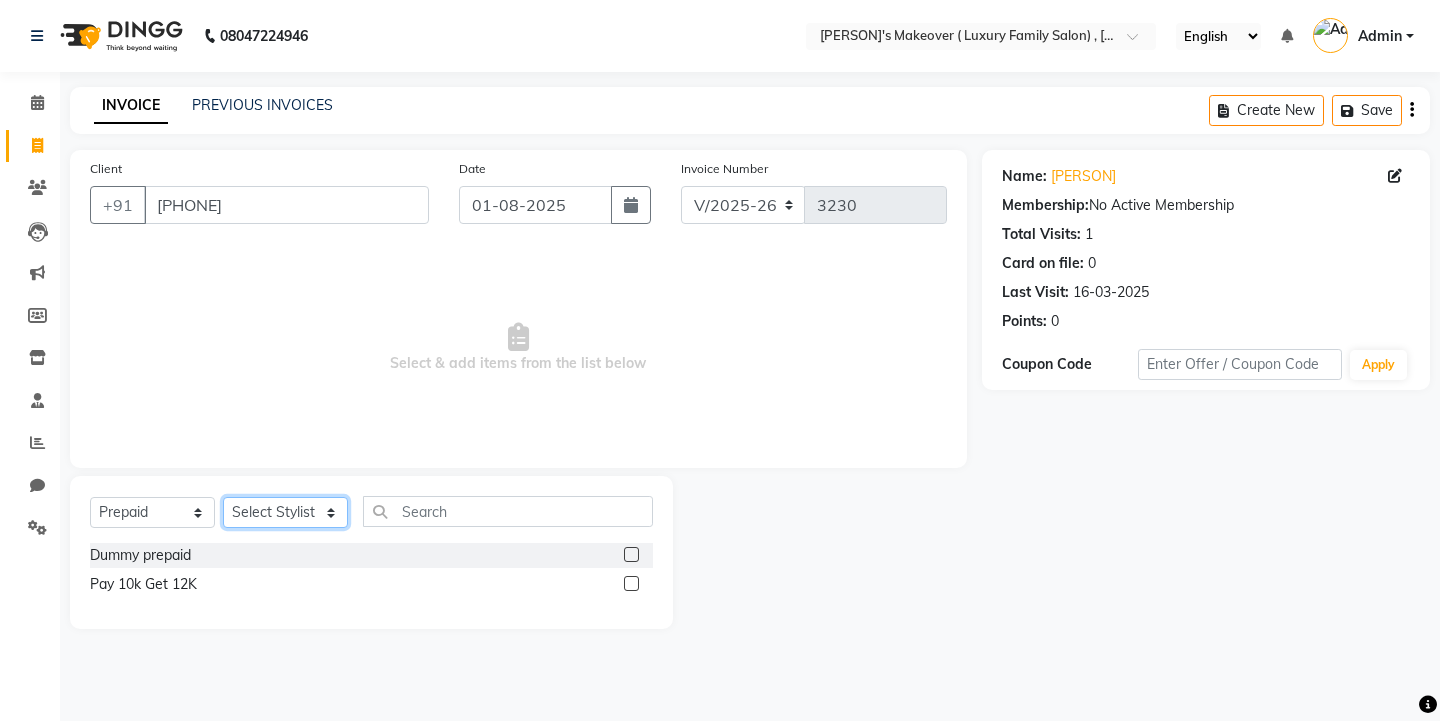click on "Select Stylist Aarish Anas salmani  Ankit Anshika Anshul Astha Dipti Harman Harsh Jagdeep kangna Komal Lakshay Megha neha Nisar Pankaj Priyanka Raghu Rahul Ravi Rocky Sadik Sagar Sajid Sameer Sandeep Sapna Suraj Tannu" 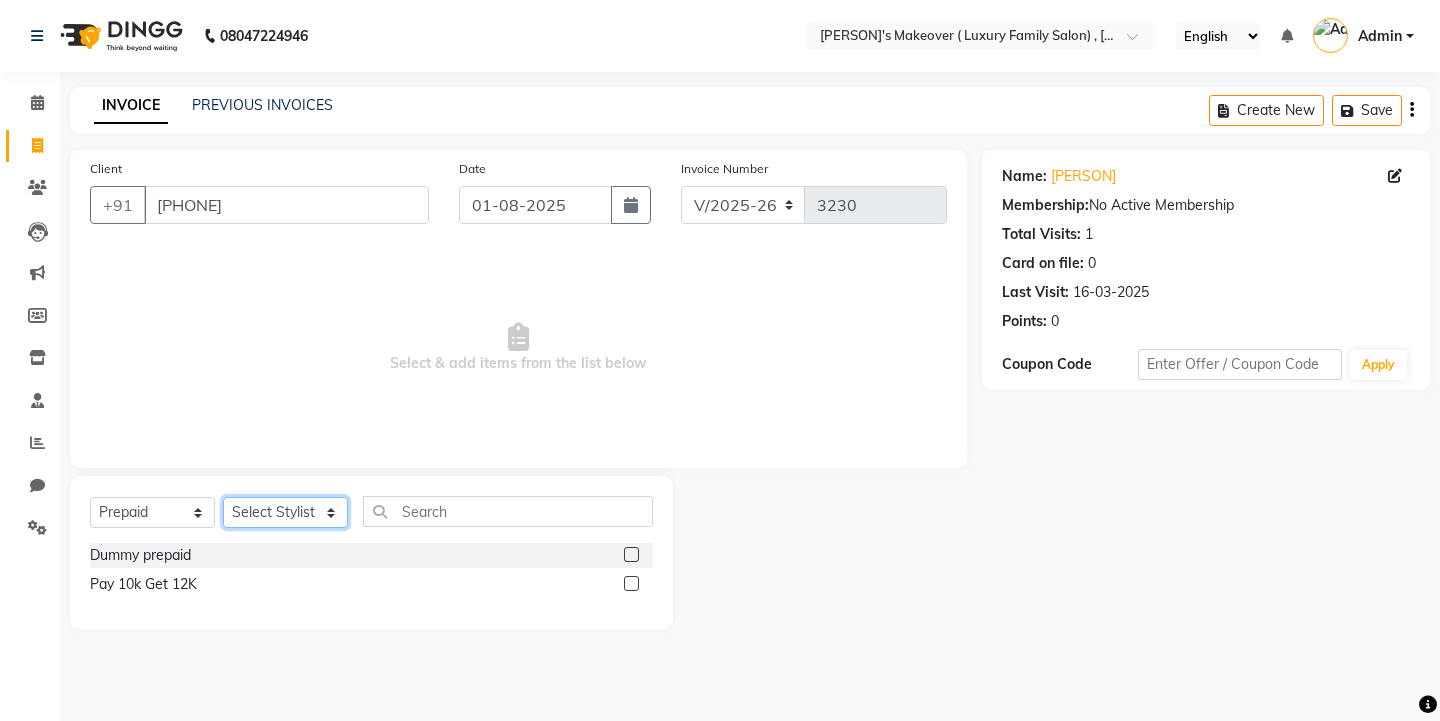 select on "69514" 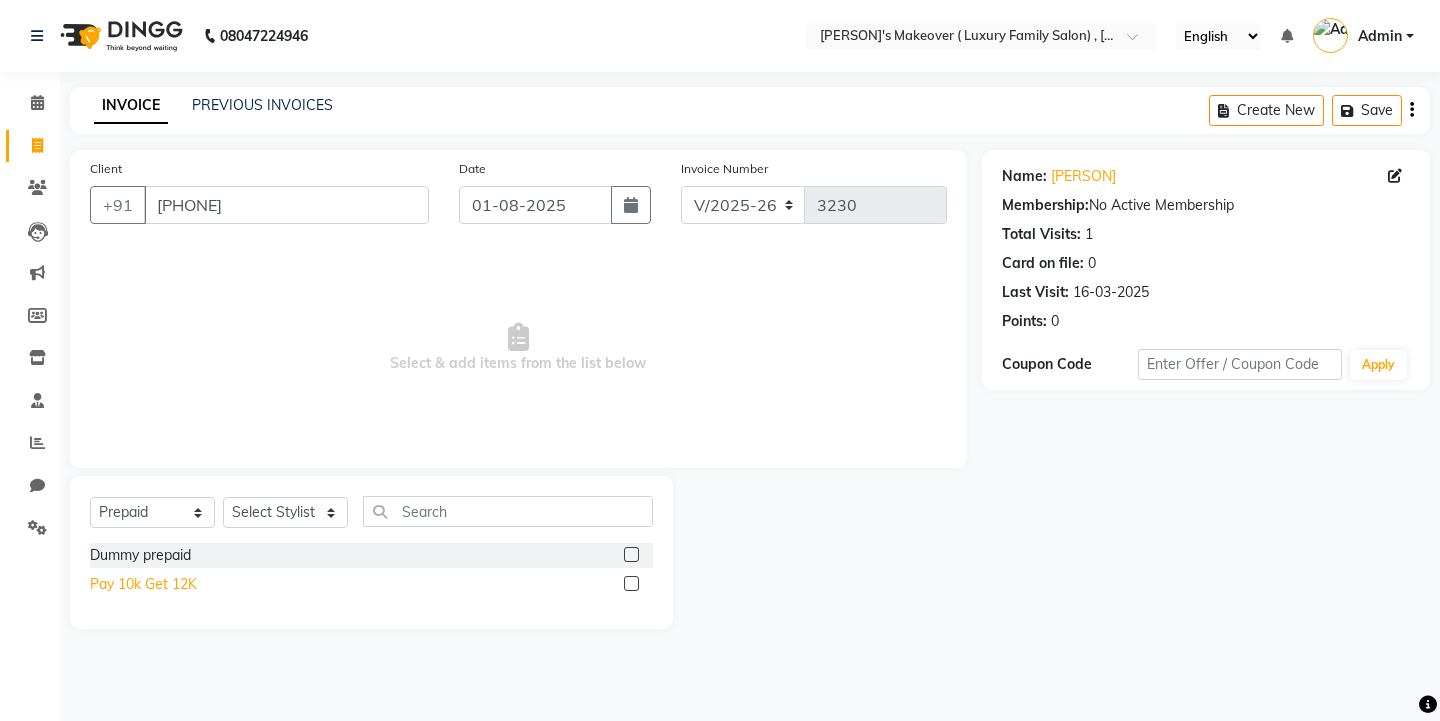 click on "Pay 10k Get 12K" 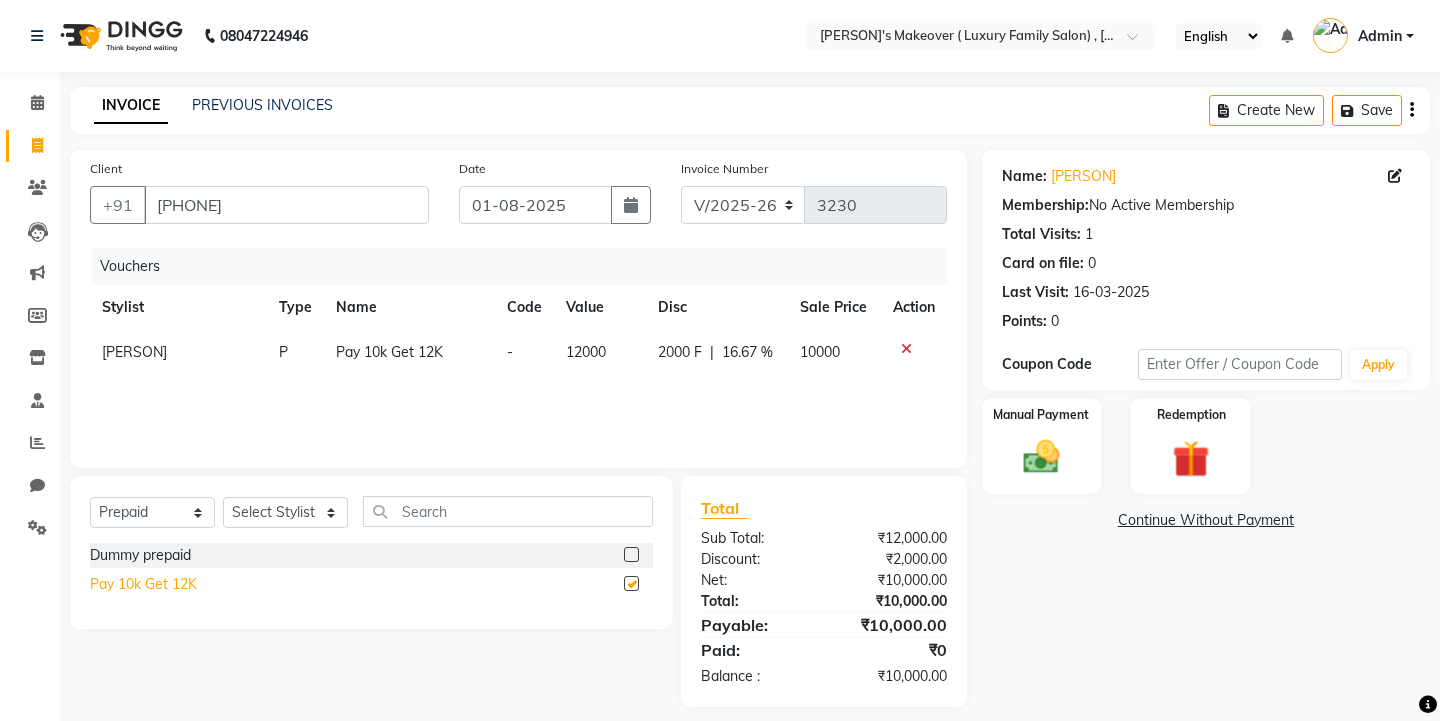 checkbox on "false" 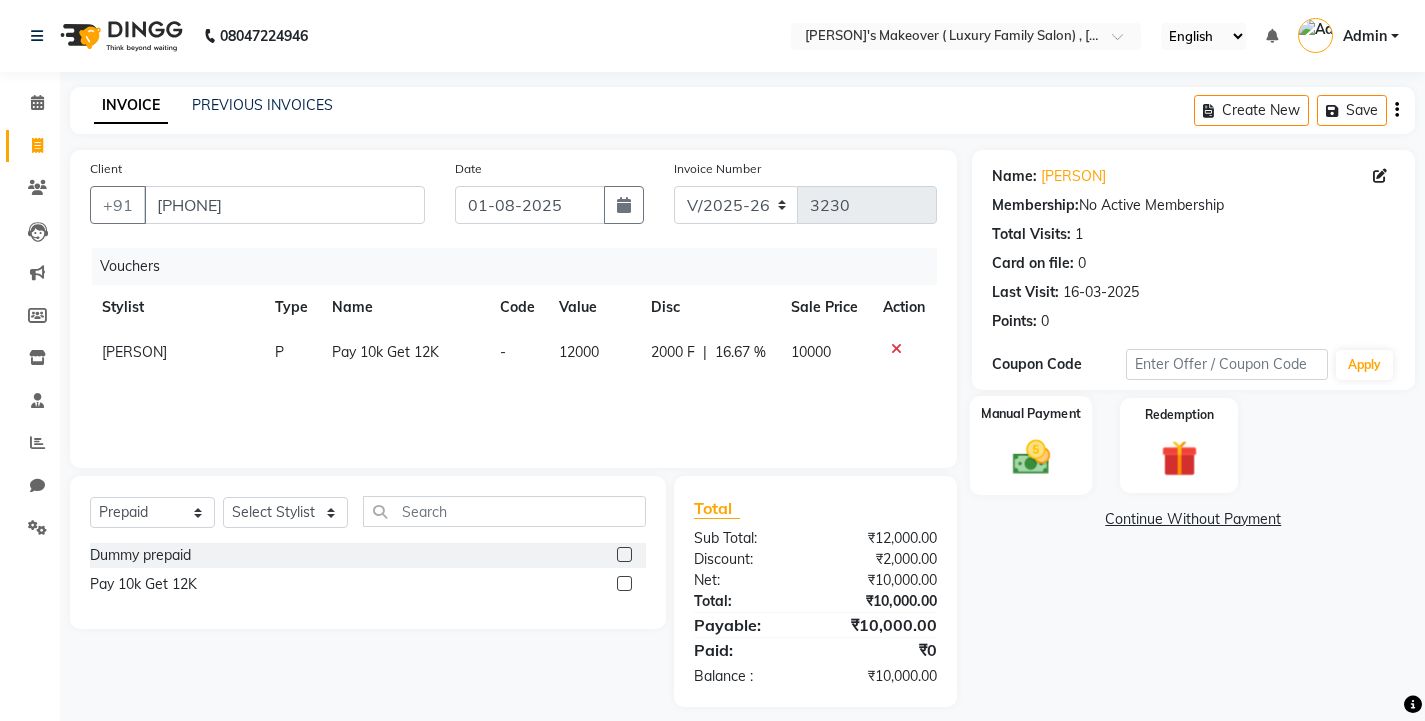 click 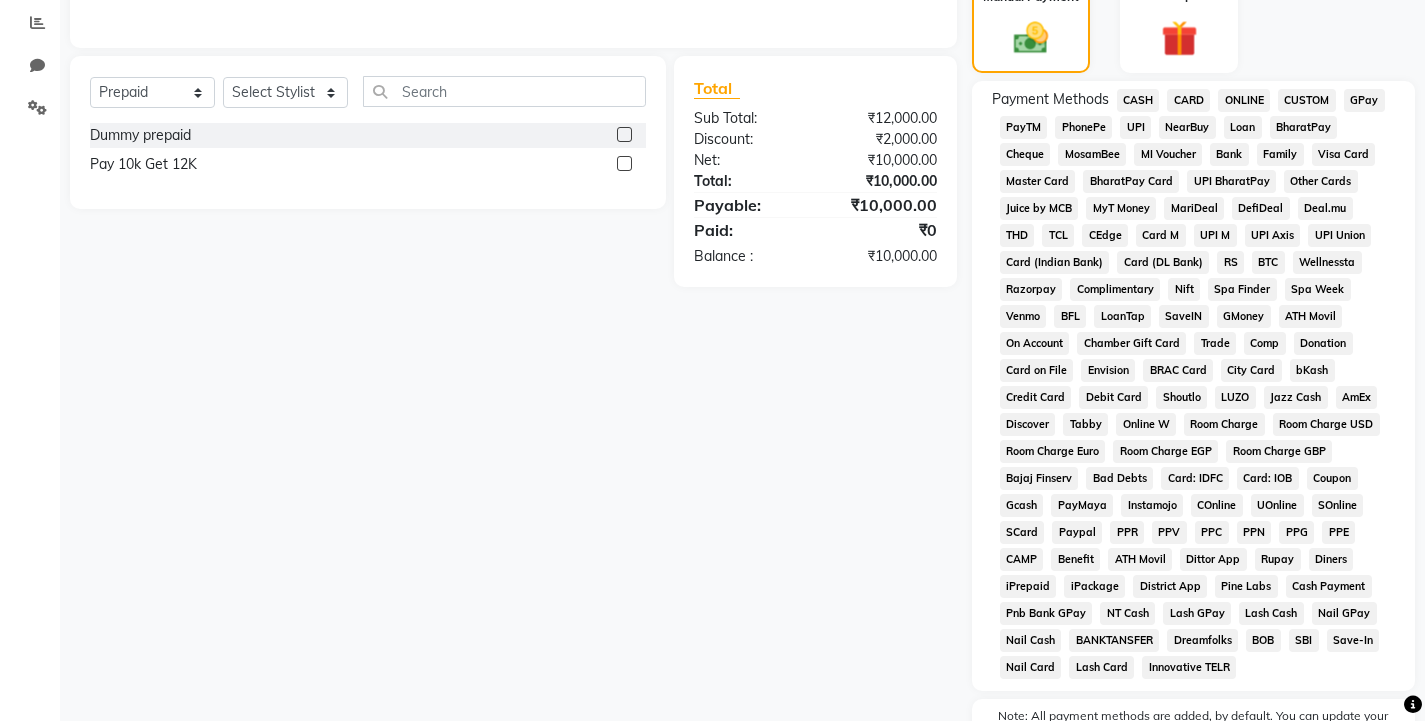 scroll, scrollTop: 537, scrollLeft: 0, axis: vertical 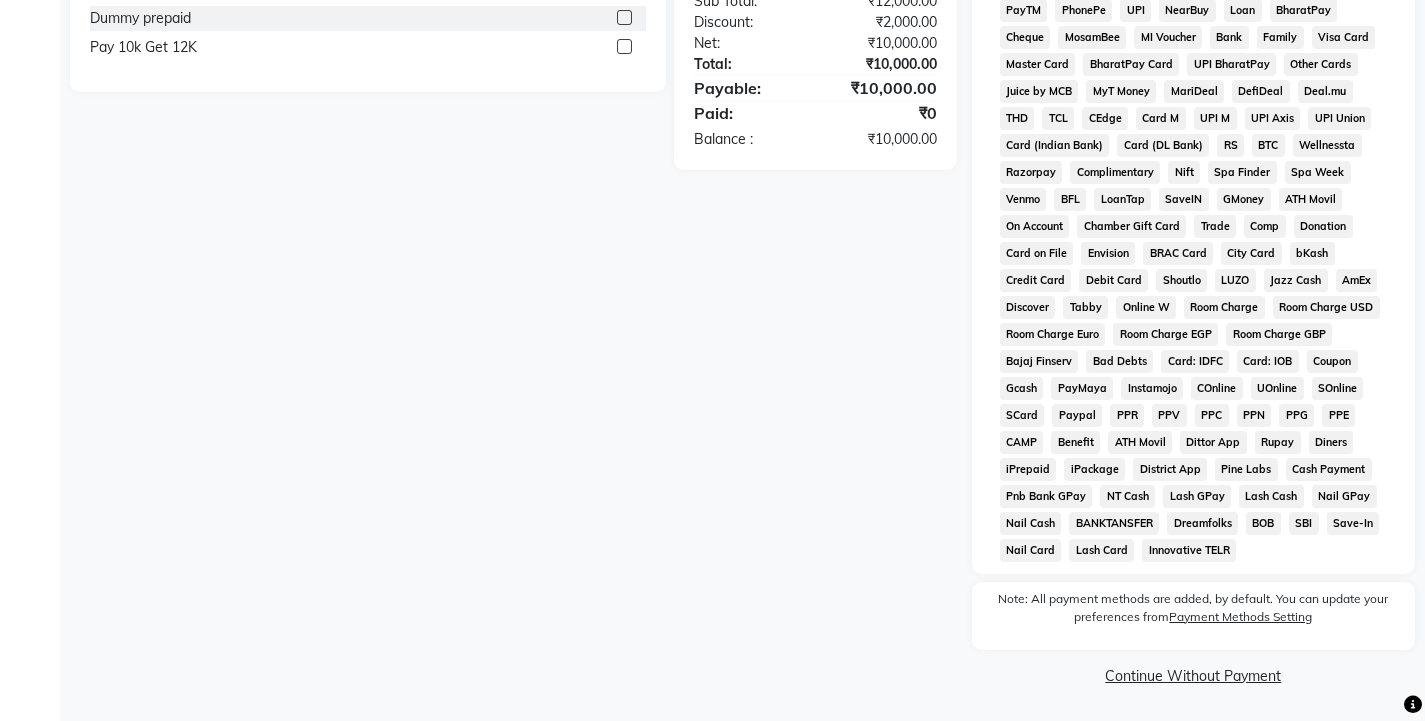 click on "Chamber Gift Card" 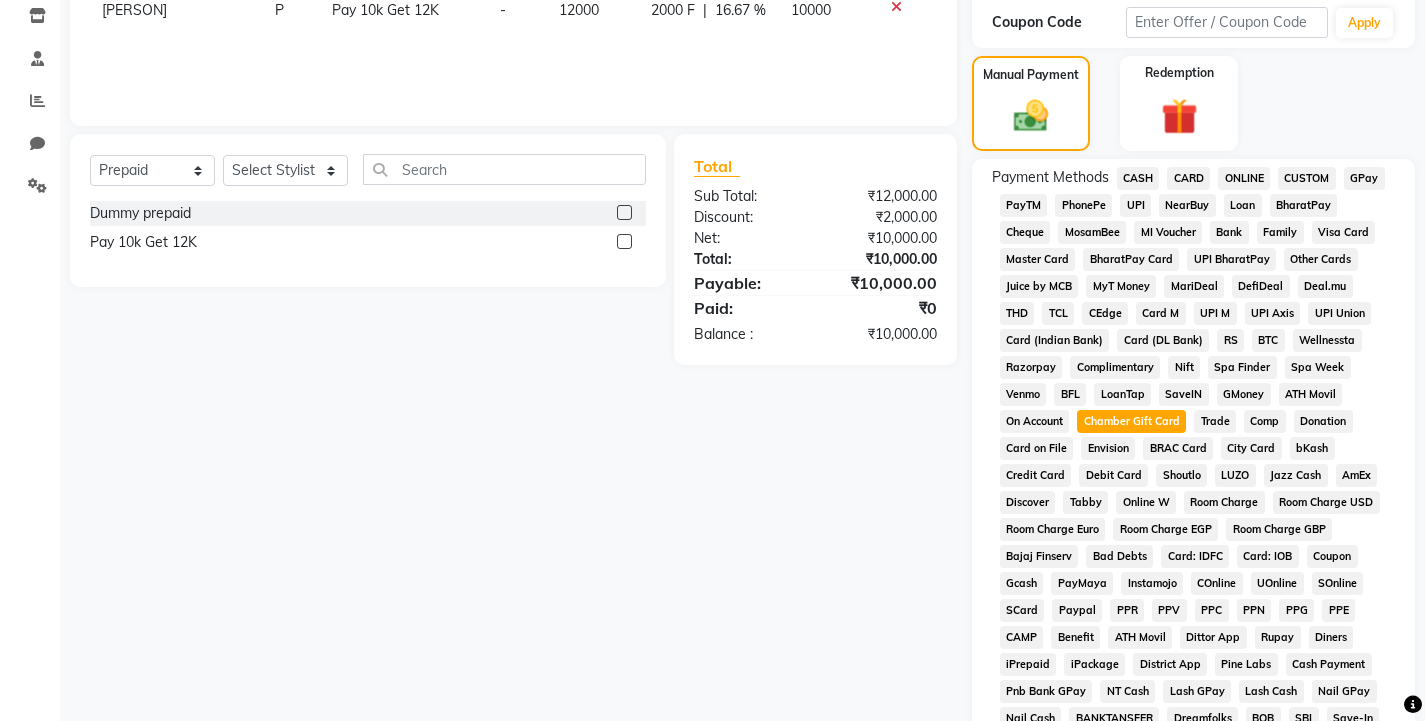 scroll, scrollTop: 37, scrollLeft: 0, axis: vertical 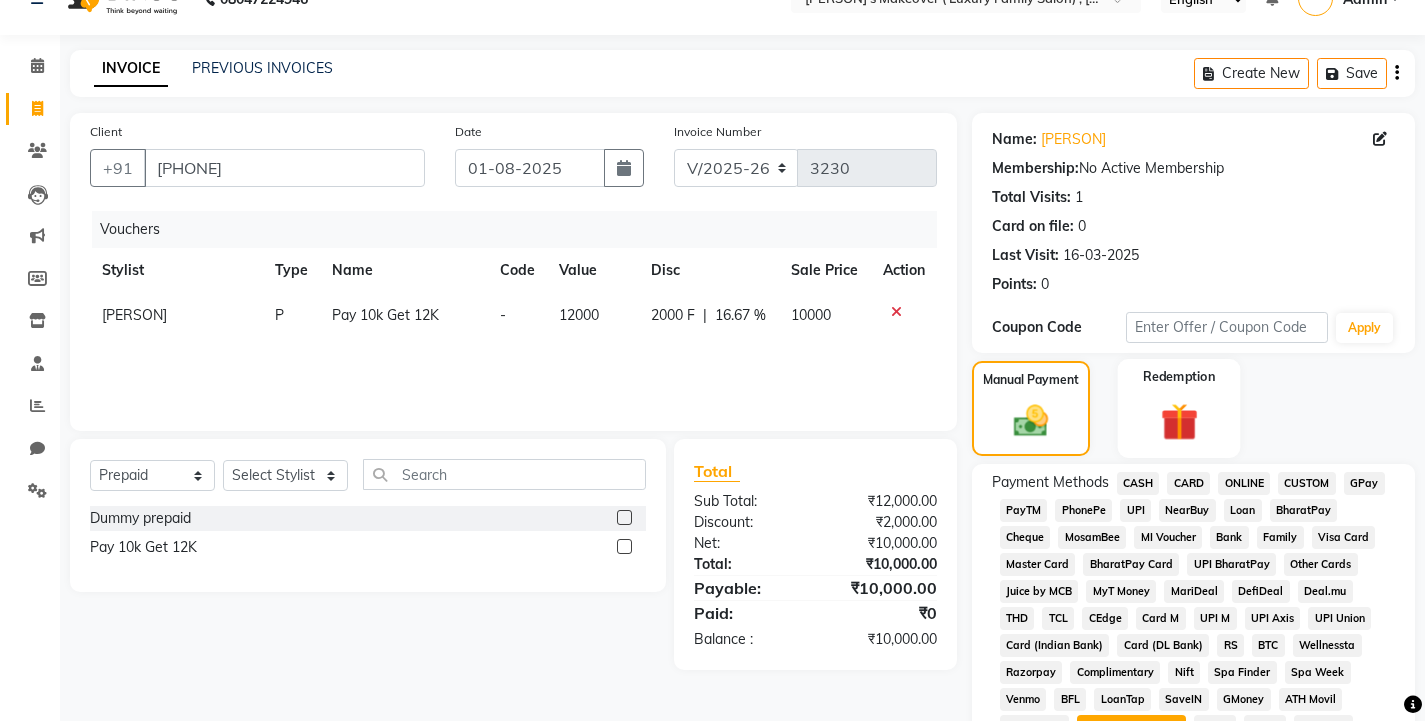 click 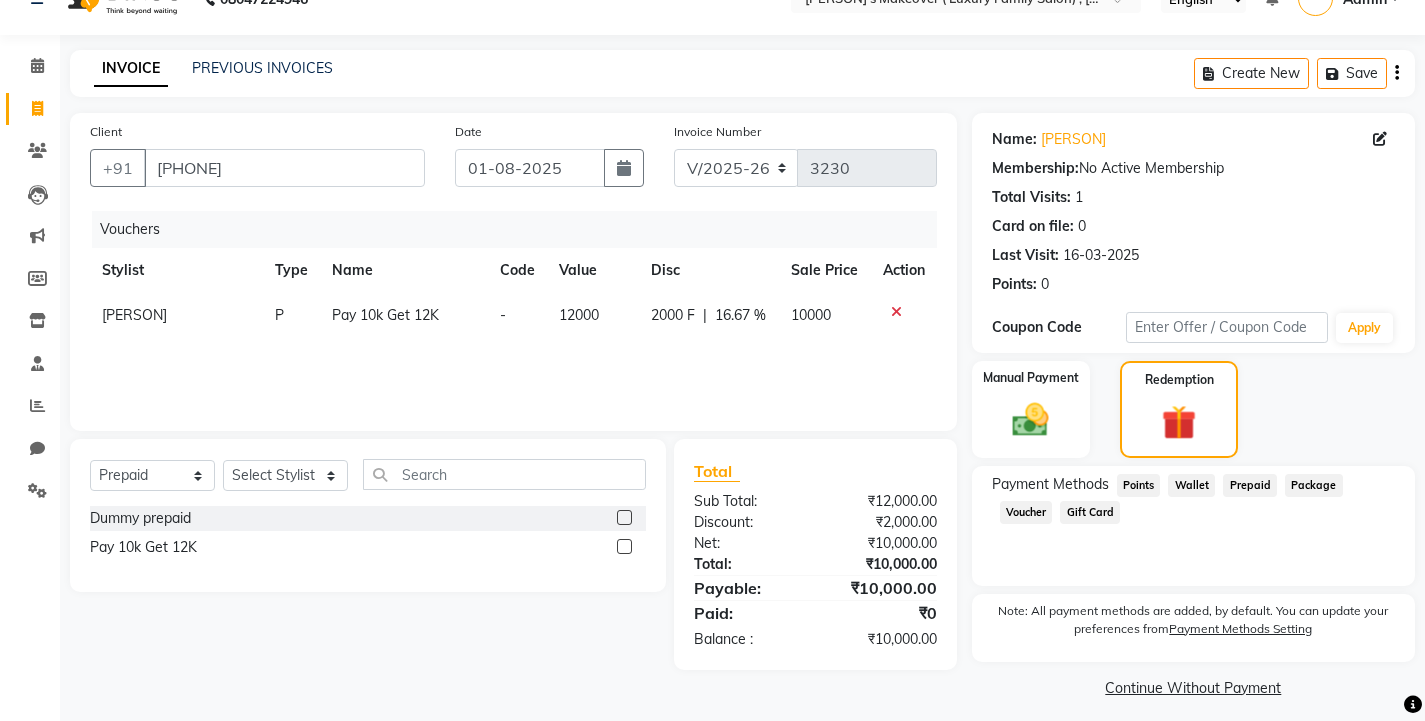 click on "Prepaid" 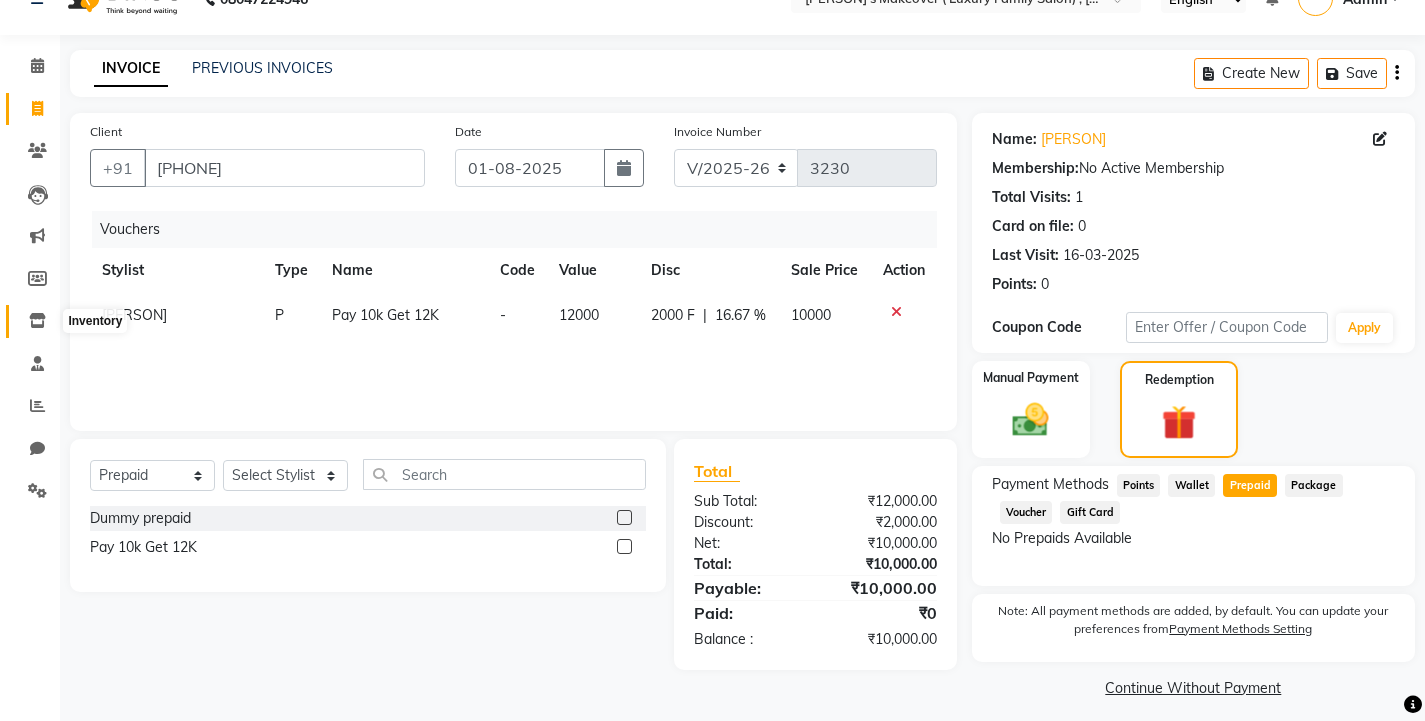 click 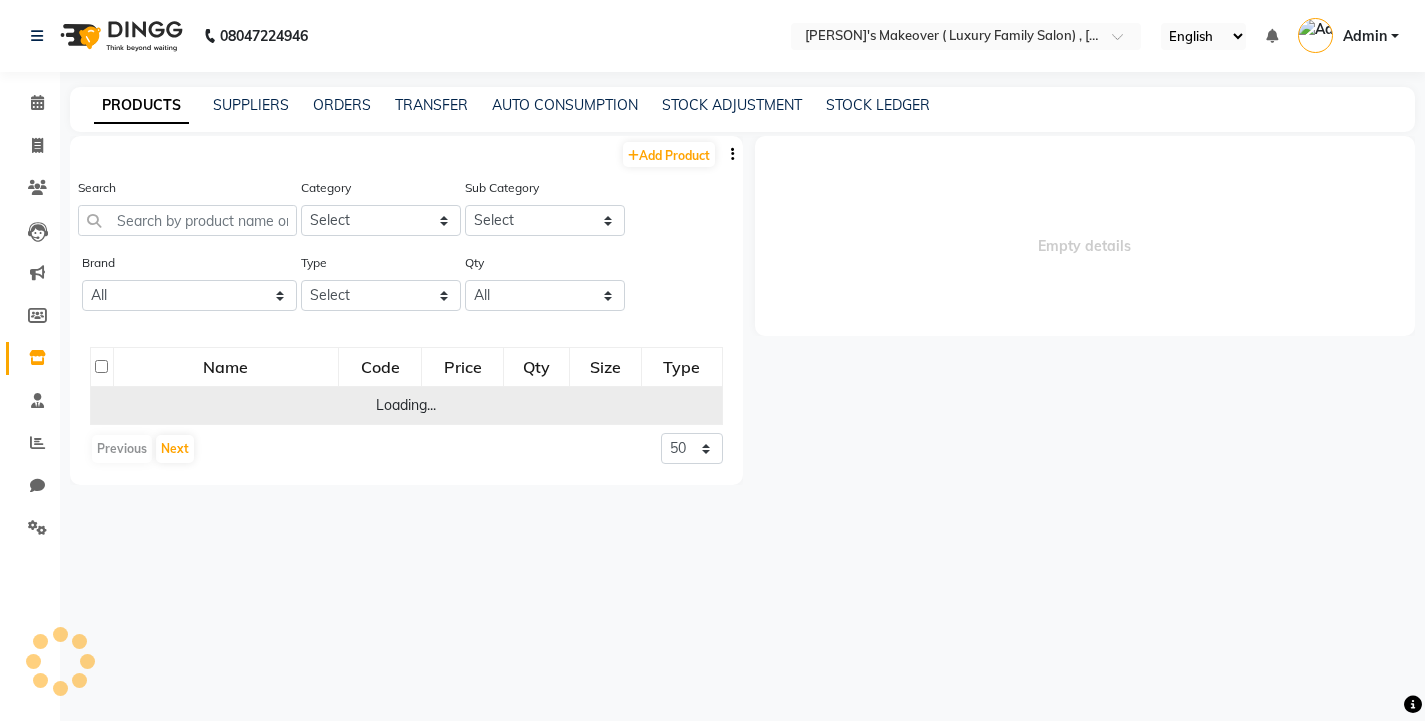 scroll, scrollTop: 0, scrollLeft: 0, axis: both 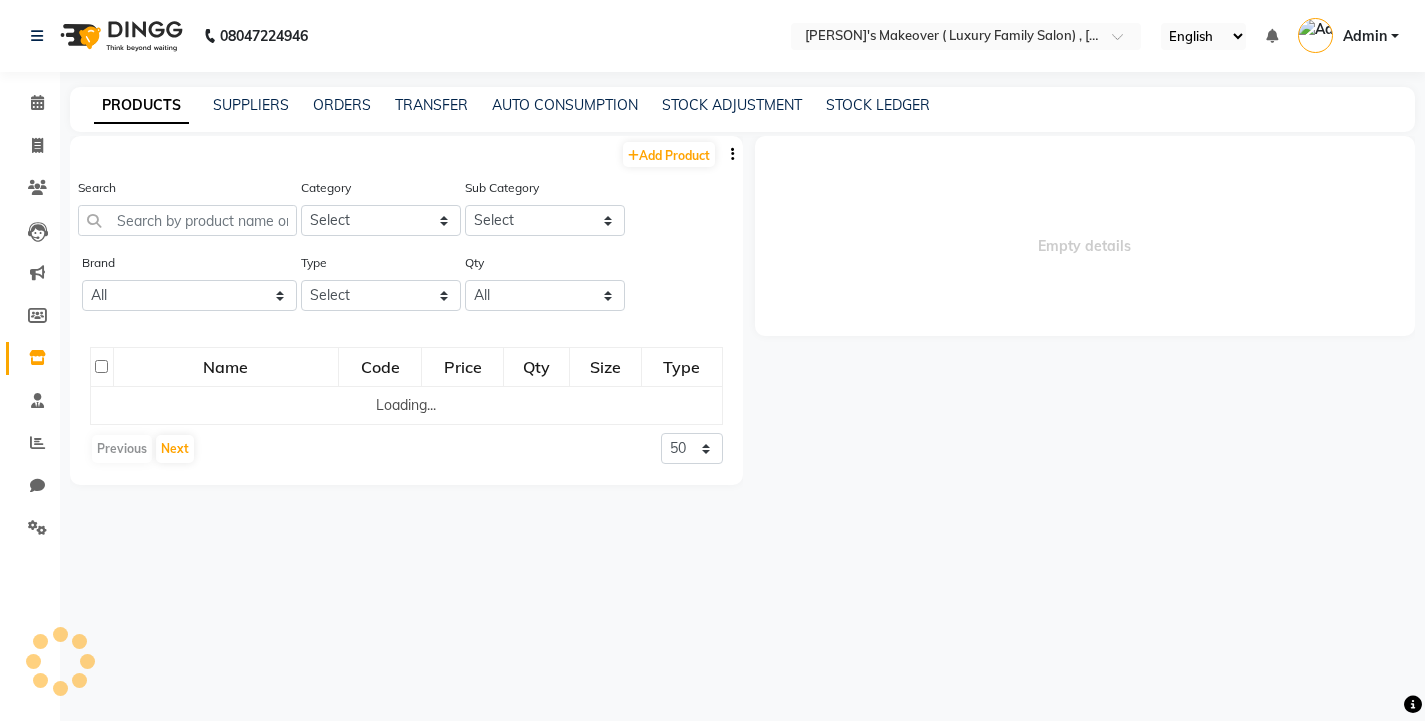 select 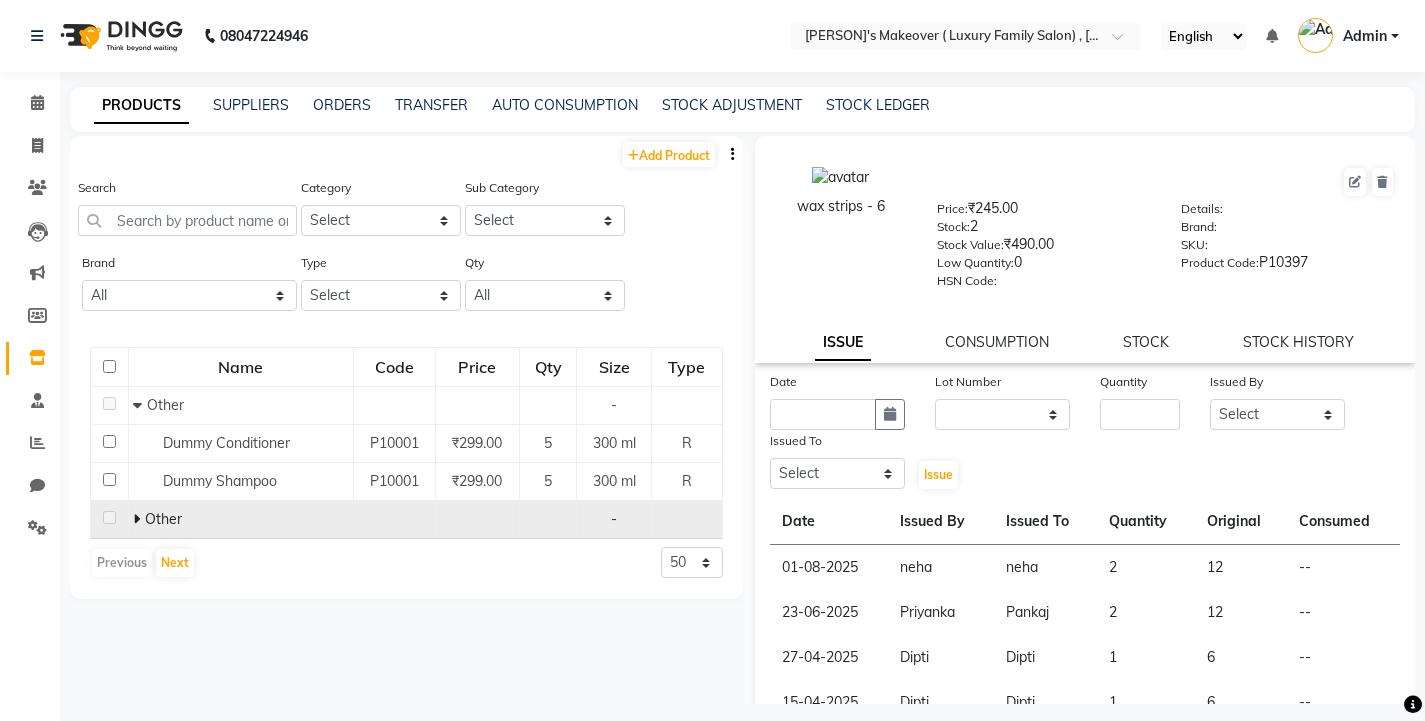 click 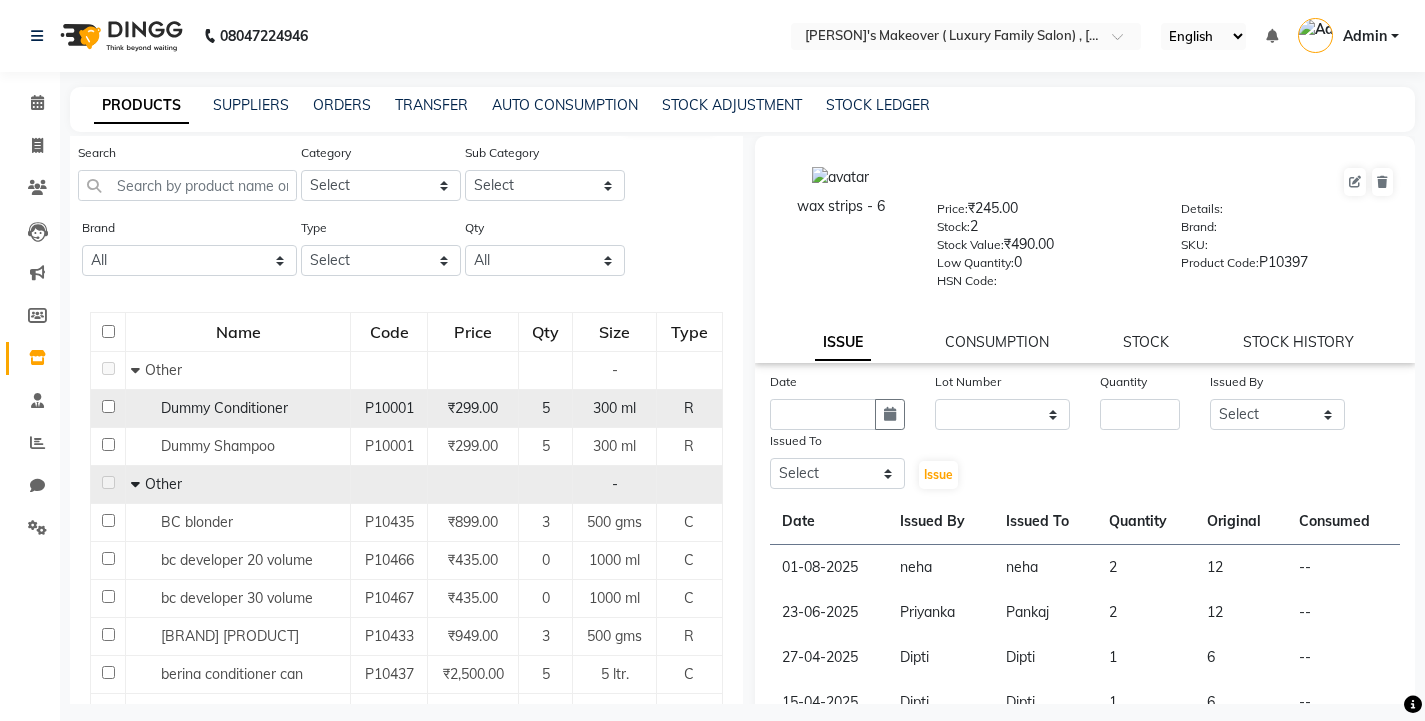 scroll, scrollTop: 0, scrollLeft: 0, axis: both 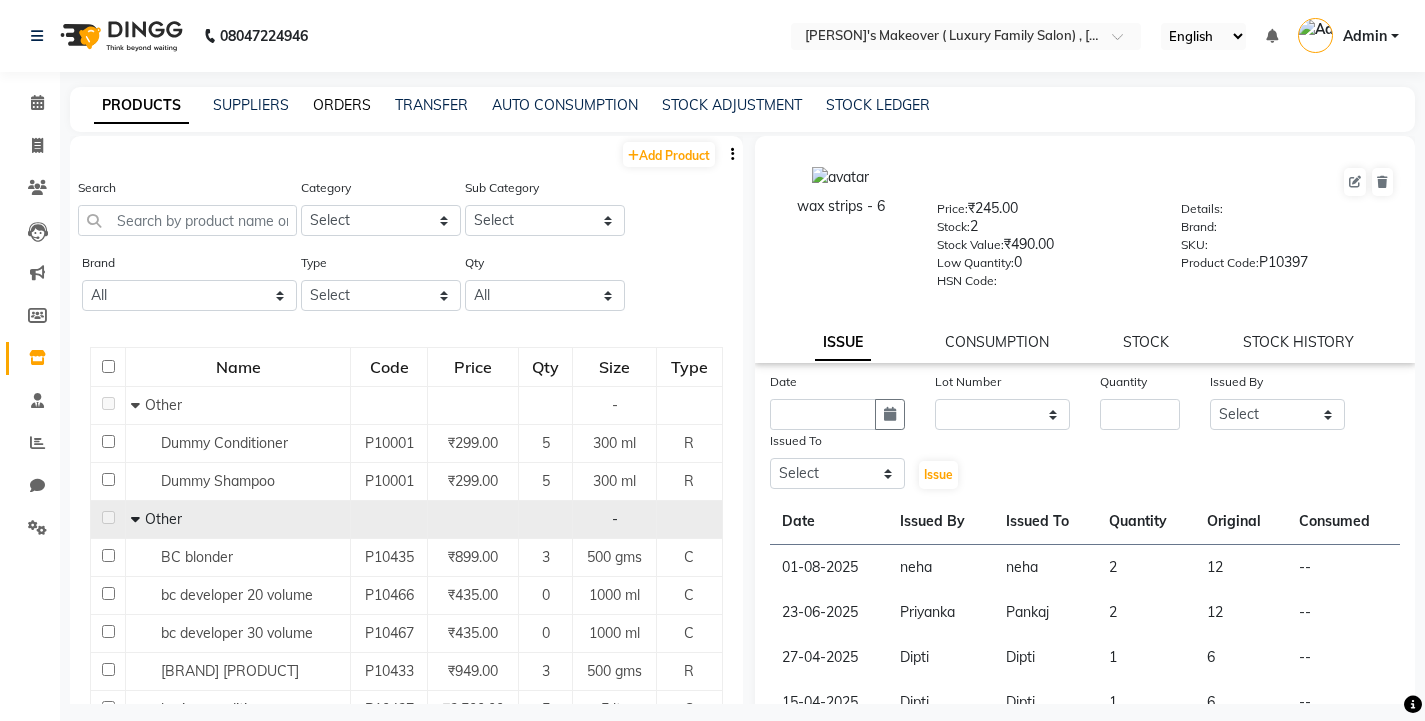 click on "ORDERS" 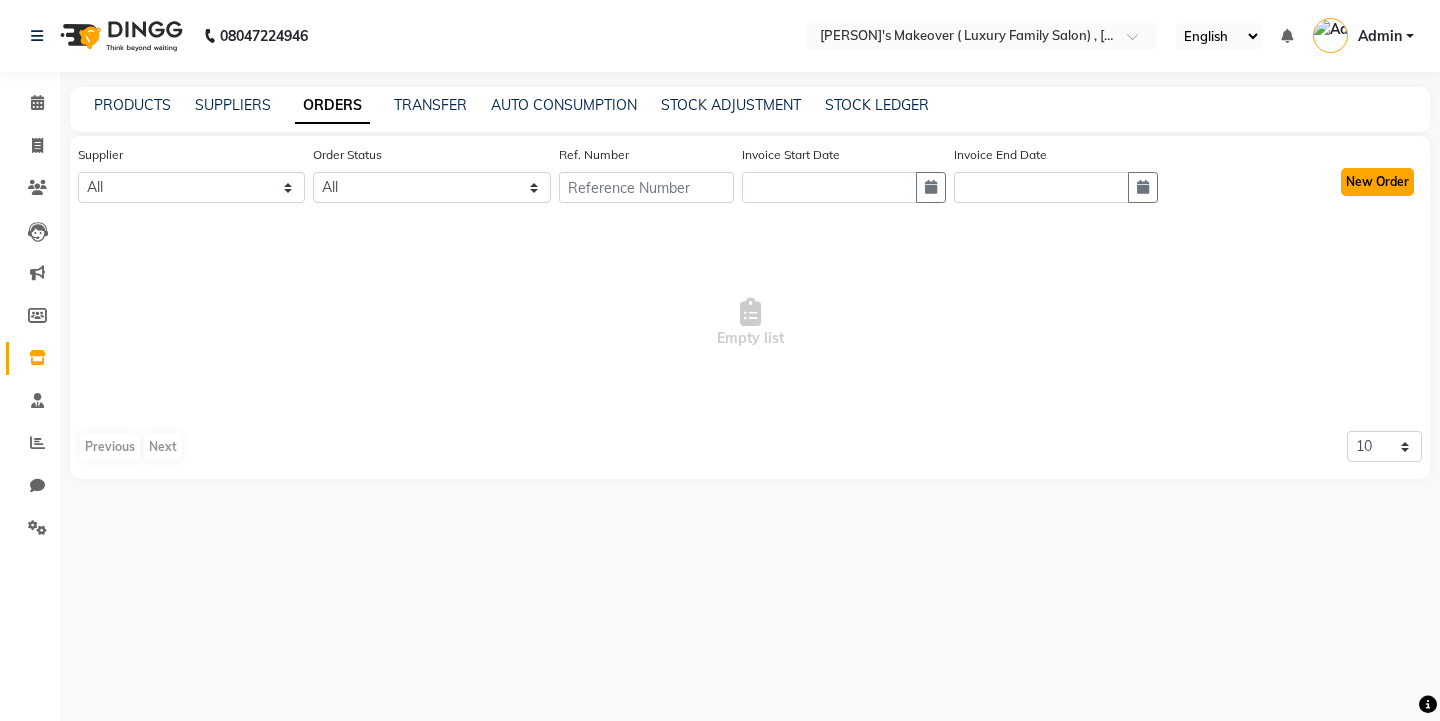click on "New Order" 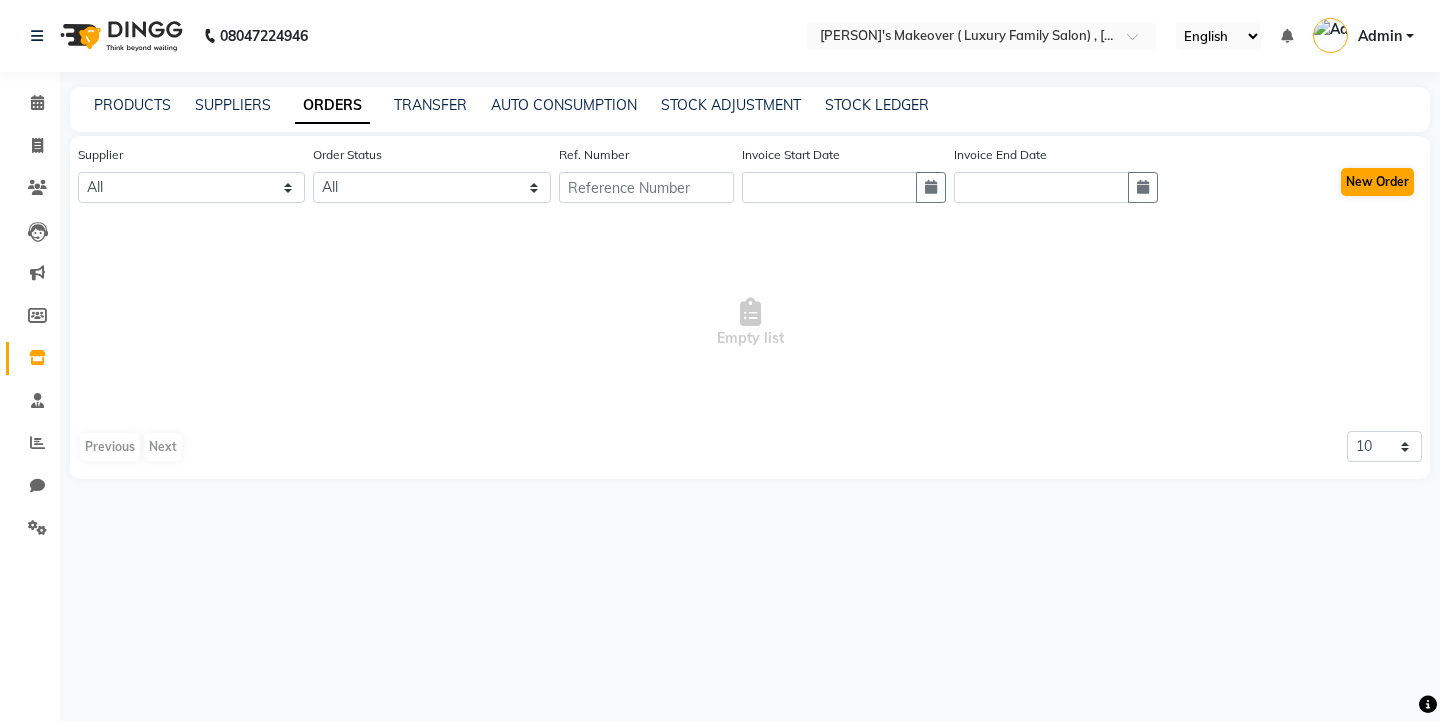 select on "true" 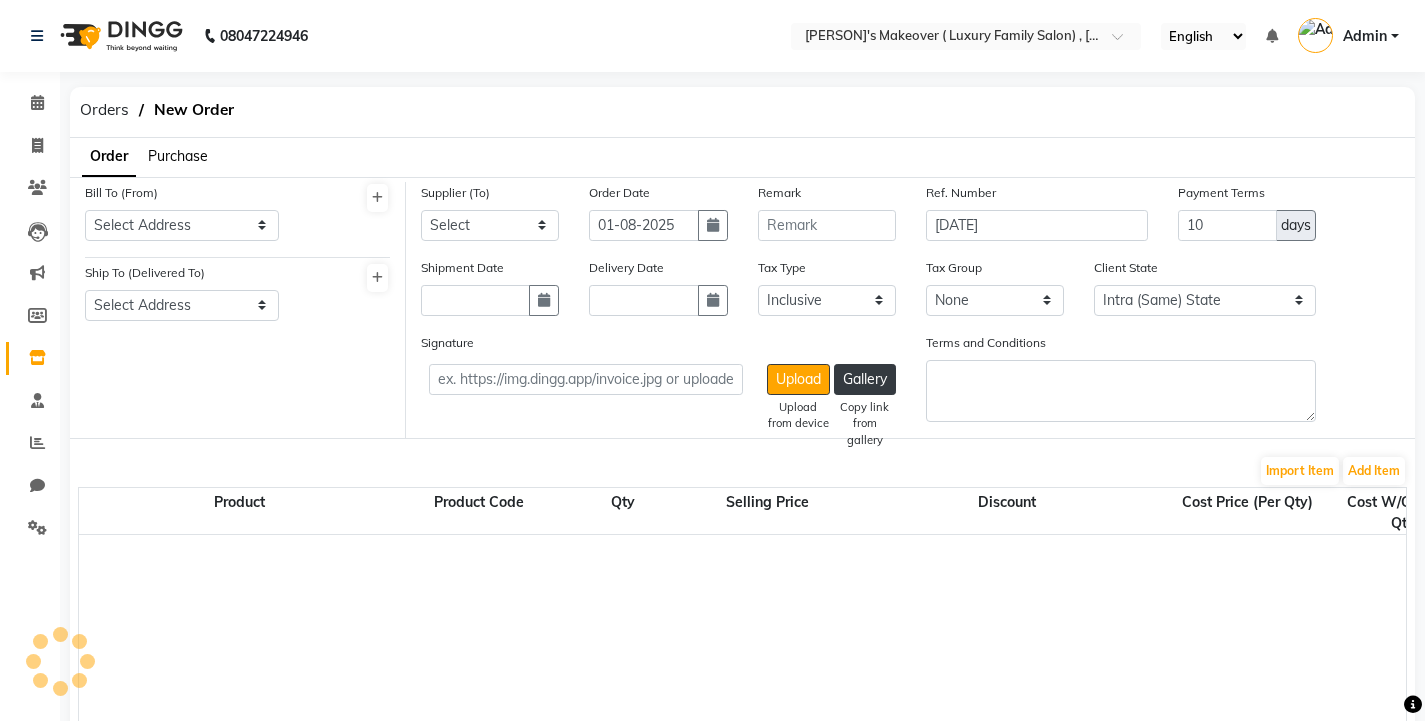 select on "3446" 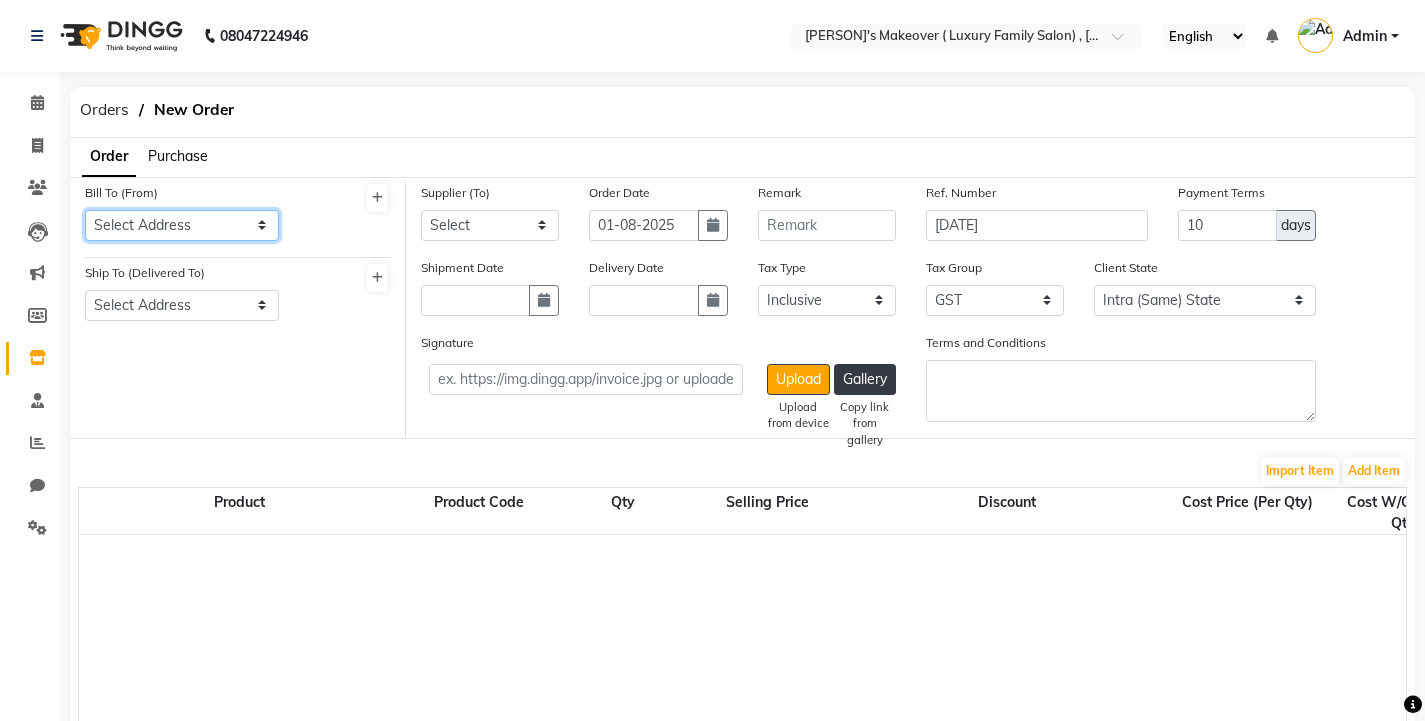 click on "Select Address" 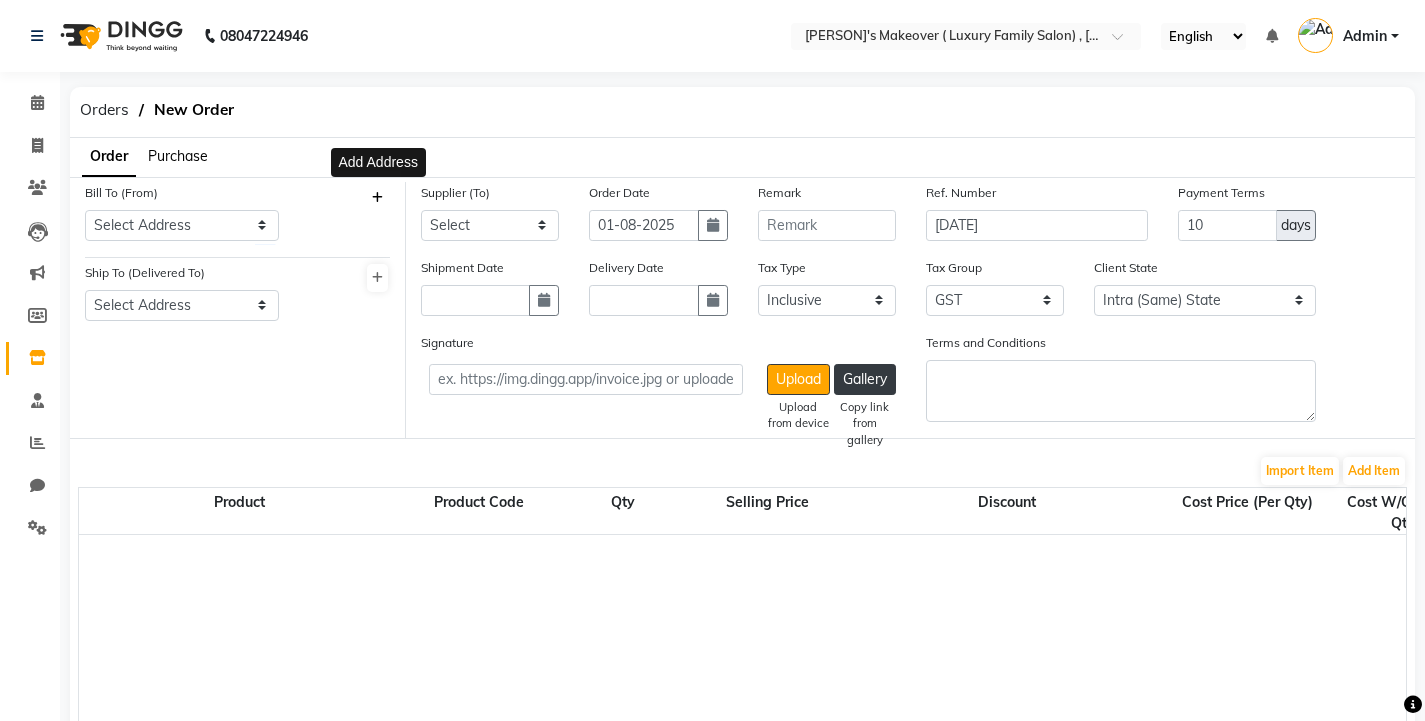 click 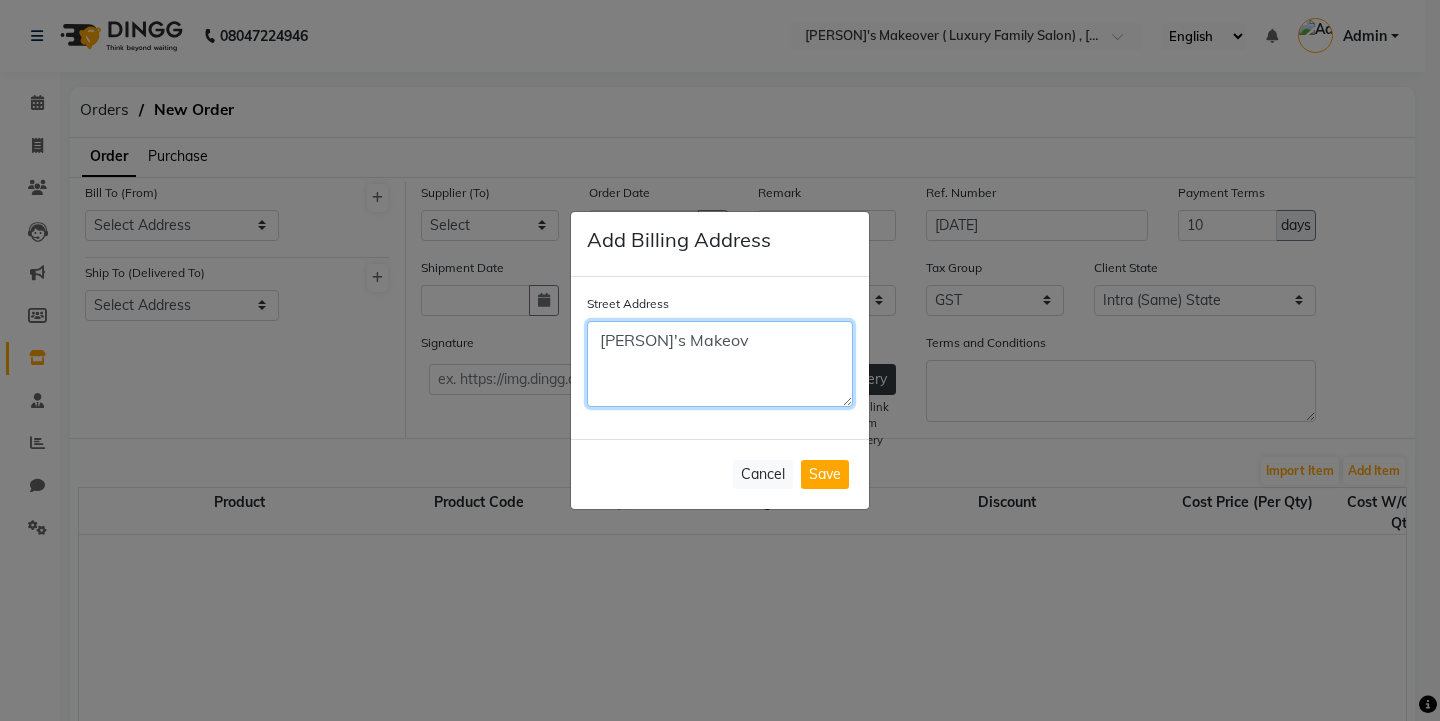 click on "Mahak's Makeov" at bounding box center [720, 364] 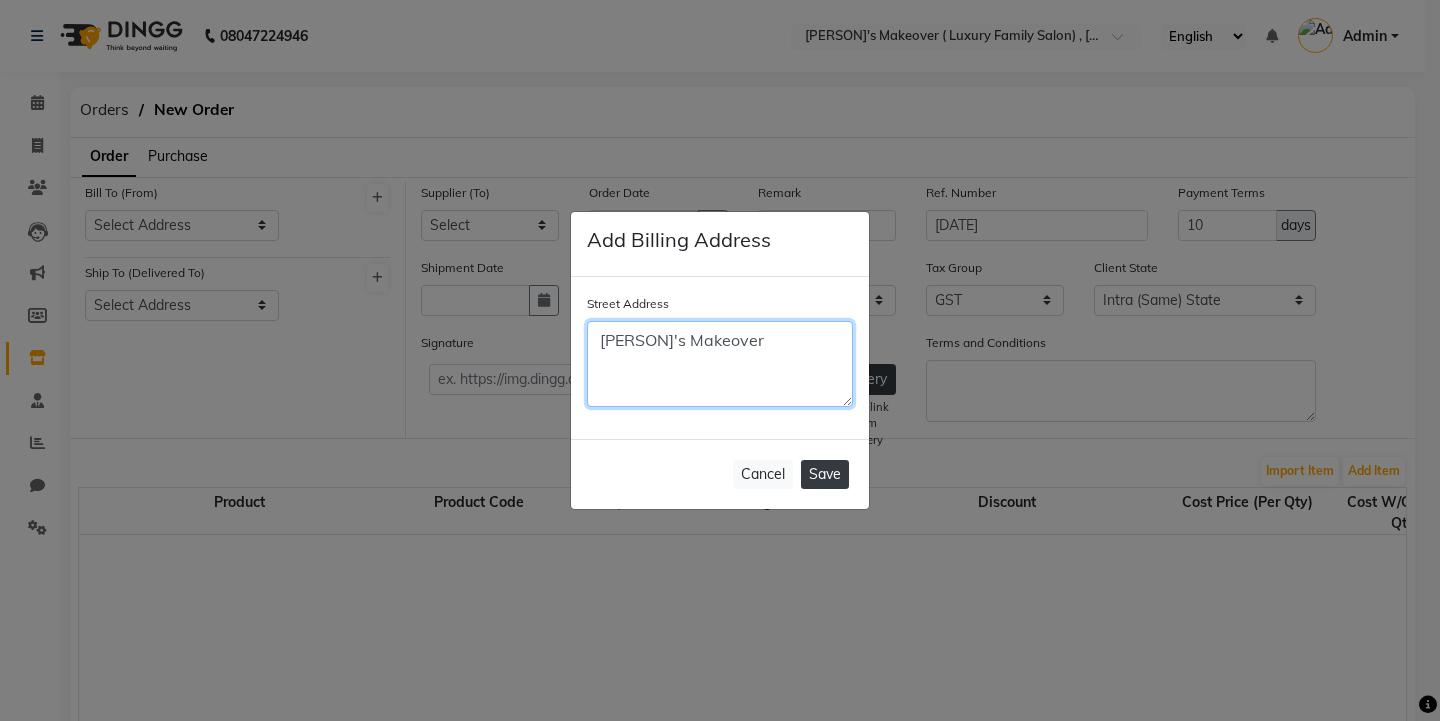 type on "Mahak's Makeover" 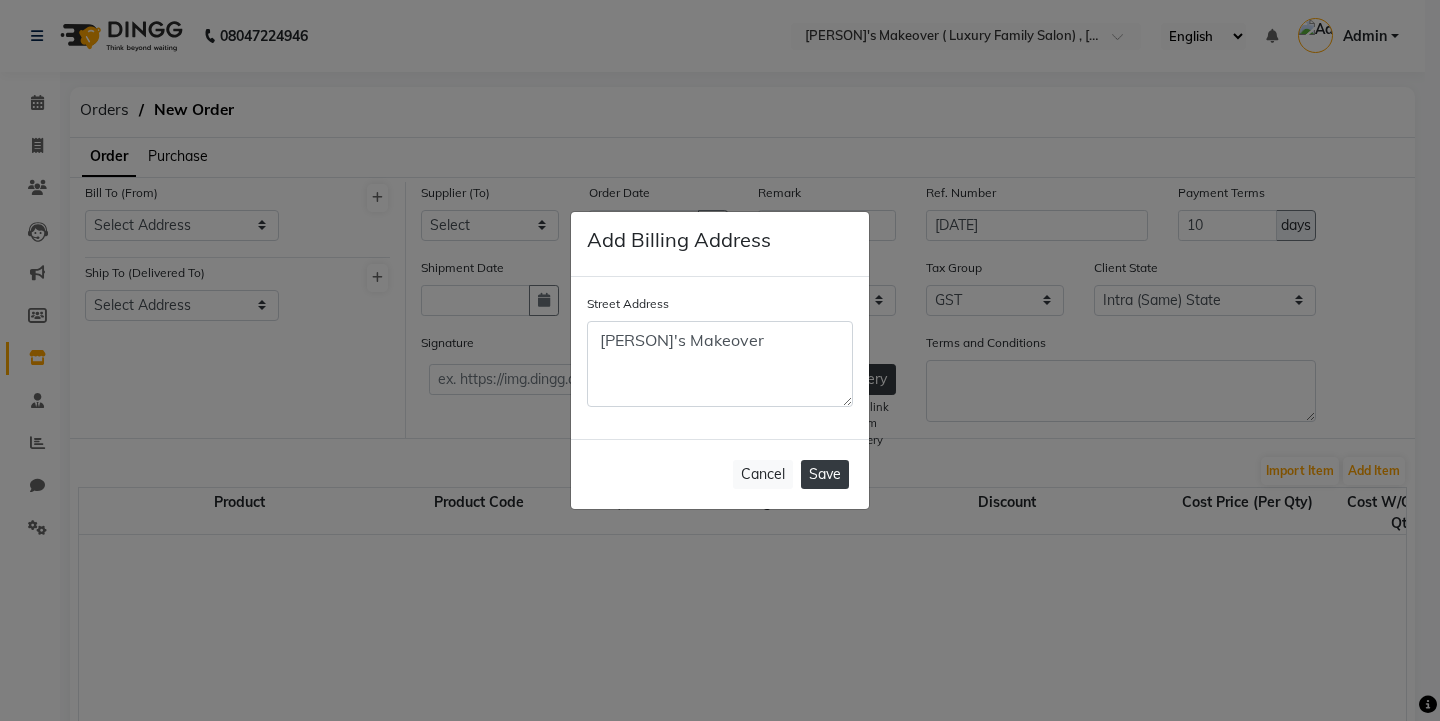 click on "Save" 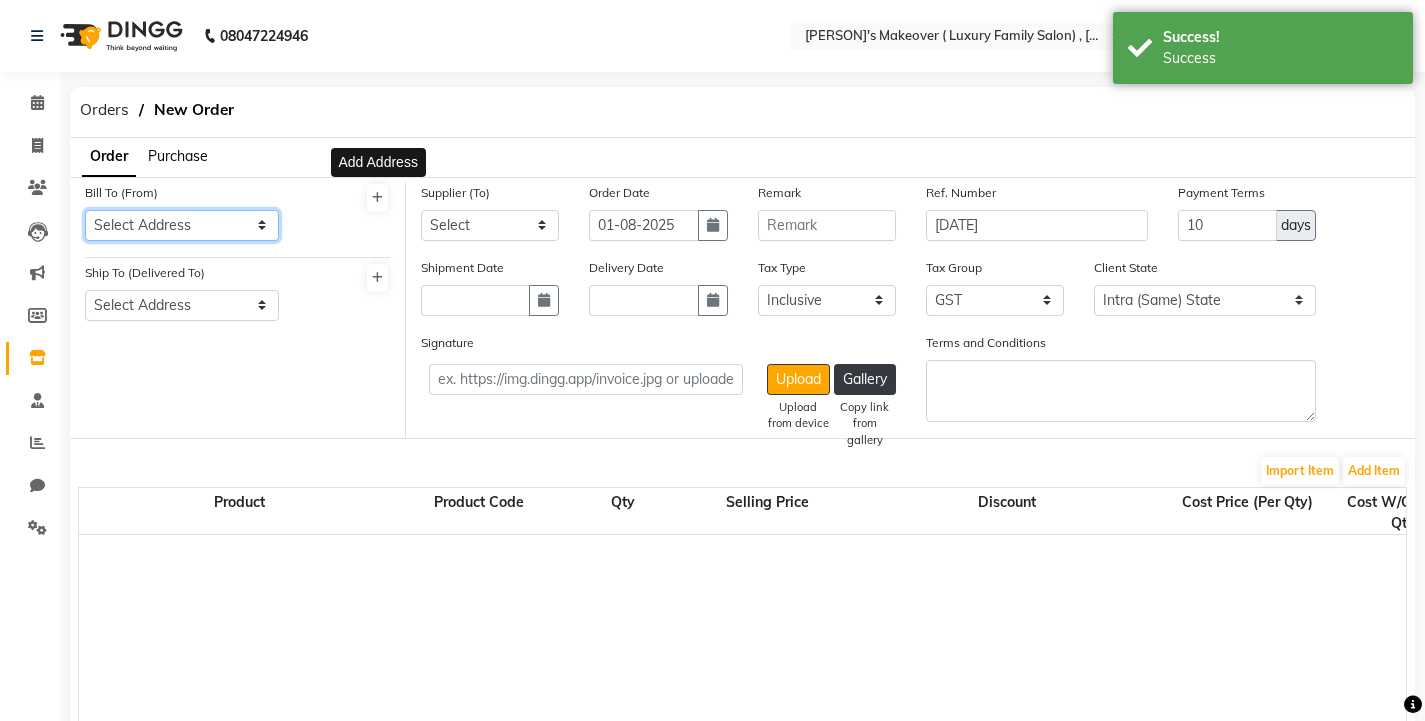 click on "Select Address  Mahak's Makeover" 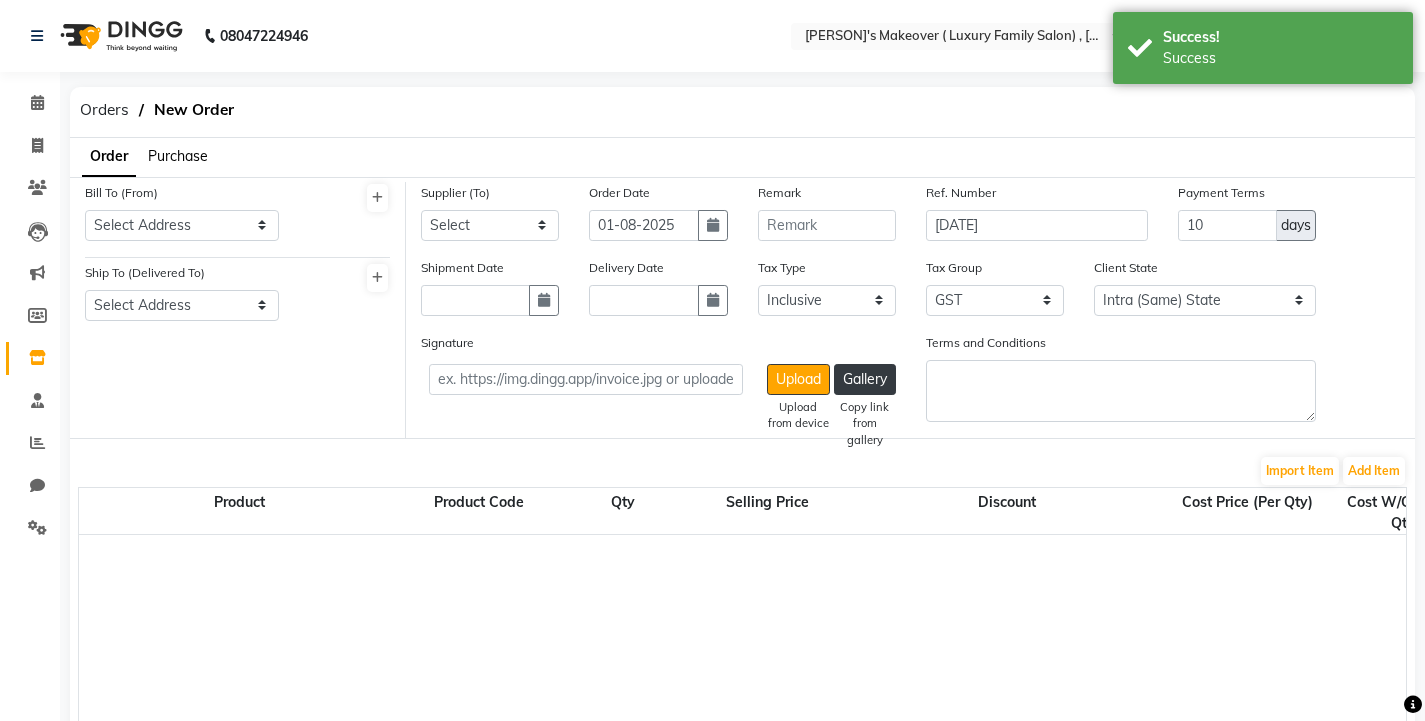 click on "Bill To (From) Select Address  Mahak's Makeover  Ship To (Delivered To) Select Address" 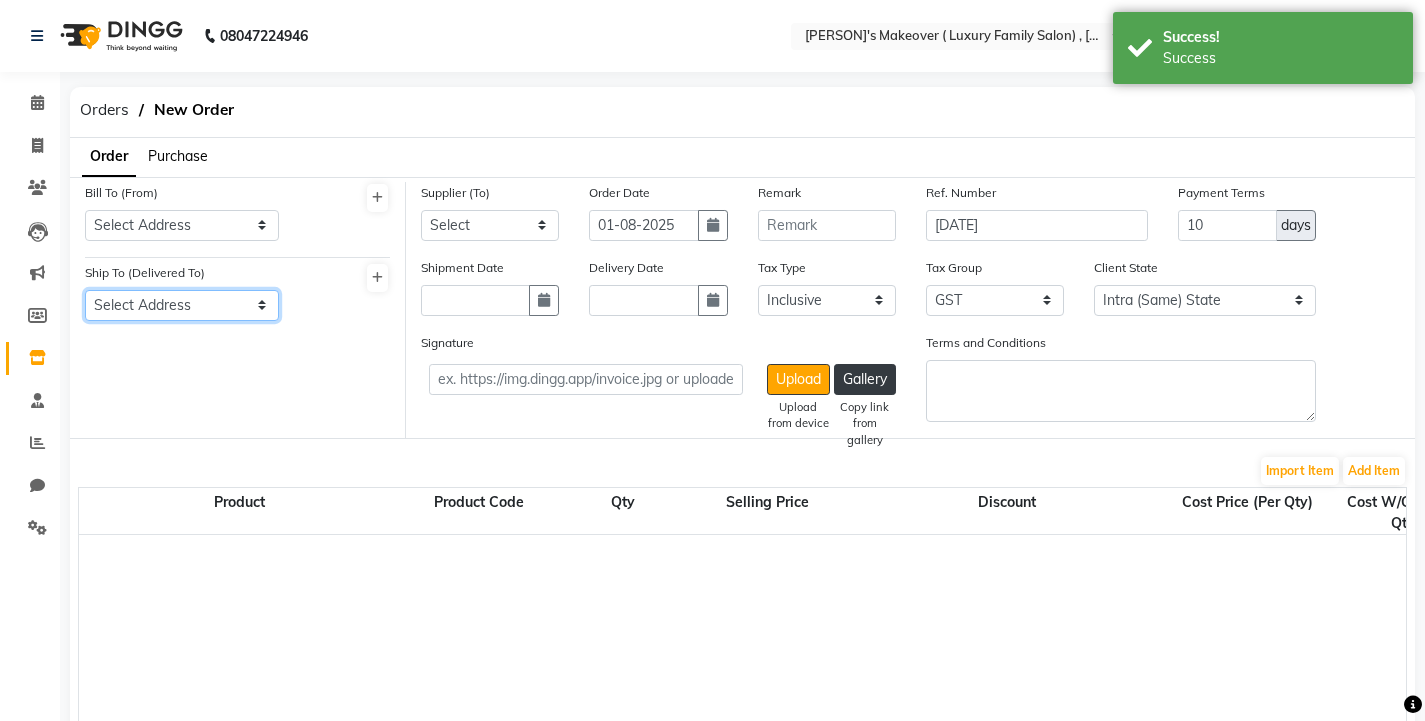 click on "Select Address" 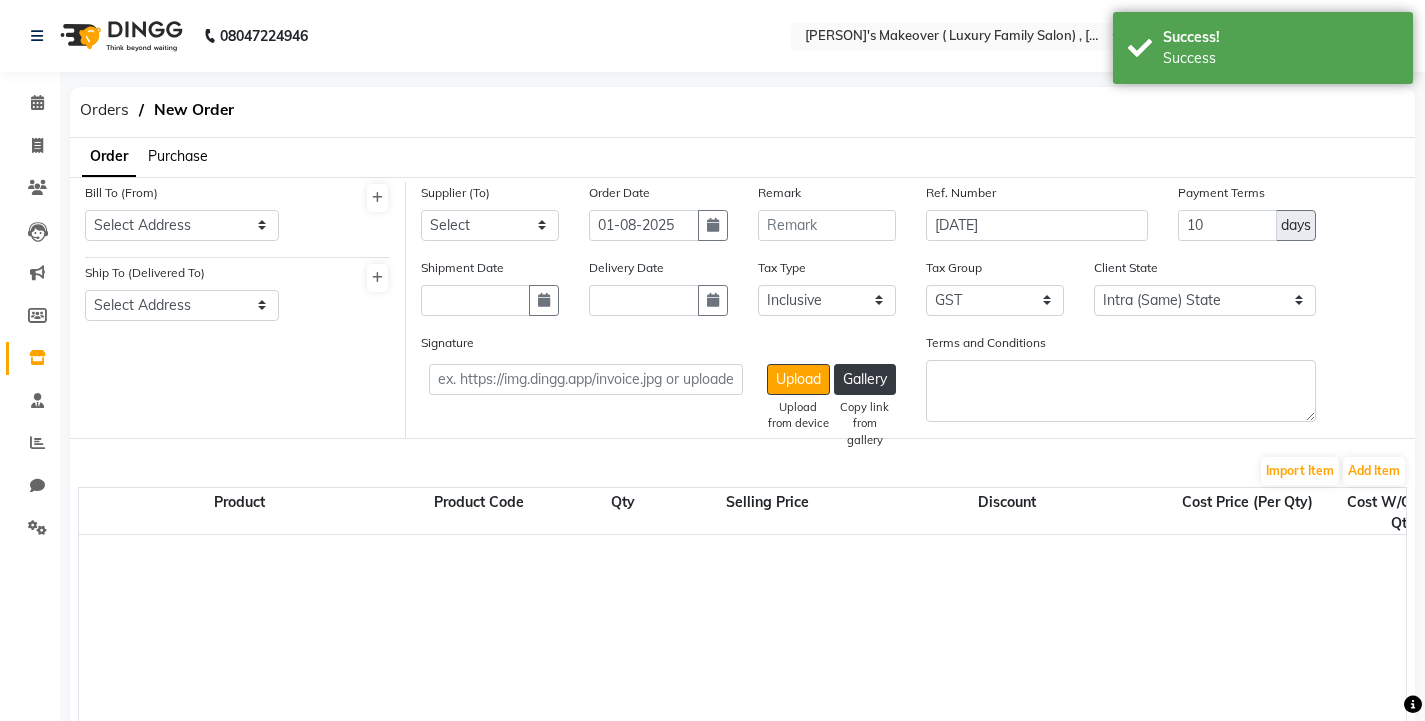 drag, startPoint x: 169, startPoint y: 384, endPoint x: 181, endPoint y: 379, distance: 13 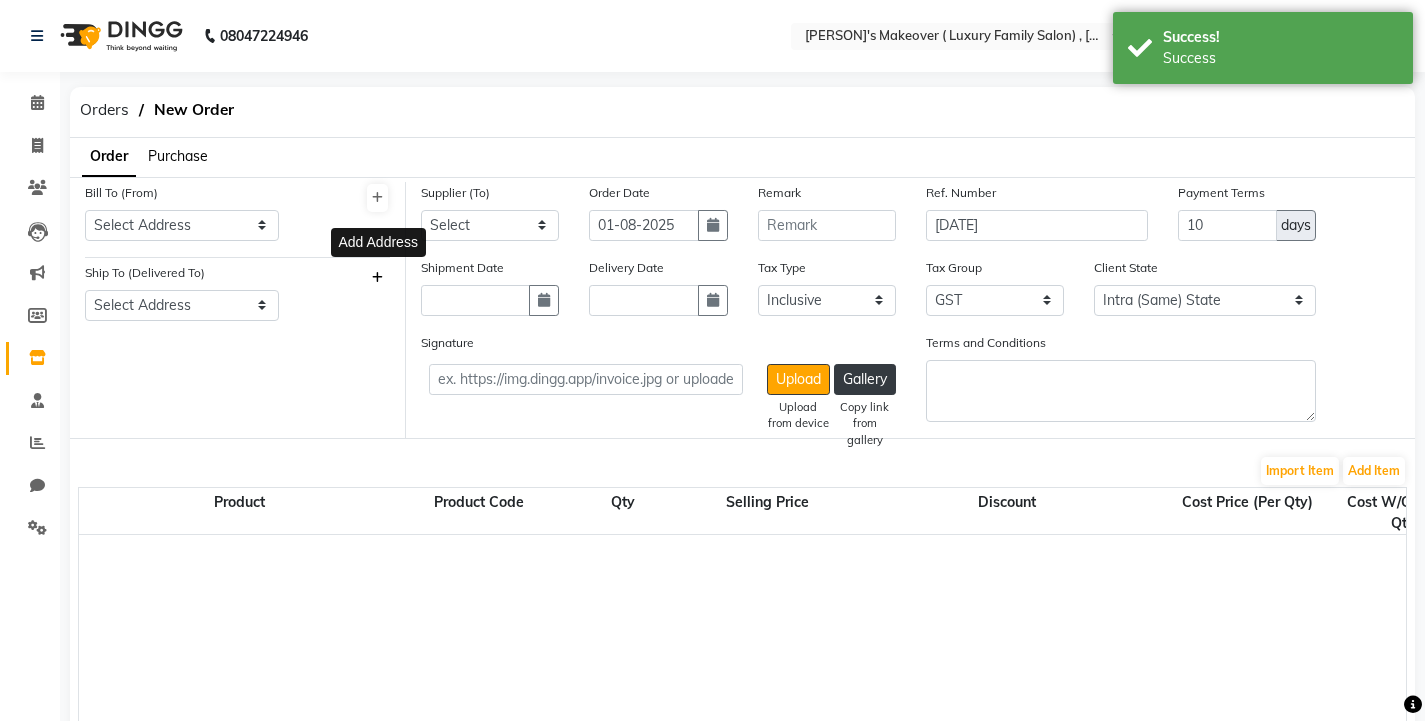 click 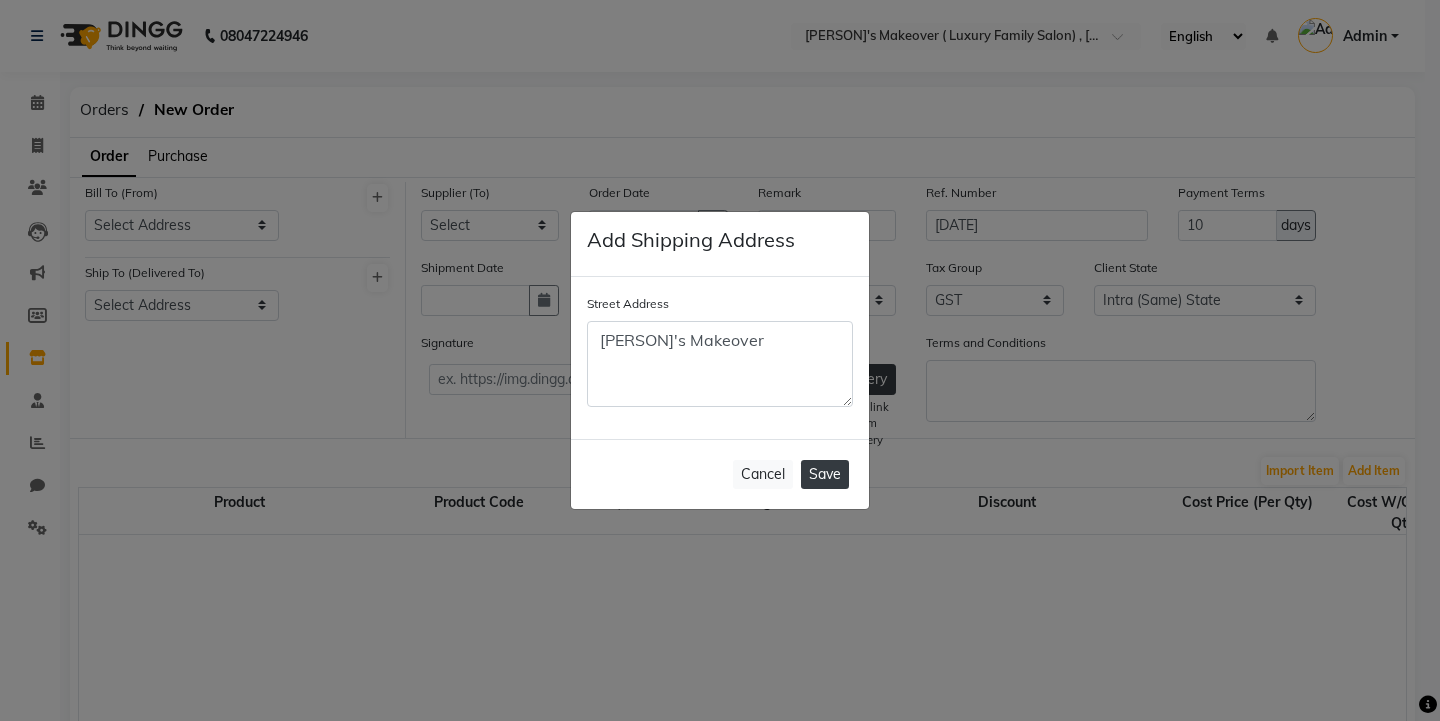 type on "Mahak's Makeover" 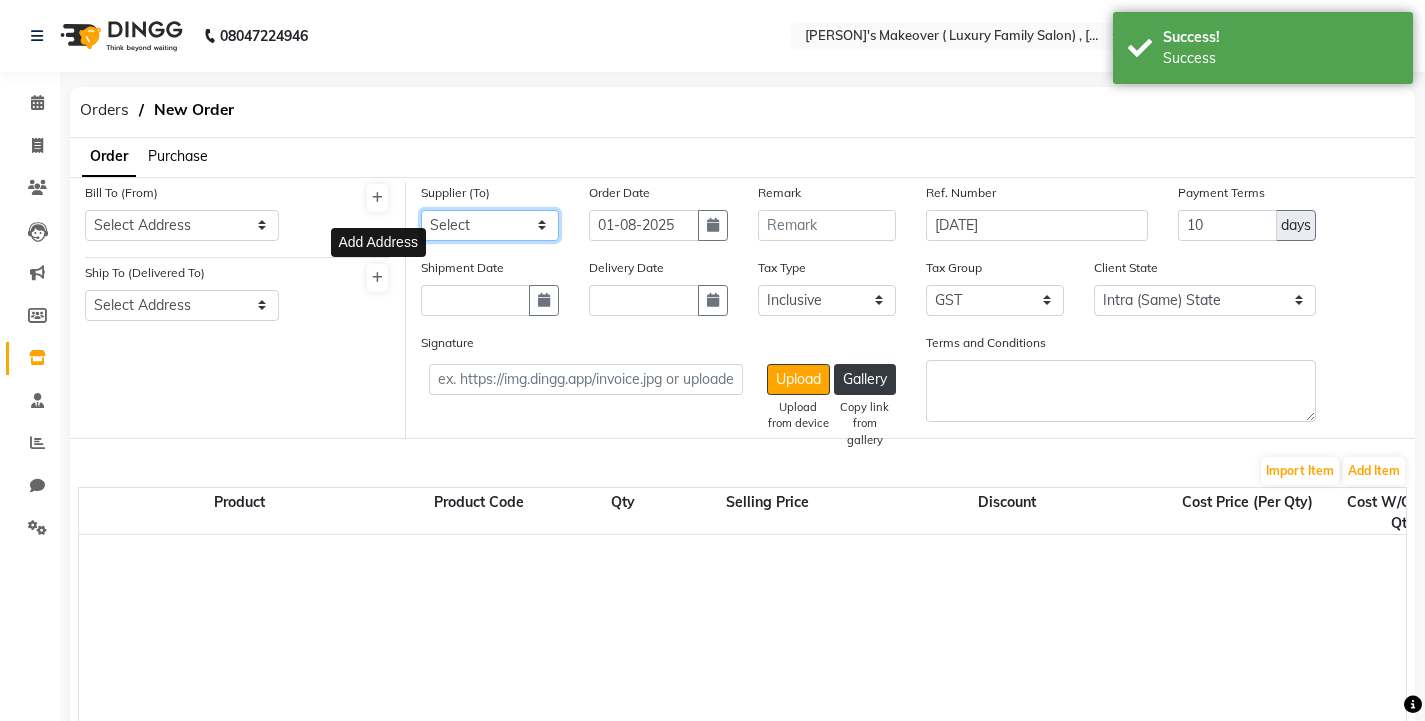 click on "Select vaishali store - Karan  verma sai ram traders  - Sourabh kumar  new india - sachin  sai traders - pranjul  gupta" 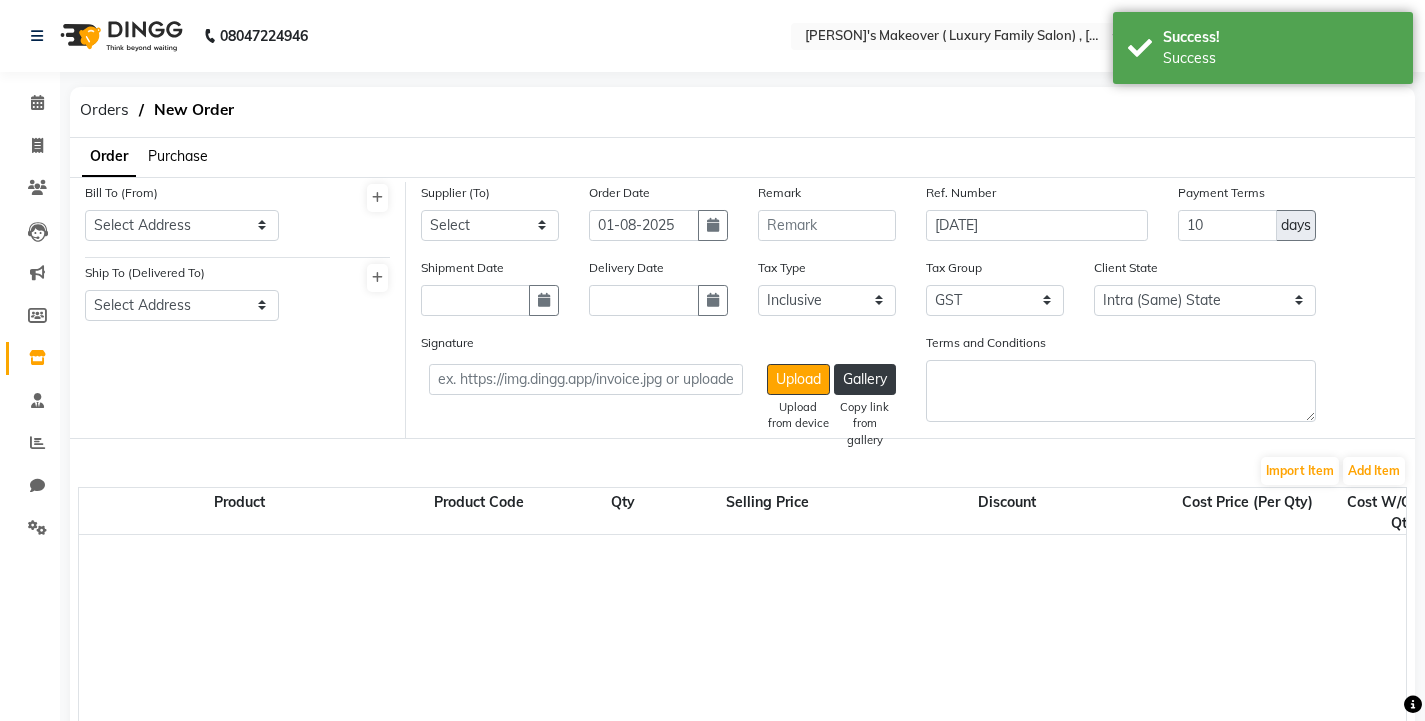 click on "Import Item Add Item" 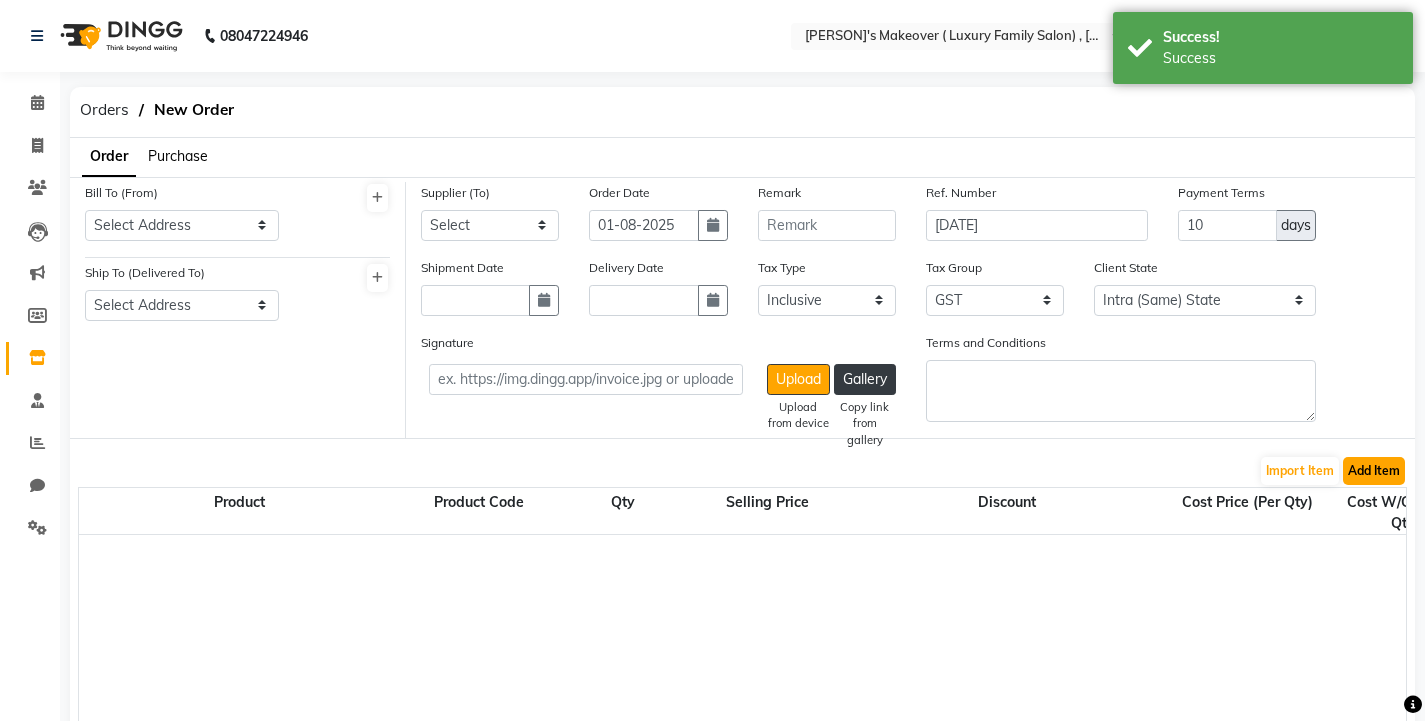 click on "Add Item" 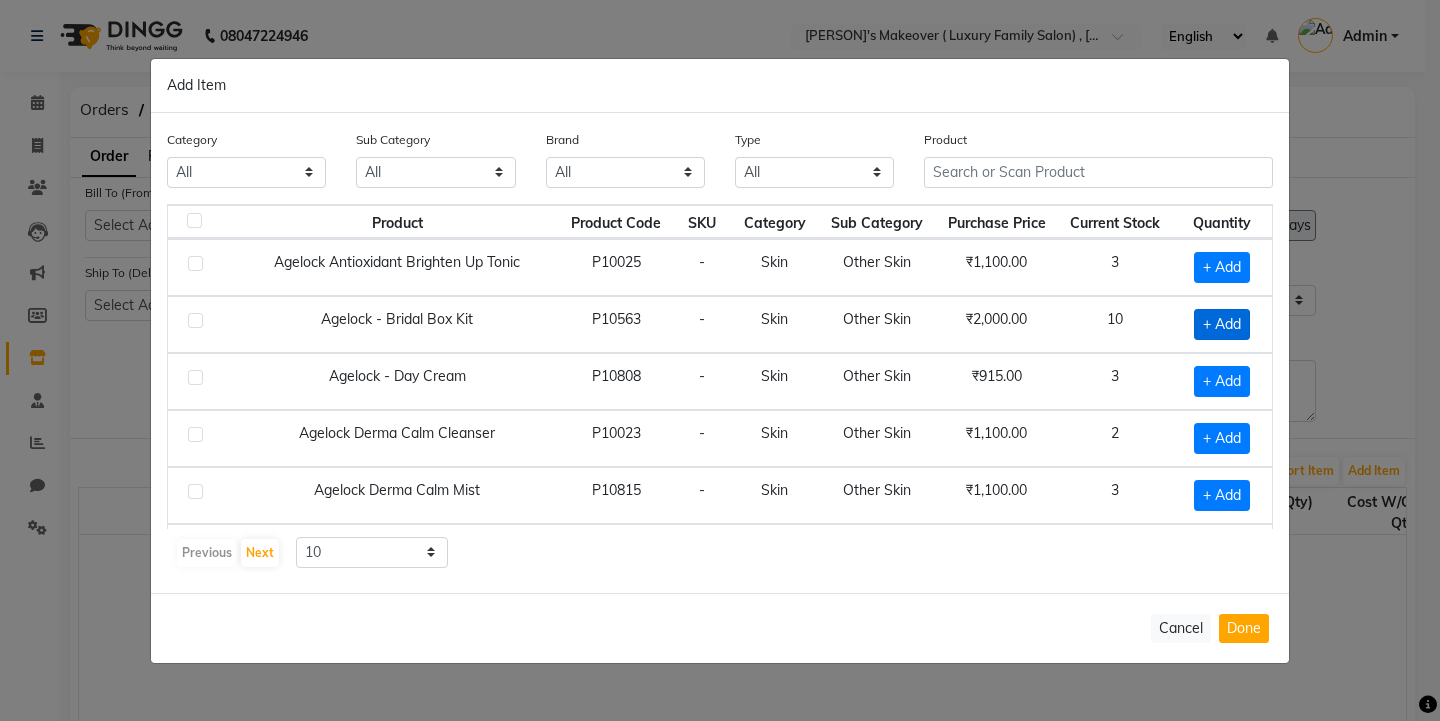 click on "+ Add" 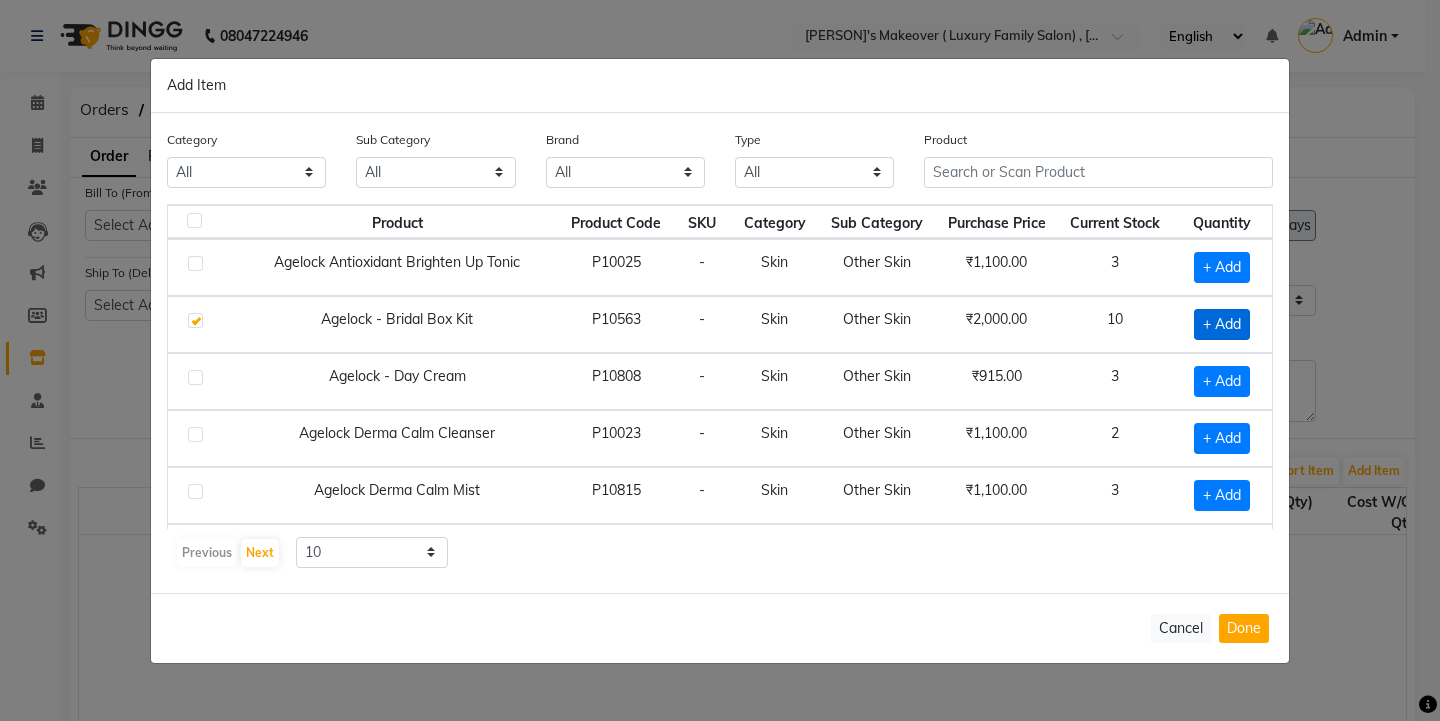 checkbox on "true" 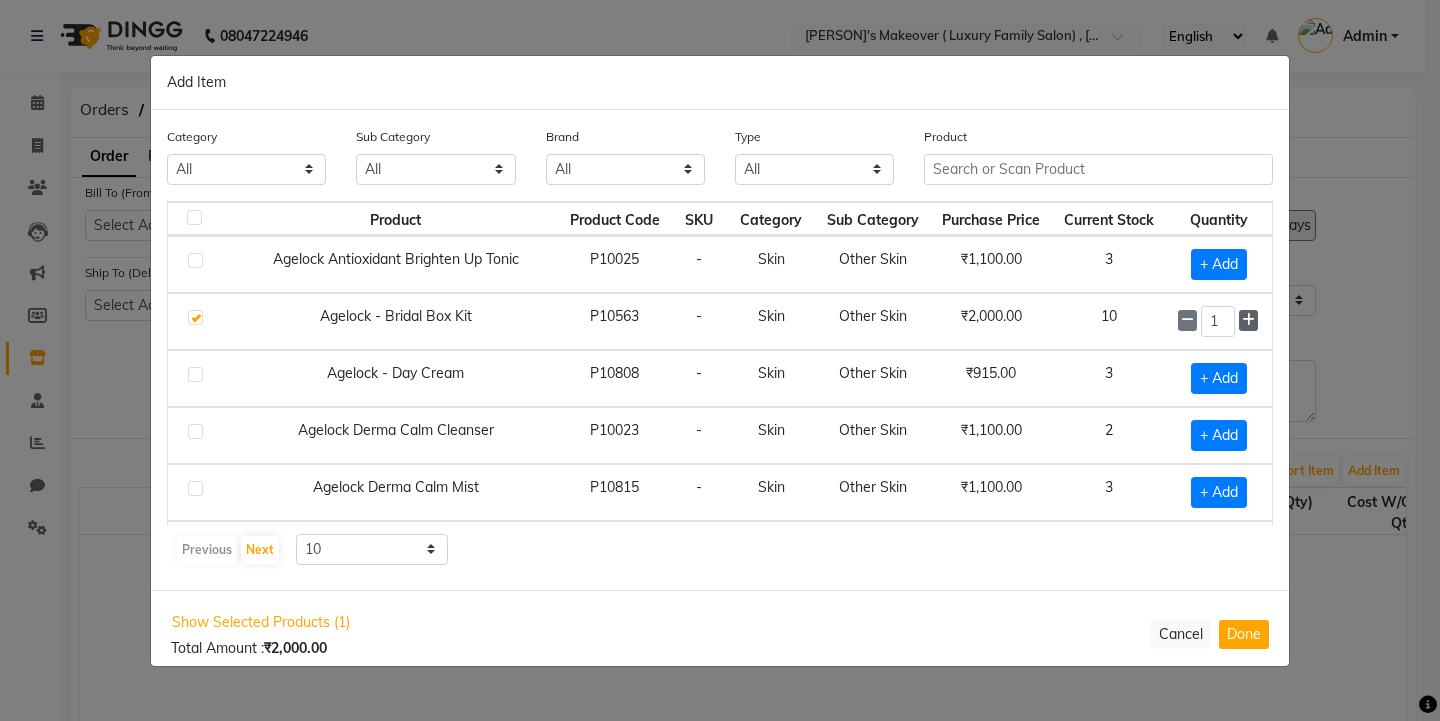 click 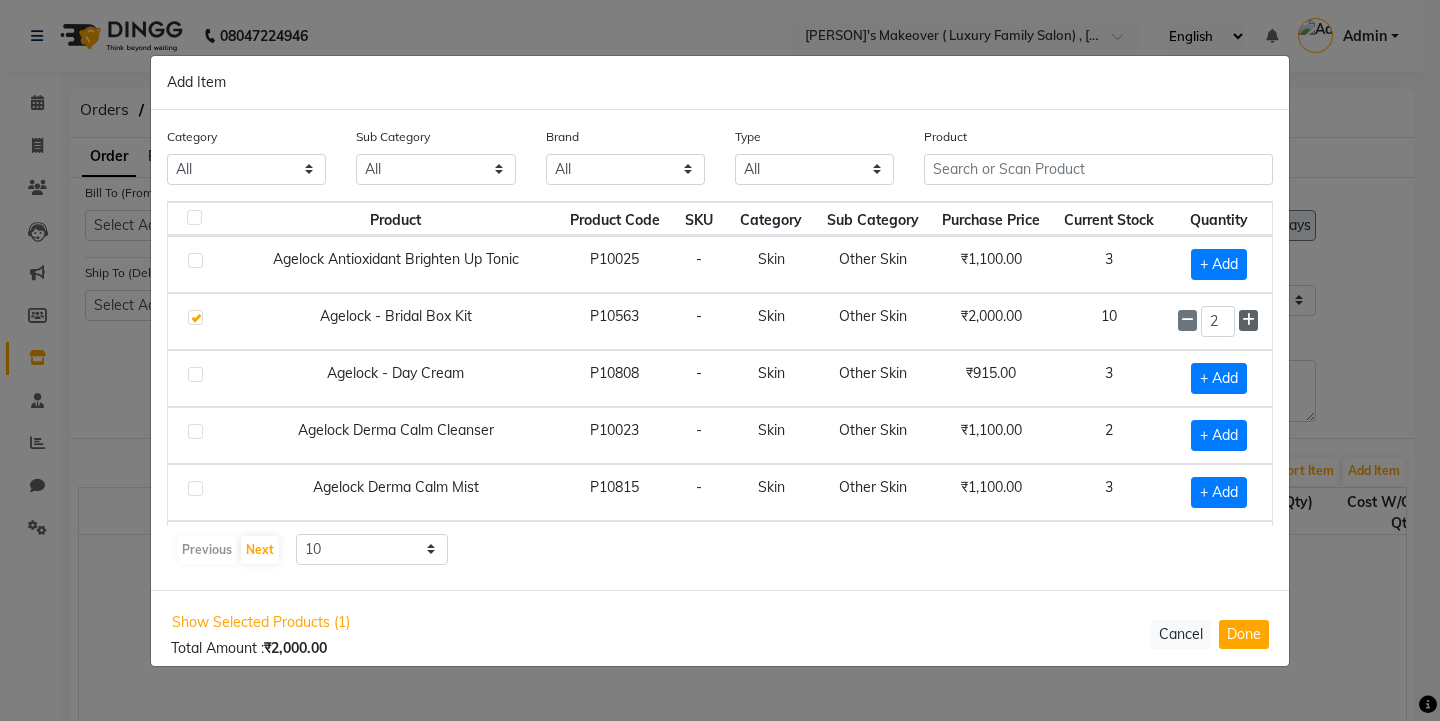 click 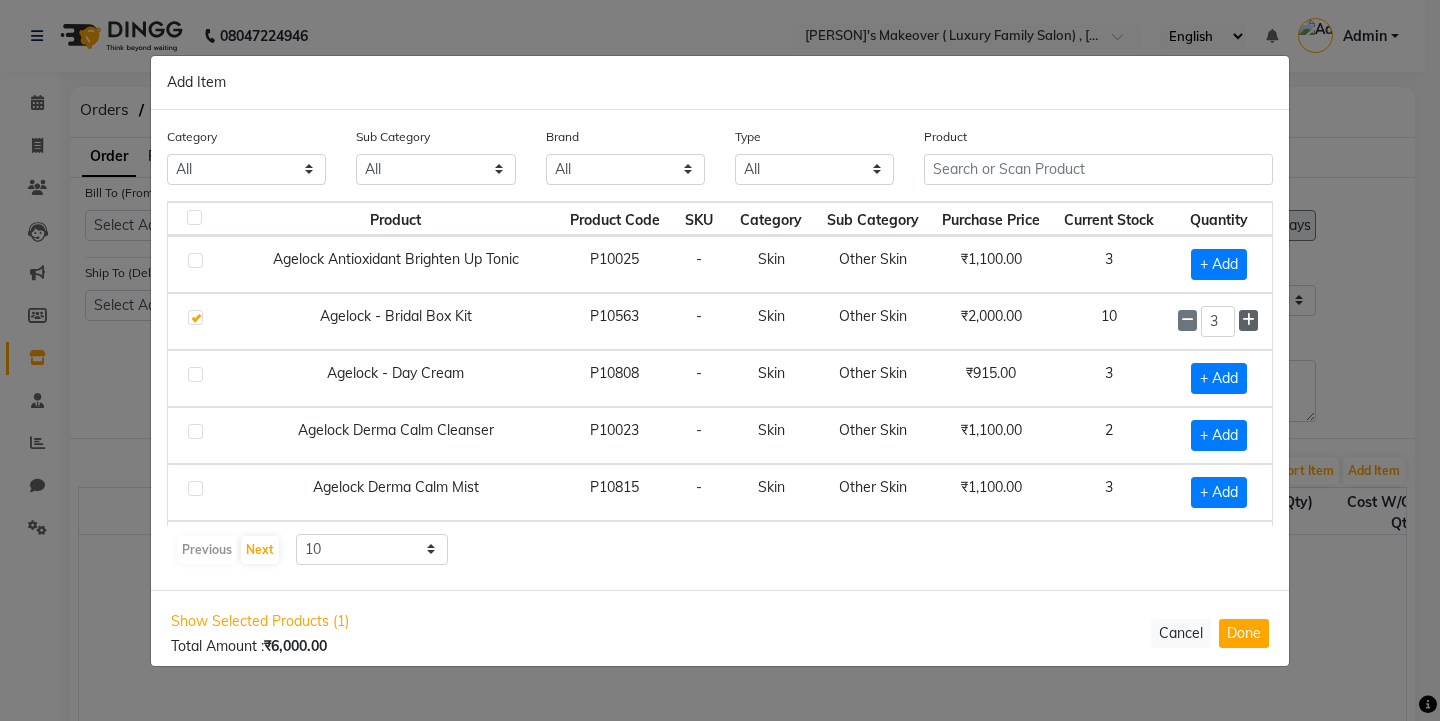 click 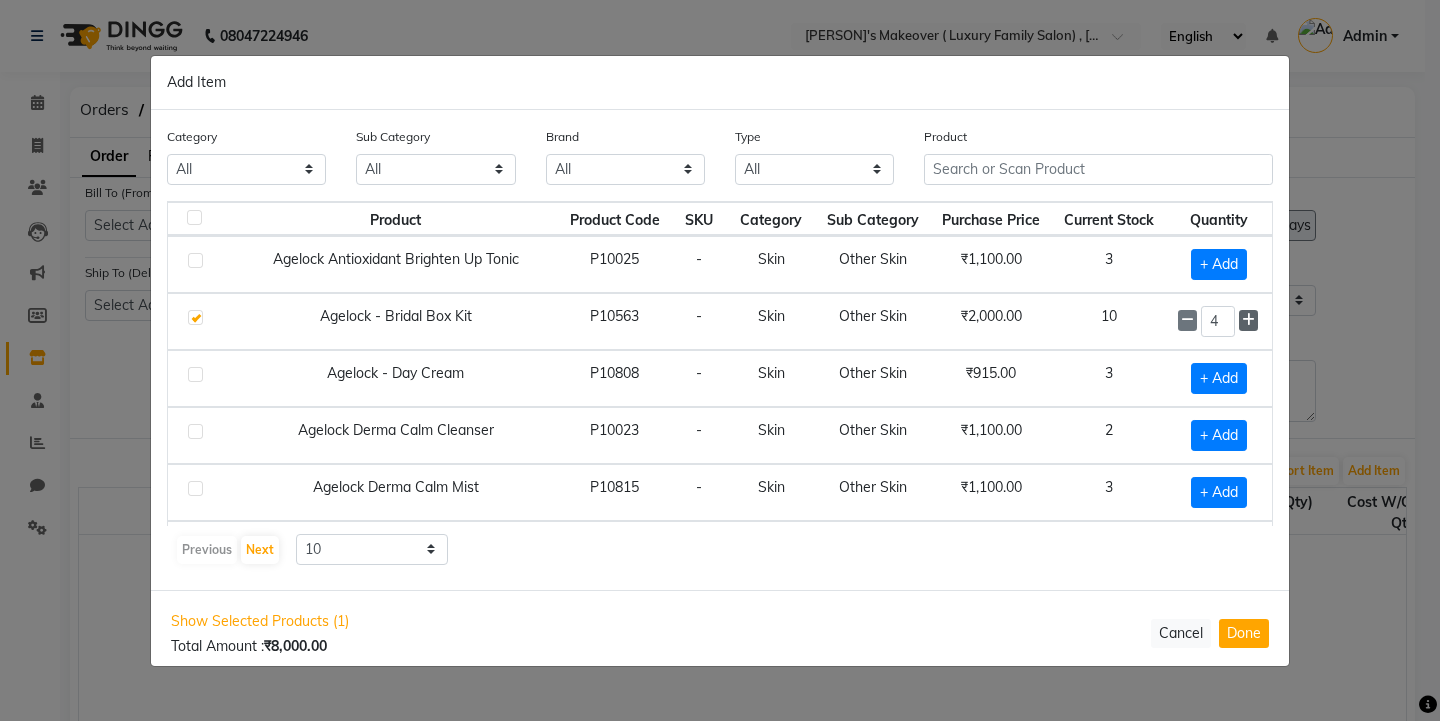 click 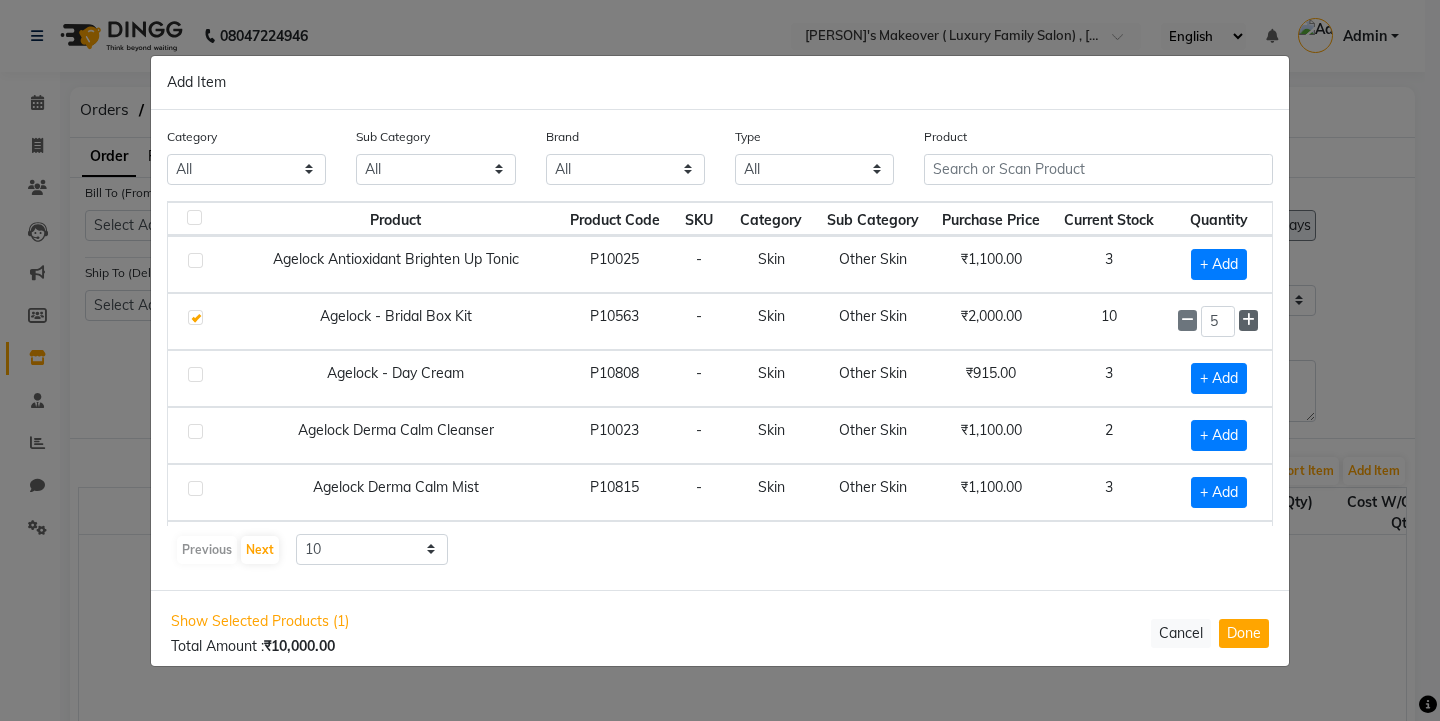 click 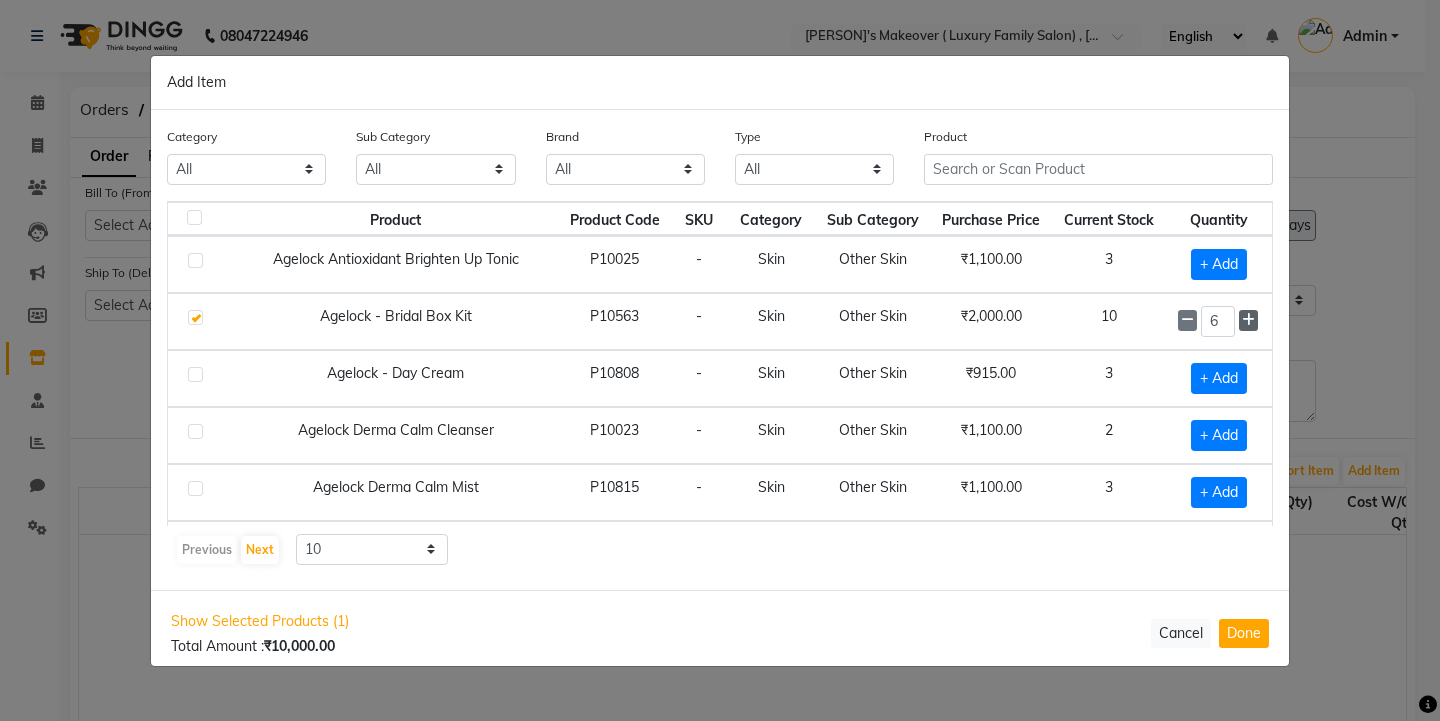 click 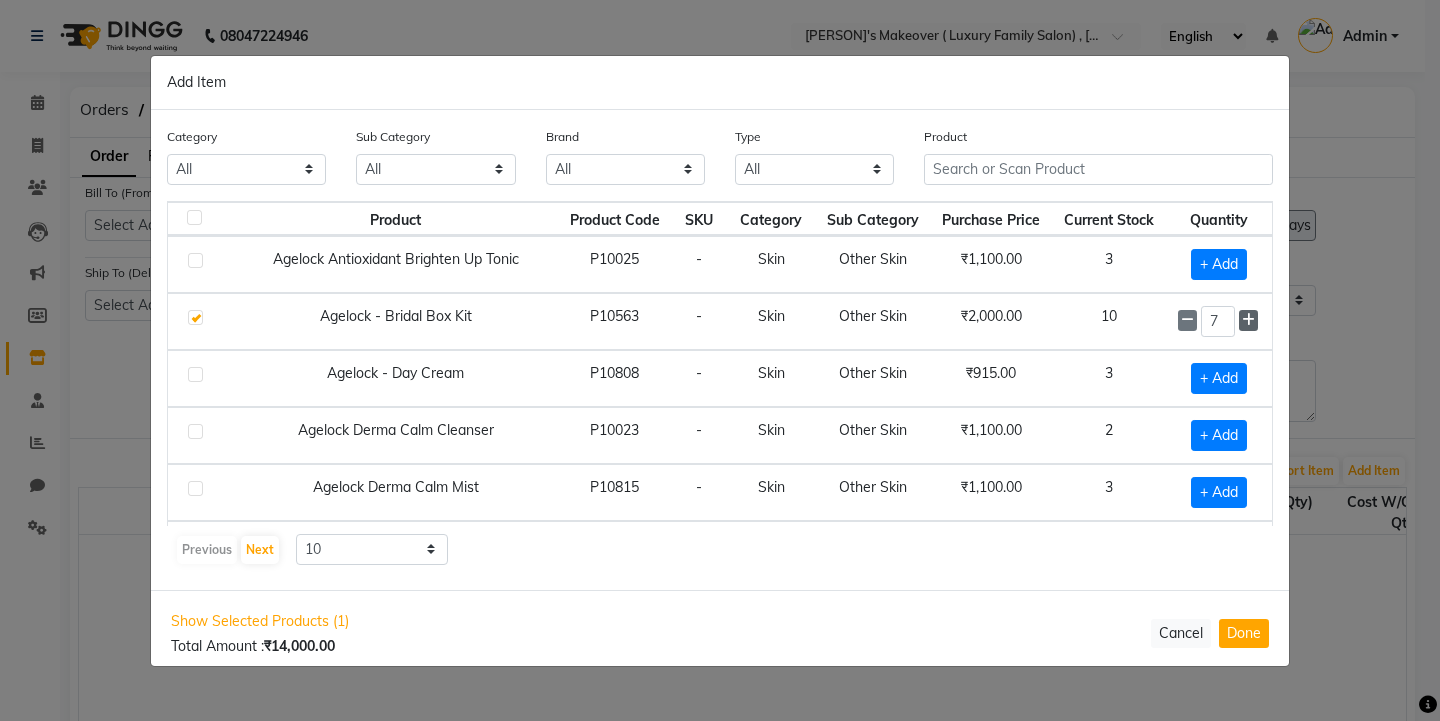 click 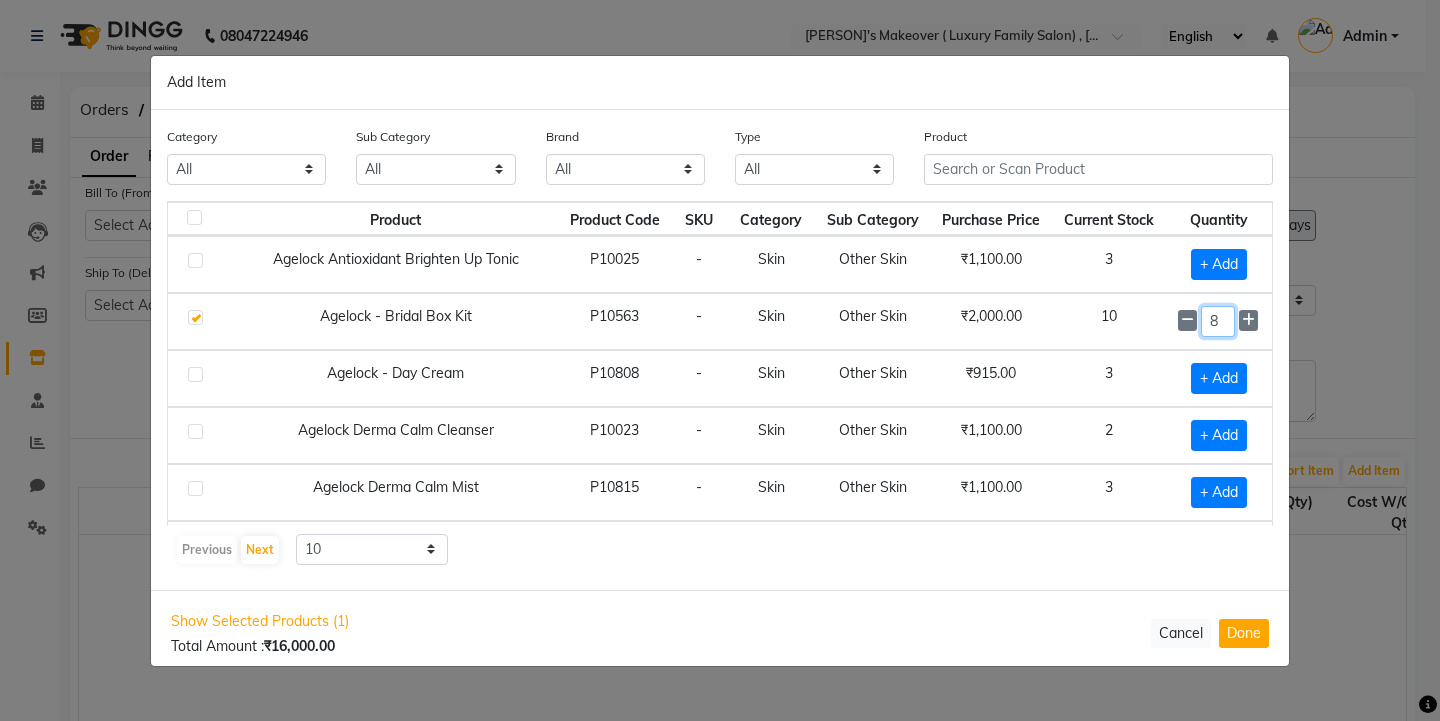 click on "8" 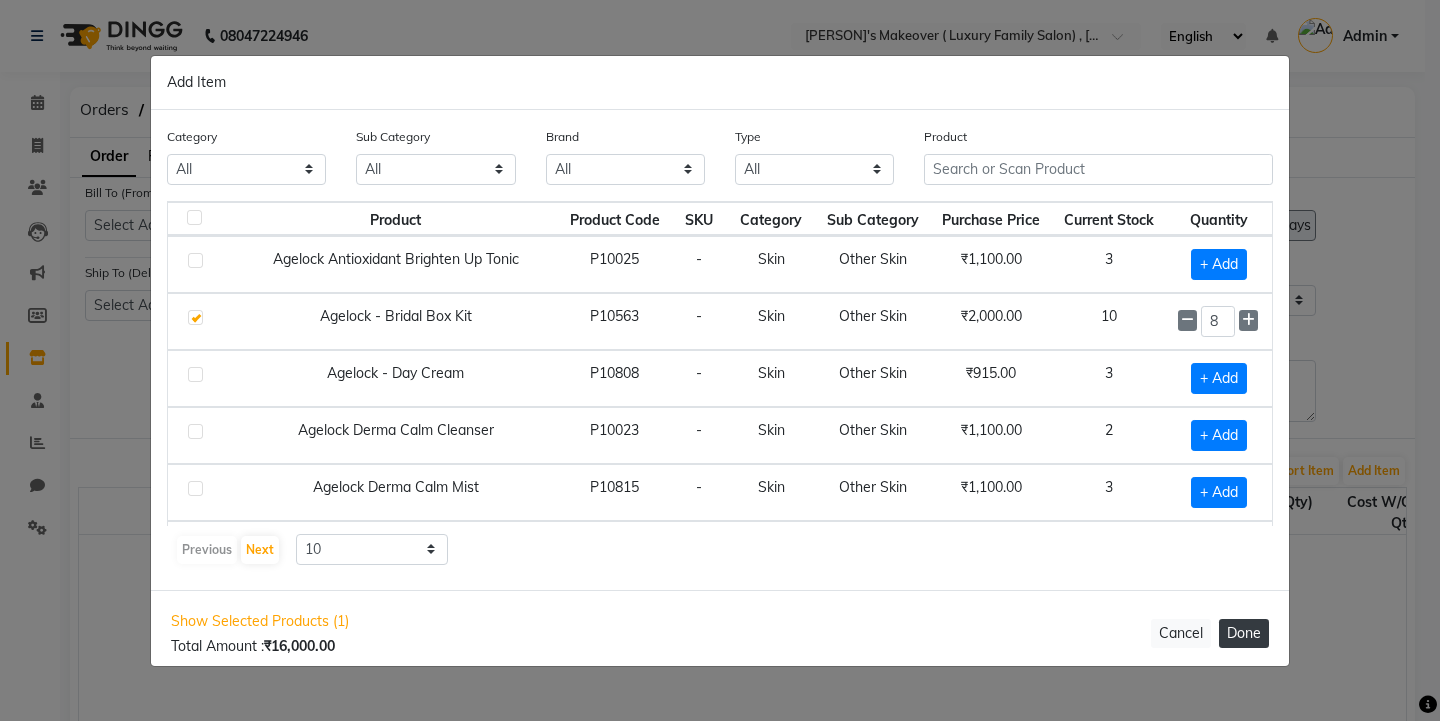 click on "Done" 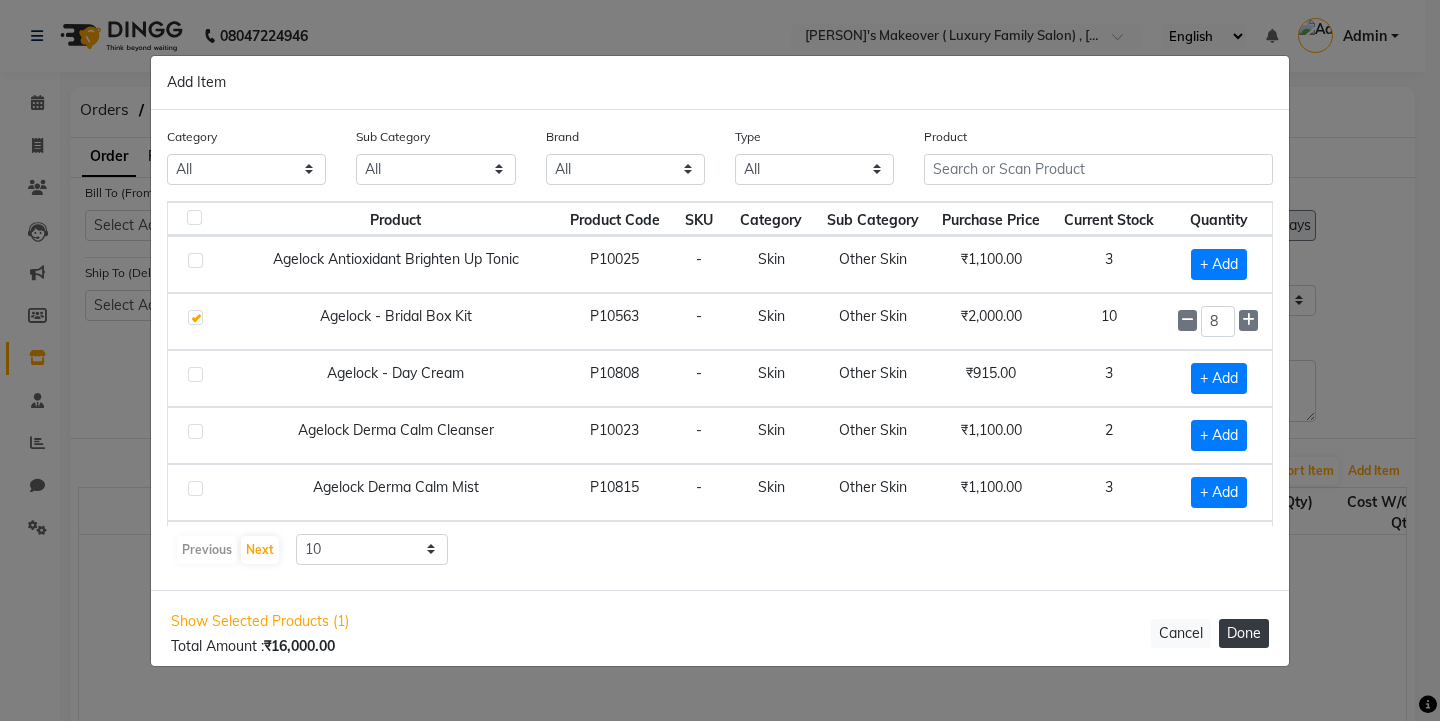 select on "3446" 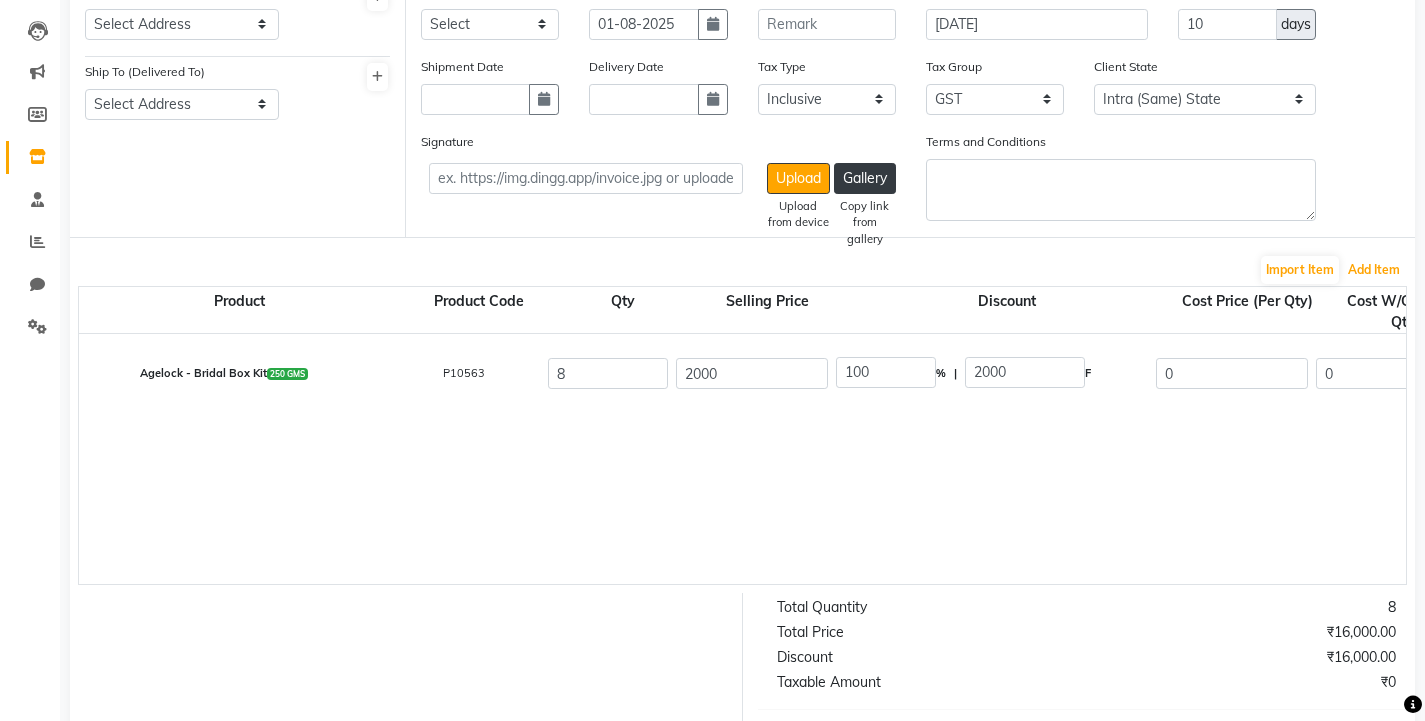 scroll, scrollTop: 71, scrollLeft: 0, axis: vertical 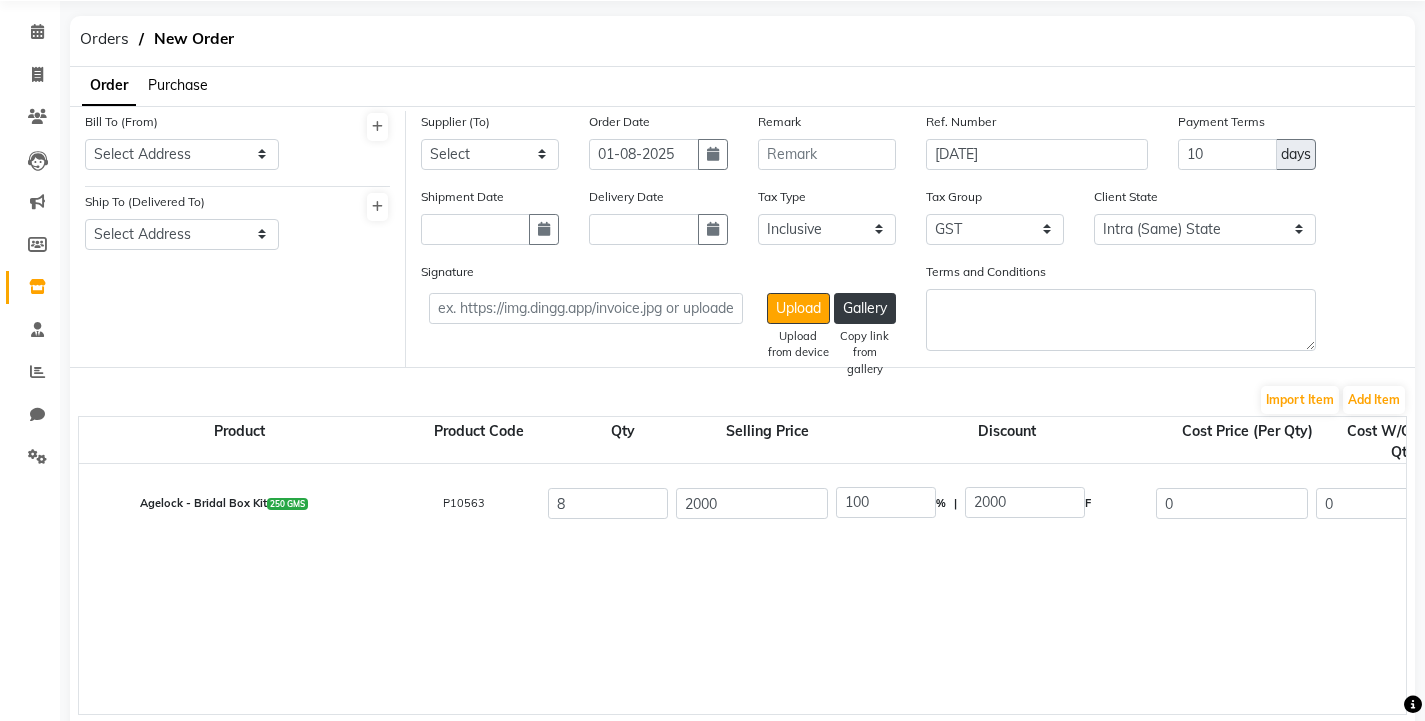 click on "Purchase" 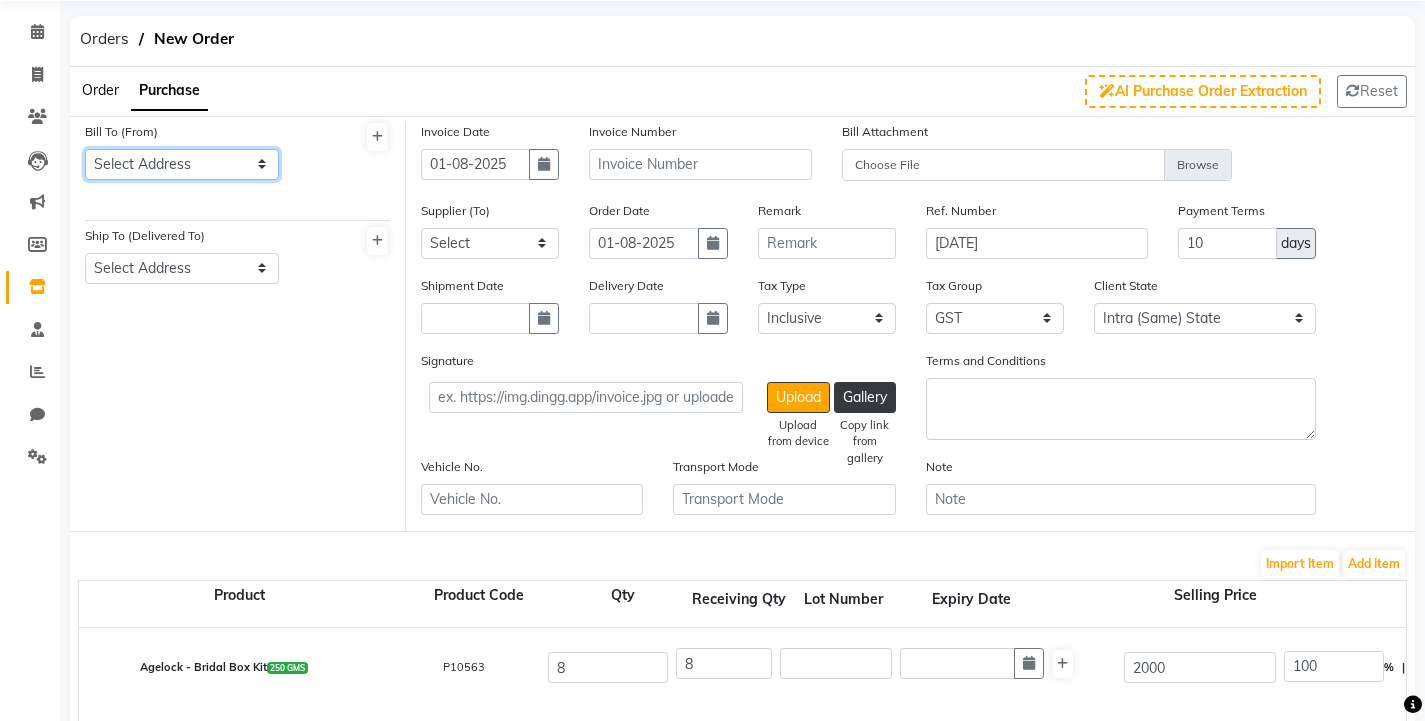 click on "Select Address  Mahak's Makeover" 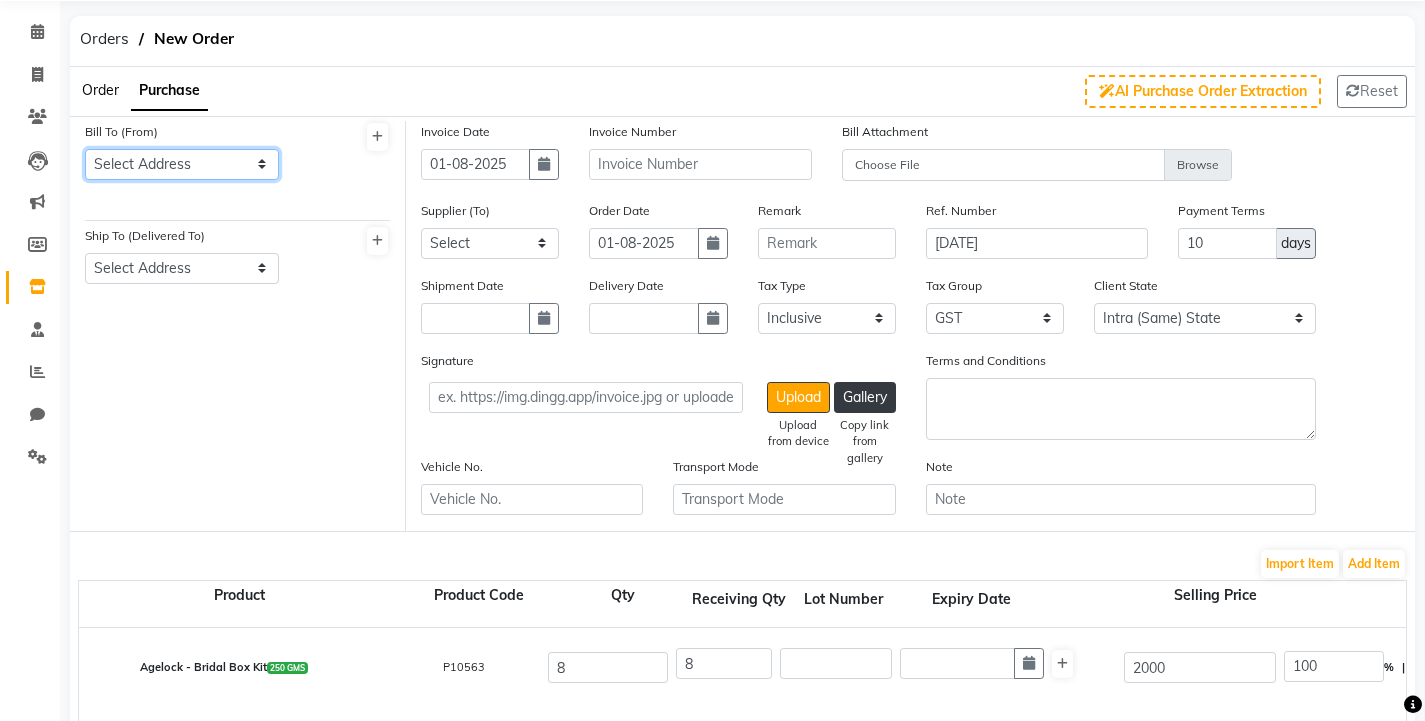 select on "1620" 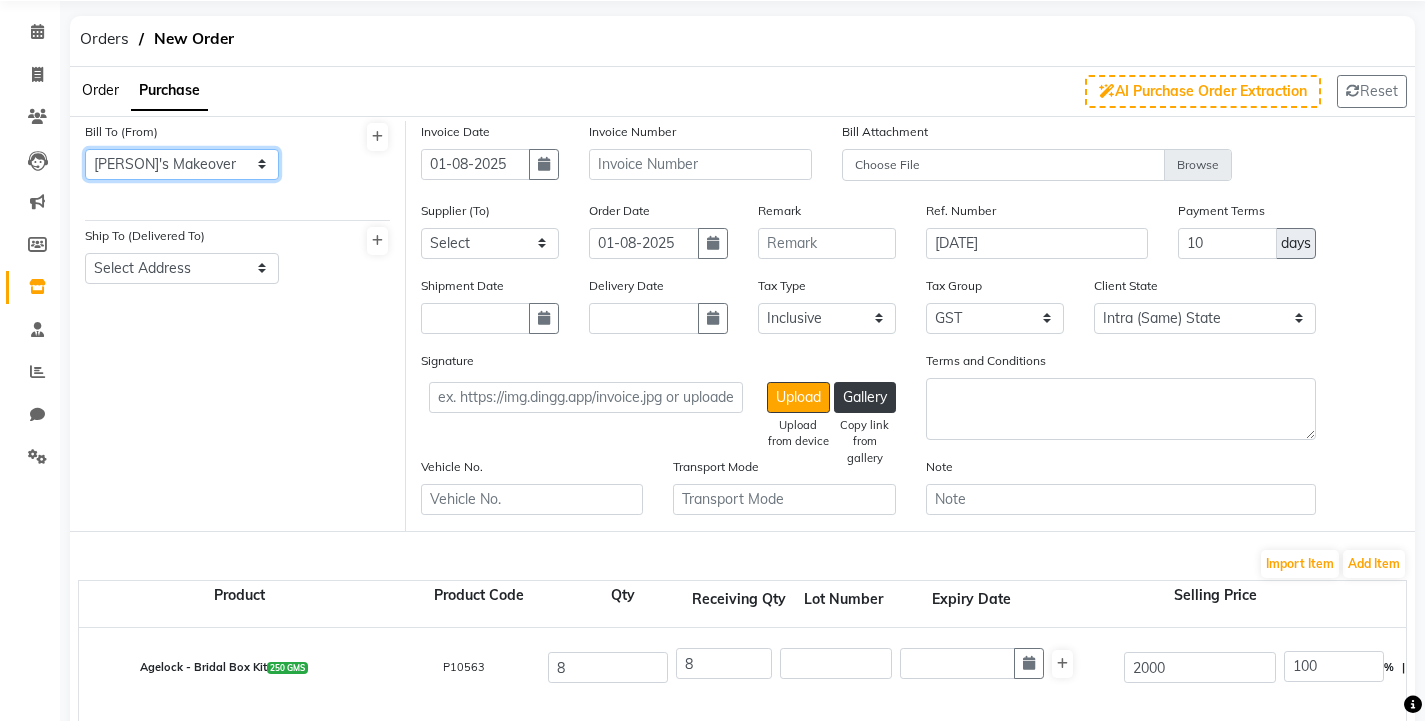 click on "Select Address  Mahak's Makeover" 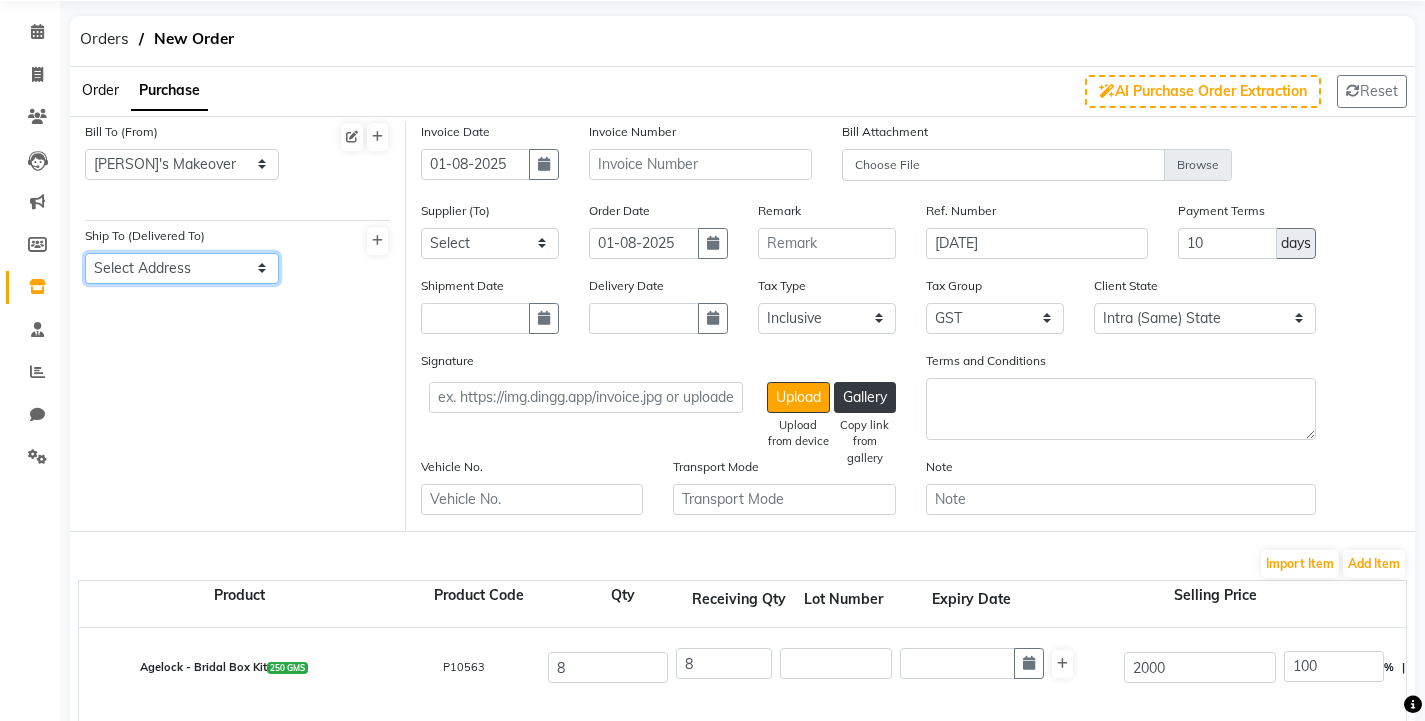 click on "Select Address  Mahak's Makeover" 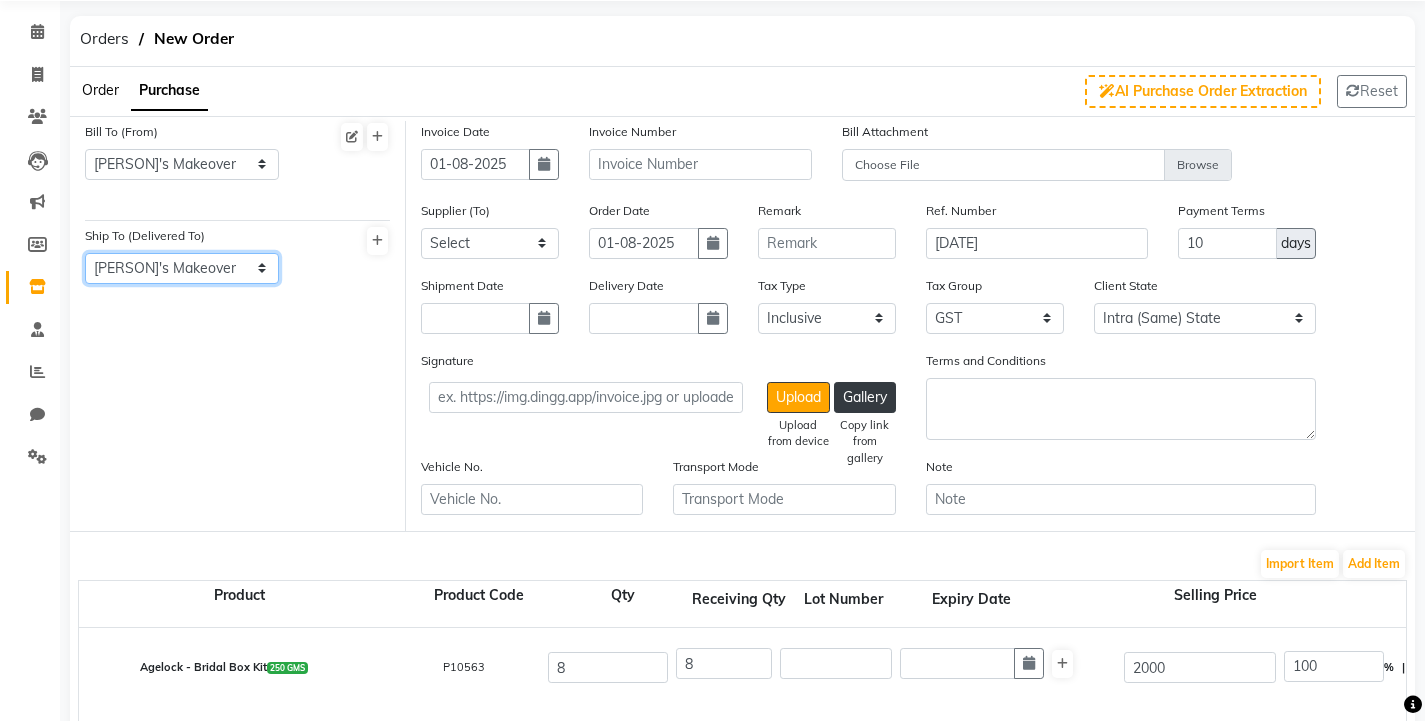 click on "Select Address  Mahak's Makeover" 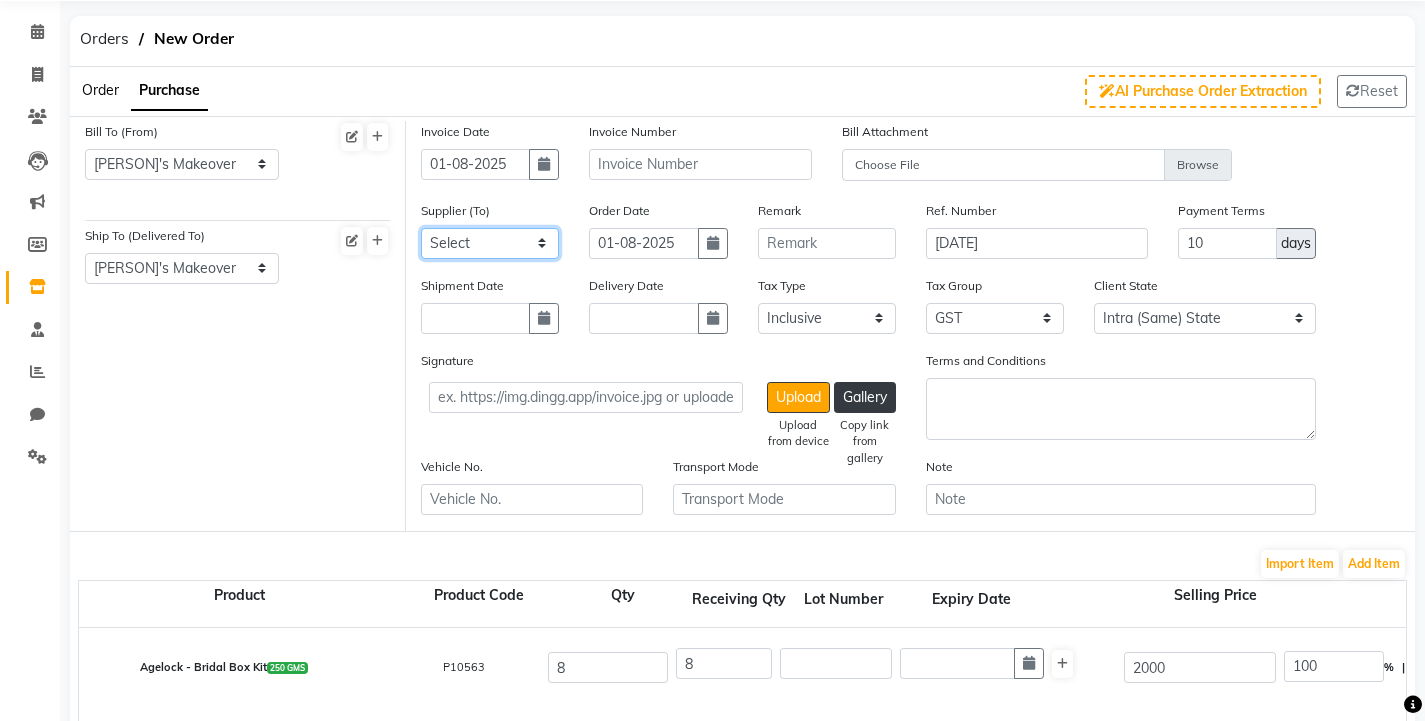 click on "Select vaishali store - Karan  verma sai ram traders  - Sourabh kumar  new india - sachin  sai traders - pranjul  gupta" 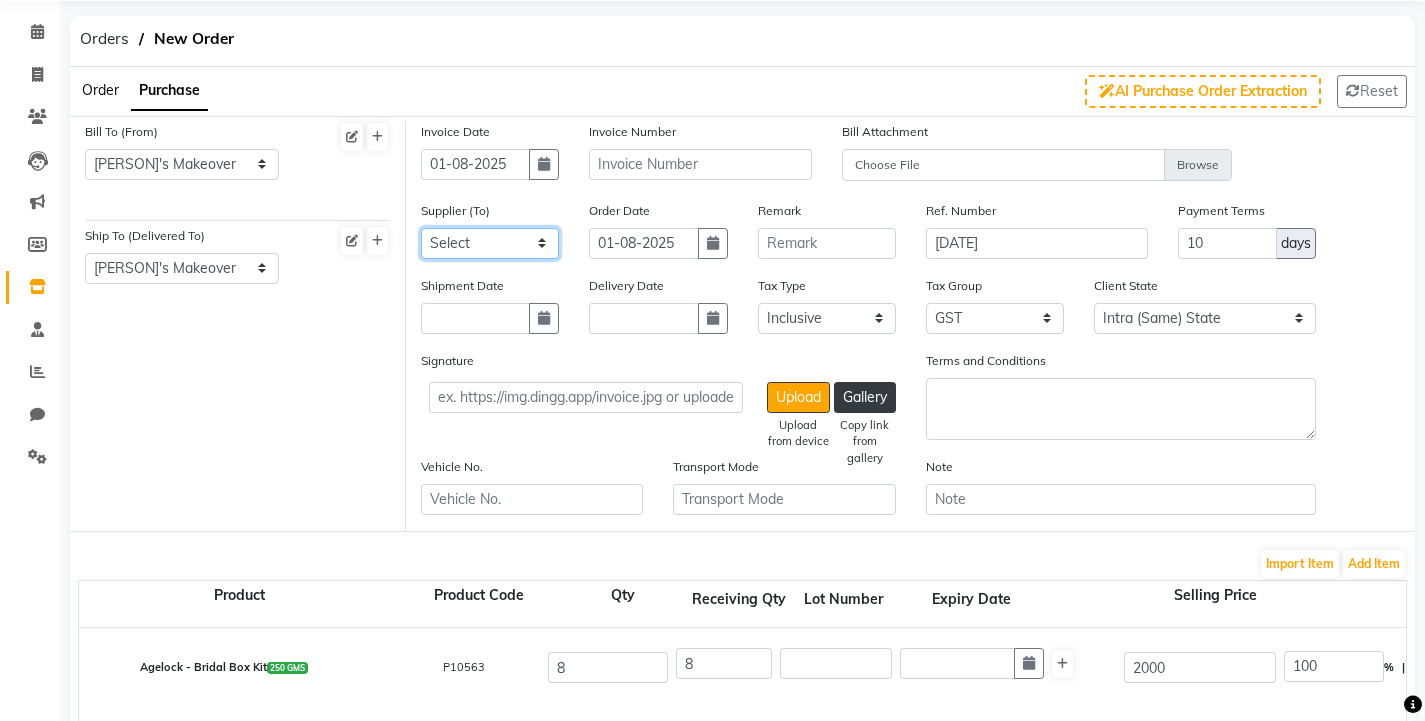 select on "3664" 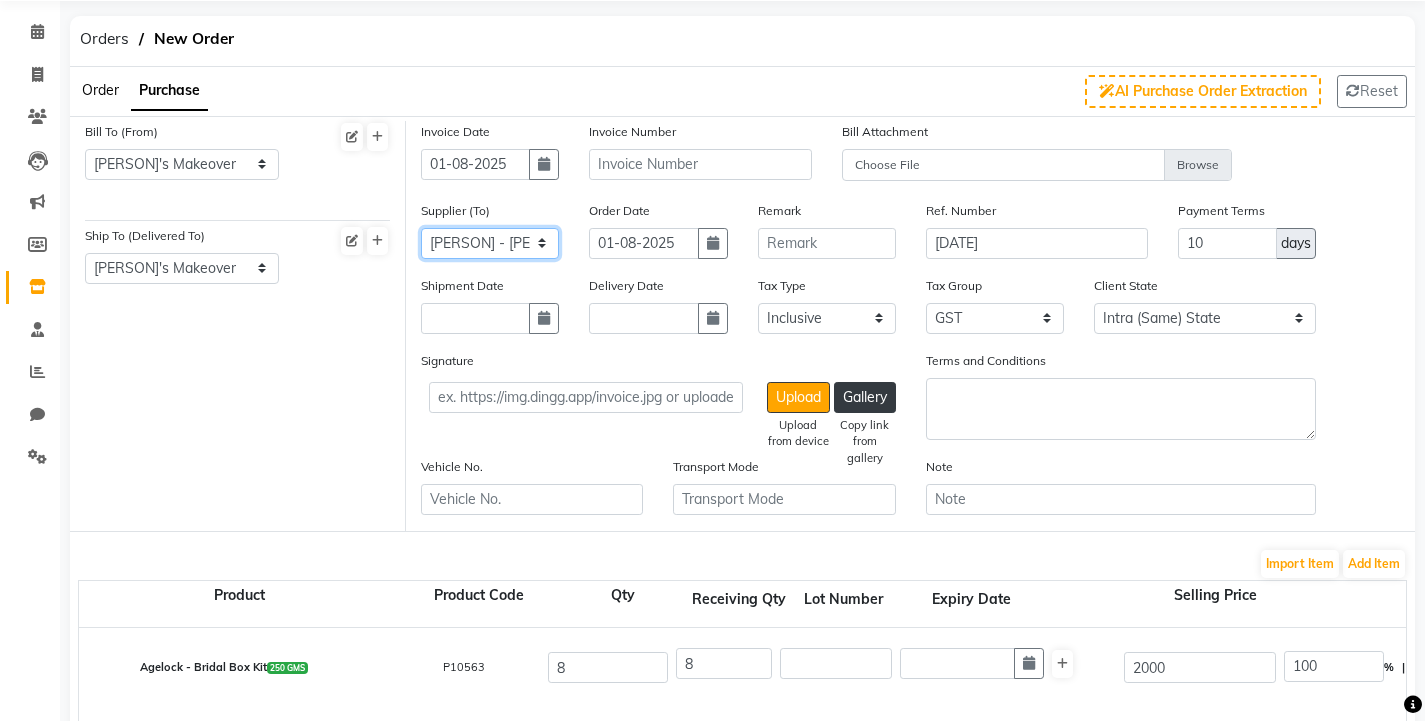 click on "Select vaishali store - Karan  verma sai ram traders  - Sourabh kumar  new india - sachin  sai traders - pranjul  gupta" 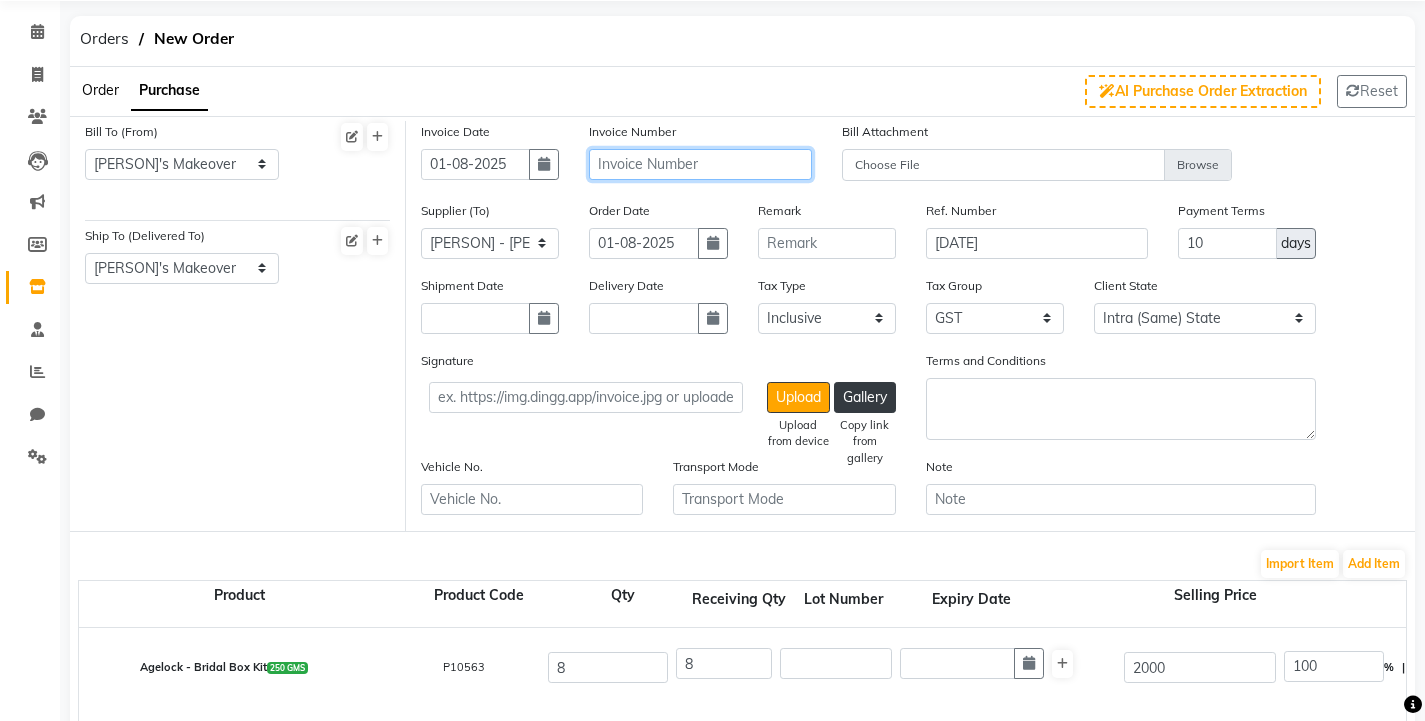 click 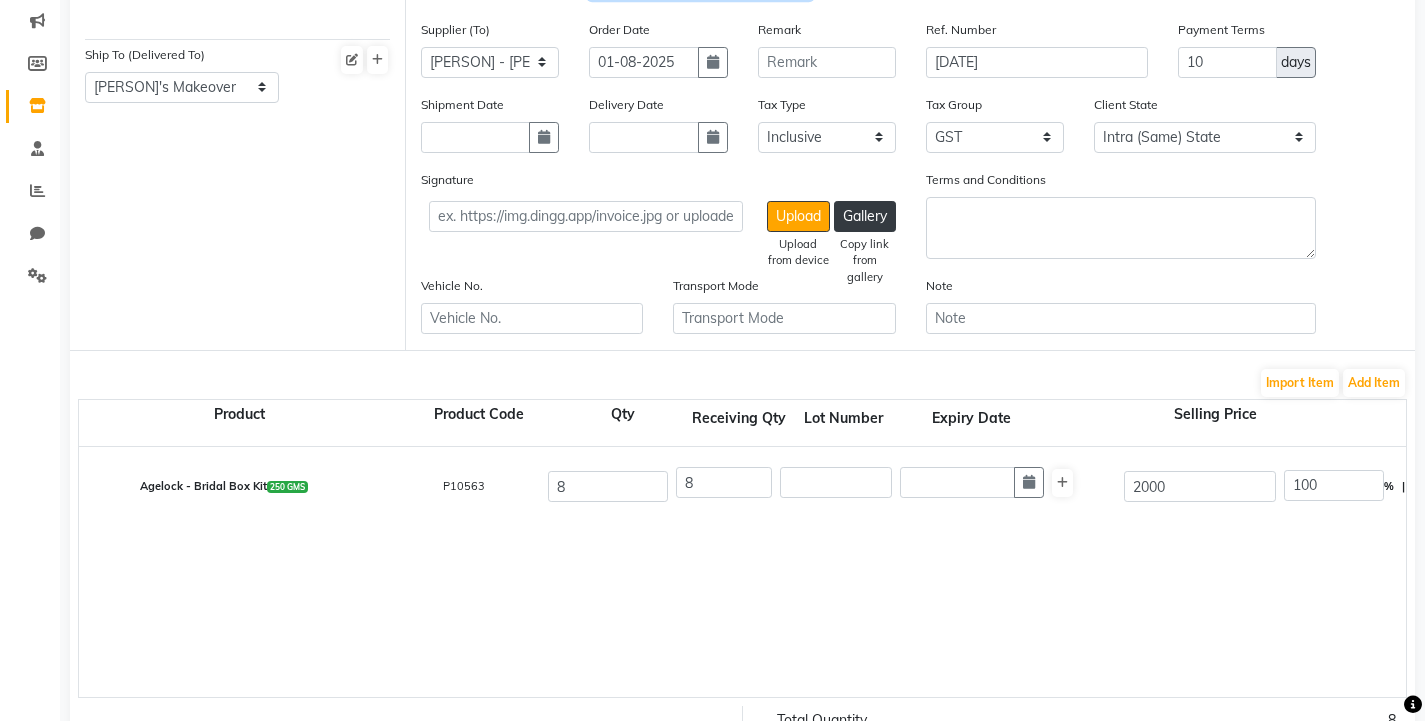 scroll, scrollTop: 271, scrollLeft: 0, axis: vertical 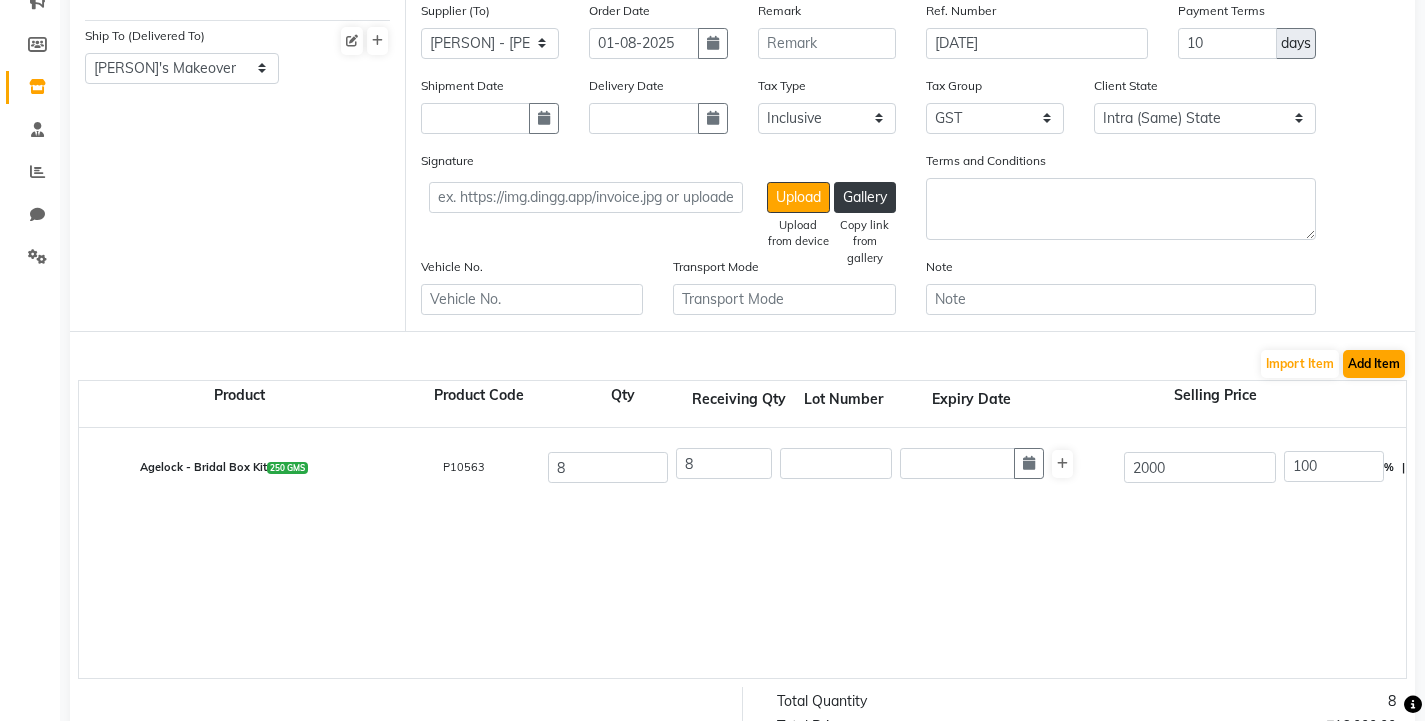 type on "987654323456" 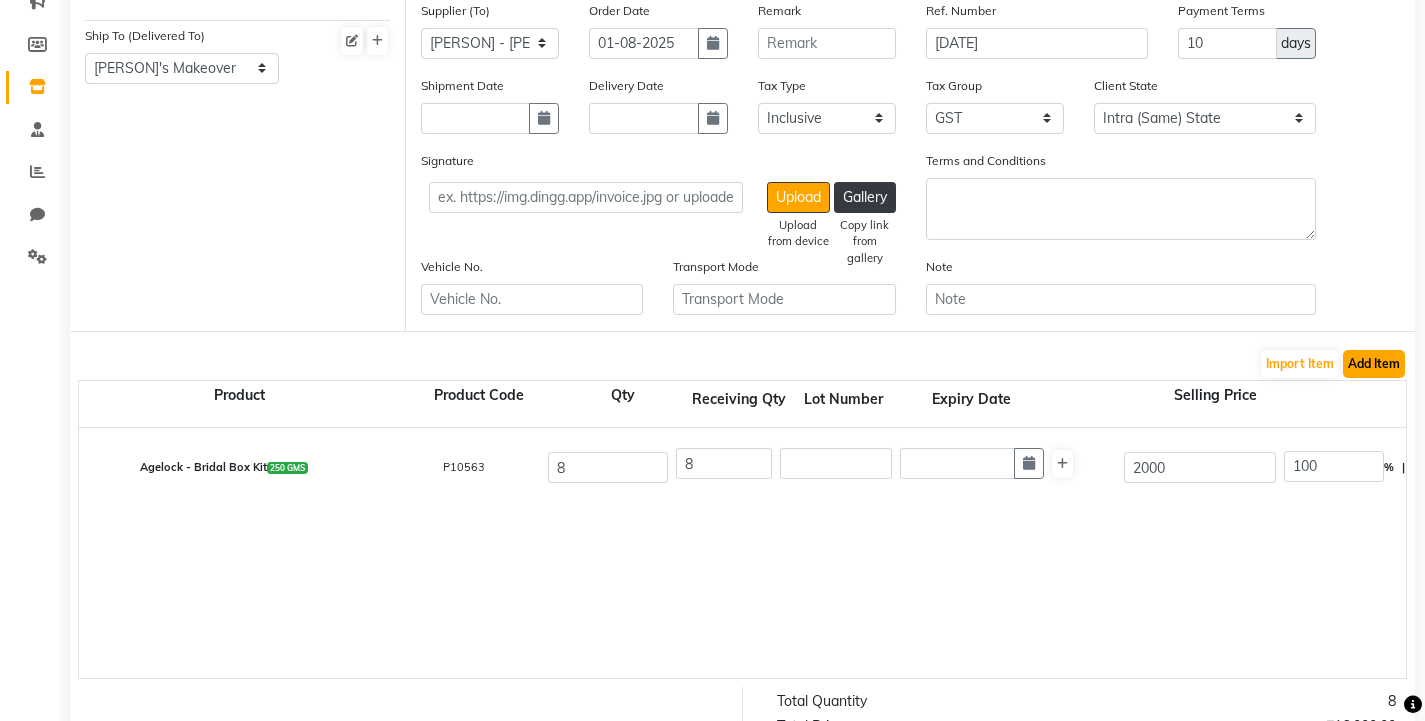 click on "Add Item" 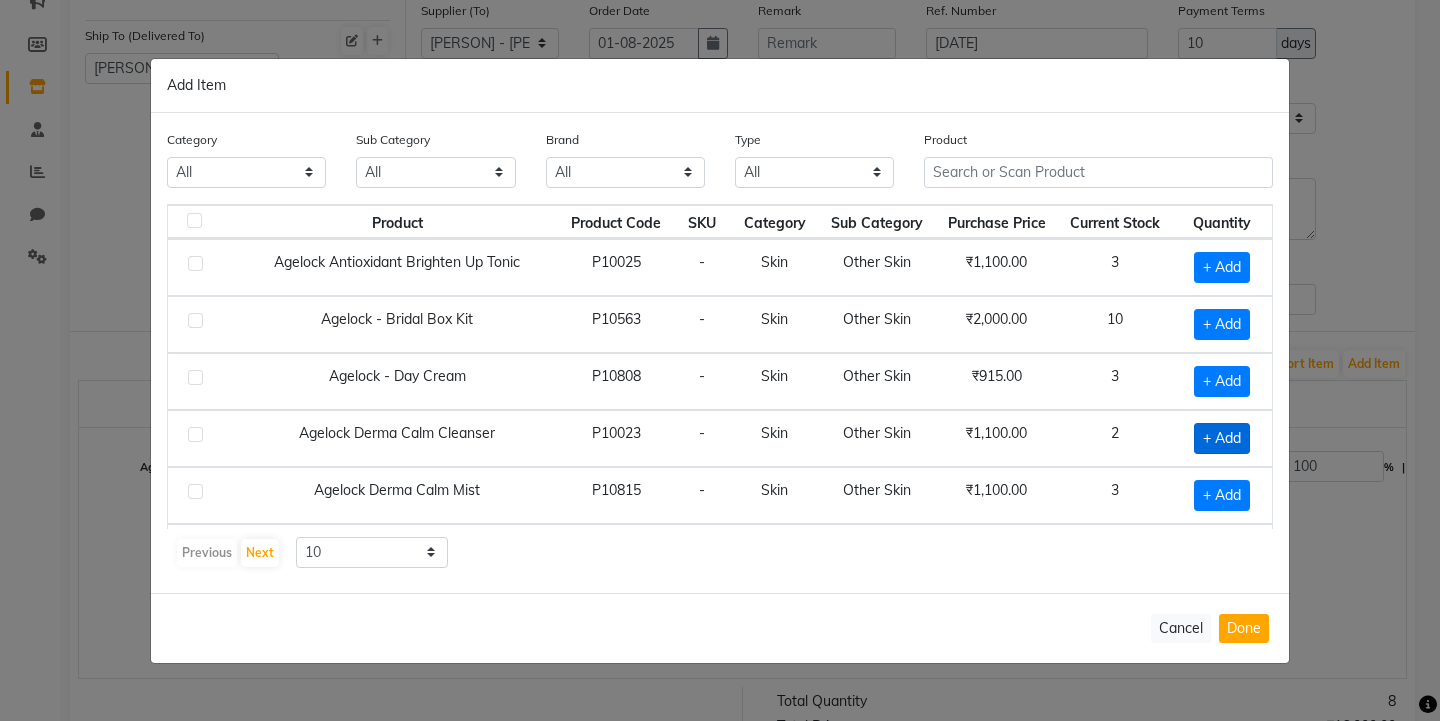 click on "+ Add" 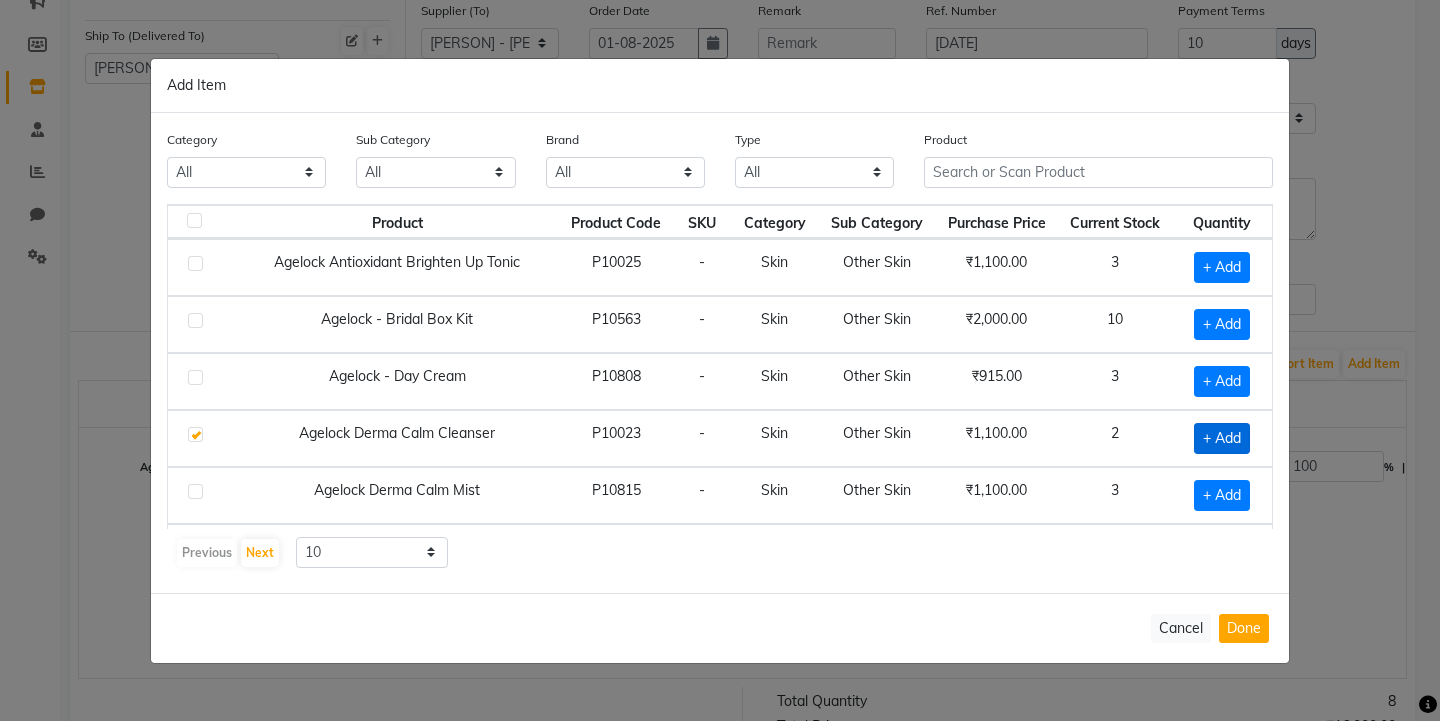 checkbox on "true" 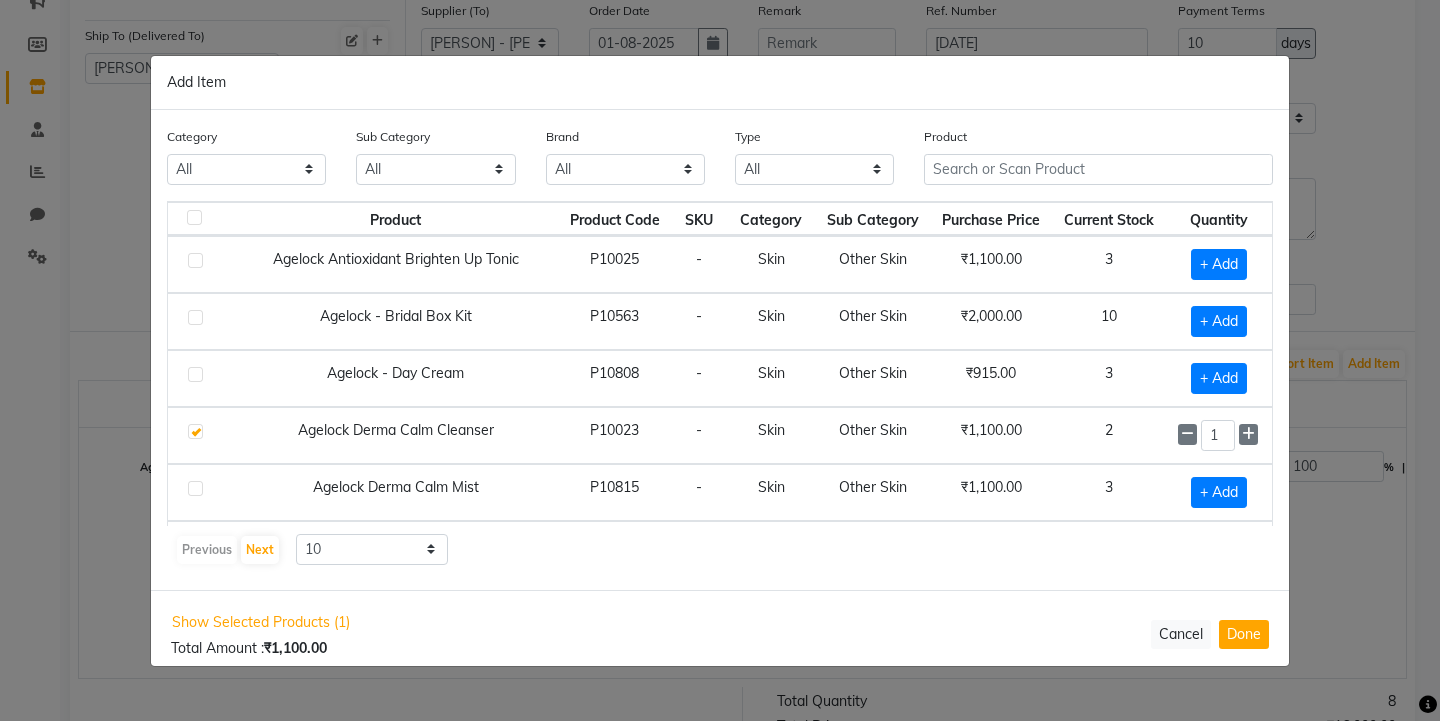 click on "1" 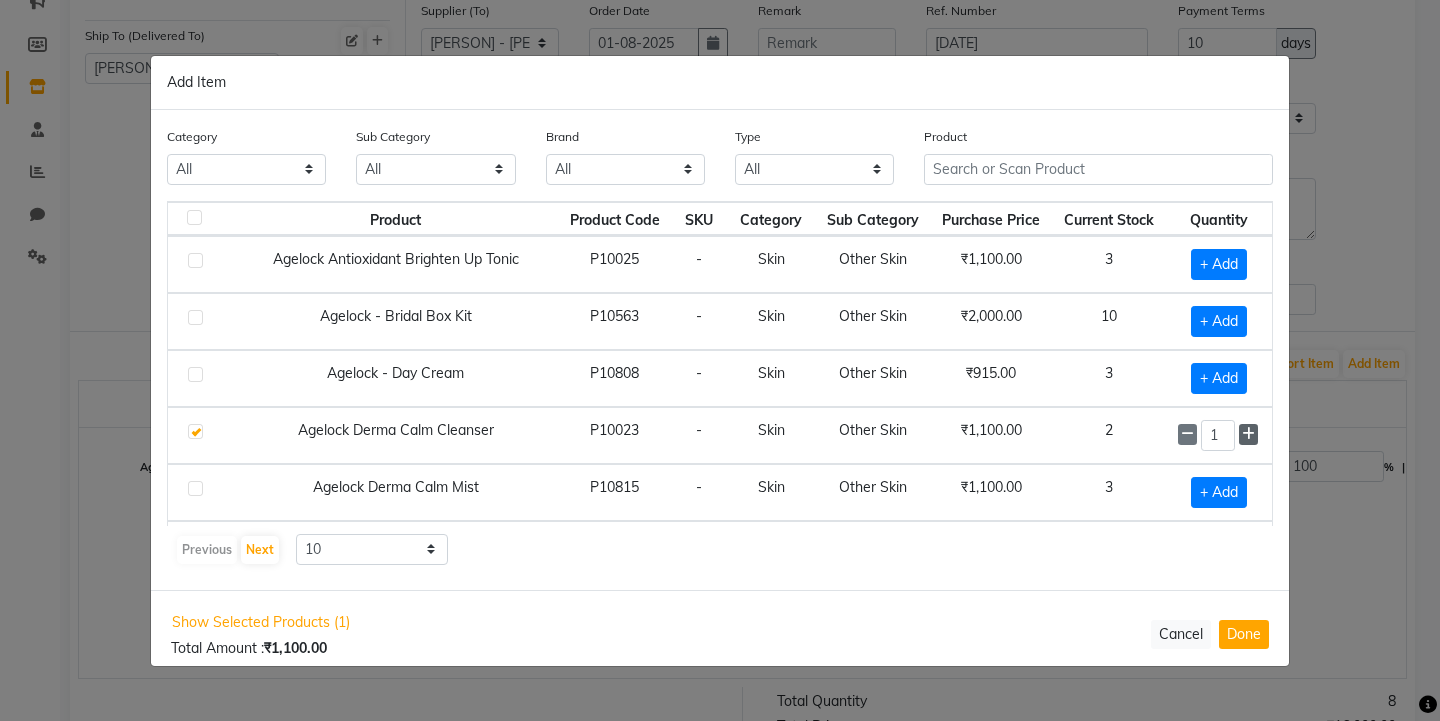 click 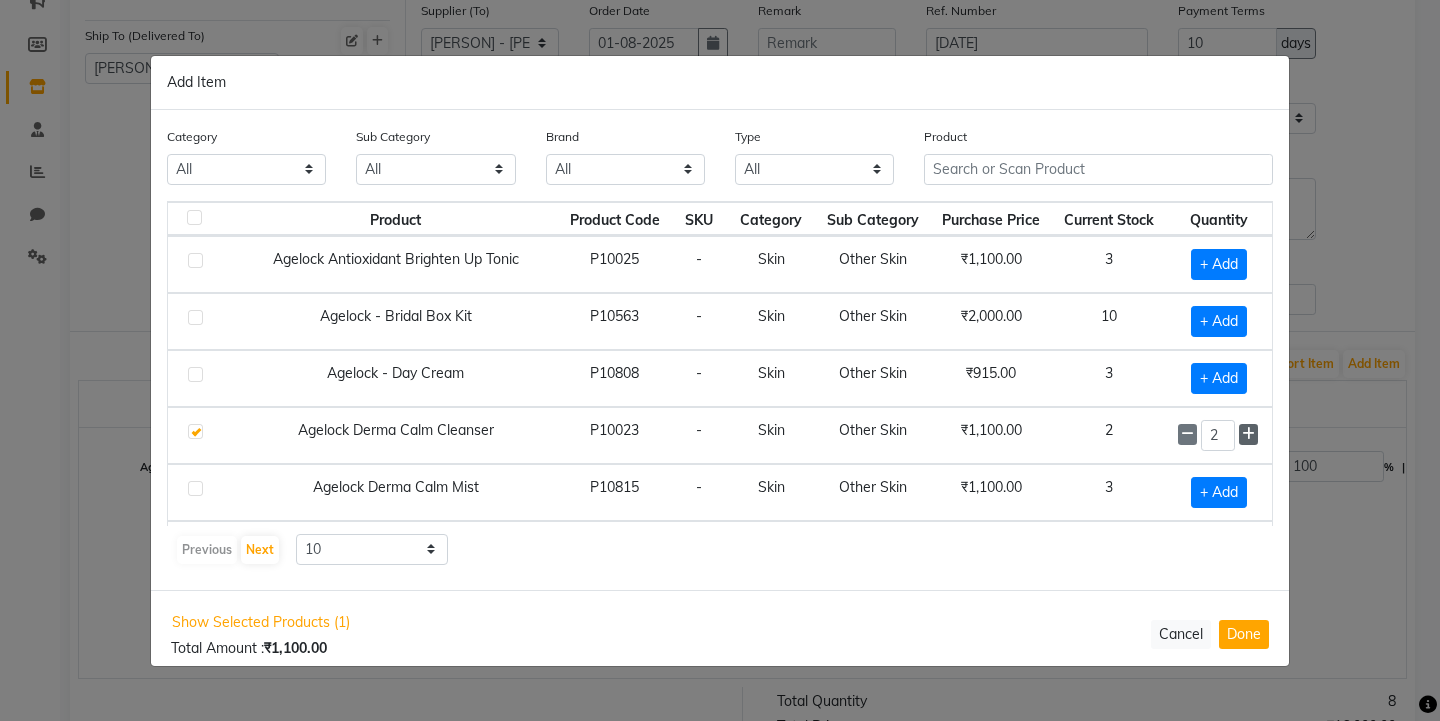 click 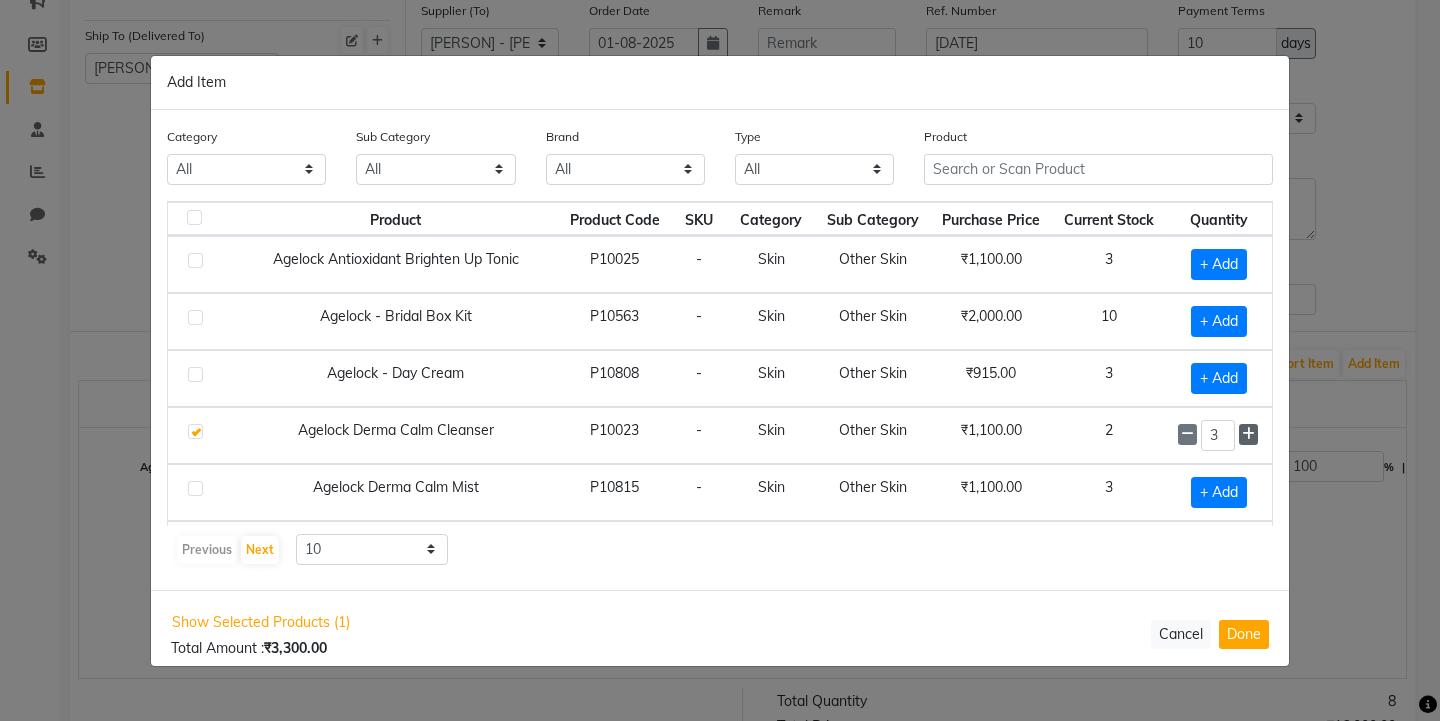 click 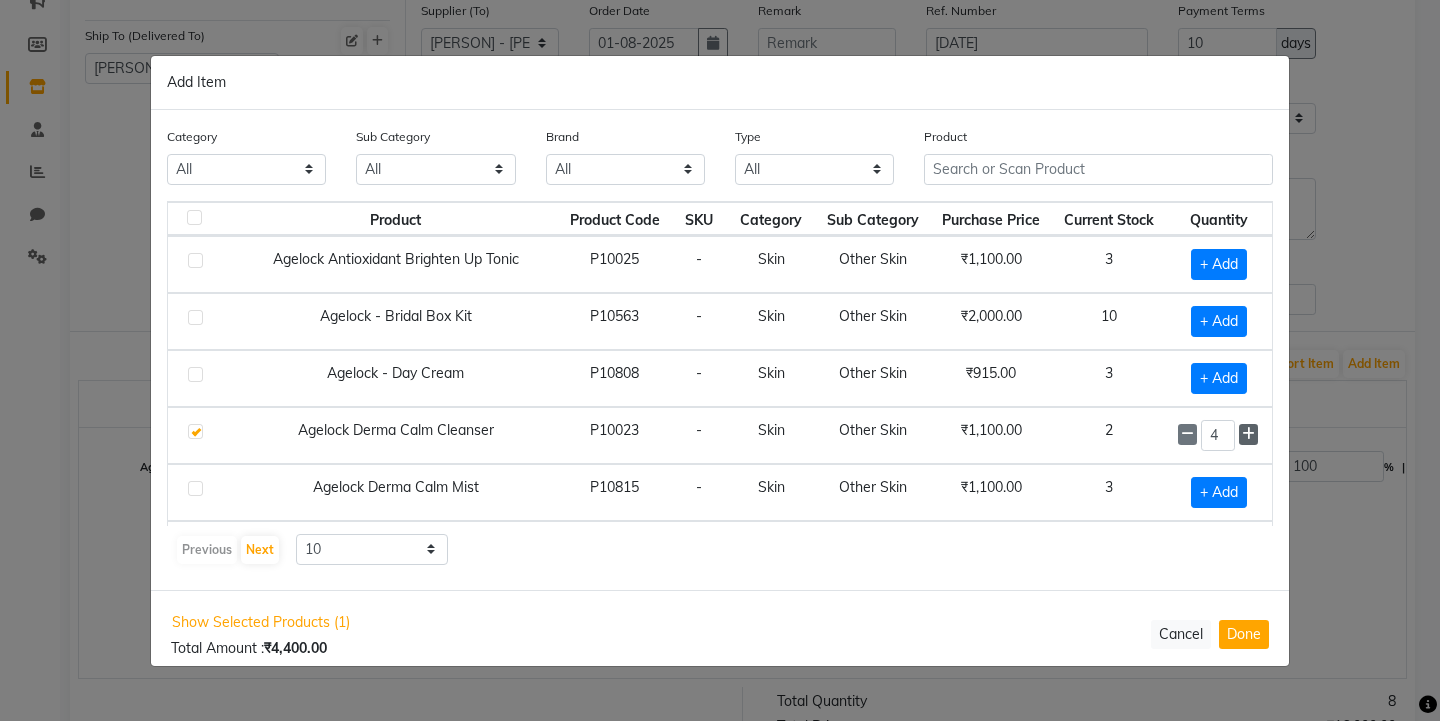 click 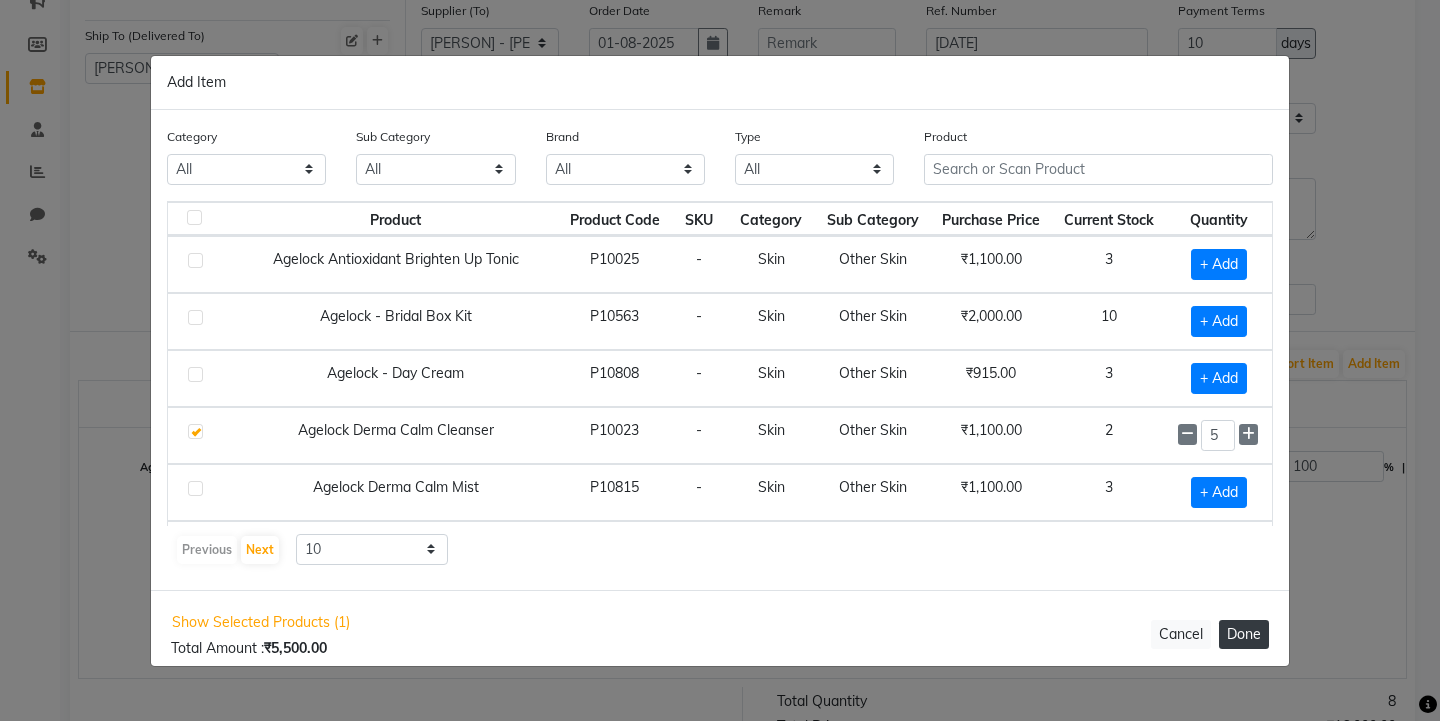 click on "Done" 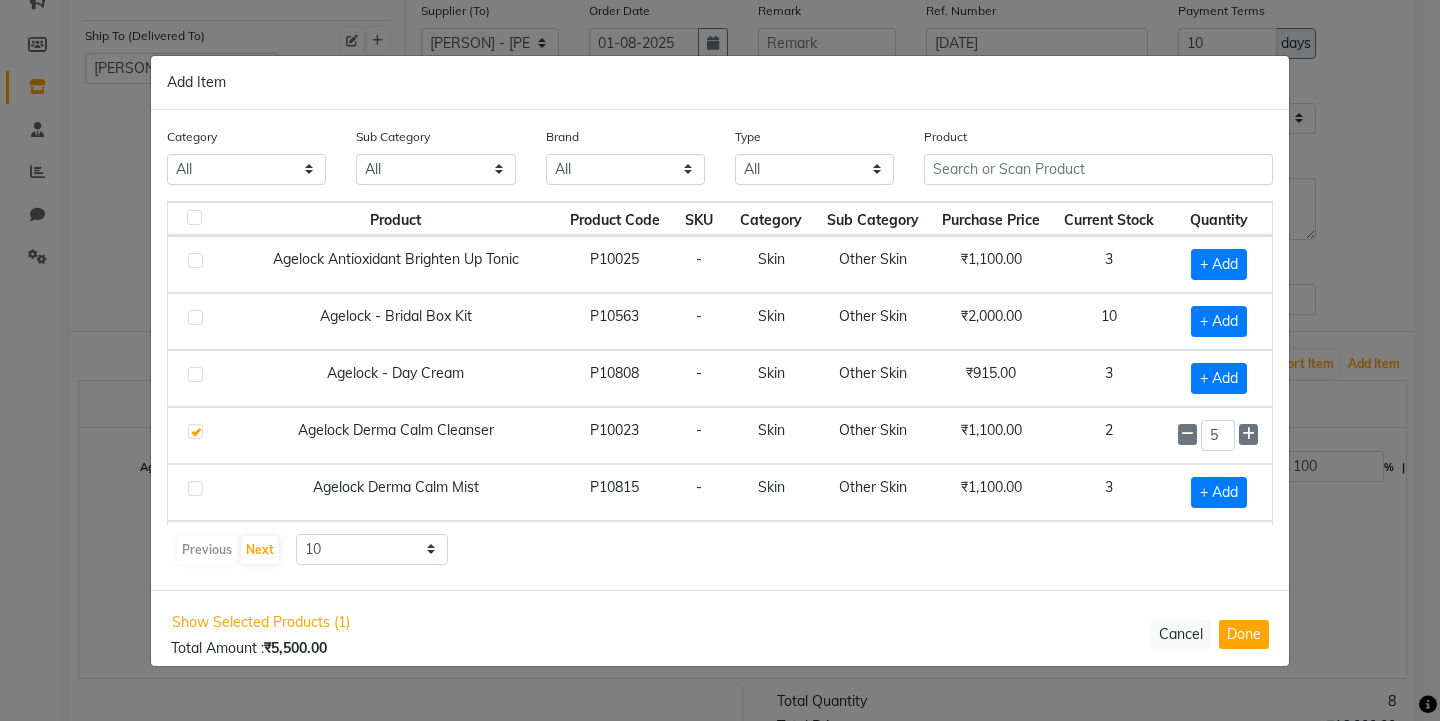 select on "3446" 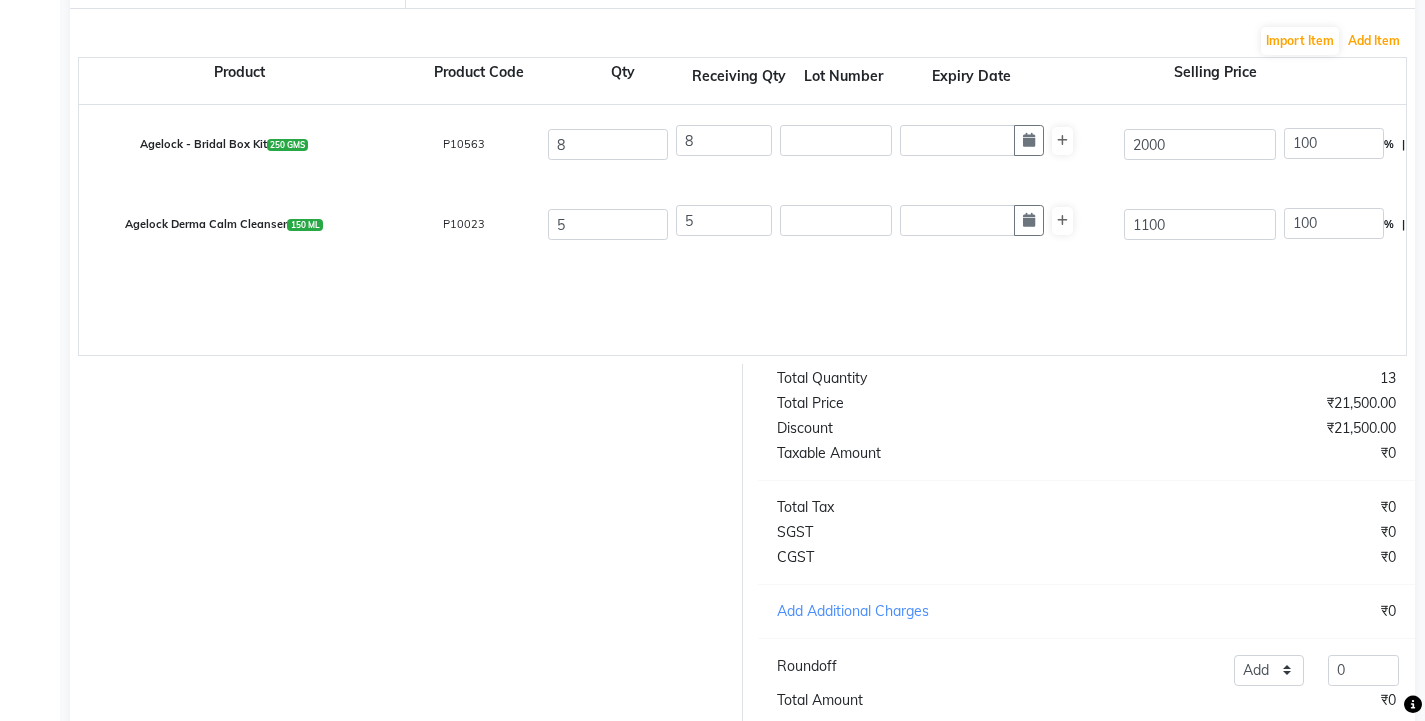 scroll, scrollTop: 500, scrollLeft: 0, axis: vertical 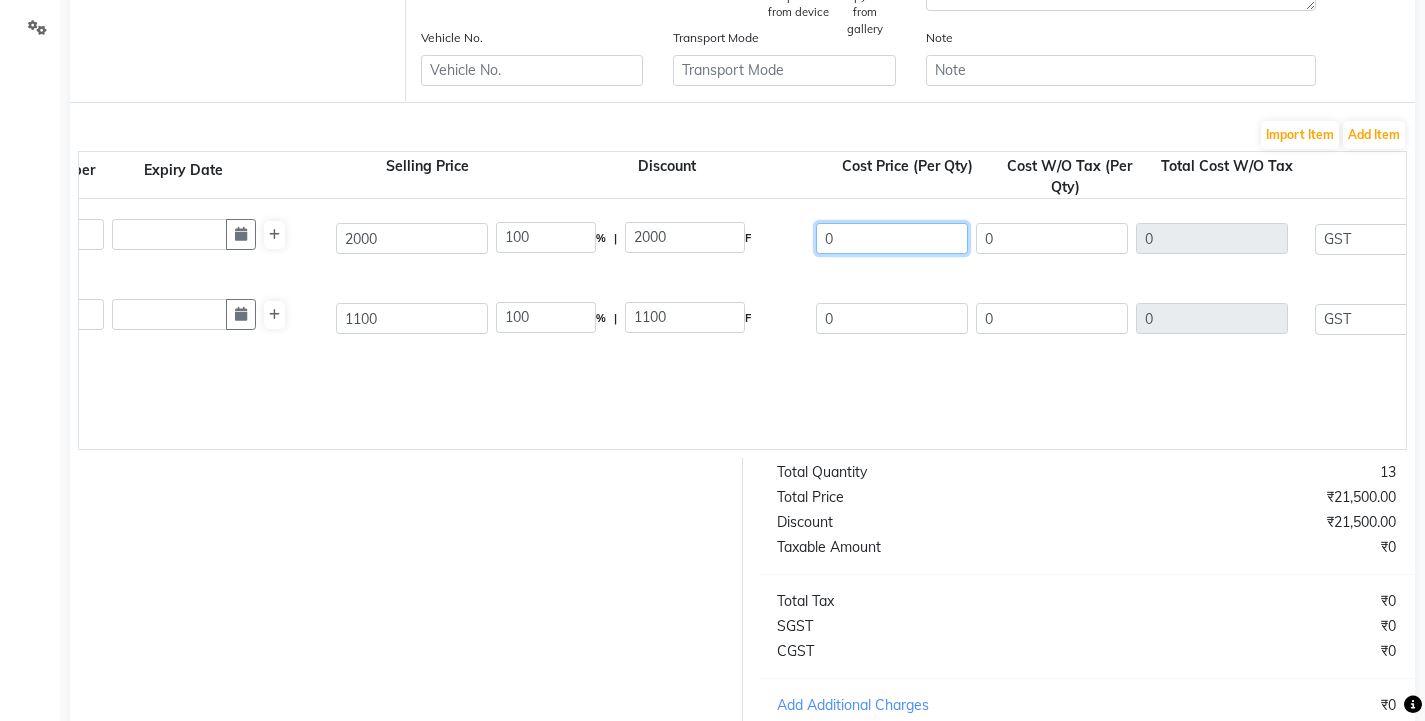 click on "0" 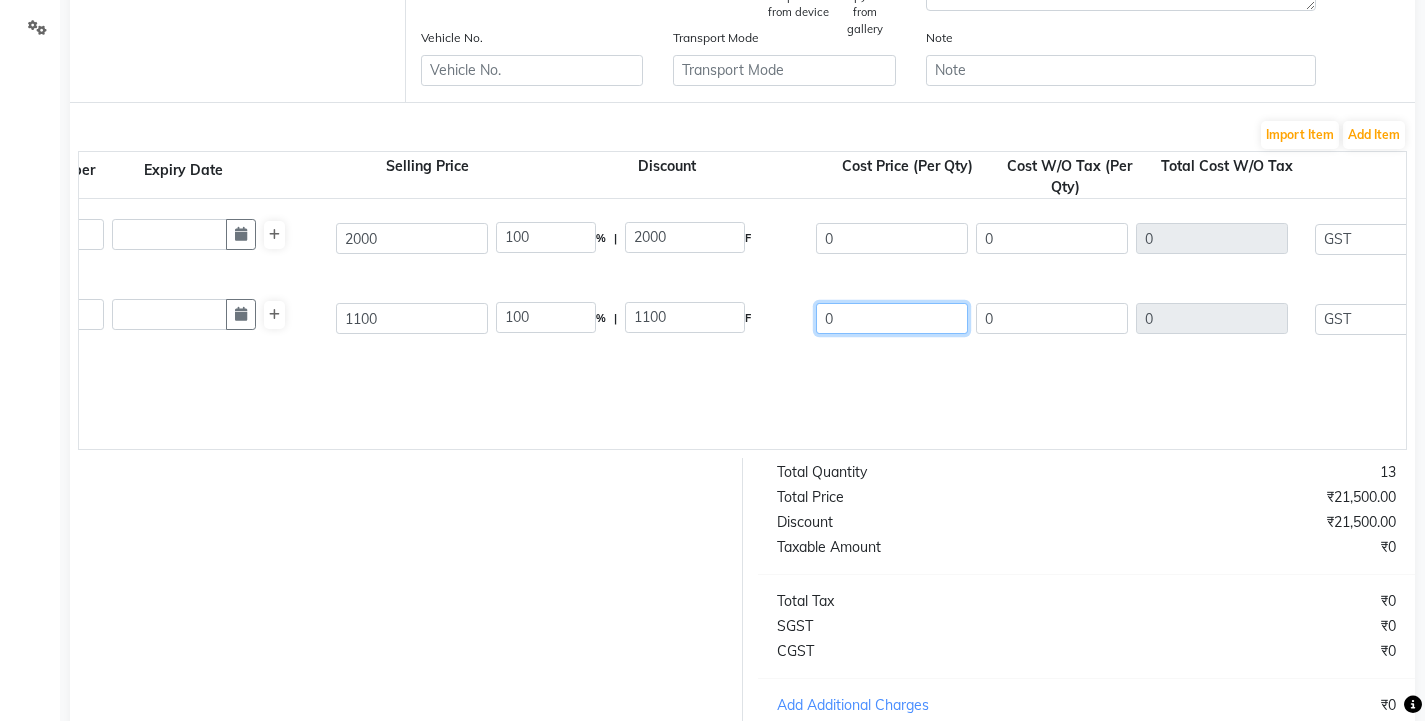 click on "0" 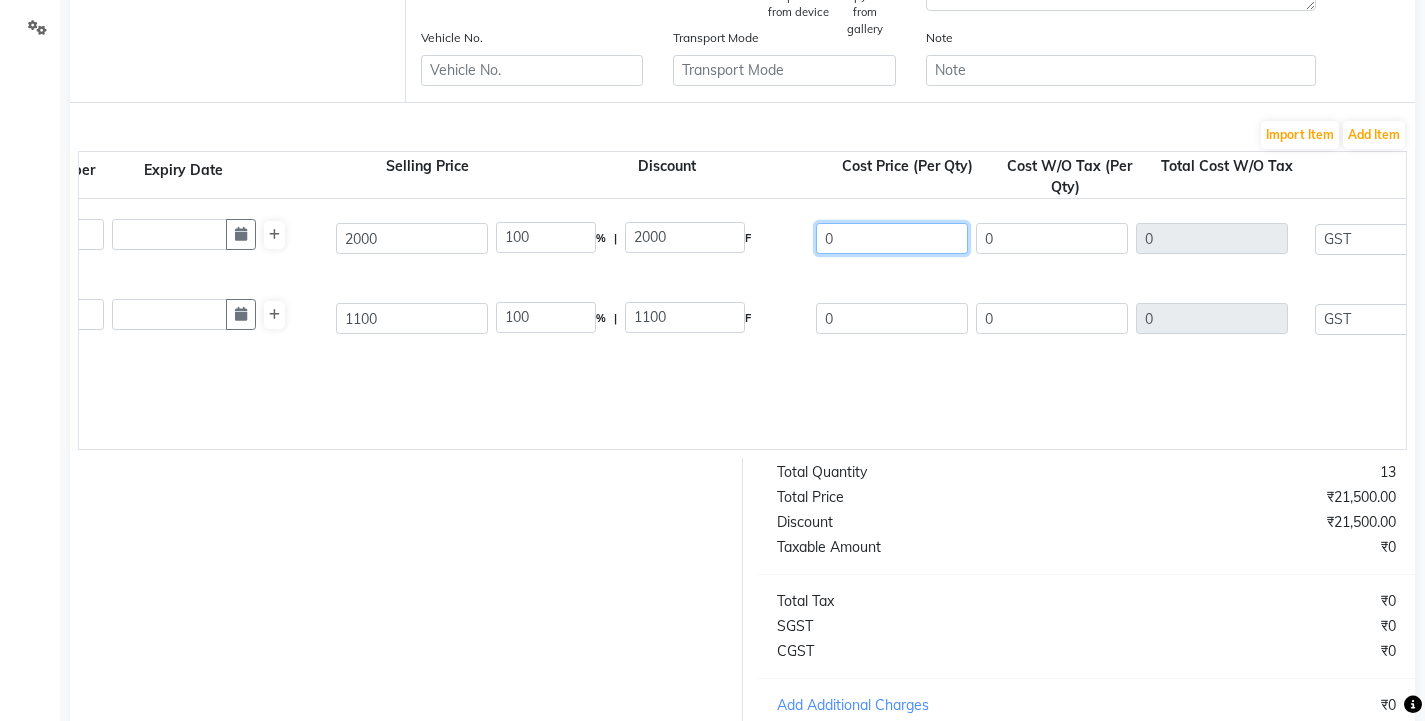 click on "0" 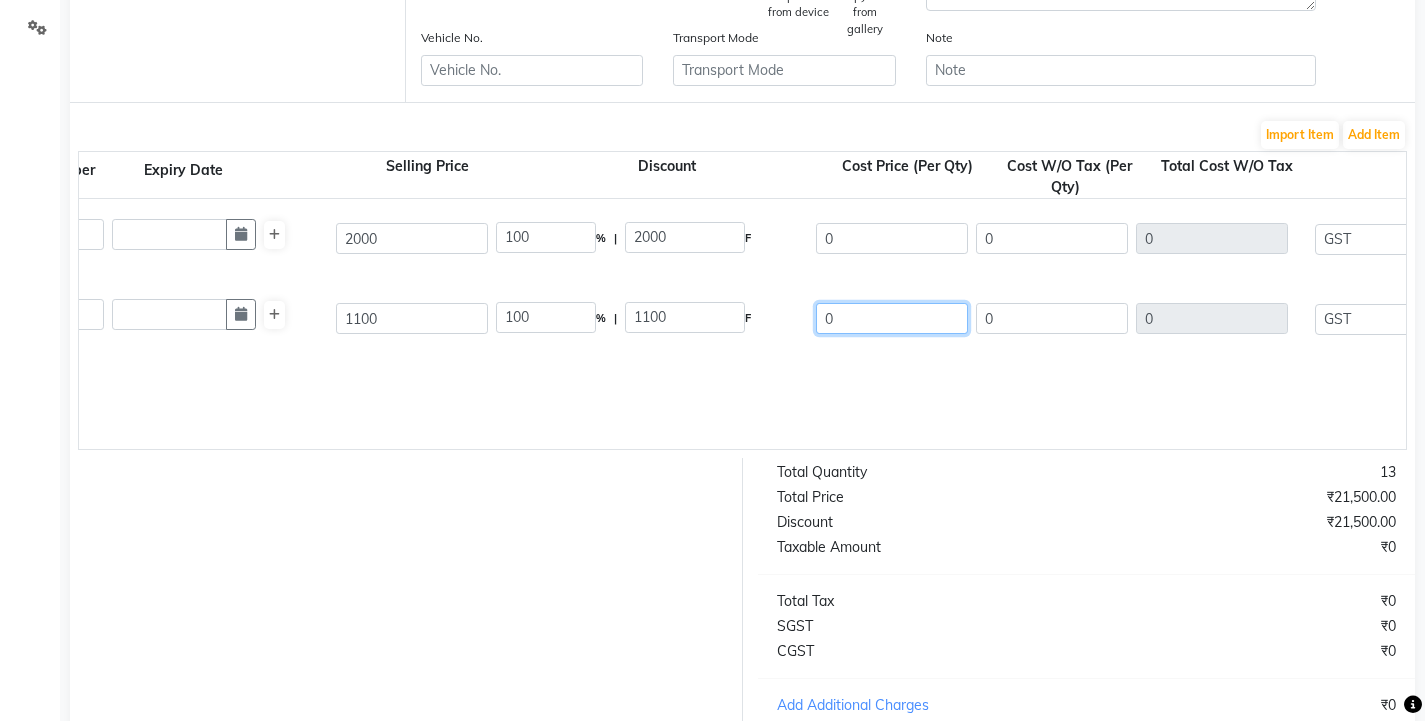 click on "0" 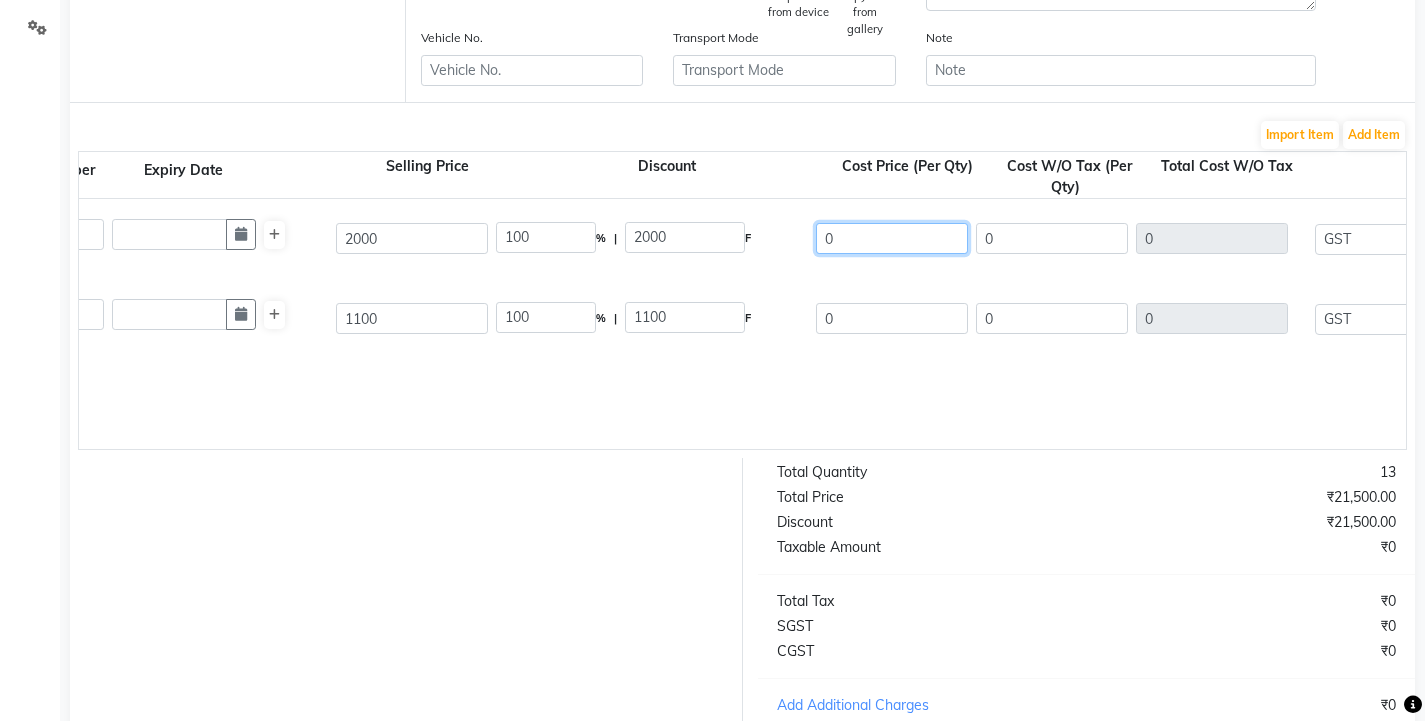 click on "0" 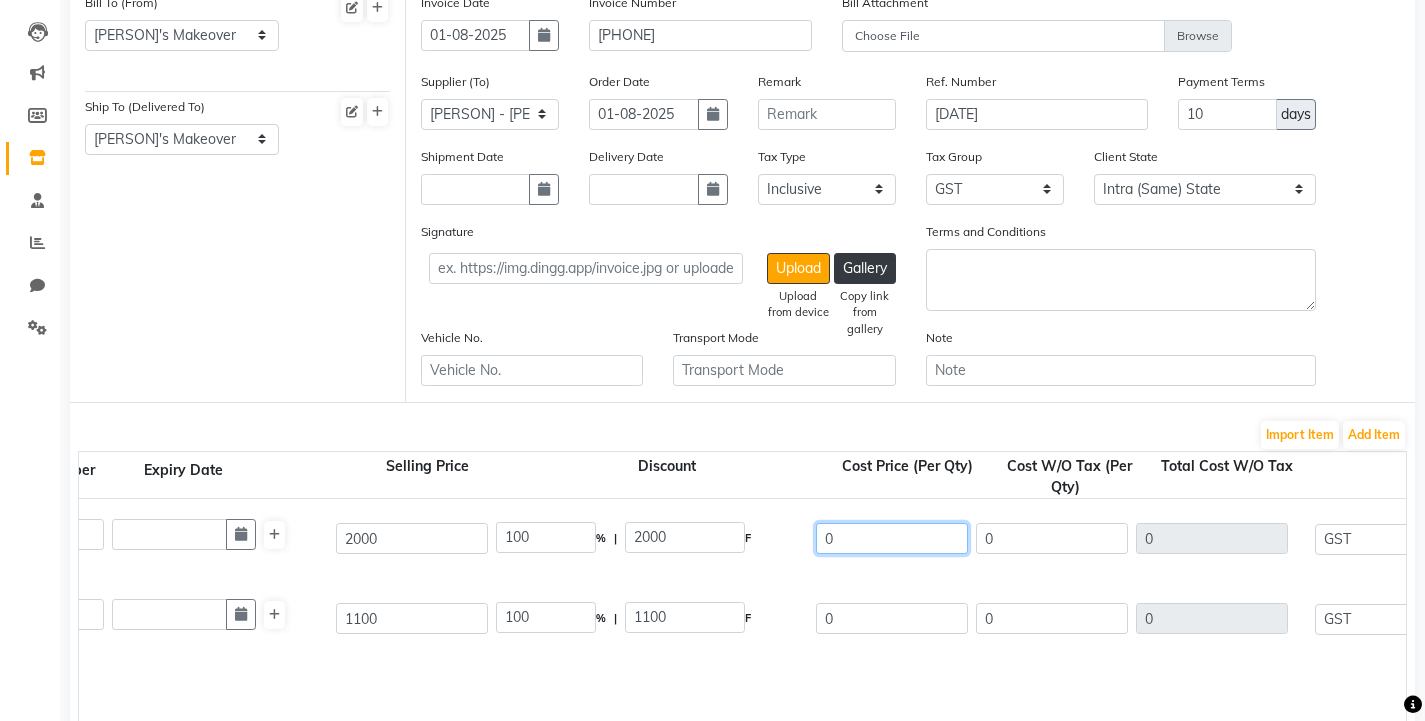 scroll, scrollTop: 300, scrollLeft: 0, axis: vertical 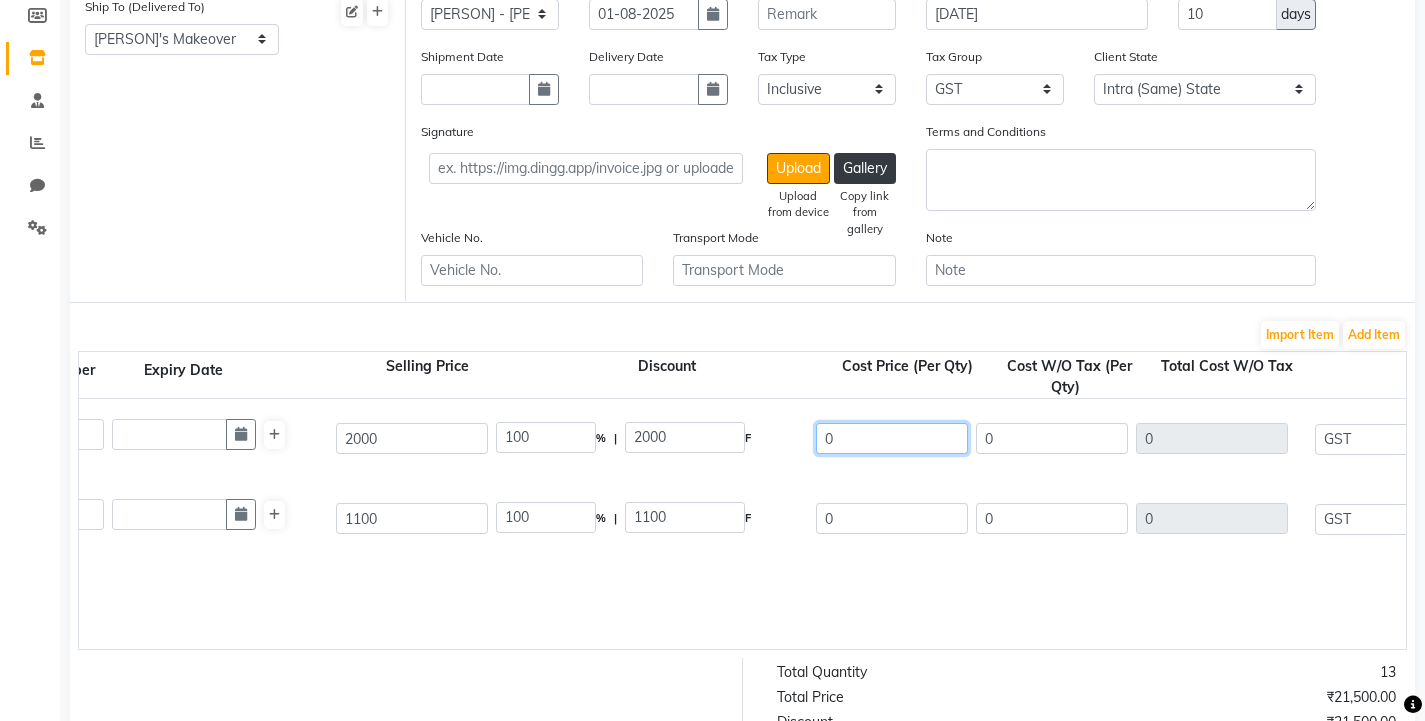 click on "0" 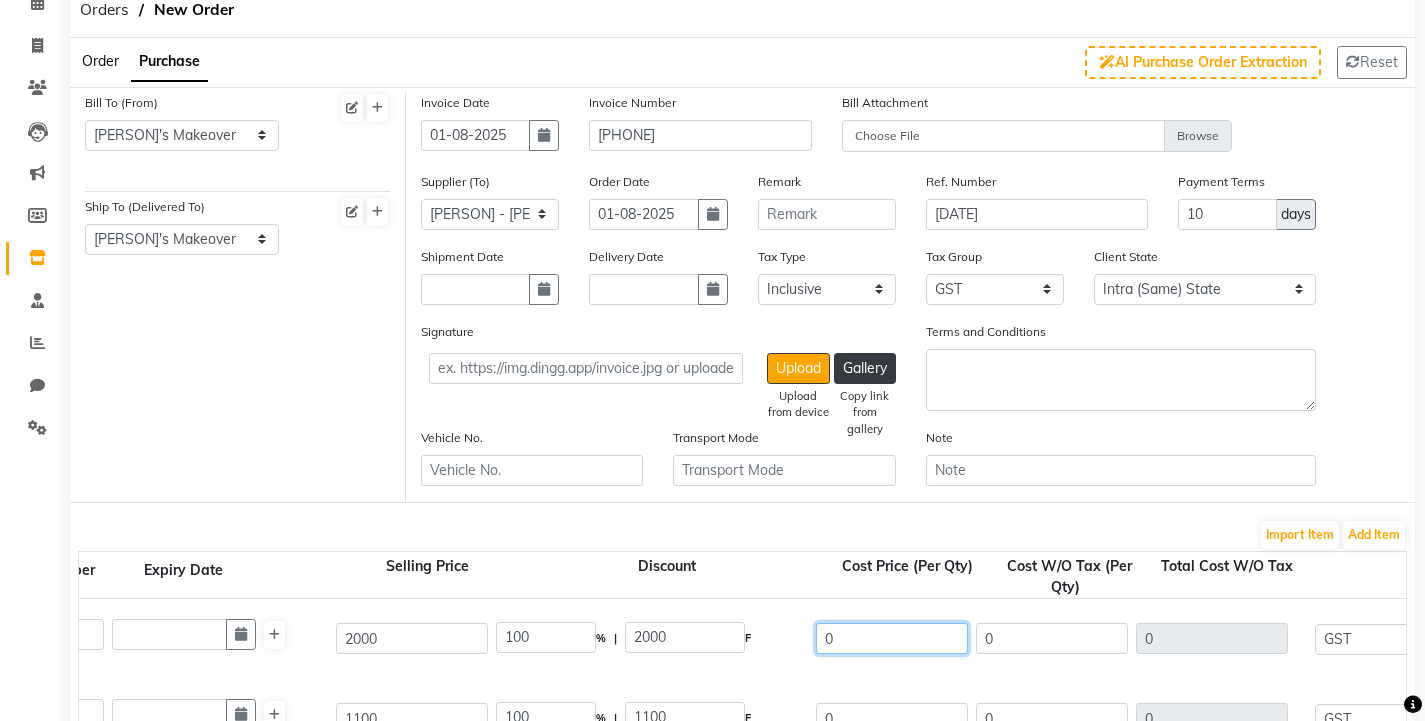 scroll, scrollTop: 700, scrollLeft: 0, axis: vertical 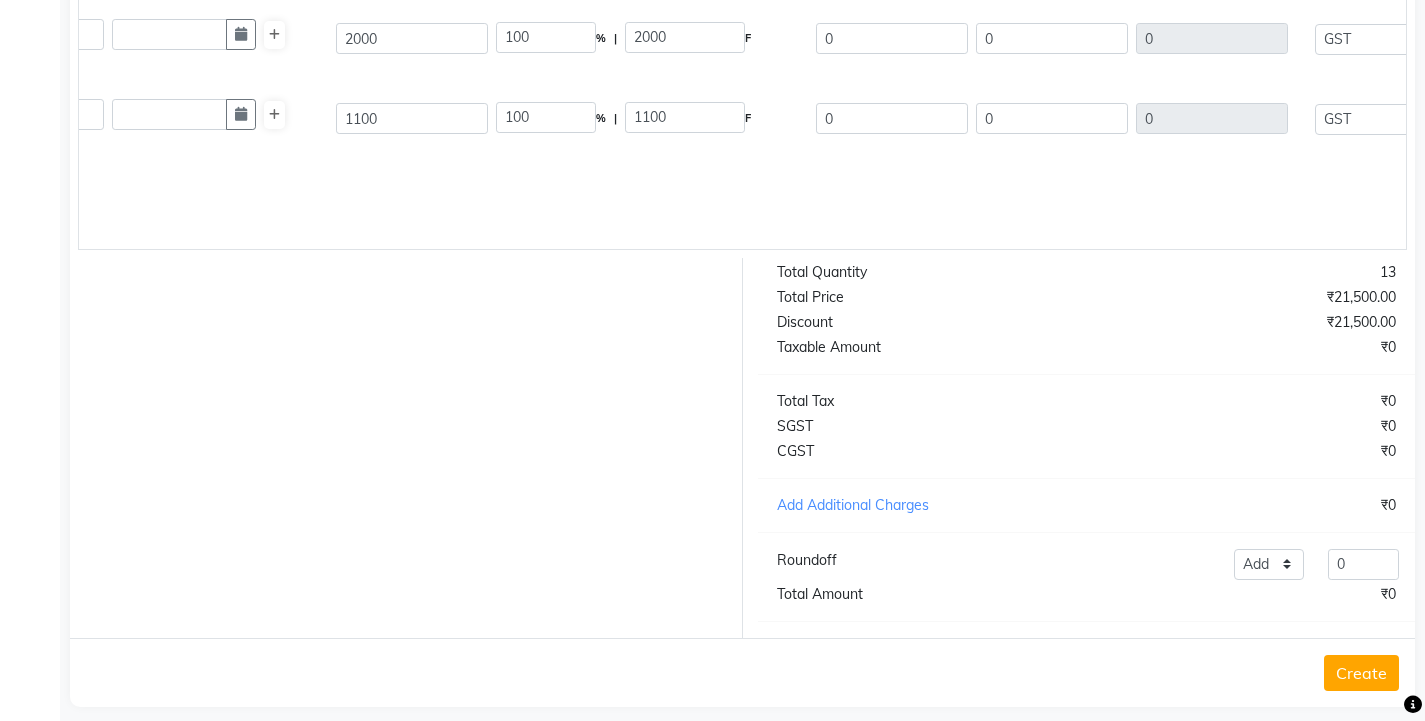 click on "₹0" 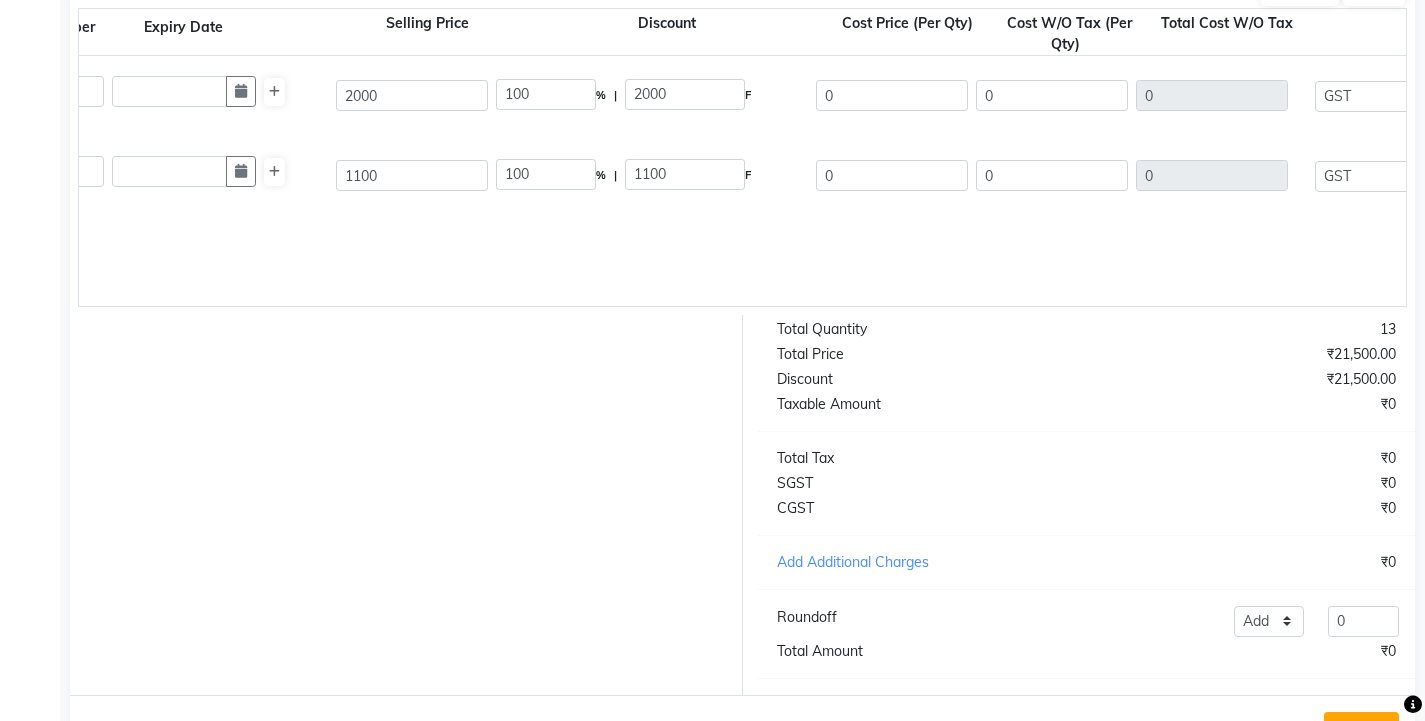 scroll, scrollTop: 600, scrollLeft: 0, axis: vertical 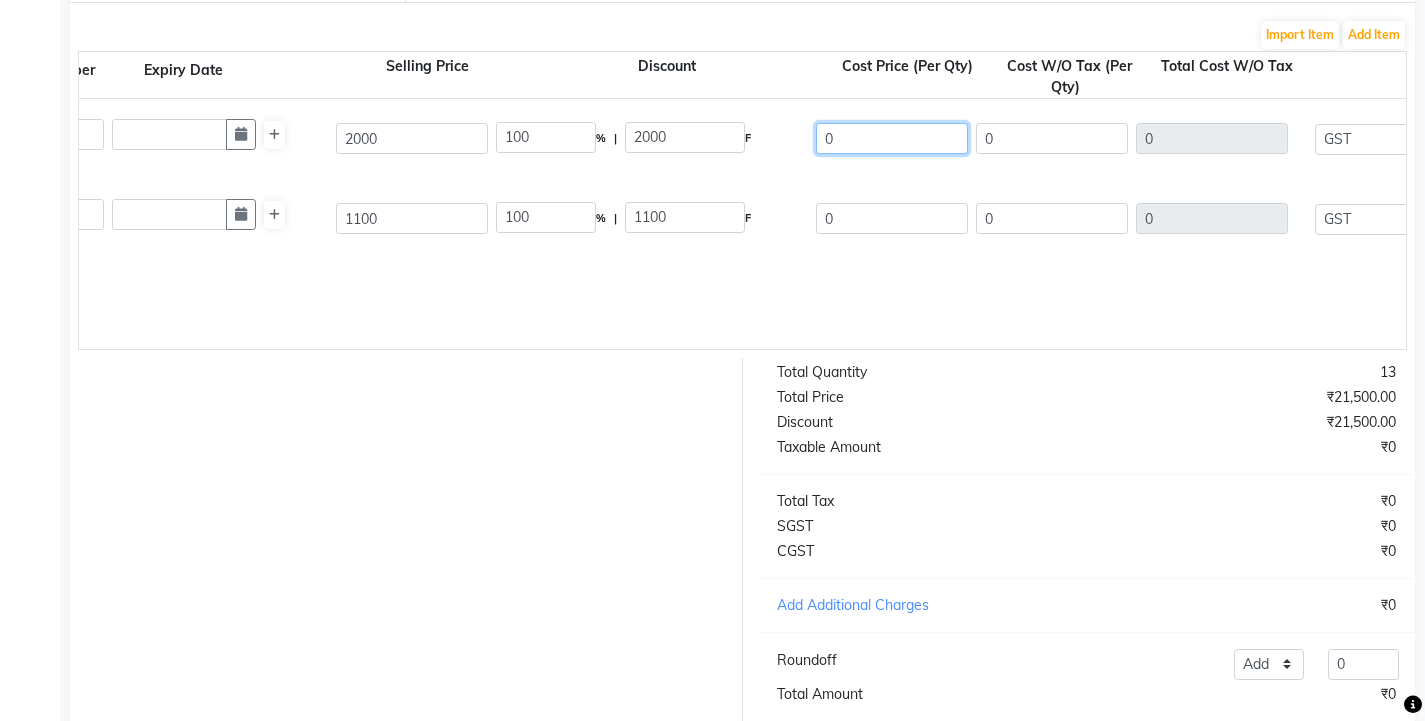 drag, startPoint x: 863, startPoint y: 145, endPoint x: 814, endPoint y: 144, distance: 49.010204 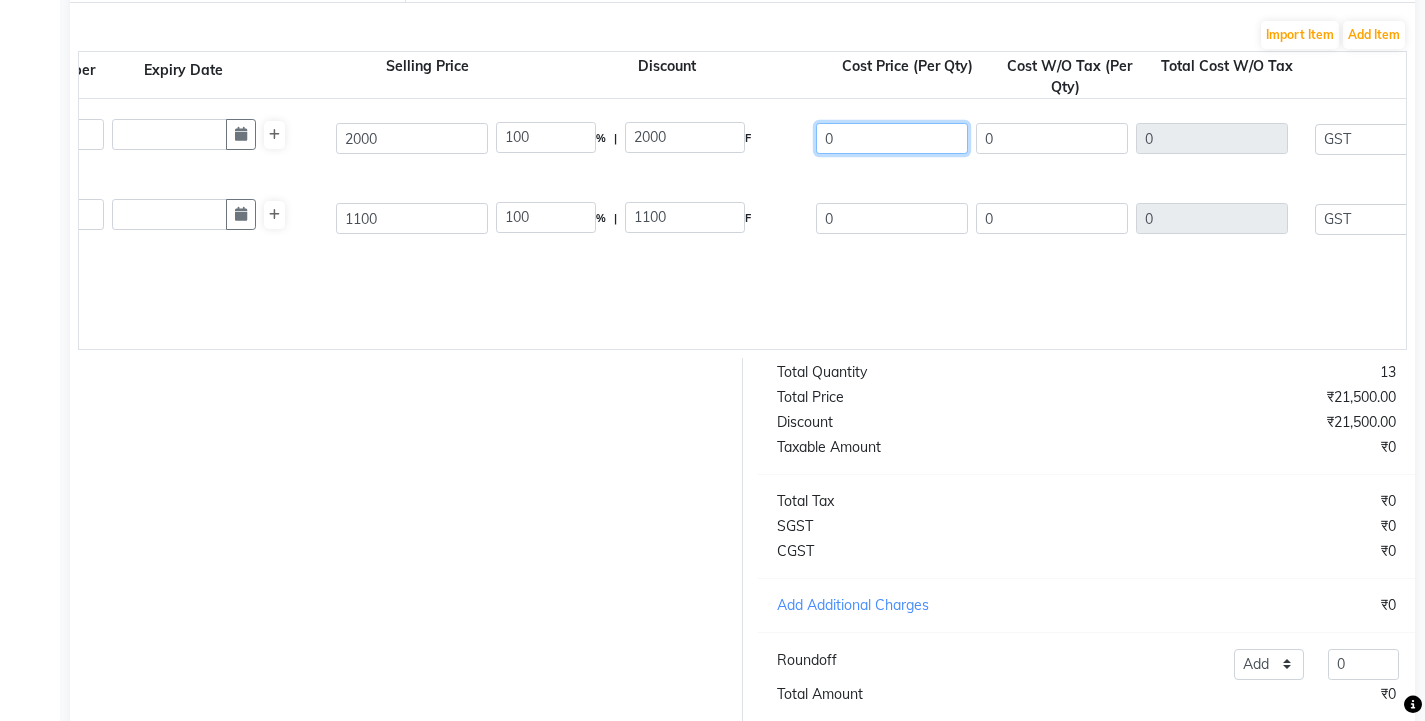 click on "0" 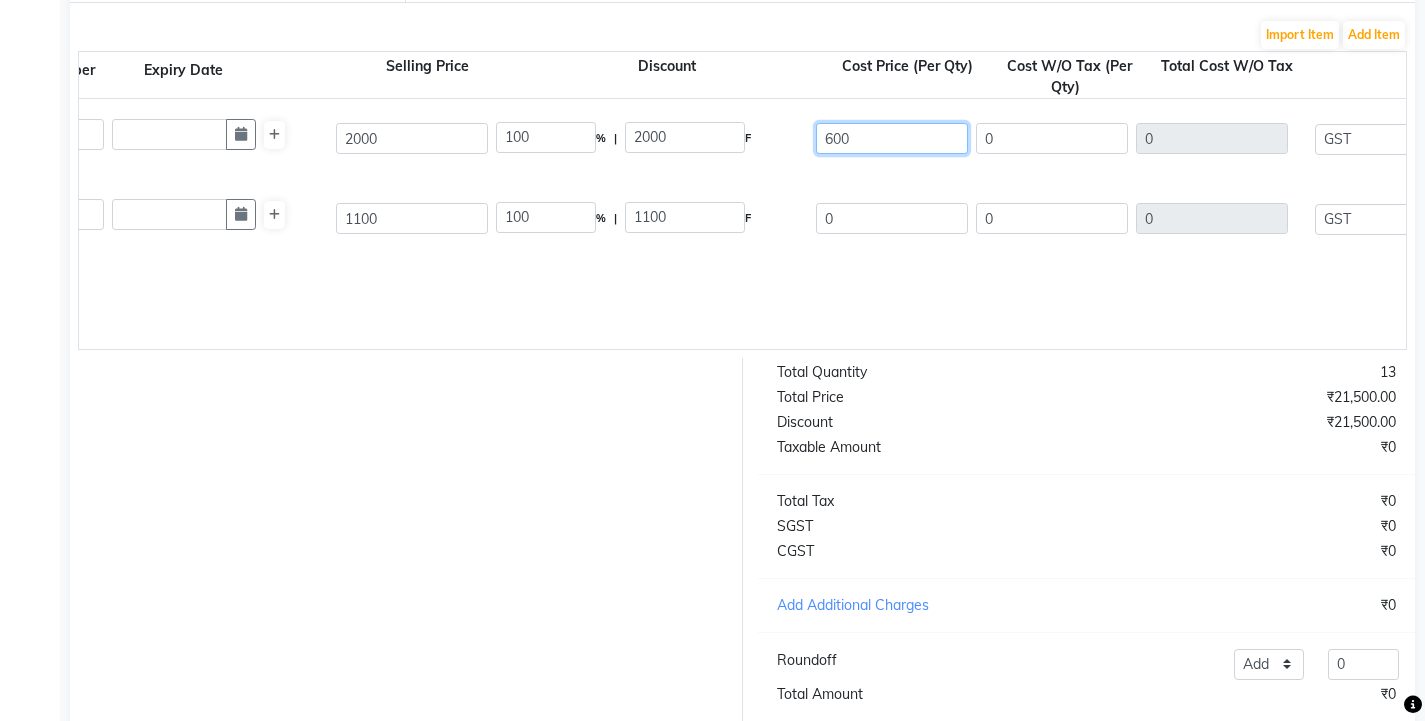 type on "600" 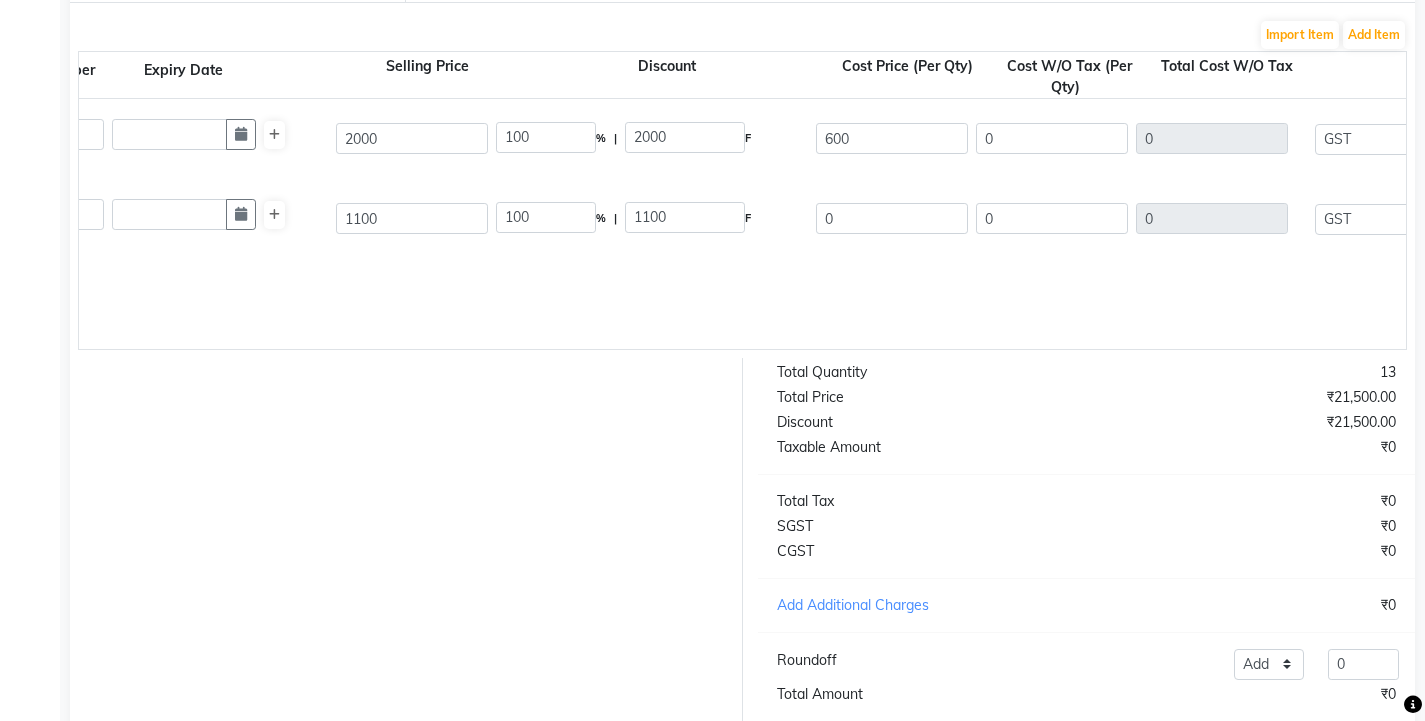 type on "70" 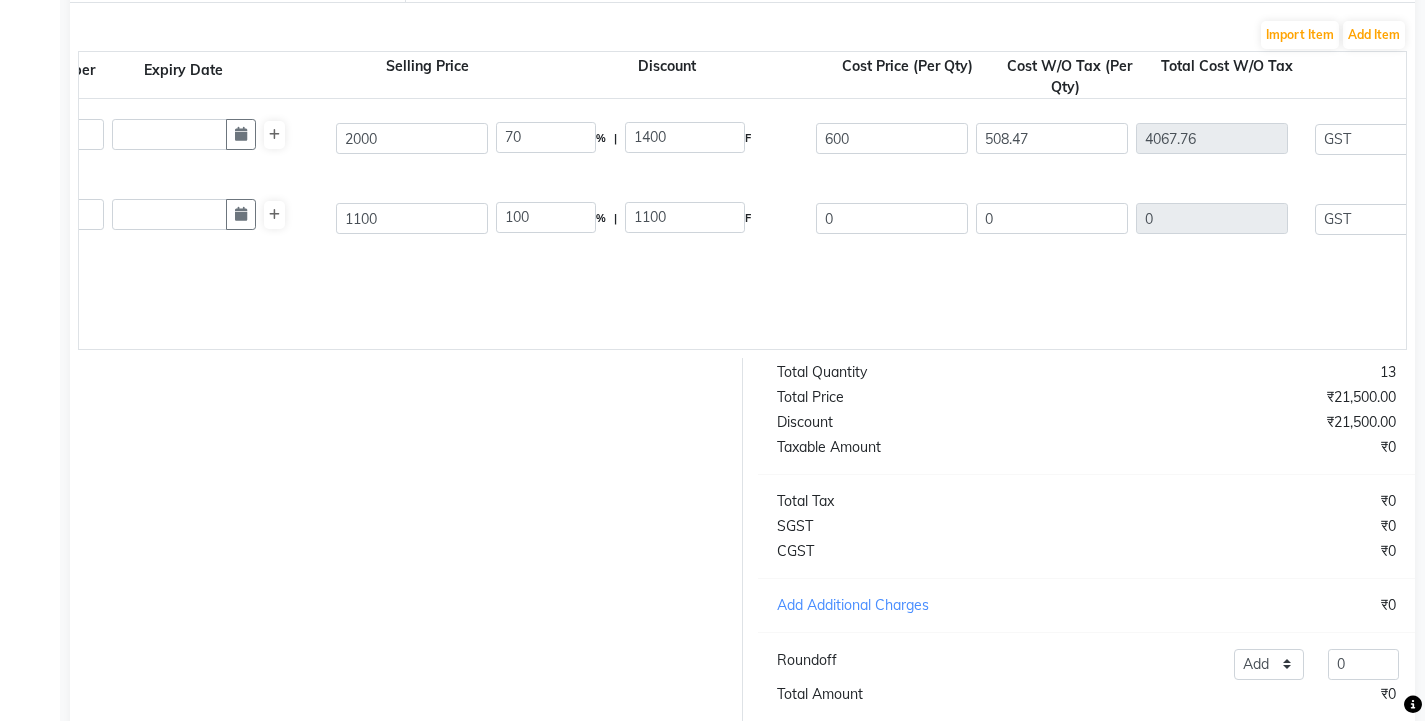 click on "Agelock - Bridal Box Kit   250 GMS  P10563  8 8 2000 70 % | 1400 F 600 508.47 4067.76 None GST  (18%)  732.2 4799.96  Agelock Derma Calm Cleanser  150 ML  P10023  5 5 1100 100 % | 1100 F 0 0 0 None GST  (18%)  0 0" 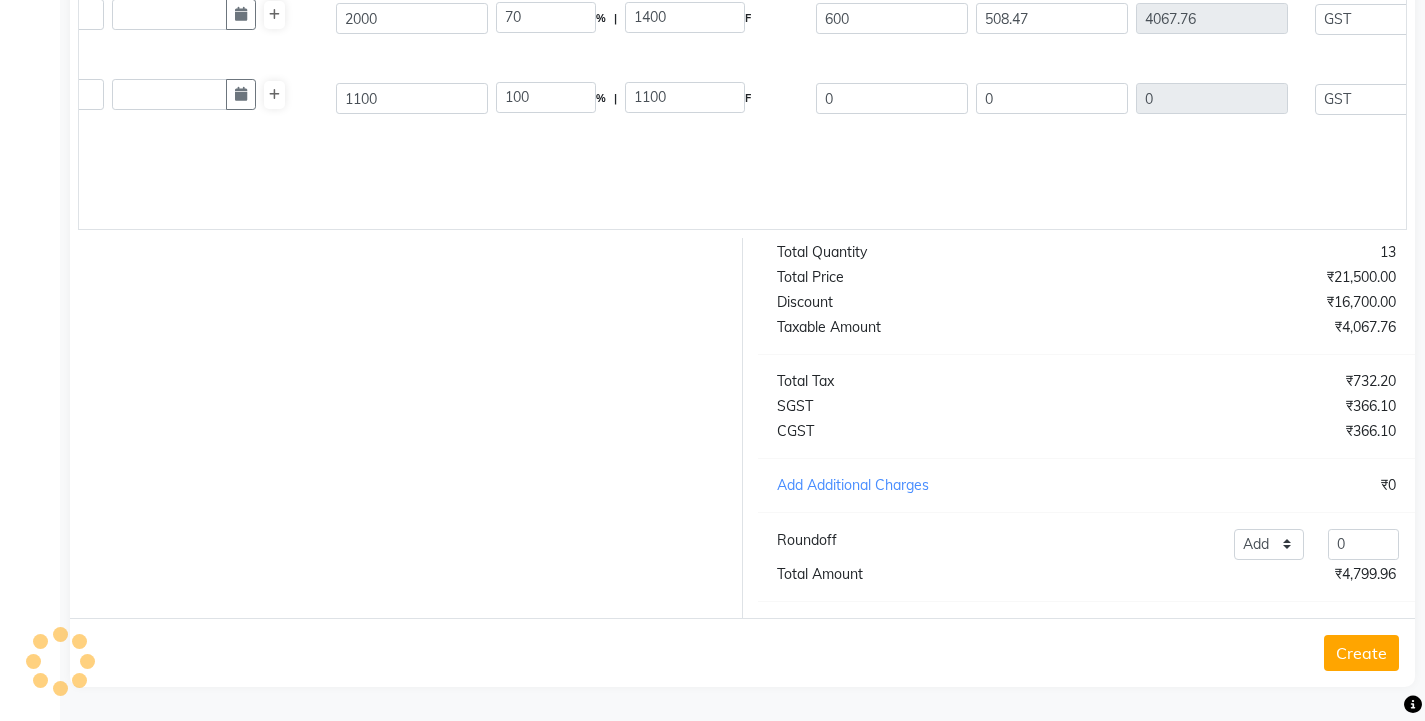 scroll, scrollTop: 735, scrollLeft: 0, axis: vertical 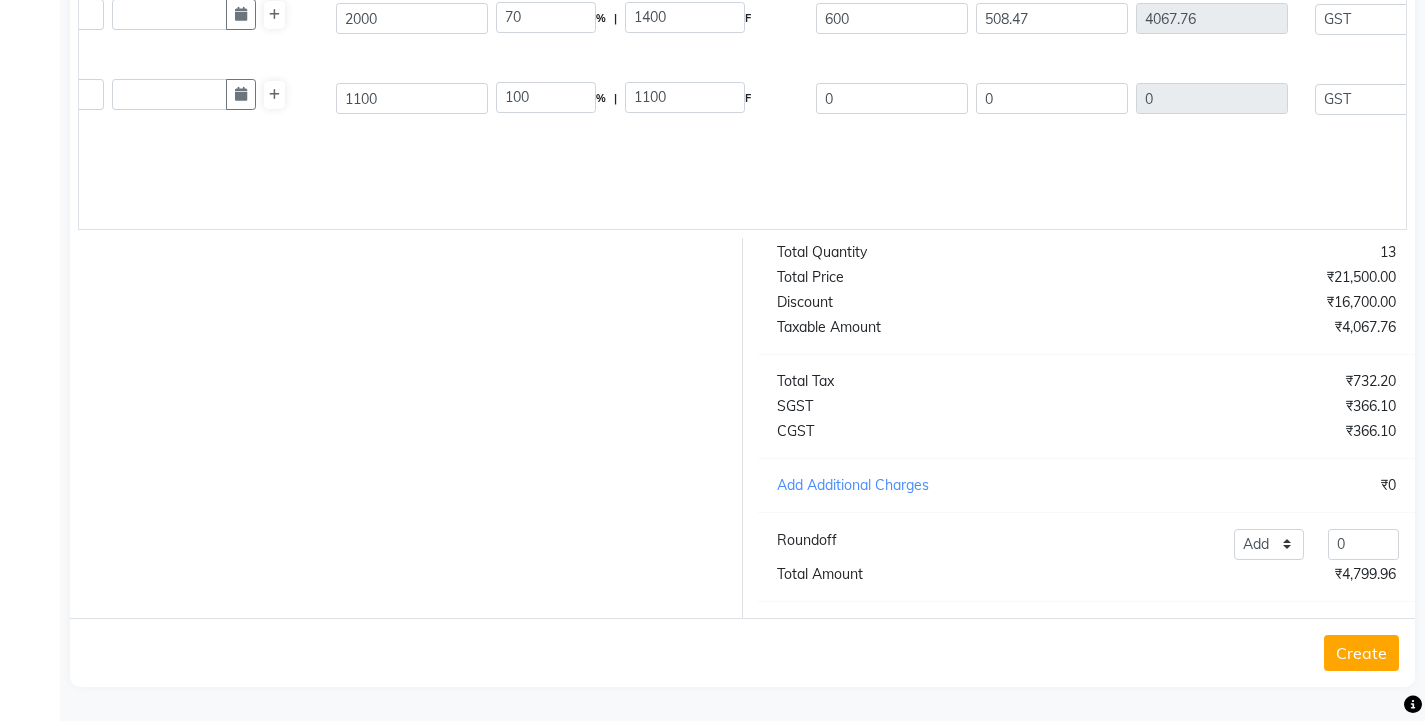 drag, startPoint x: 1309, startPoint y: 574, endPoint x: 1405, endPoint y: 570, distance: 96.0833 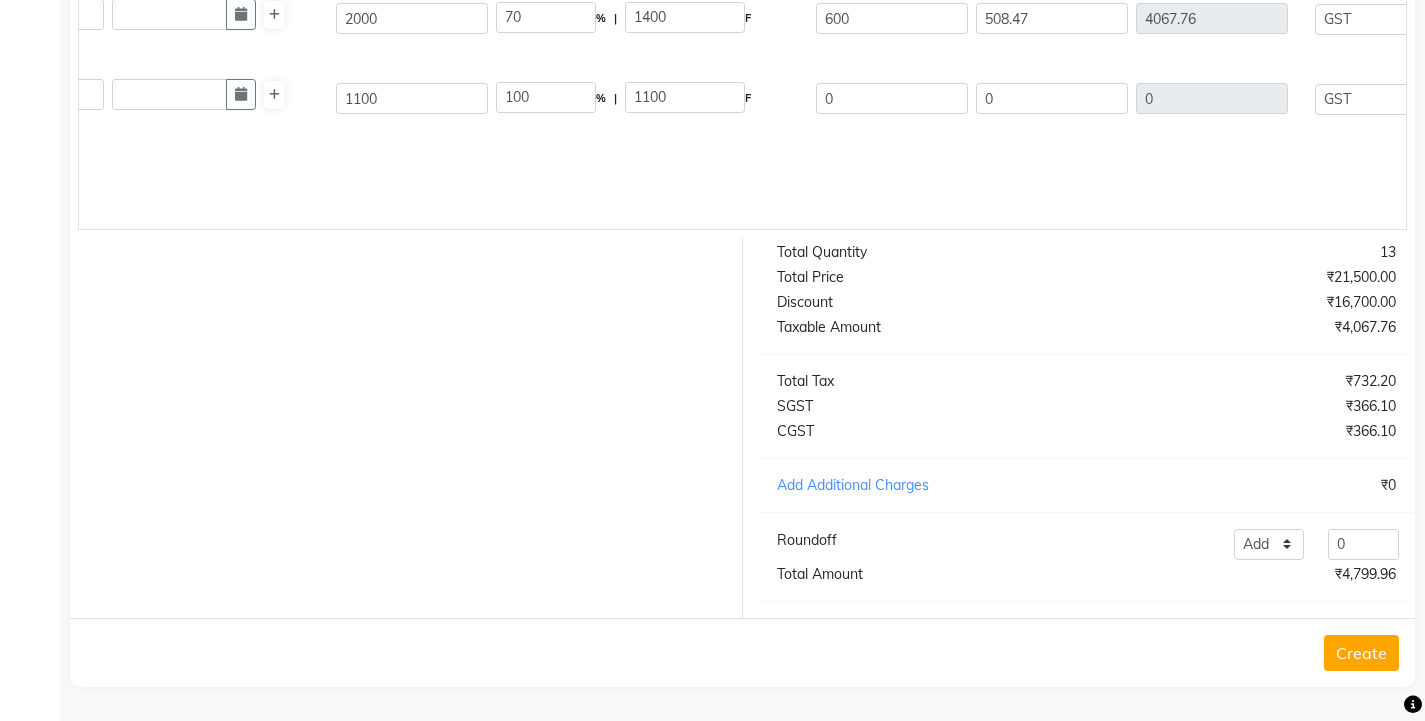 click on "₹4,799.96" 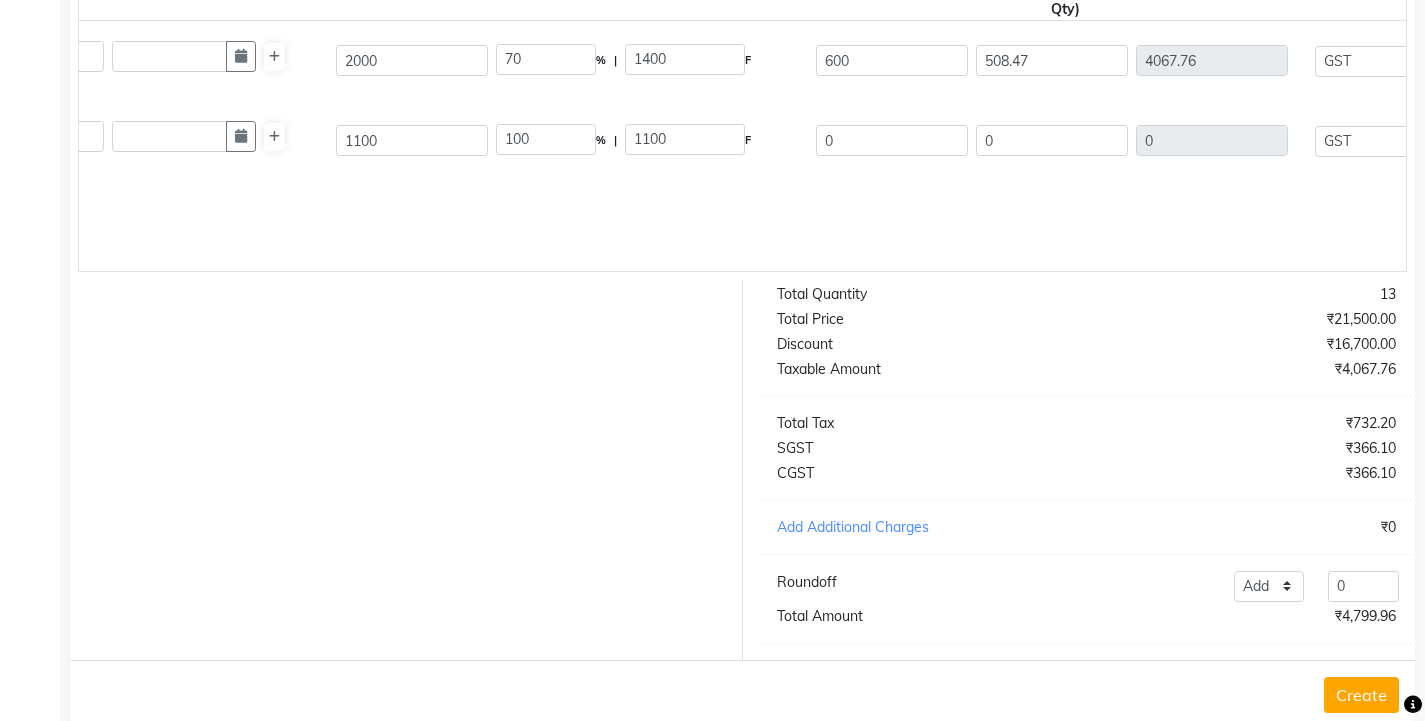 scroll, scrollTop: 635, scrollLeft: 0, axis: vertical 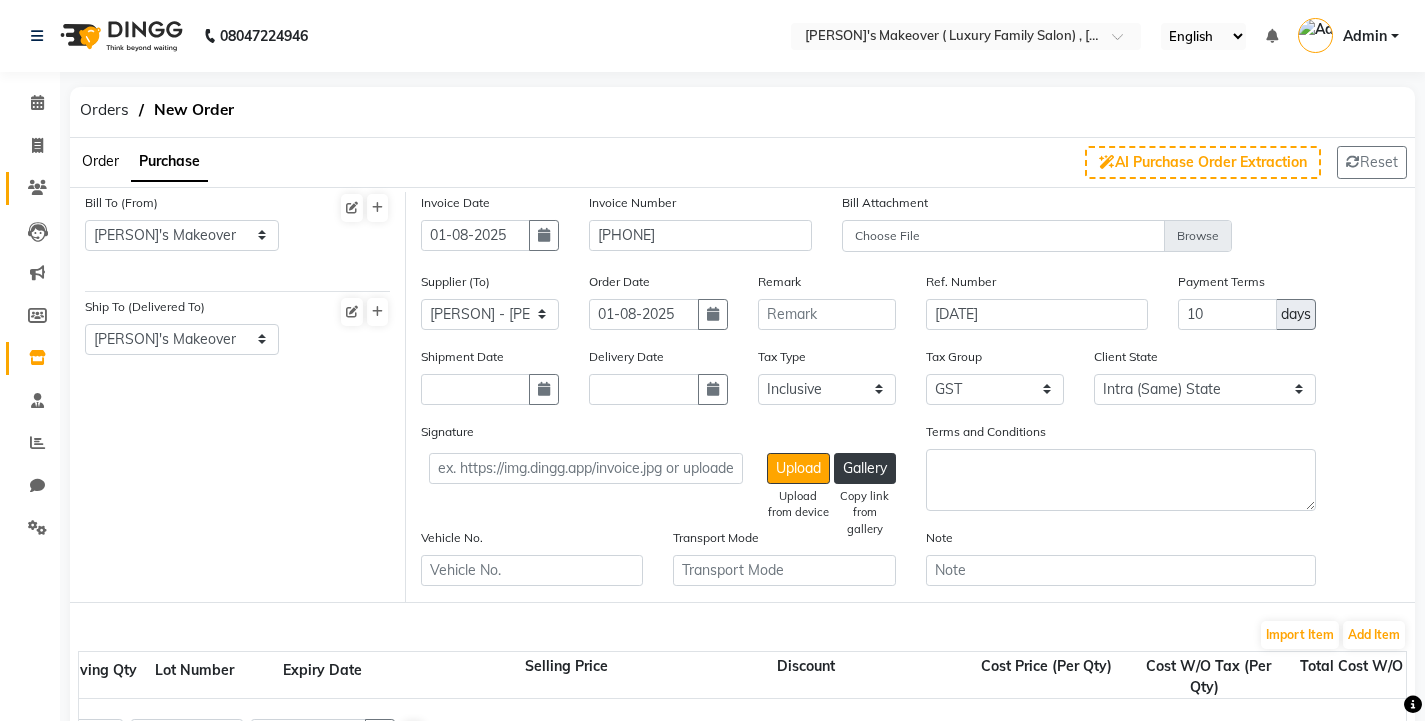 click 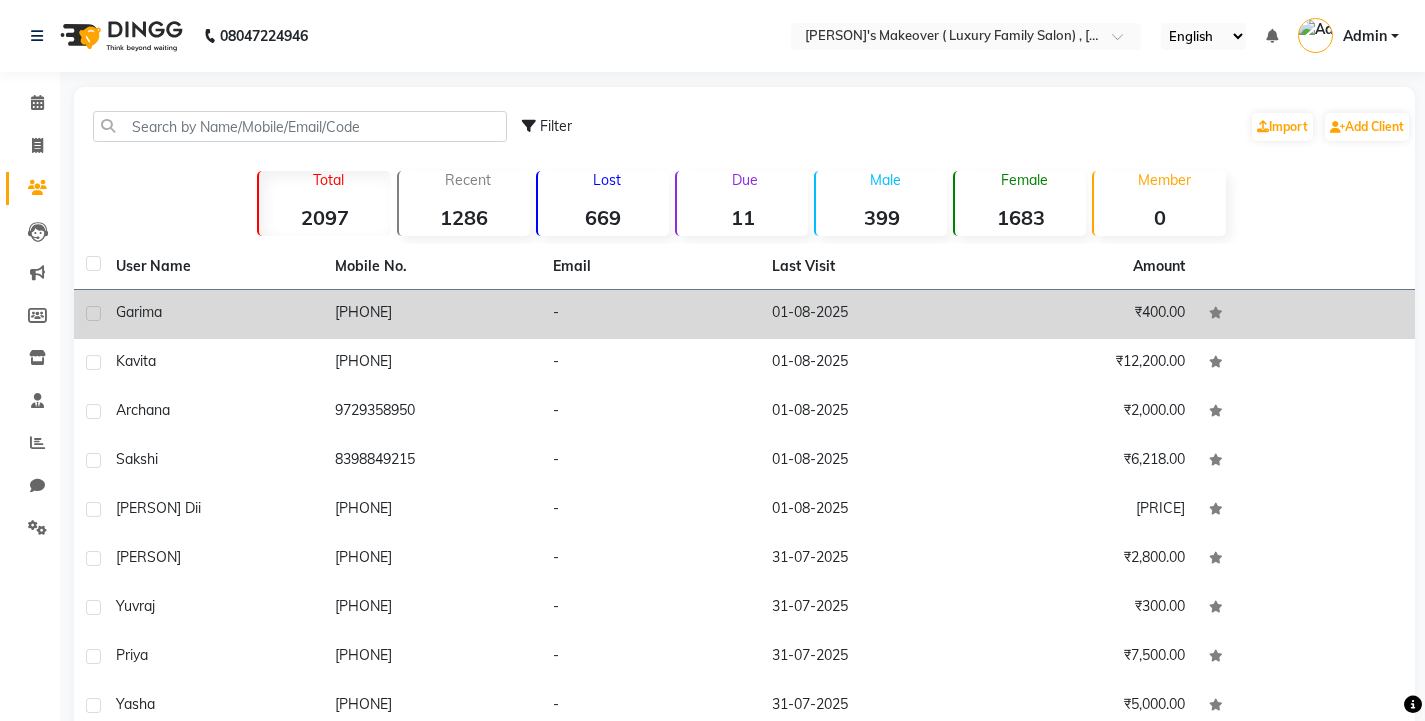 click on "7206744413" 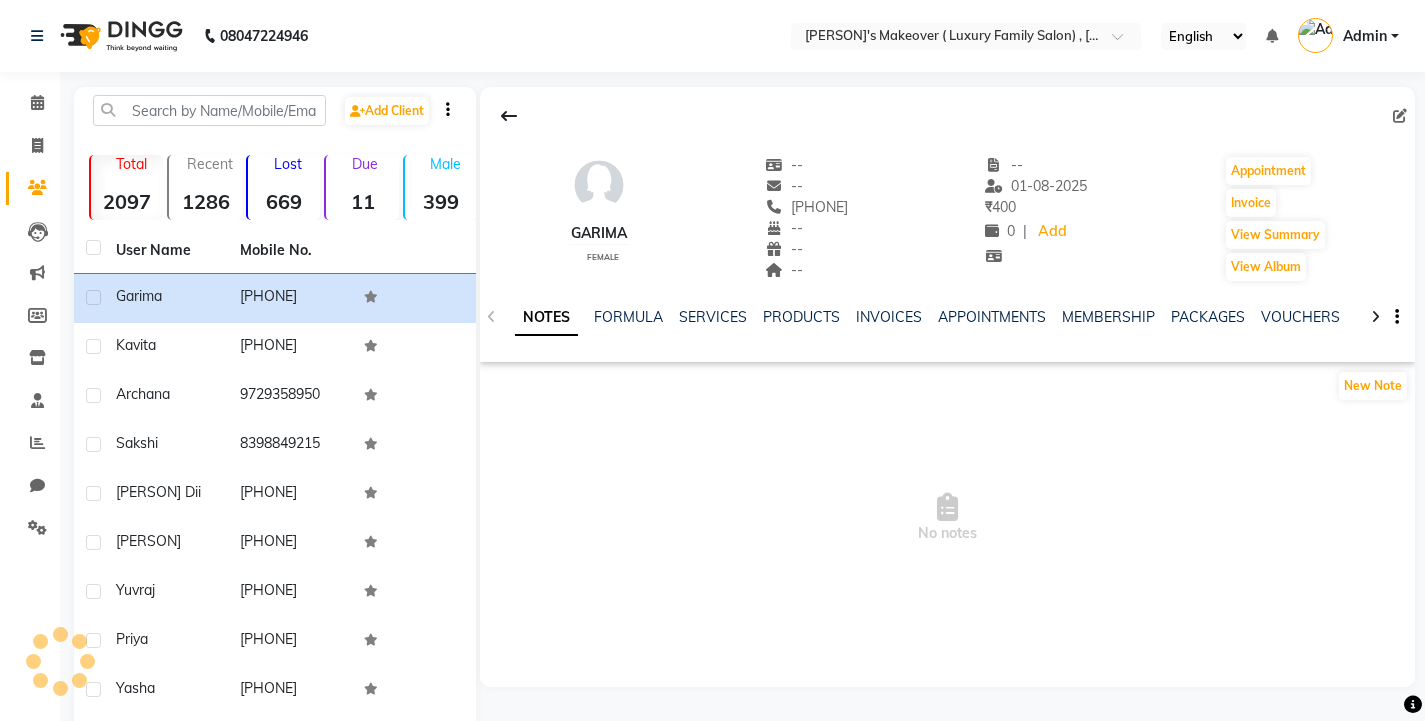 click 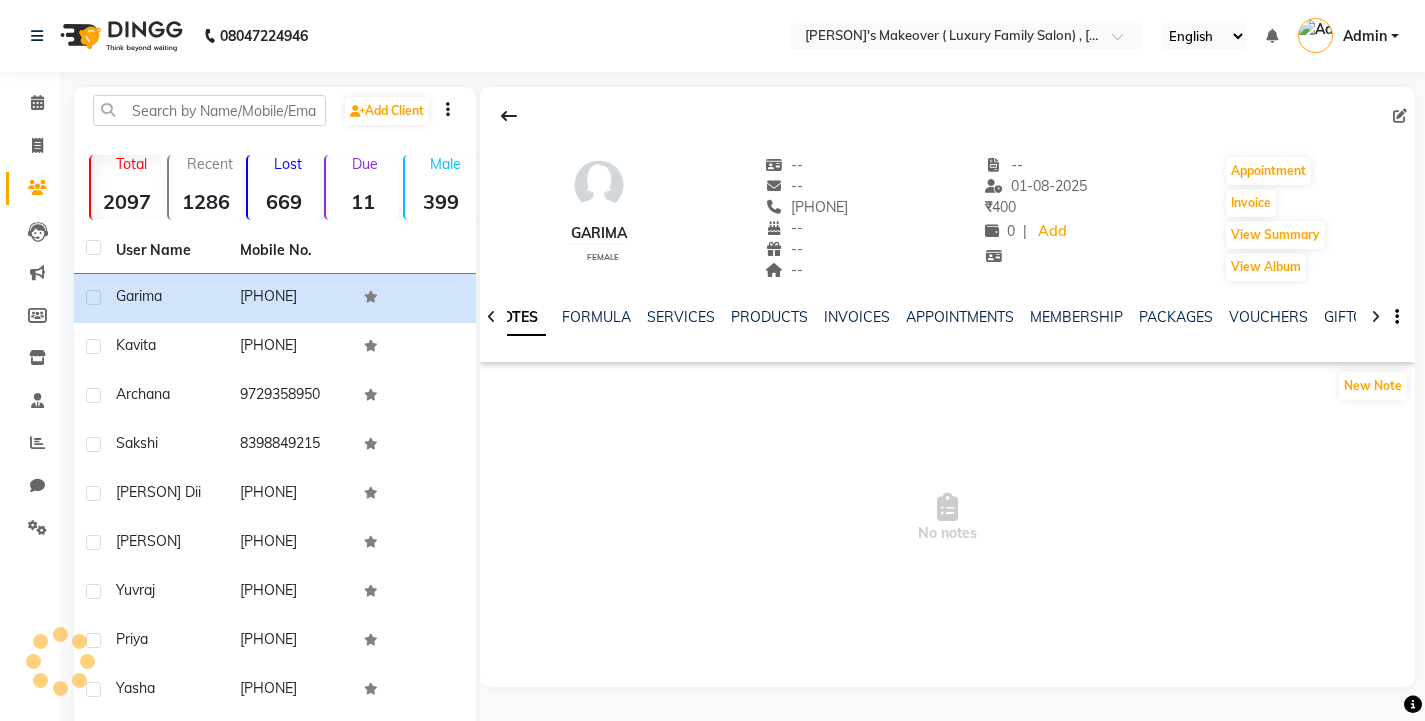 click 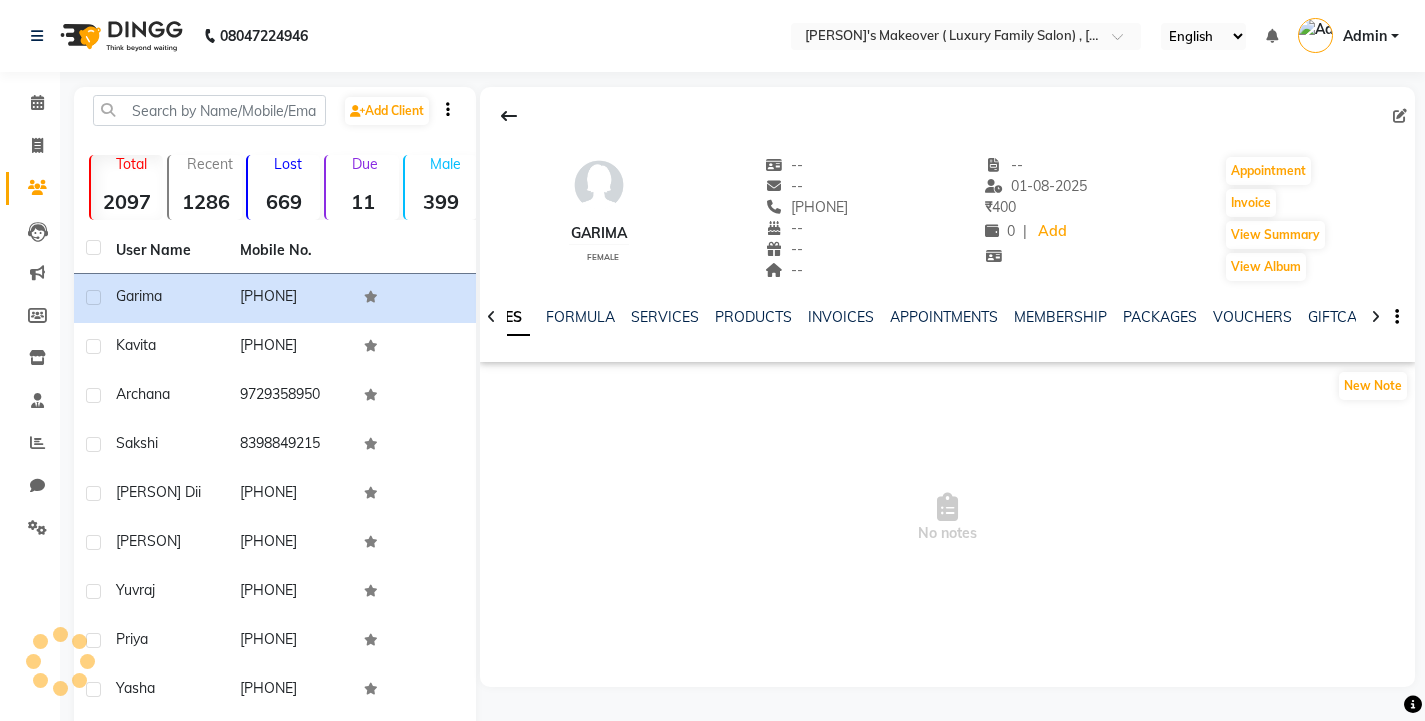 click 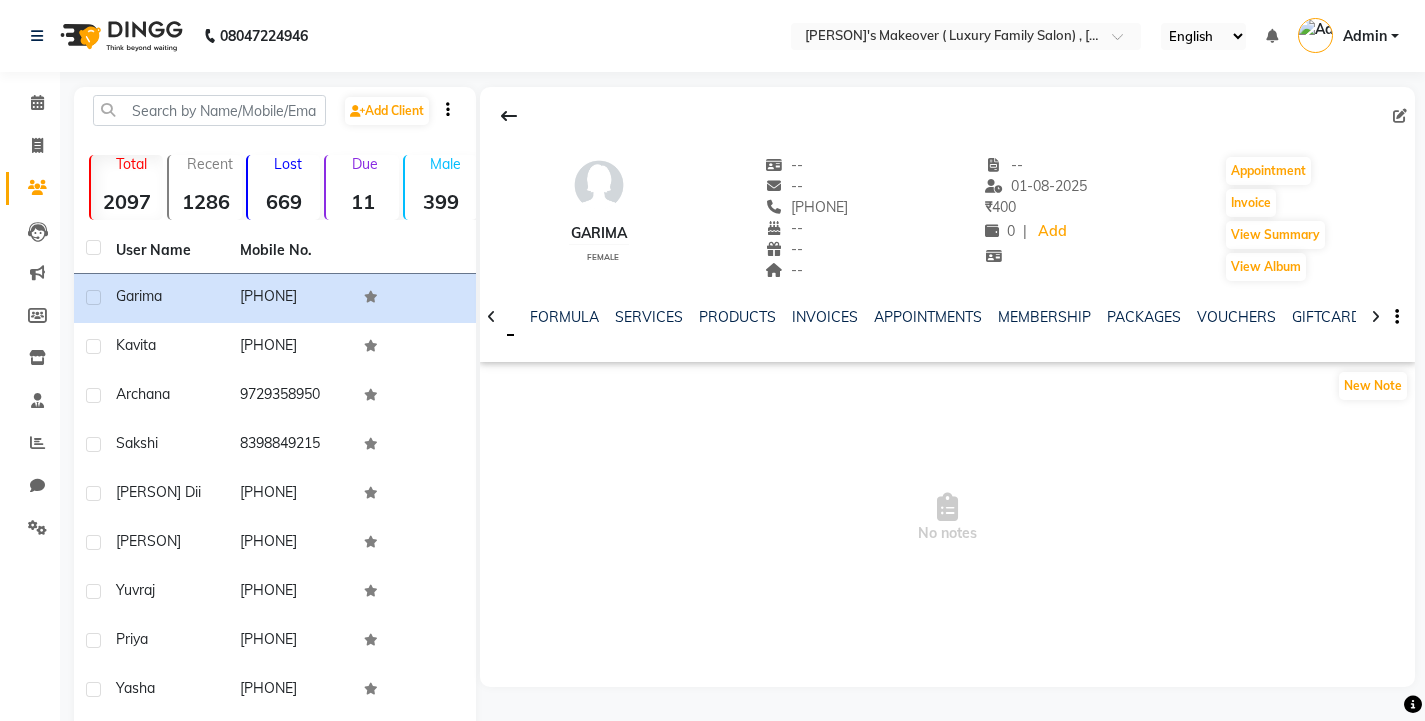 click 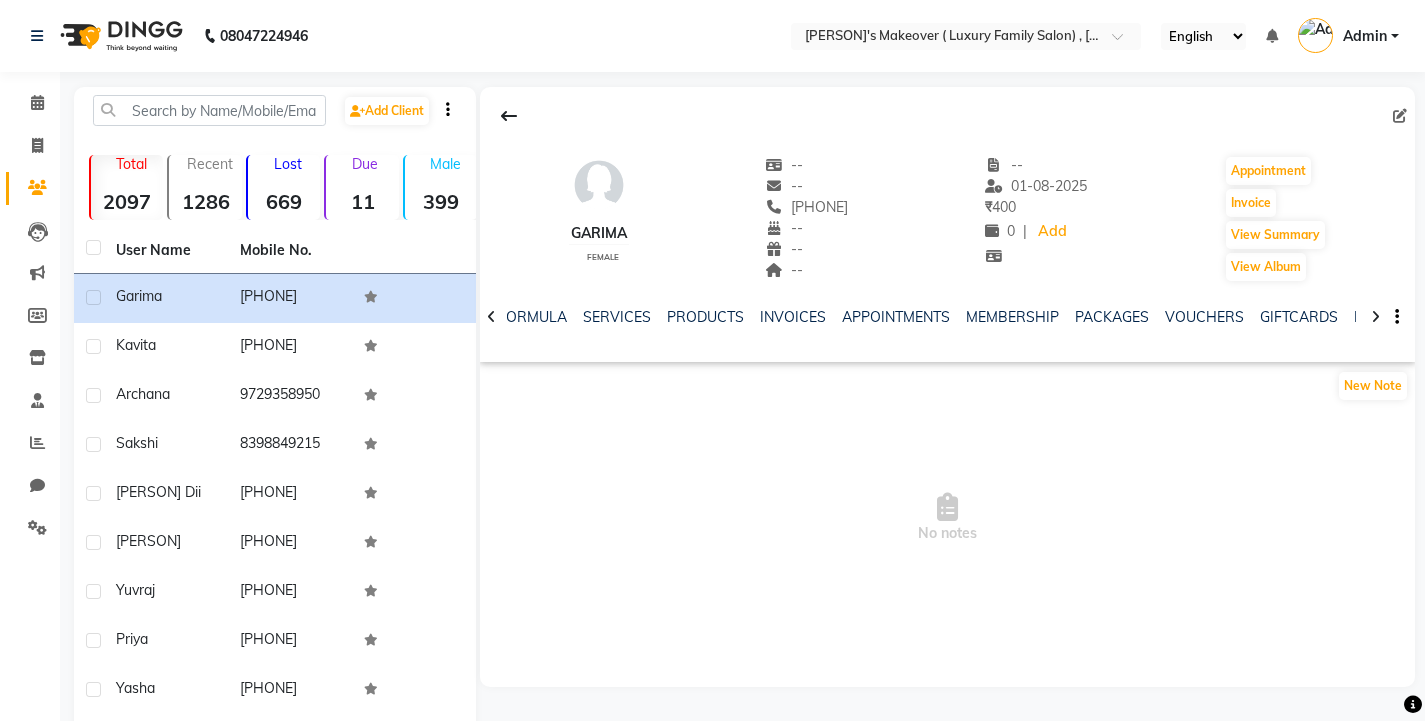 click 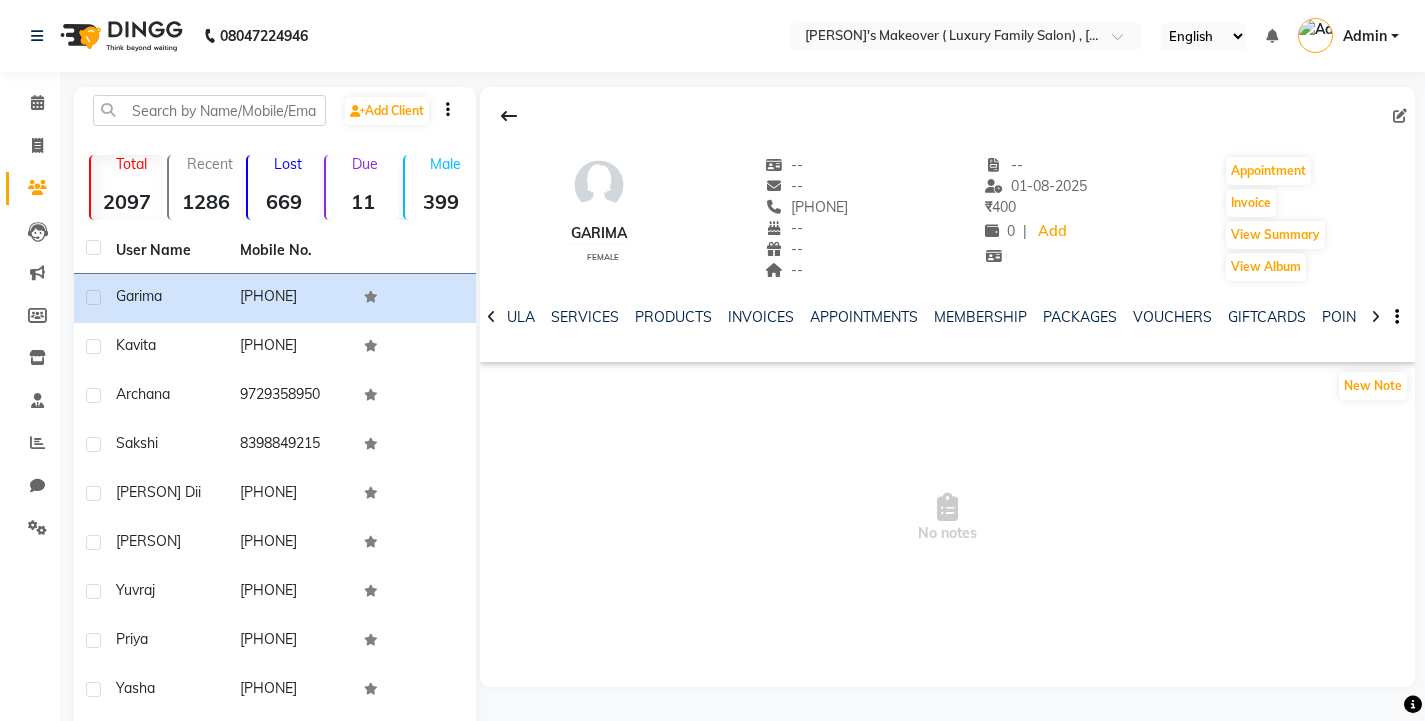 click 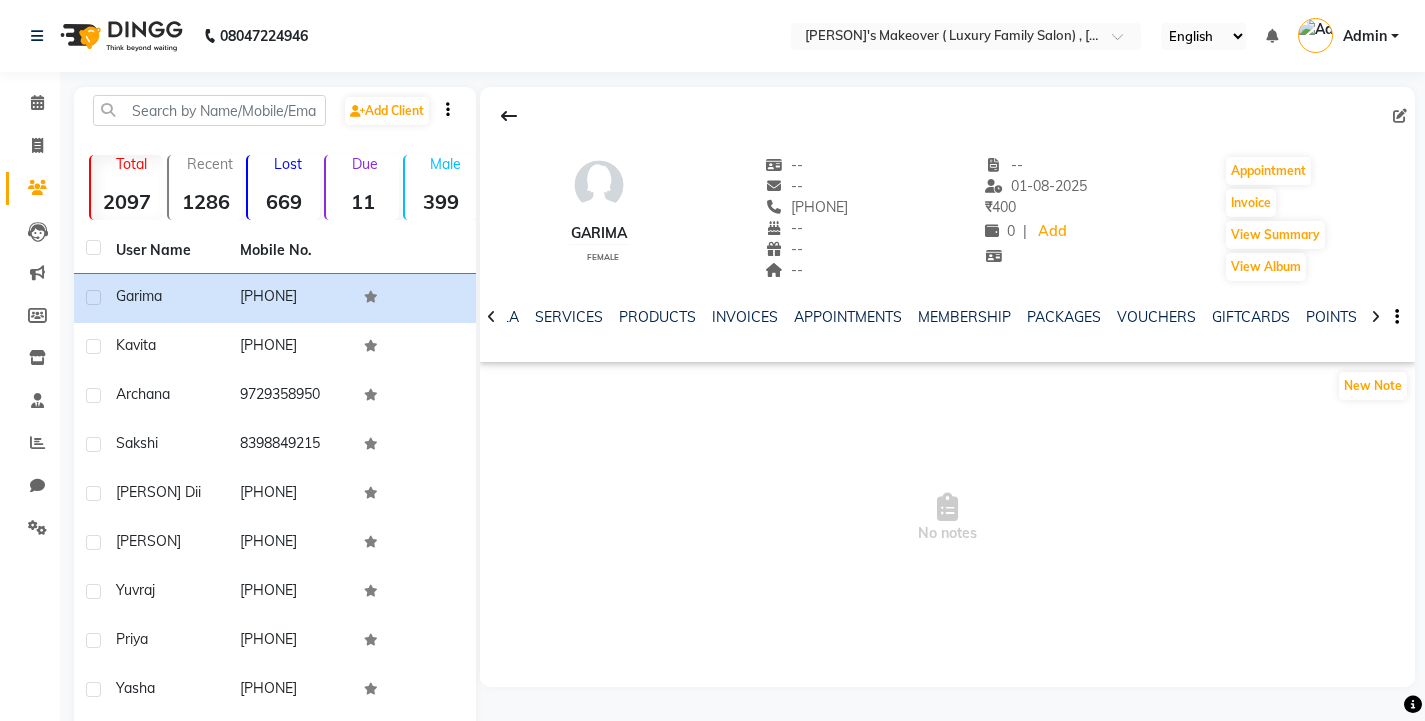 click 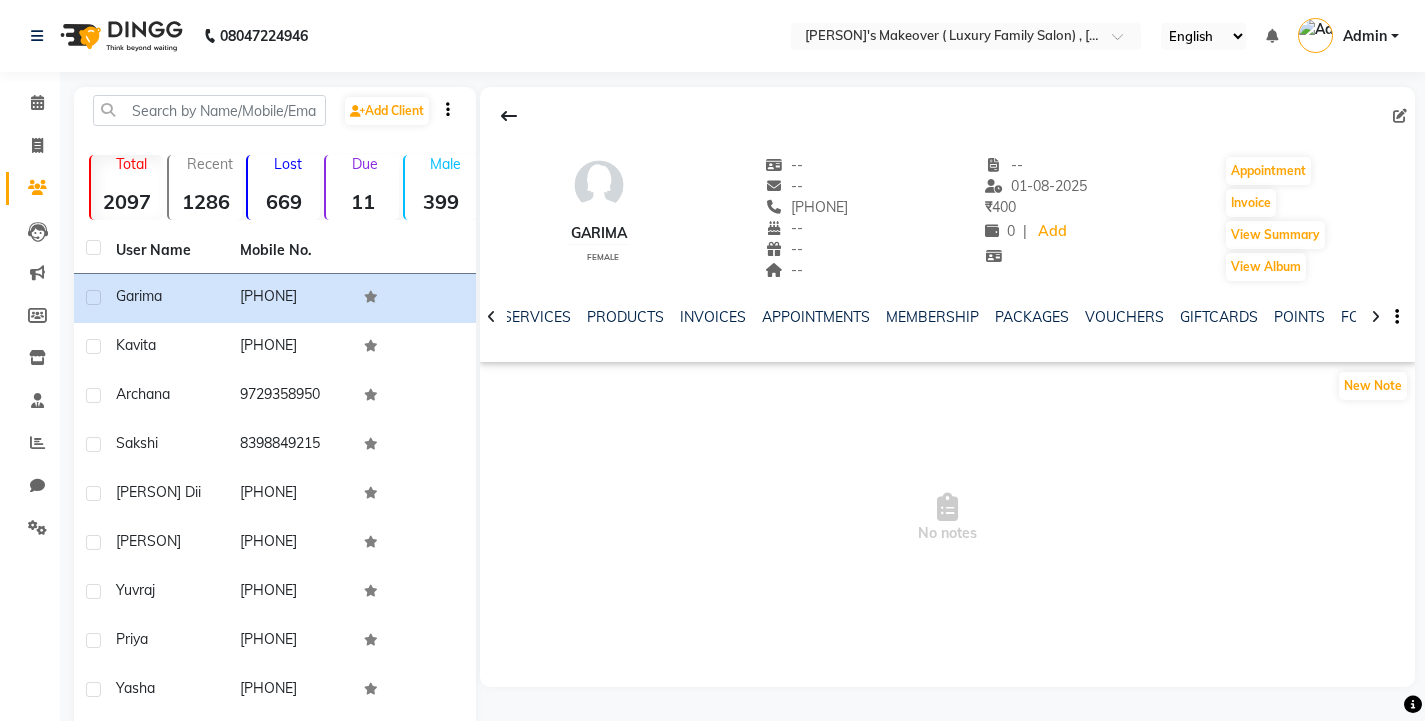 click 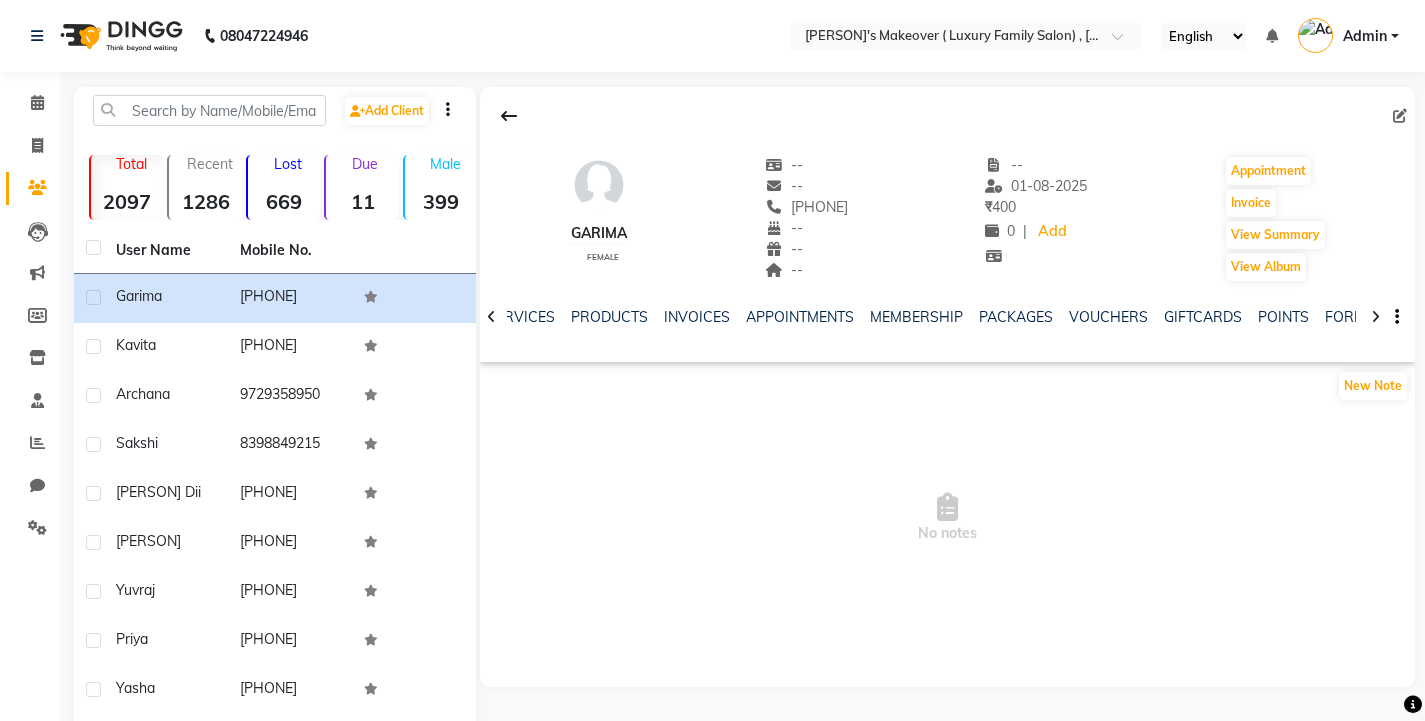 click 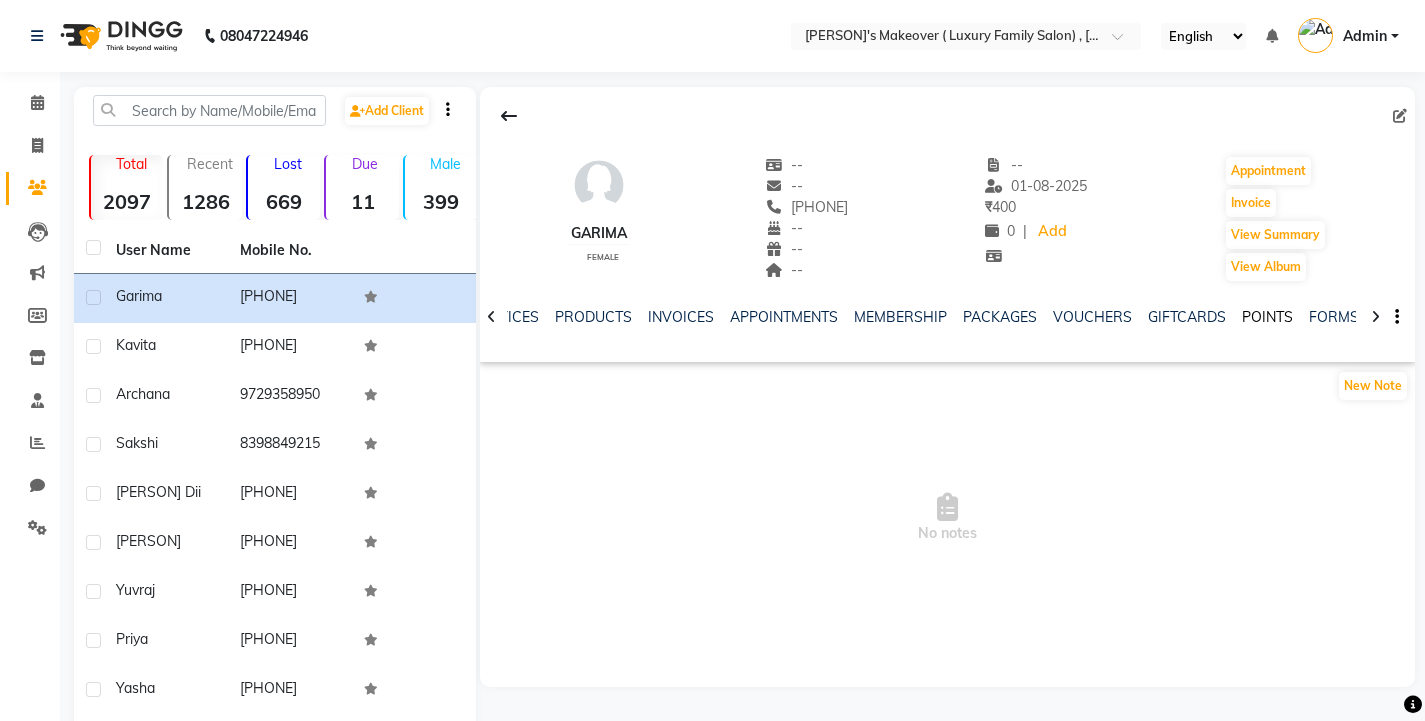 click on "POINTS" 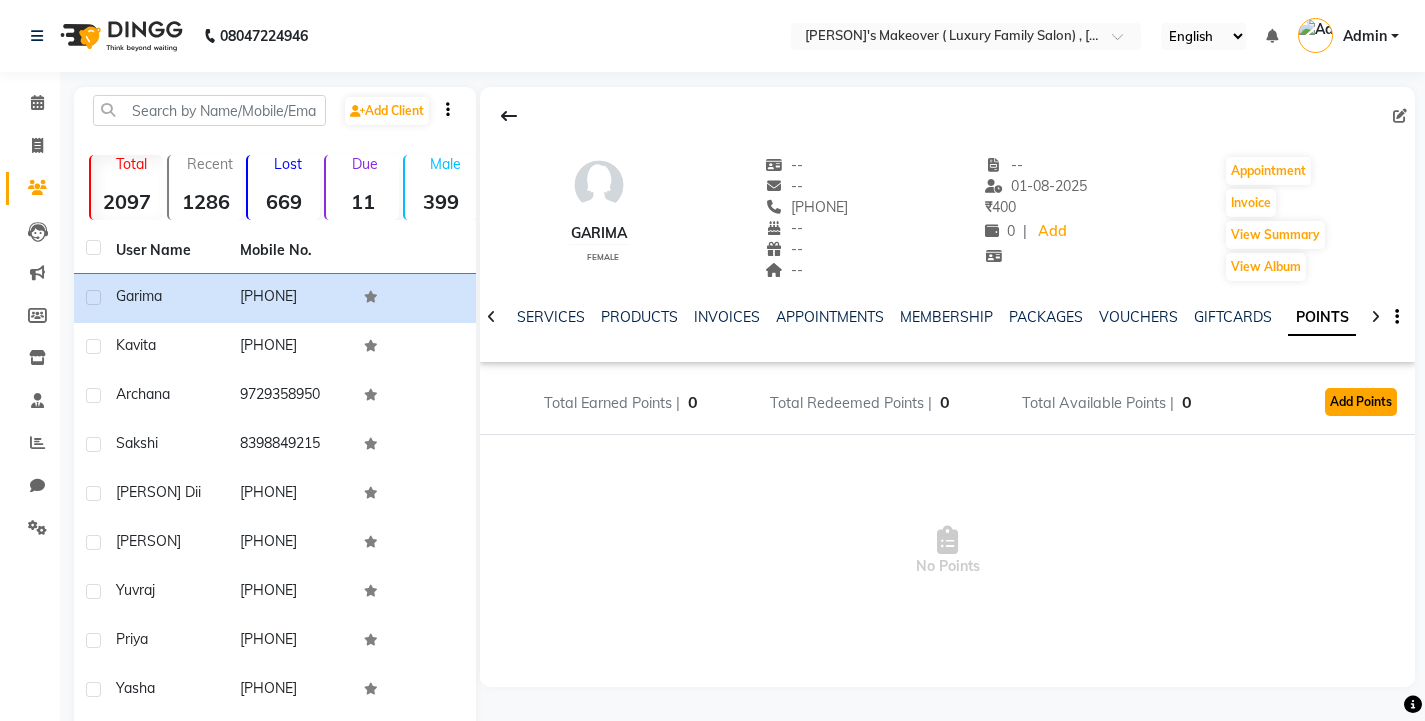 click on "Add Points" 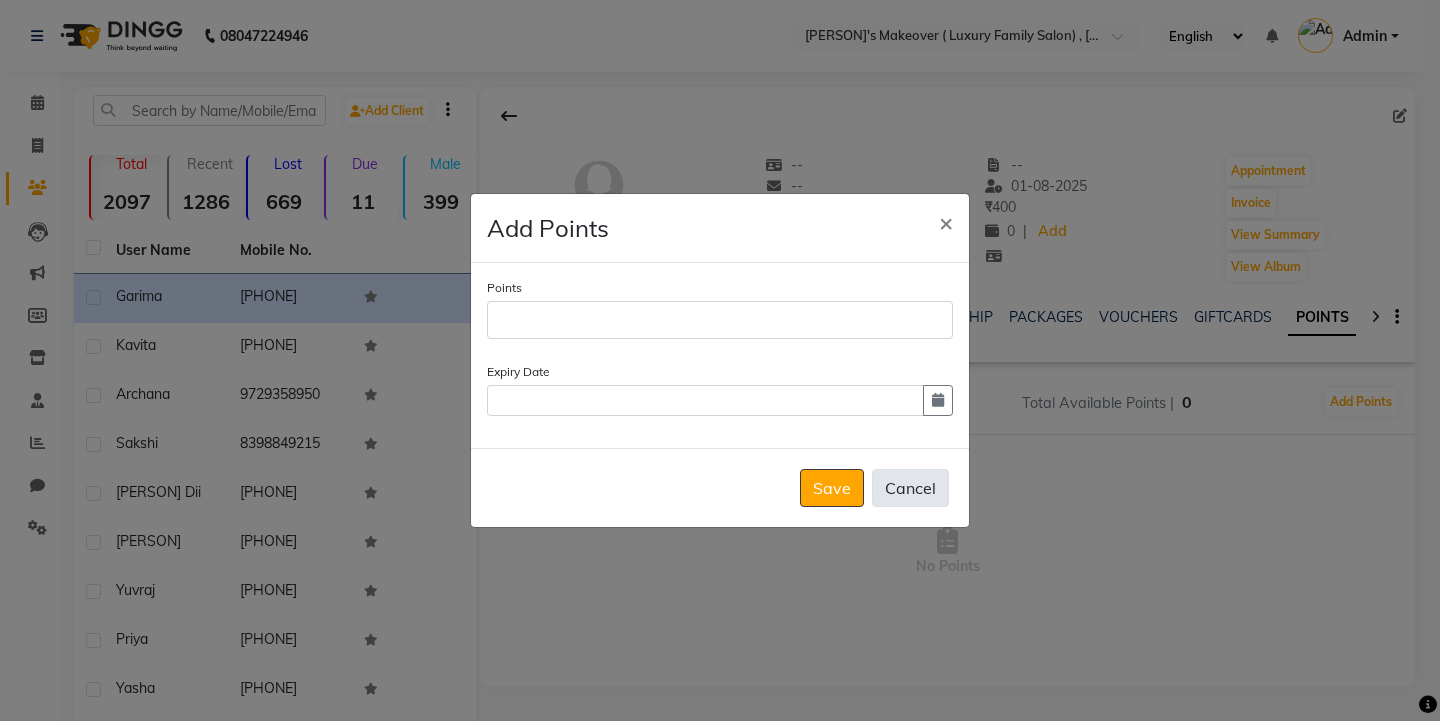 click on "Cancel" 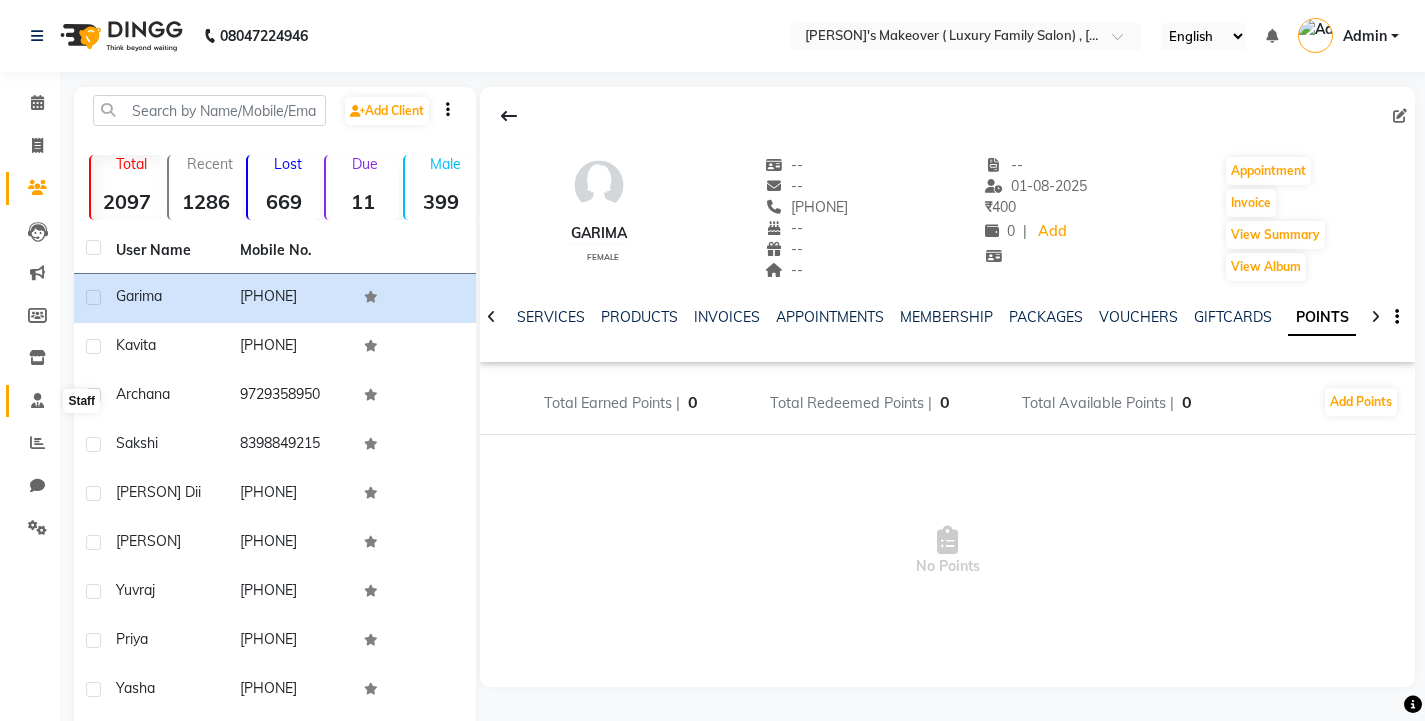 click 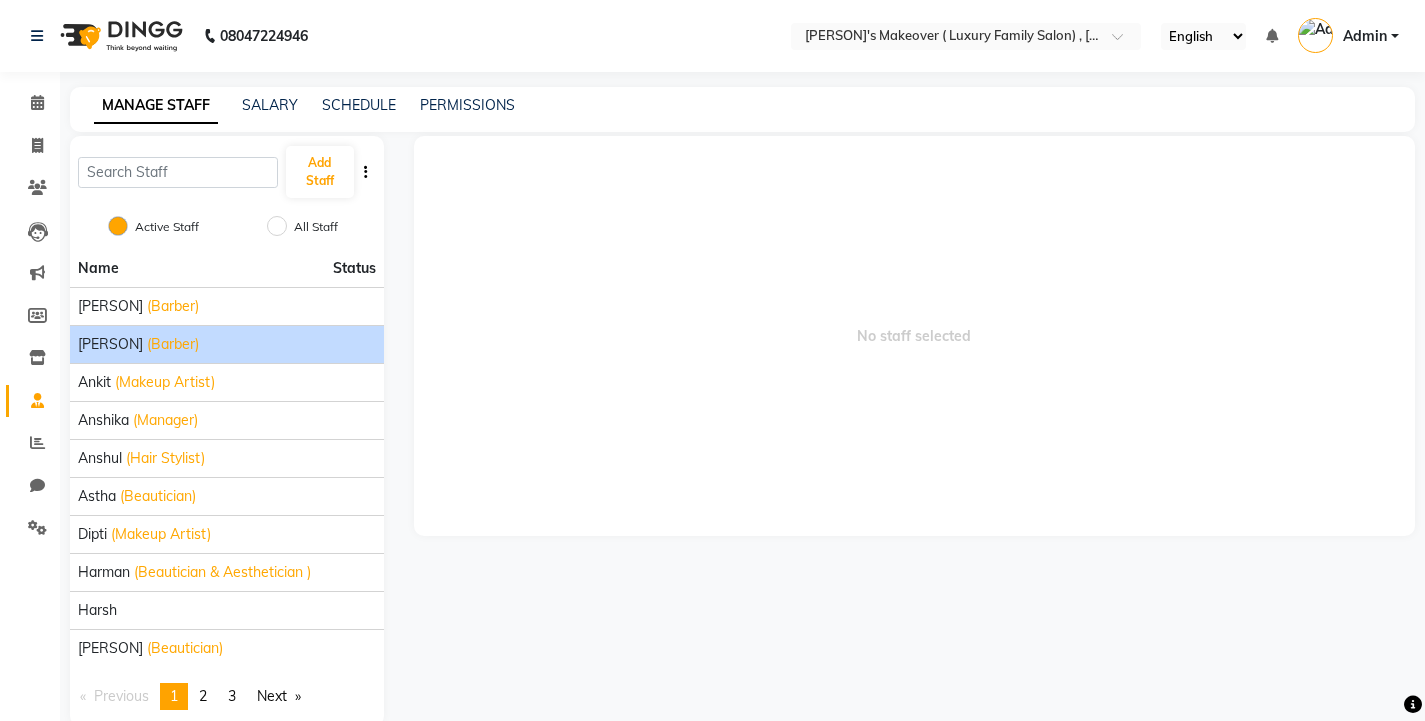 click on "[FIRST] [LAST]" 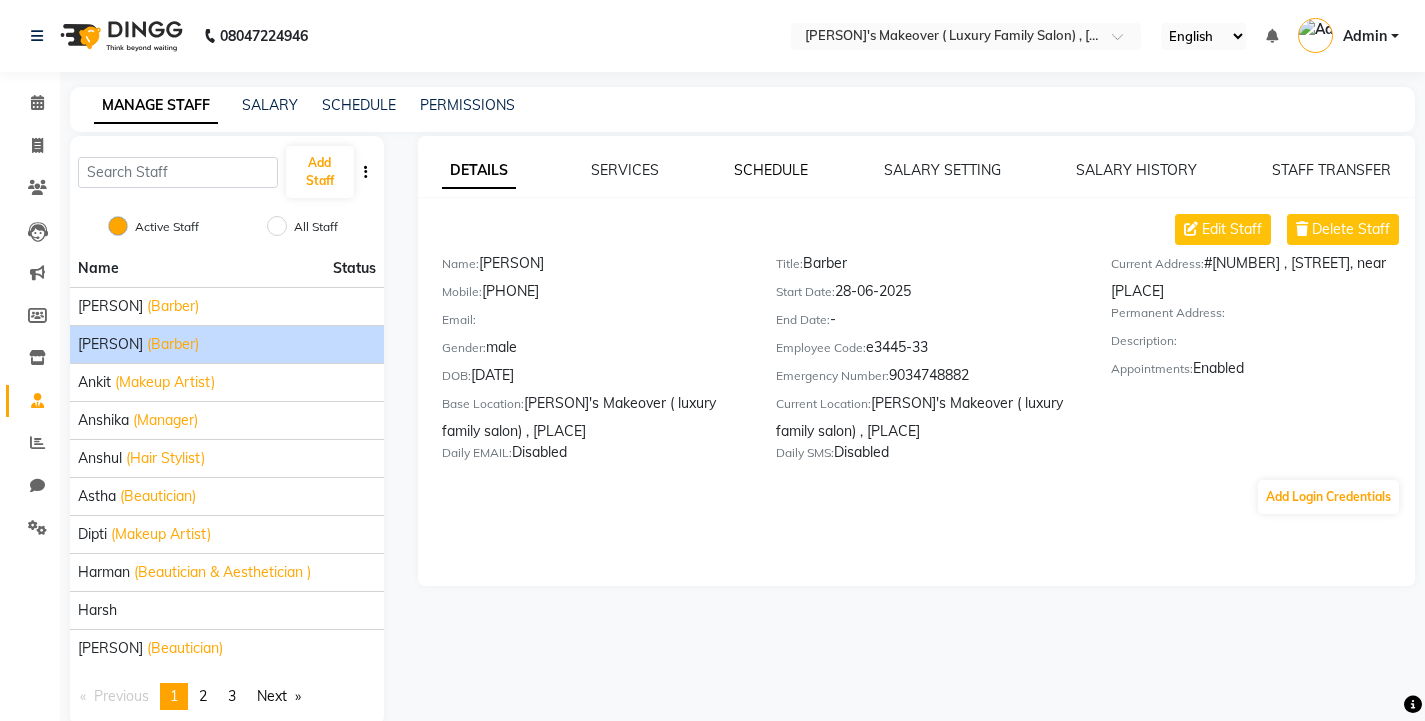 click on "SCHEDULE" 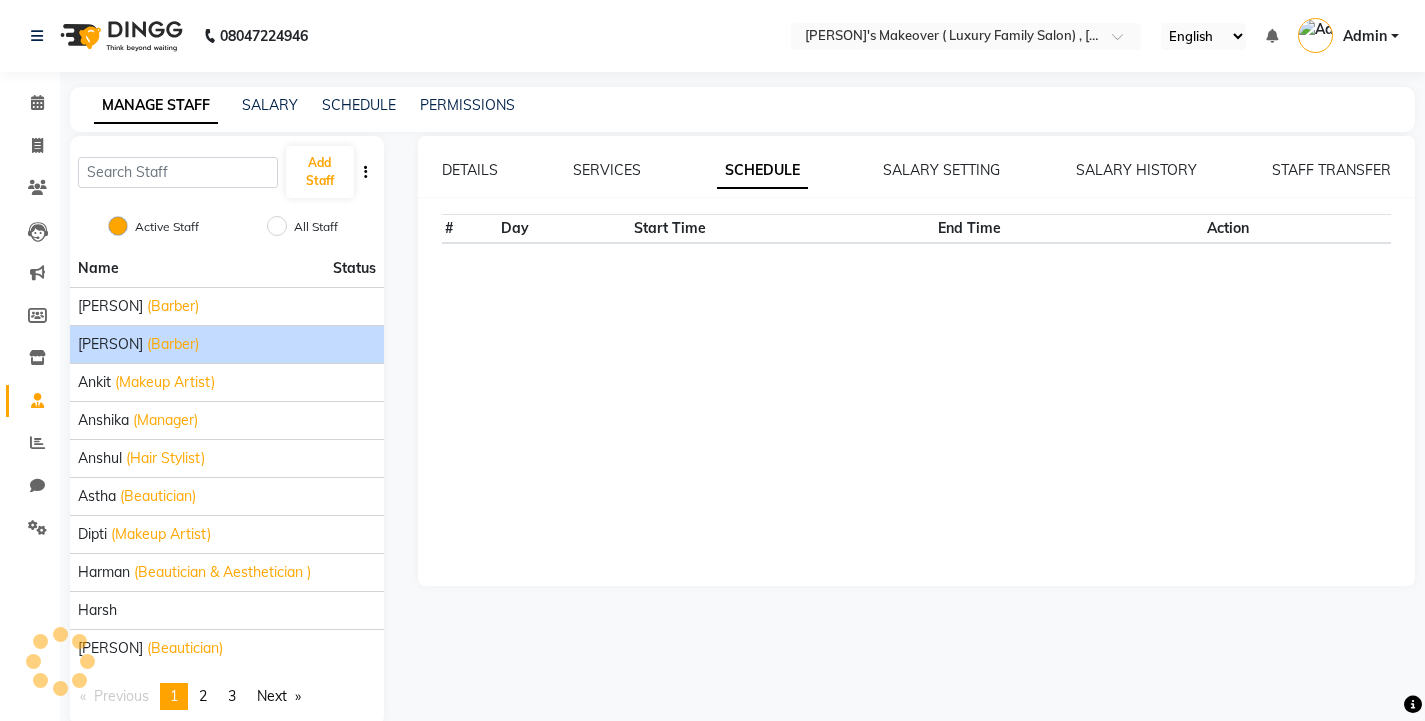 click on "DETAILS SERVICES SCHEDULE SALARY SETTING SALARY HISTORY STAFF TRANSFER # Day Start Time End Time Action" 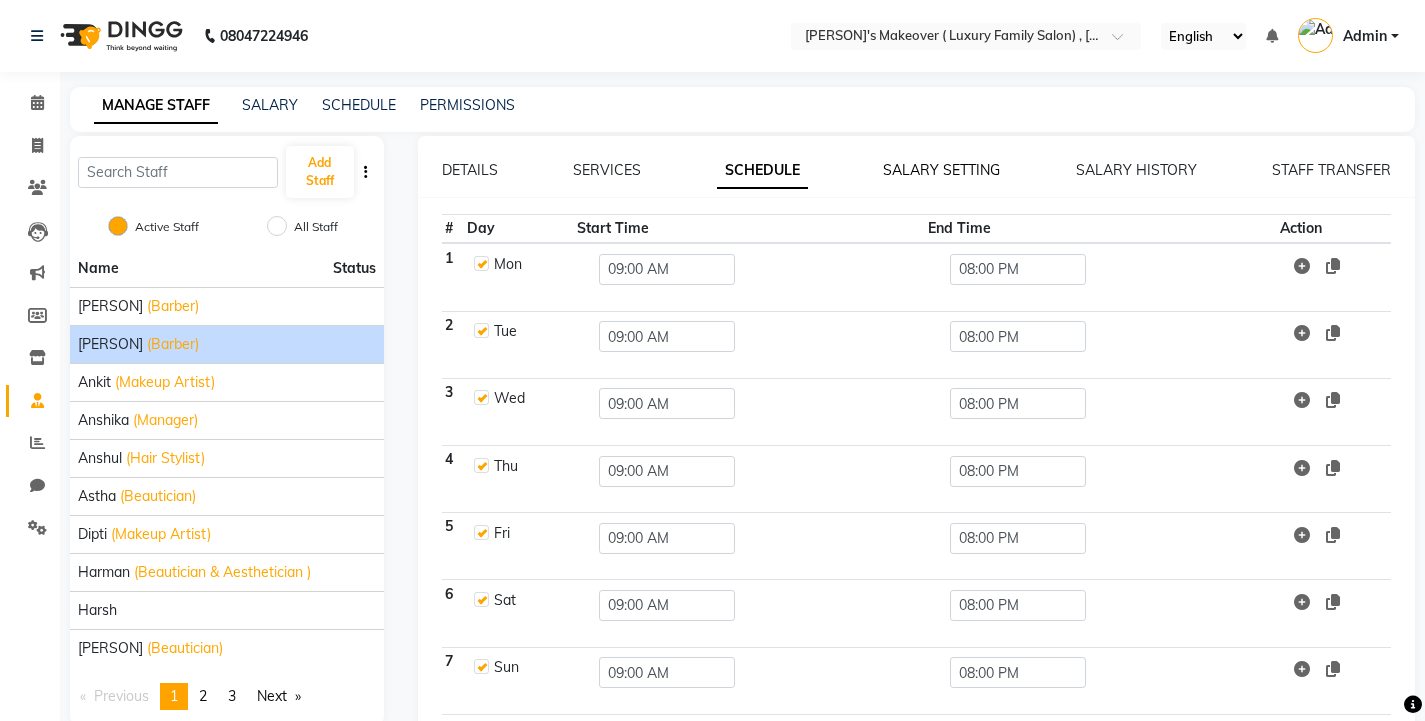 click on "SALARY SETTING" 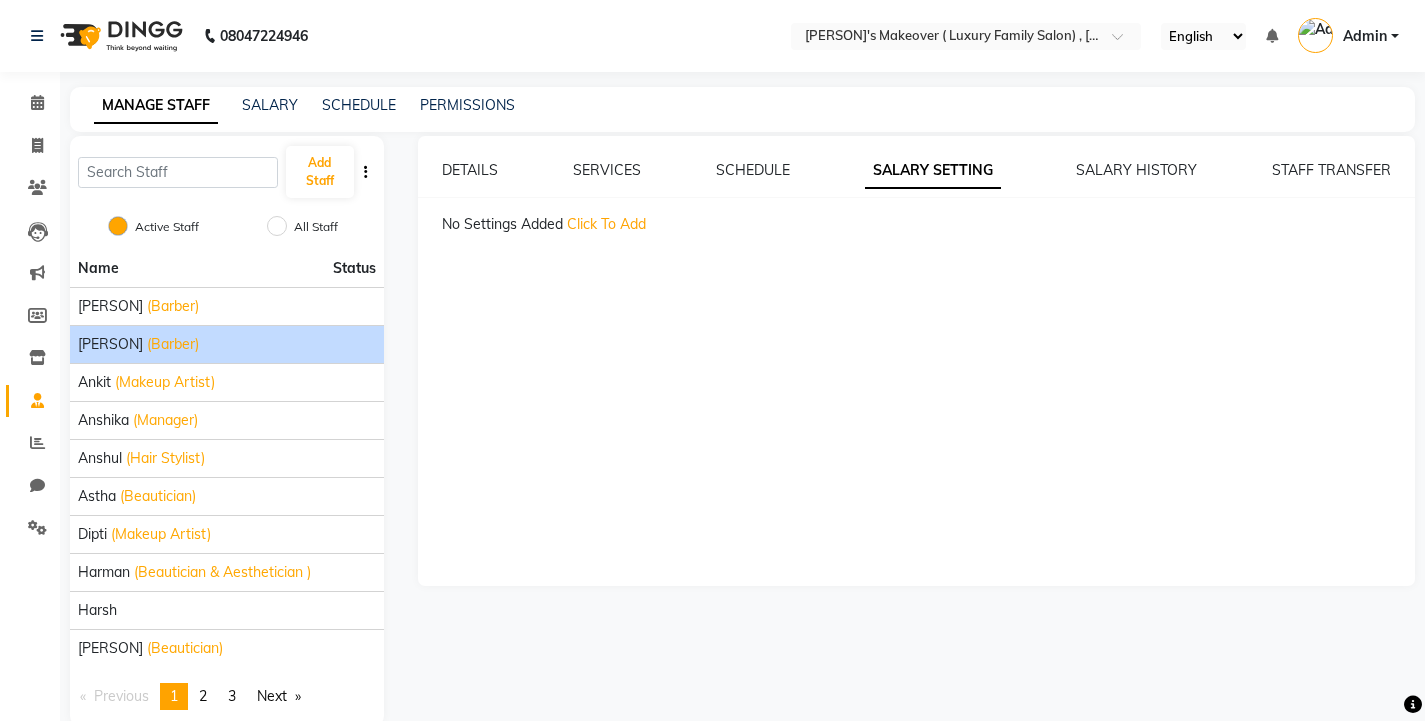 click on "[FIRST] [LAST]" 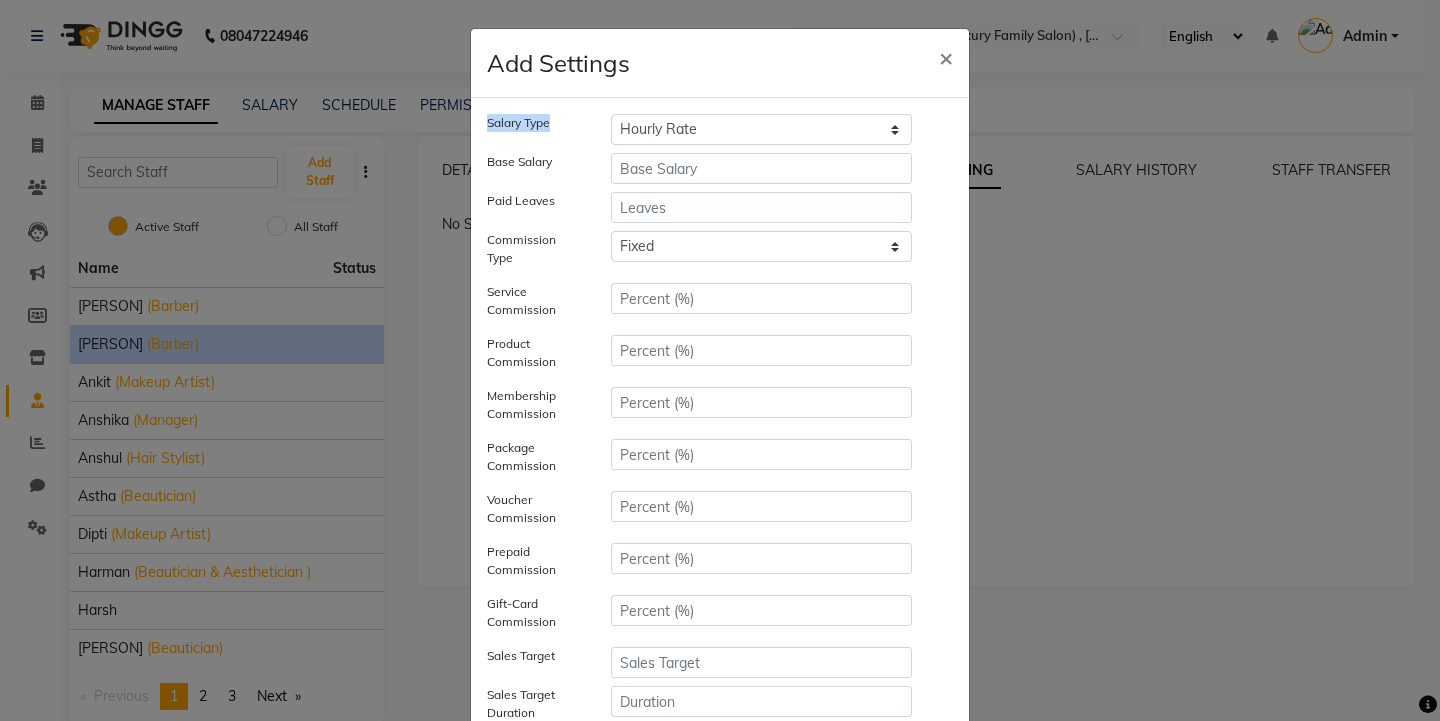 drag, startPoint x: 476, startPoint y: 130, endPoint x: 560, endPoint y: 122, distance: 84.38009 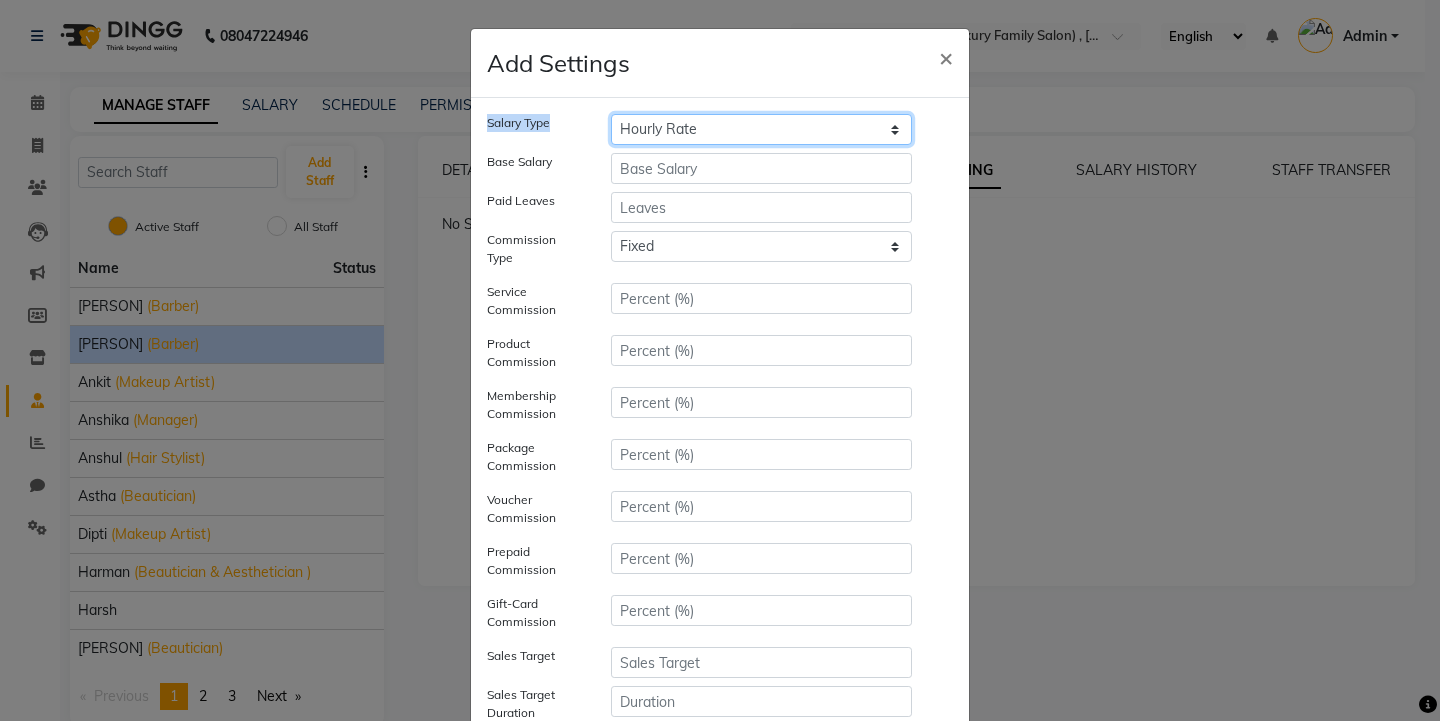 click on "Hourly Rate Bi-Weekly Twice Monthly Monthly Yearly" 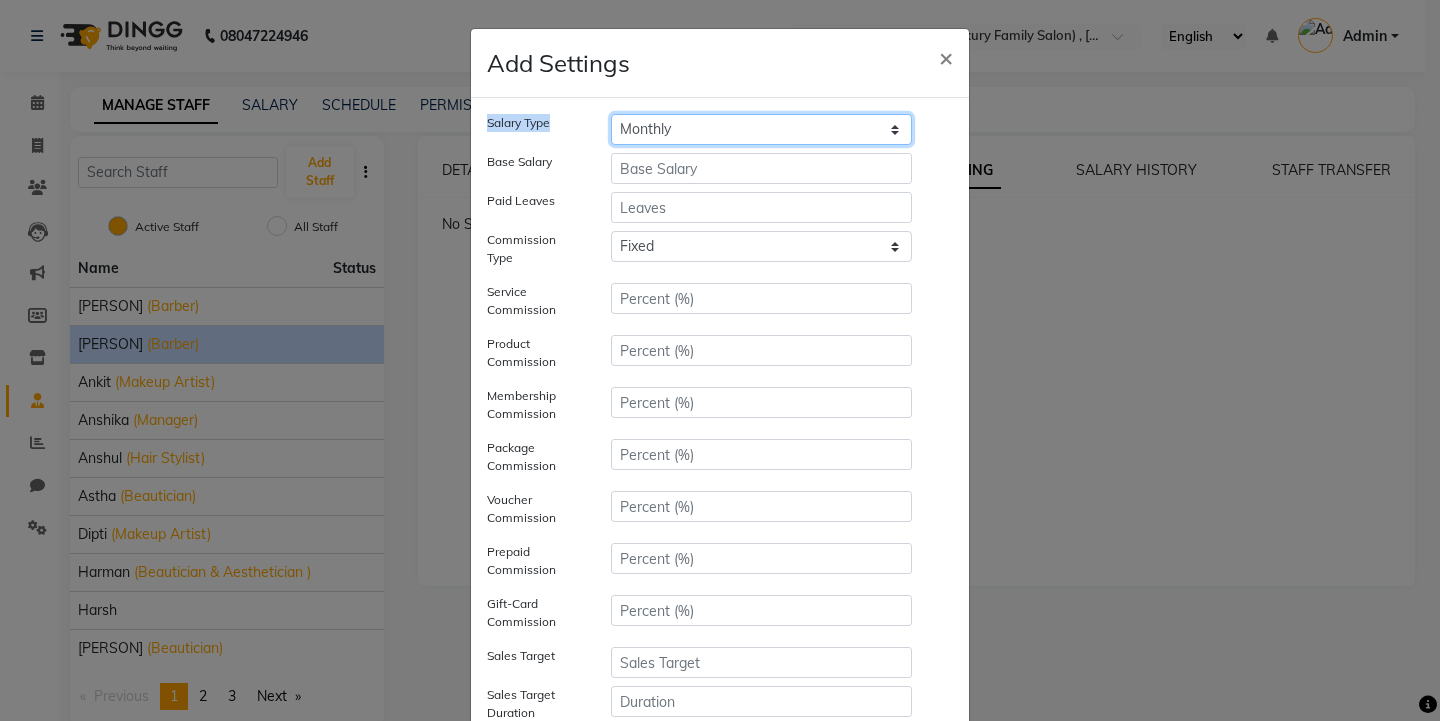 click on "Hourly Rate Bi-Weekly Twice Monthly Monthly Yearly" 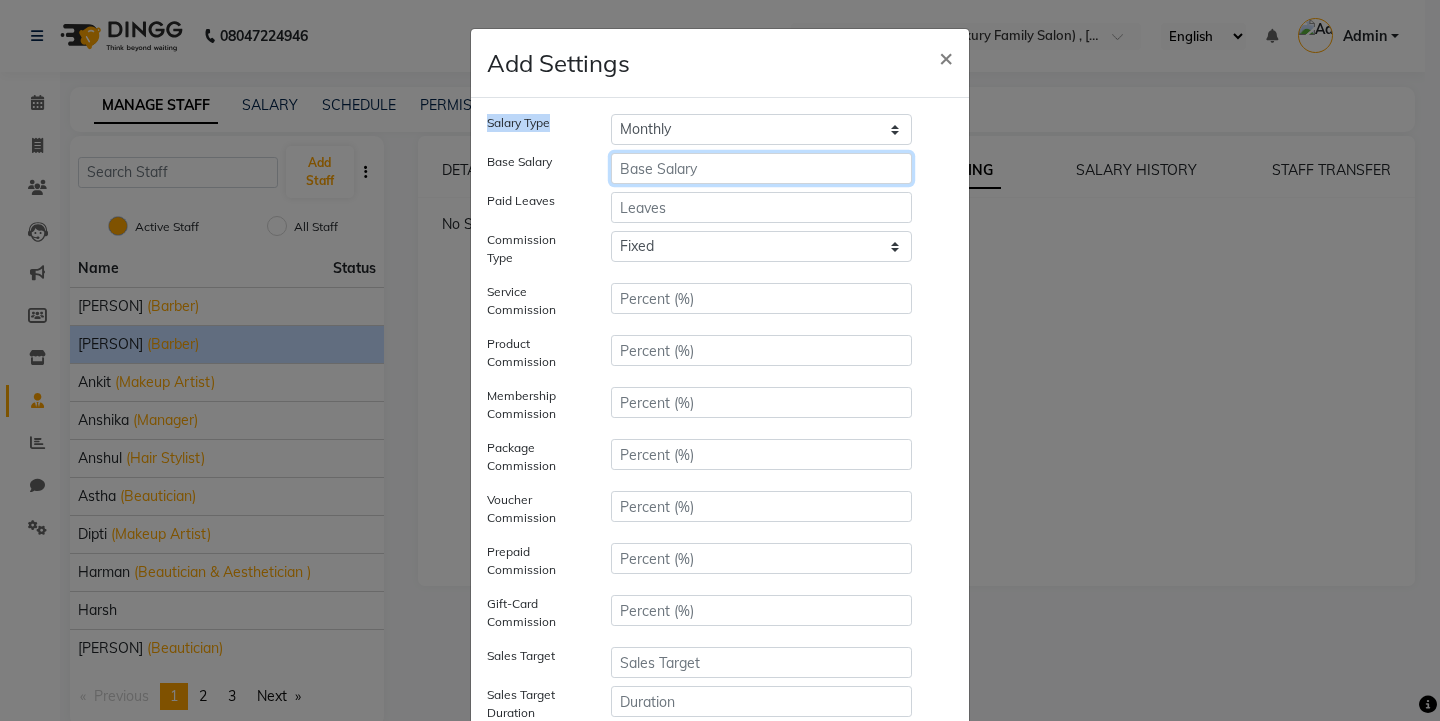 click 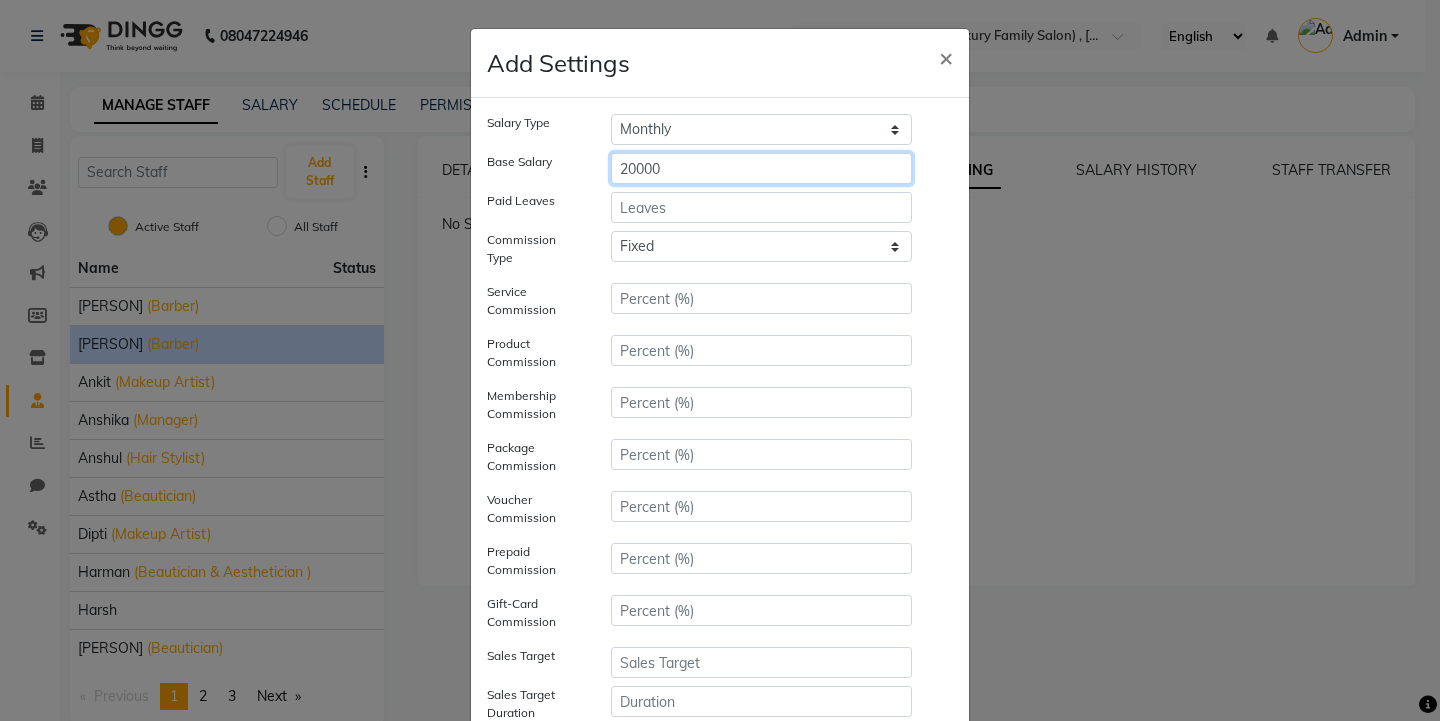type on "20000" 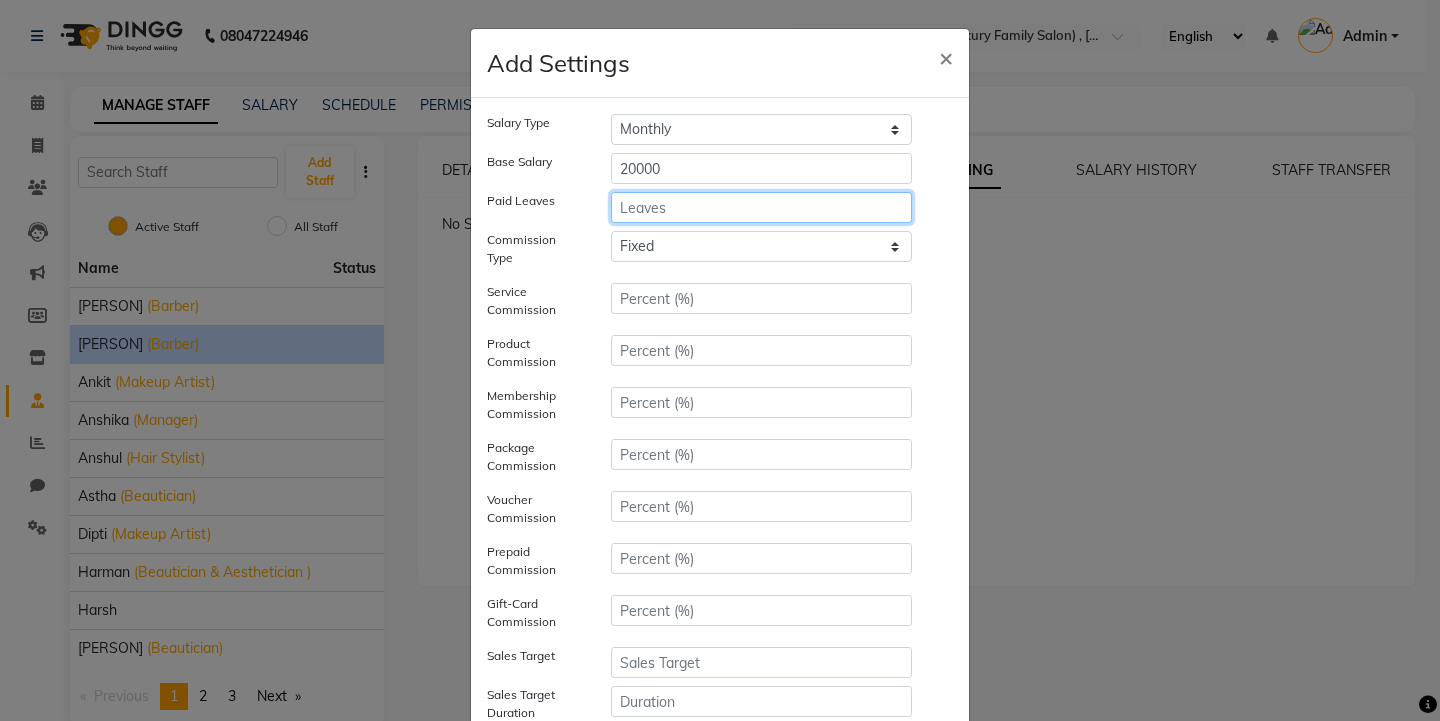 click 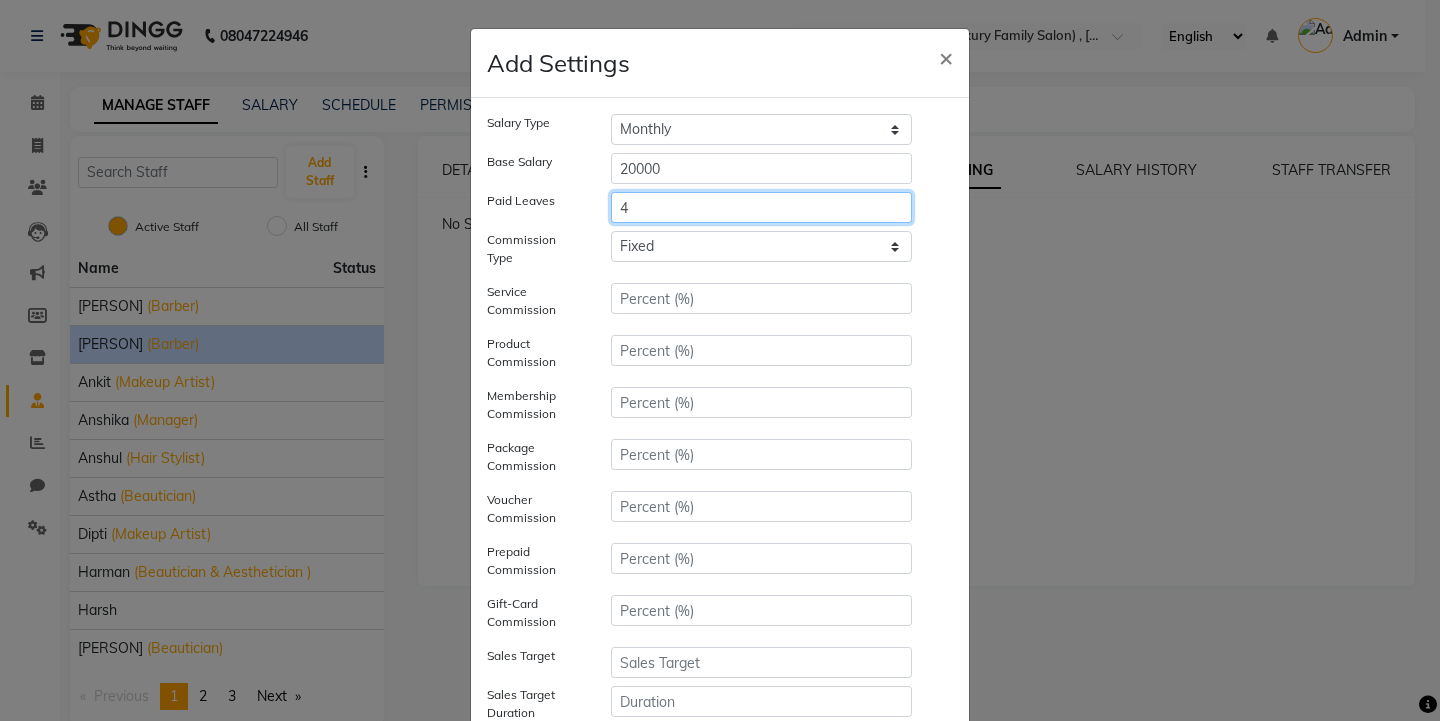type 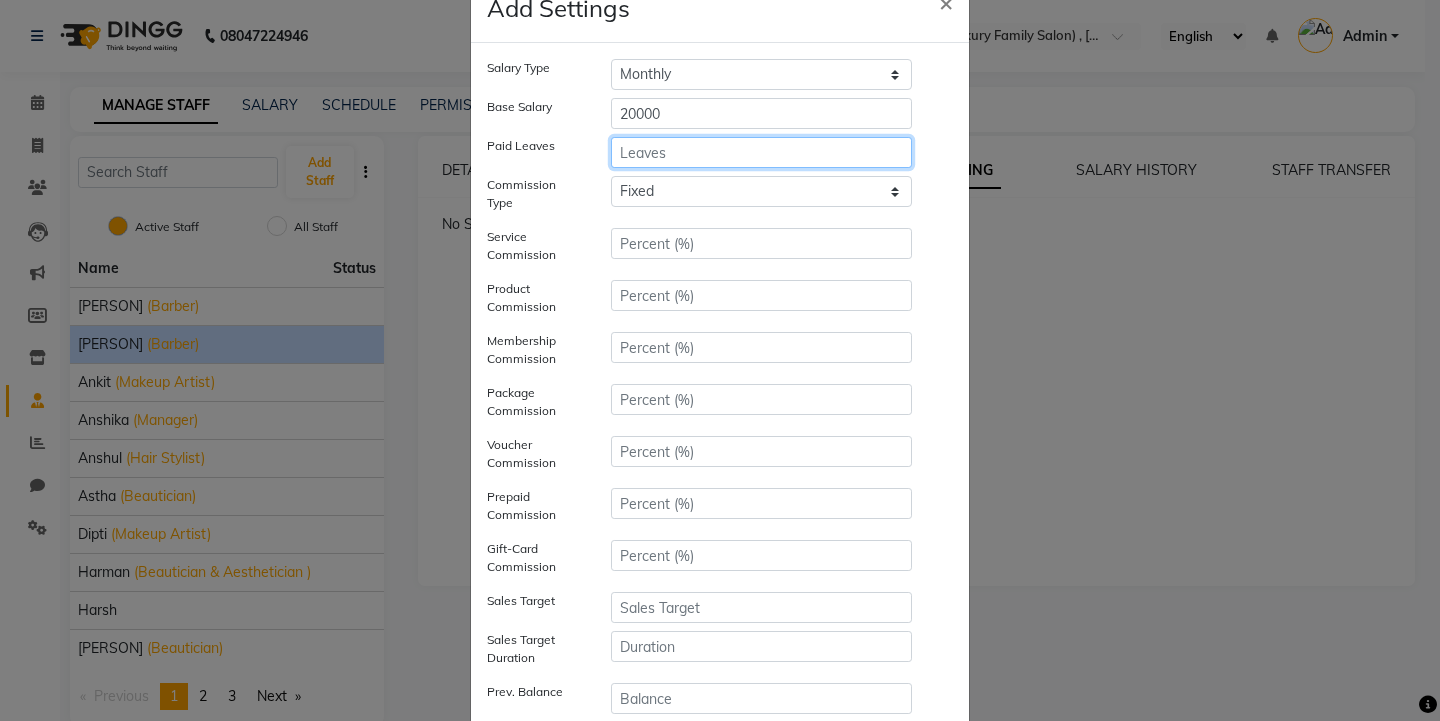 scroll, scrollTop: 100, scrollLeft: 0, axis: vertical 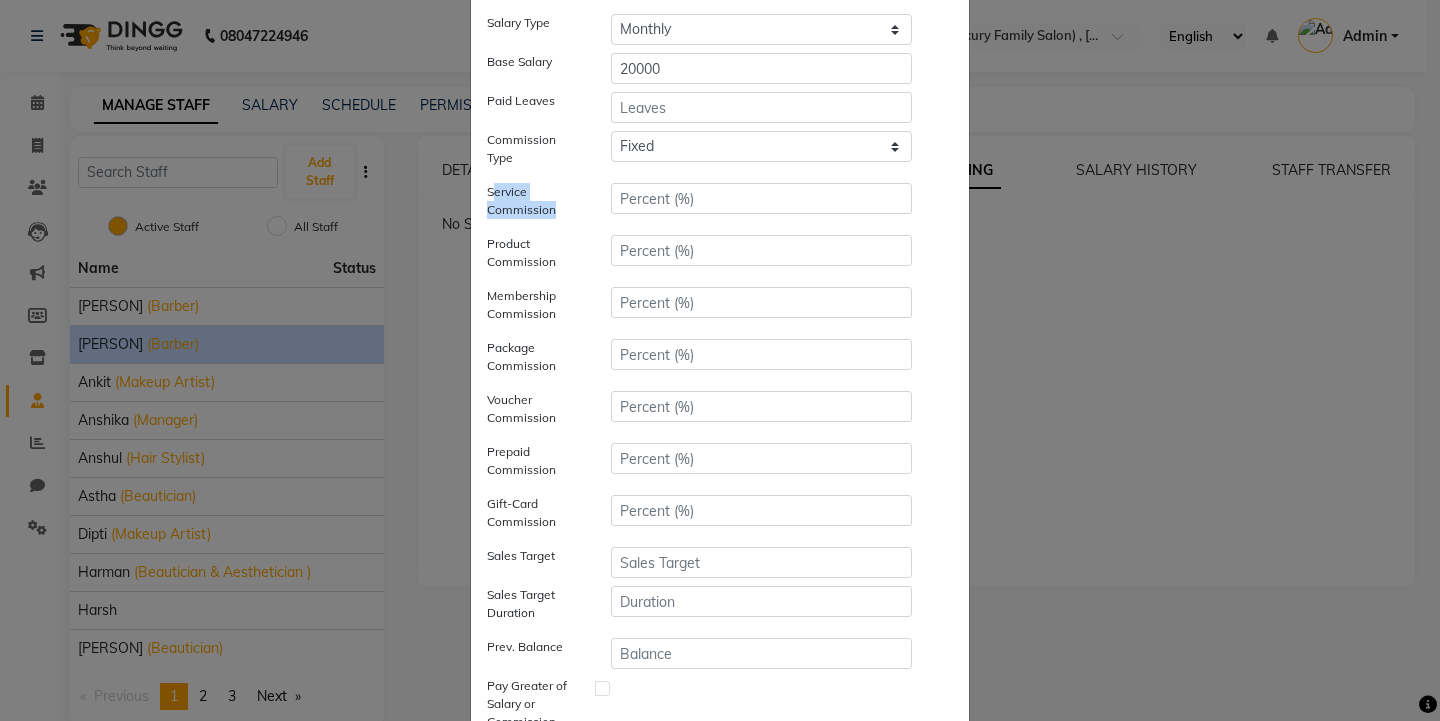 drag, startPoint x: 484, startPoint y: 193, endPoint x: 549, endPoint y: 243, distance: 82.006096 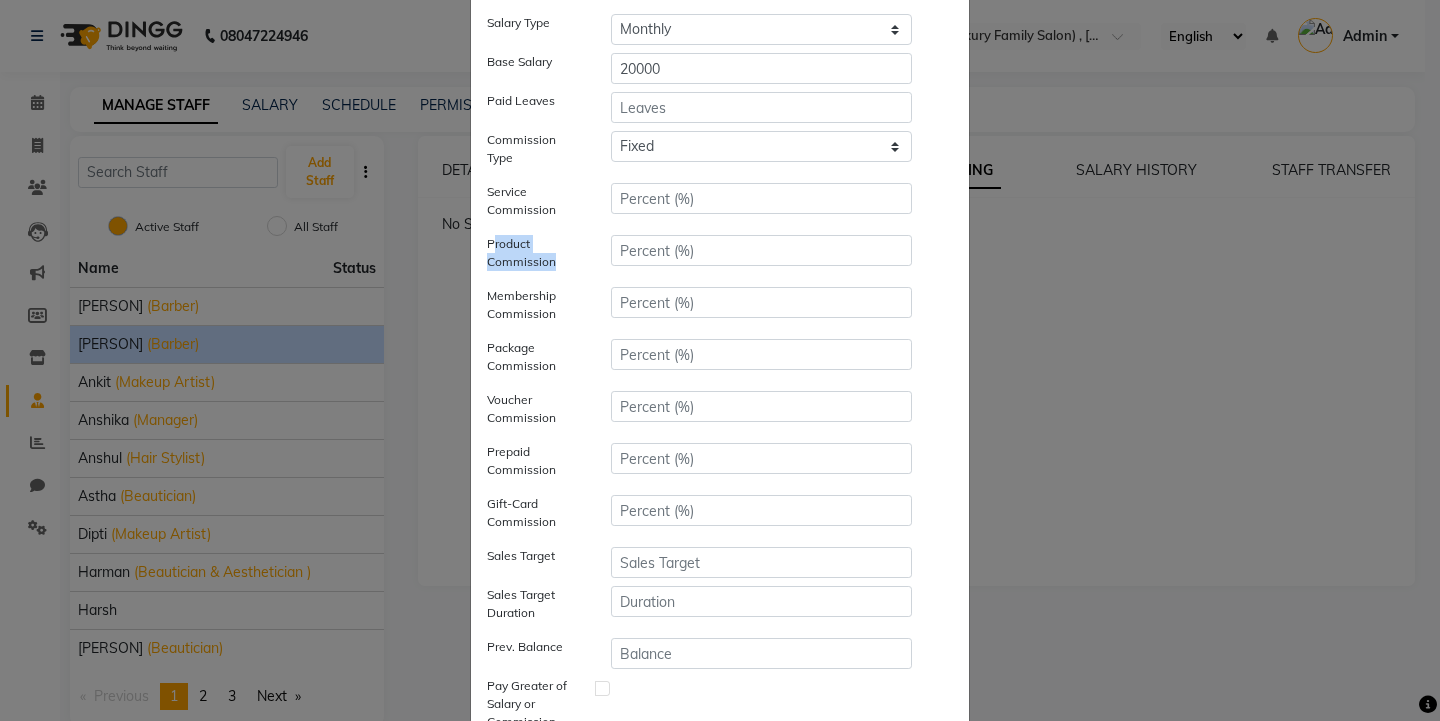 drag, startPoint x: 484, startPoint y: 241, endPoint x: 543, endPoint y: 266, distance: 64.07808 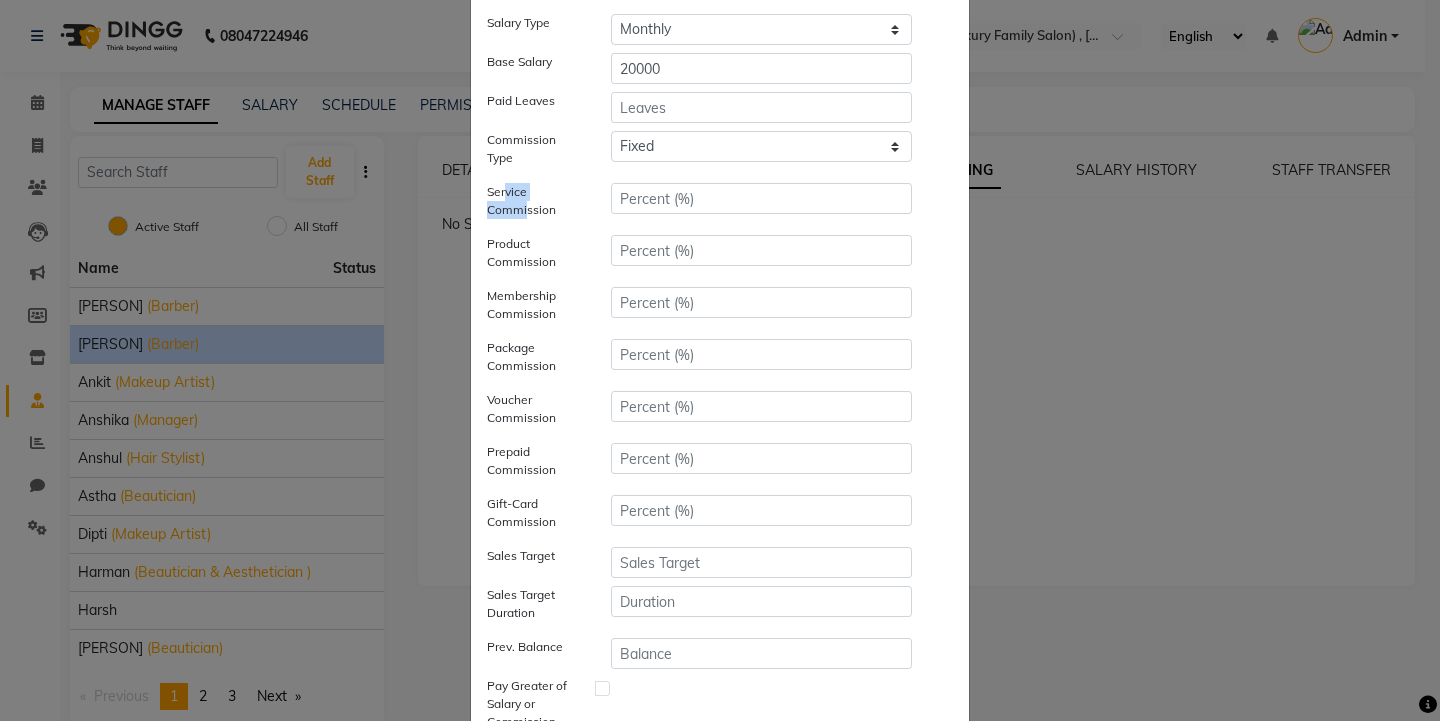 drag, startPoint x: 499, startPoint y: 198, endPoint x: 512, endPoint y: 252, distance: 55.542778 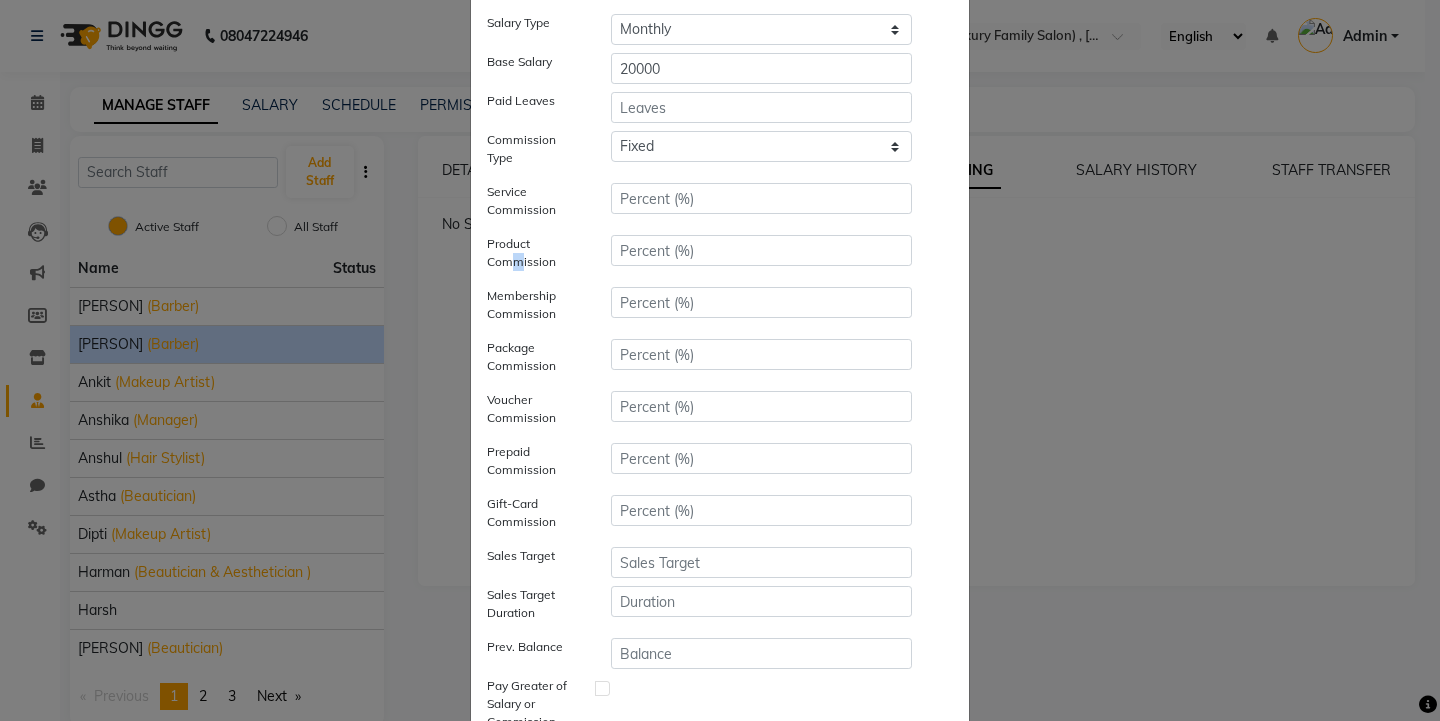 drag, startPoint x: 506, startPoint y: 263, endPoint x: 521, endPoint y: 271, distance: 17 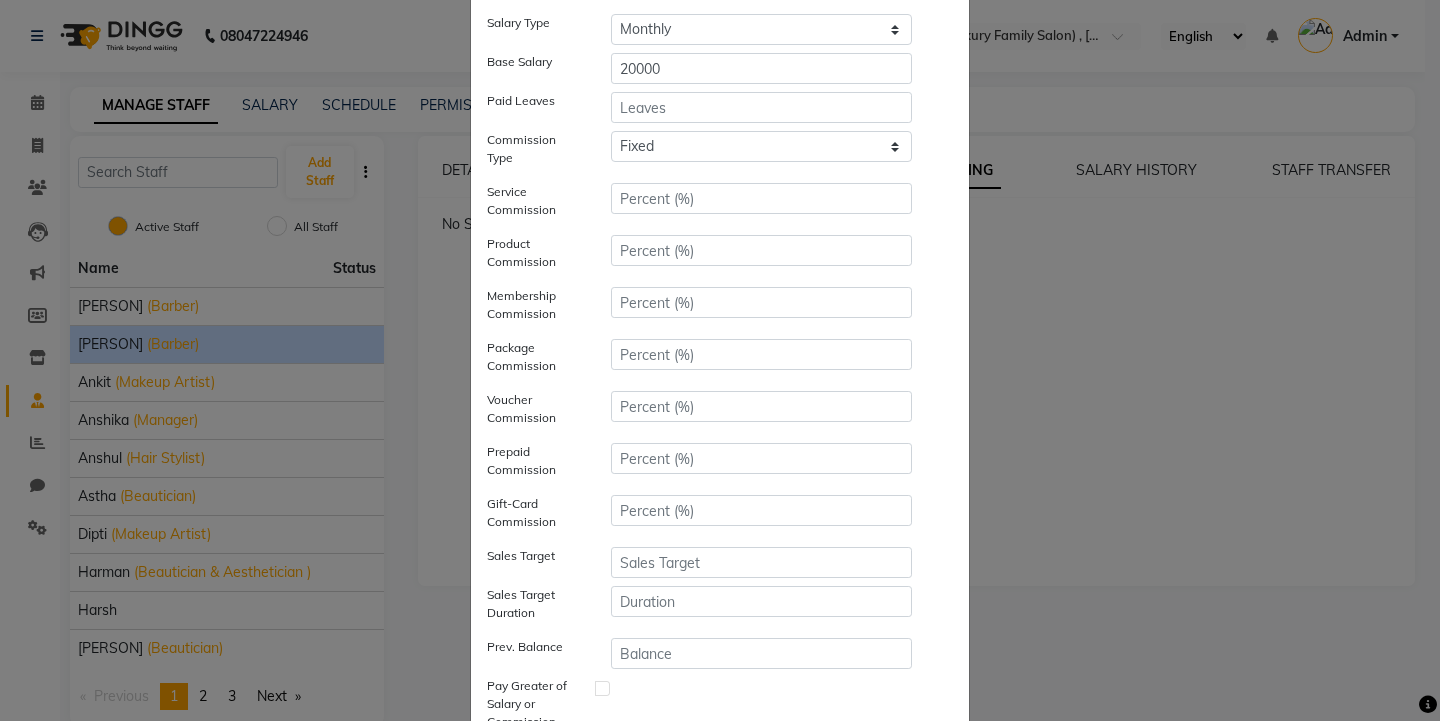 click on "Membership Commission" 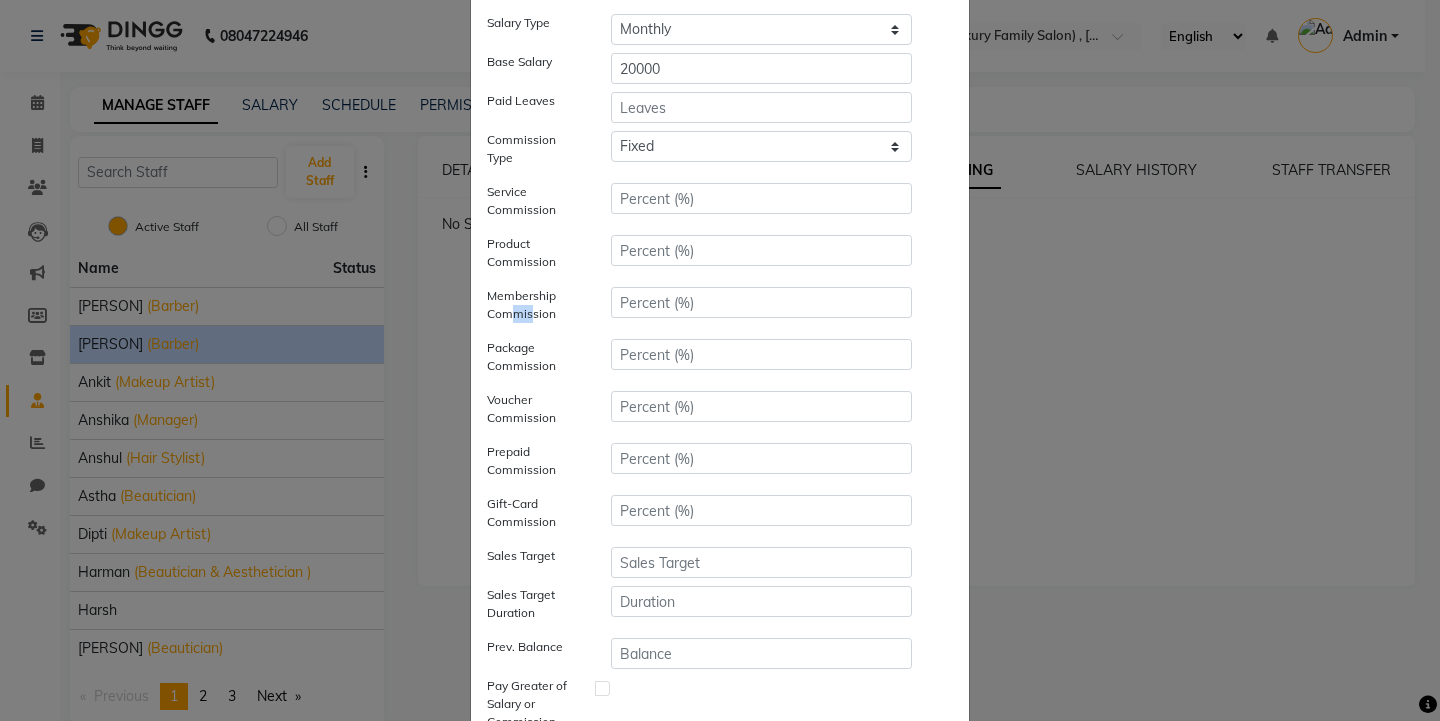 scroll, scrollTop: 258, scrollLeft: 0, axis: vertical 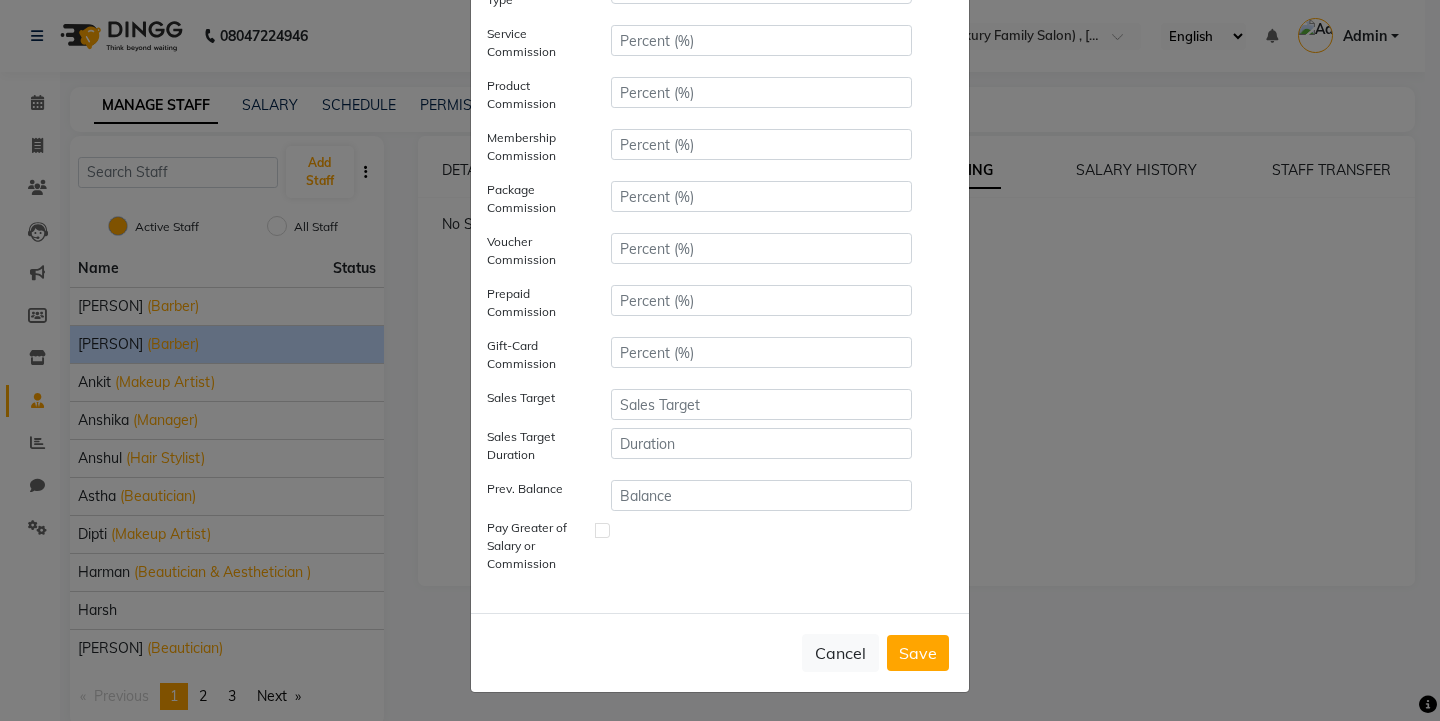 click on "Sales Target" 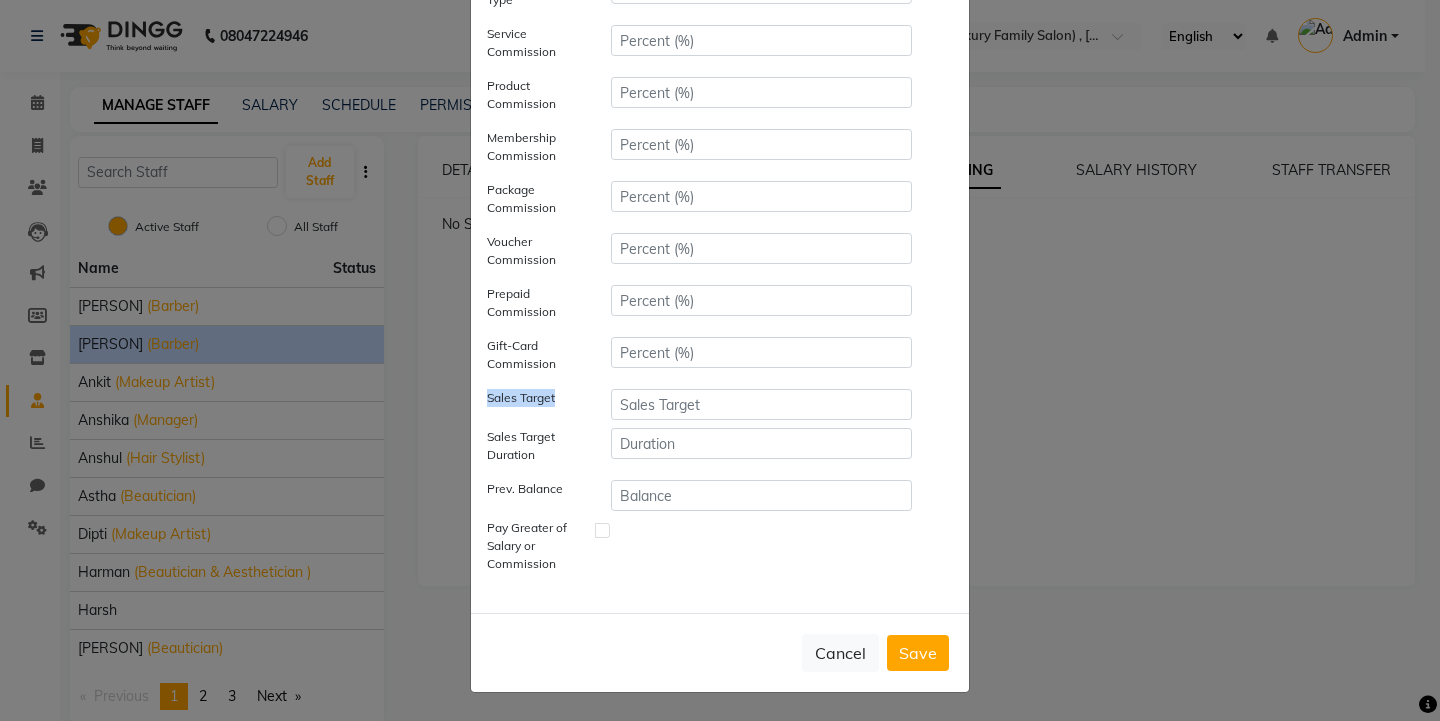 drag, startPoint x: 479, startPoint y: 401, endPoint x: 561, endPoint y: 397, distance: 82.0975 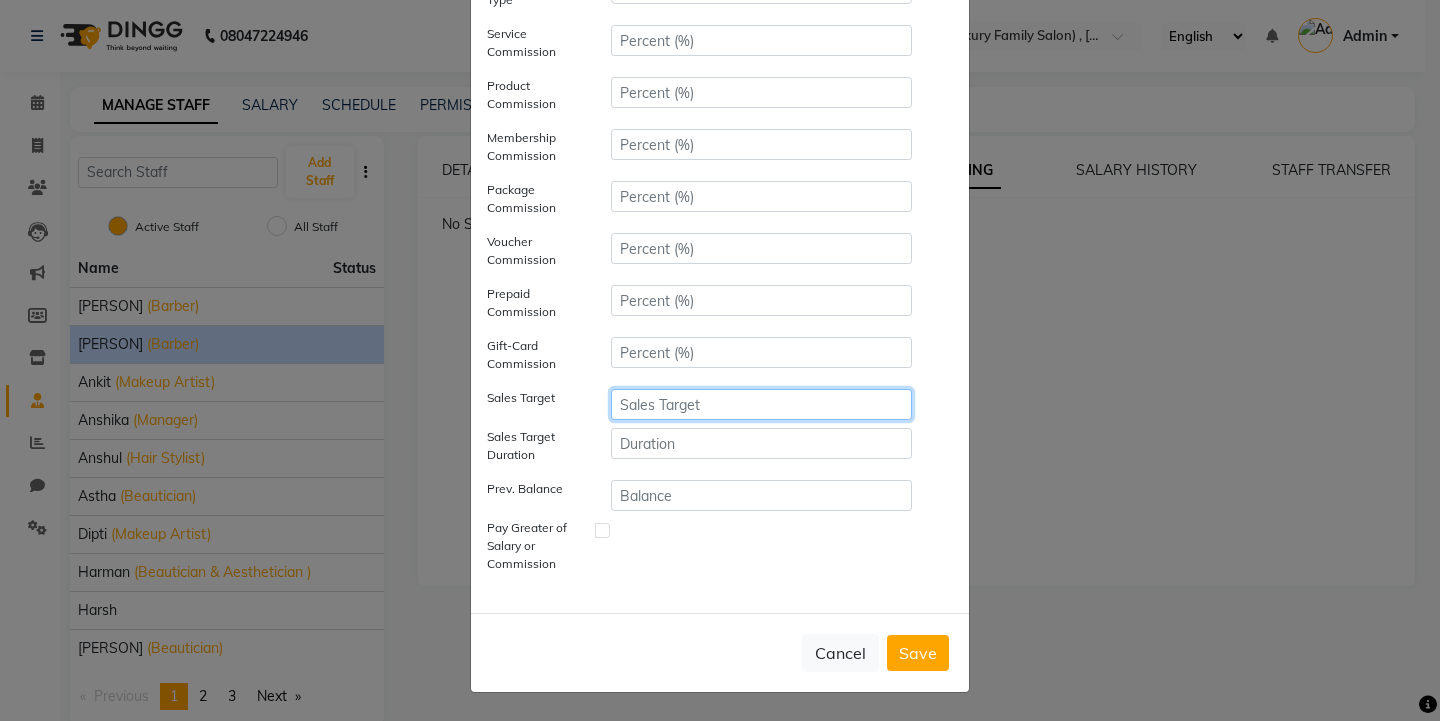click 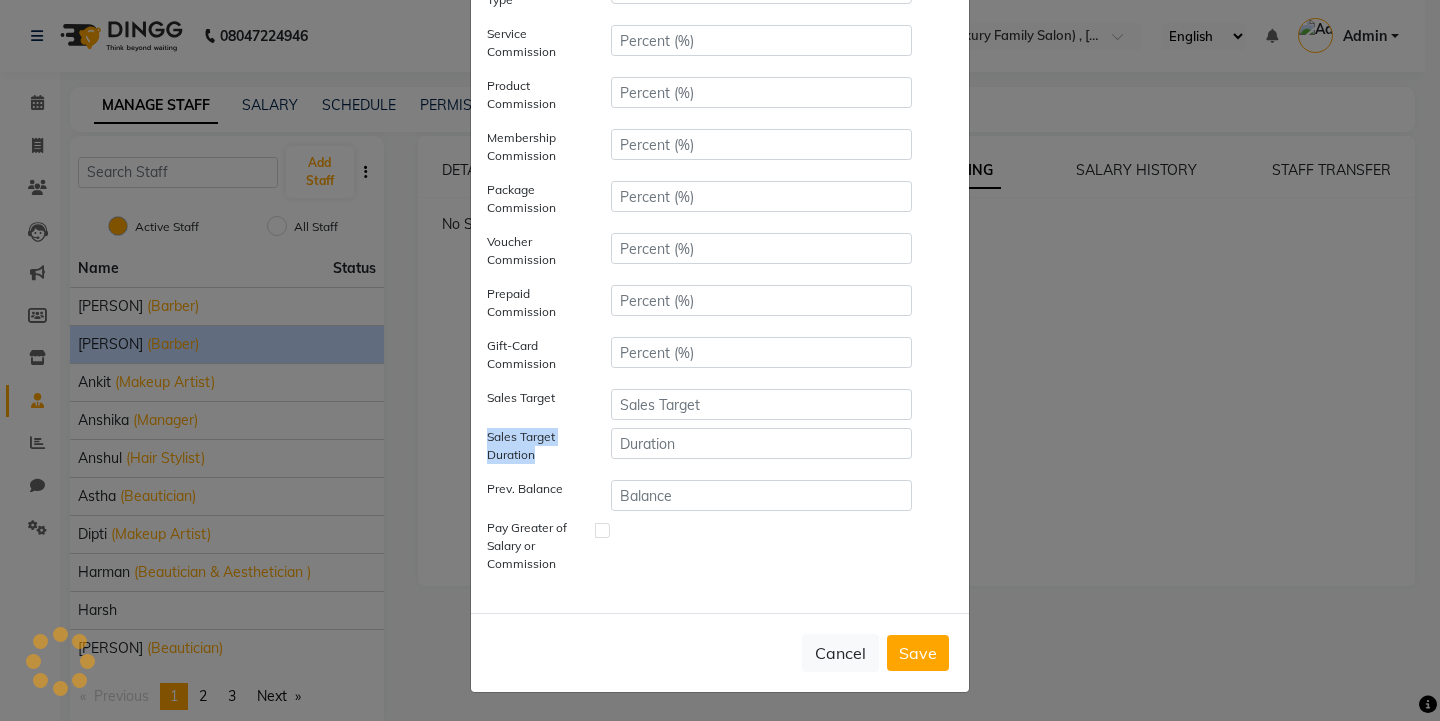 drag, startPoint x: 478, startPoint y: 432, endPoint x: 551, endPoint y: 464, distance: 79.70571 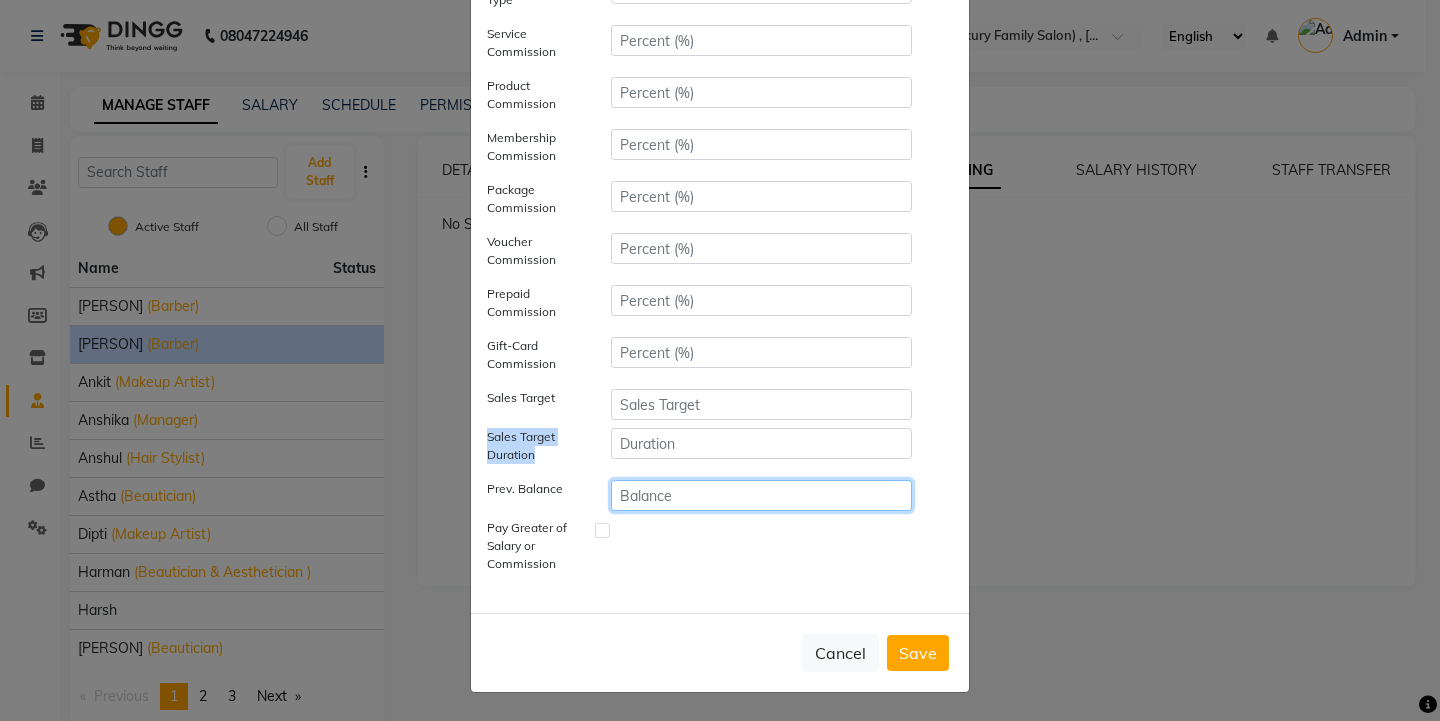 click 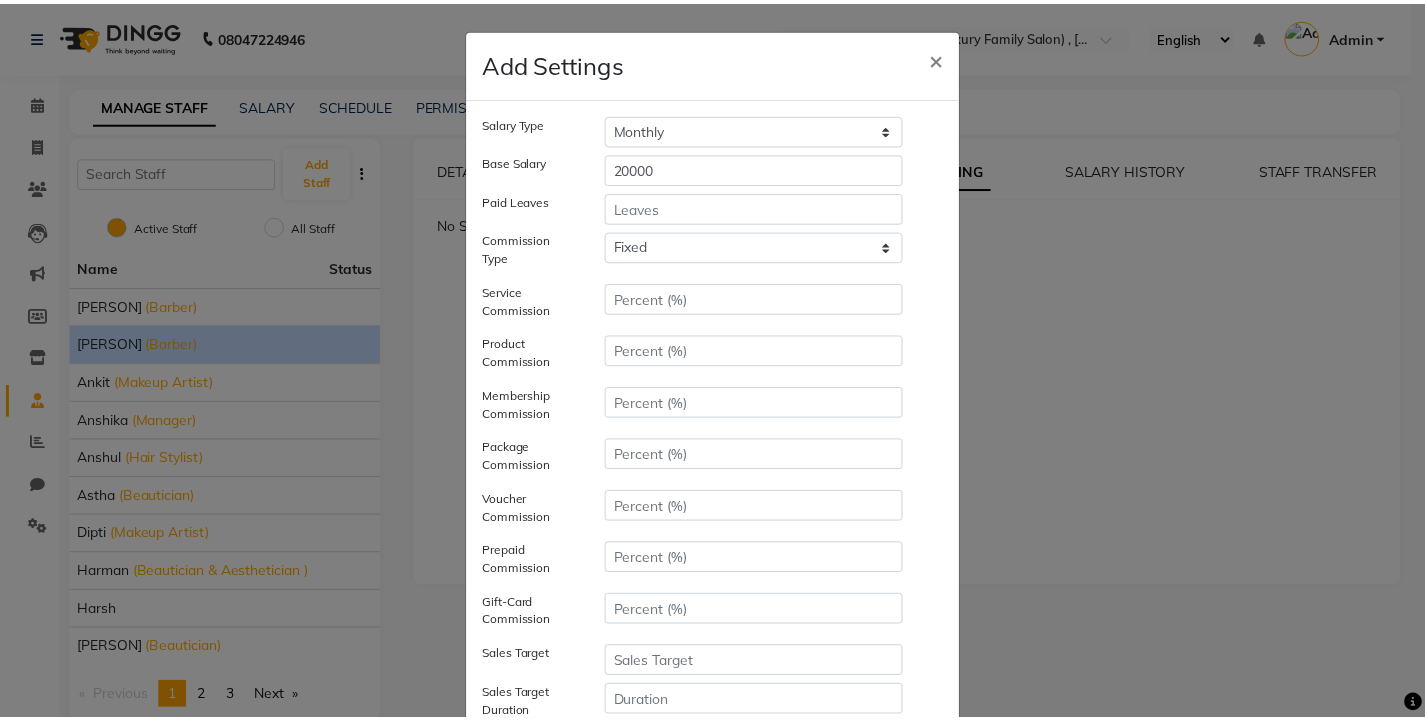 scroll, scrollTop: 258, scrollLeft: 0, axis: vertical 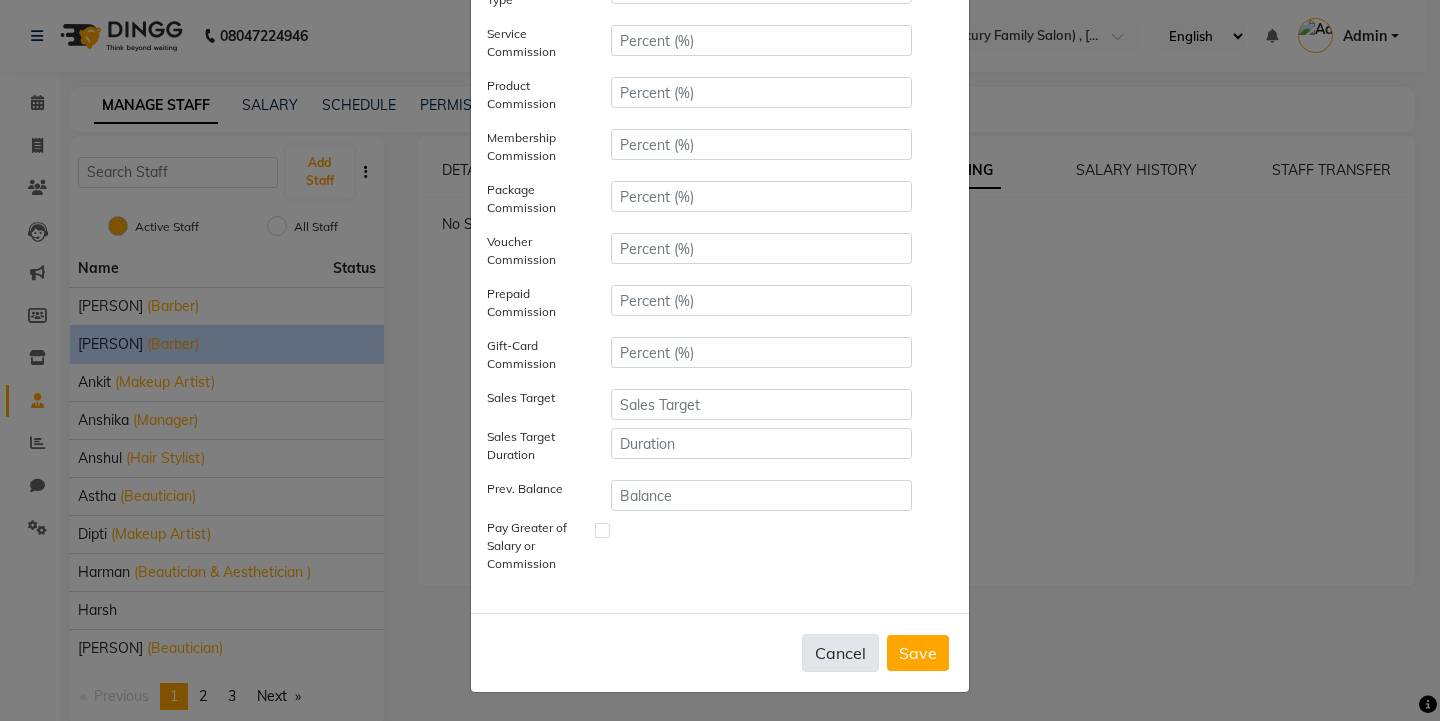 click on "Cancel" 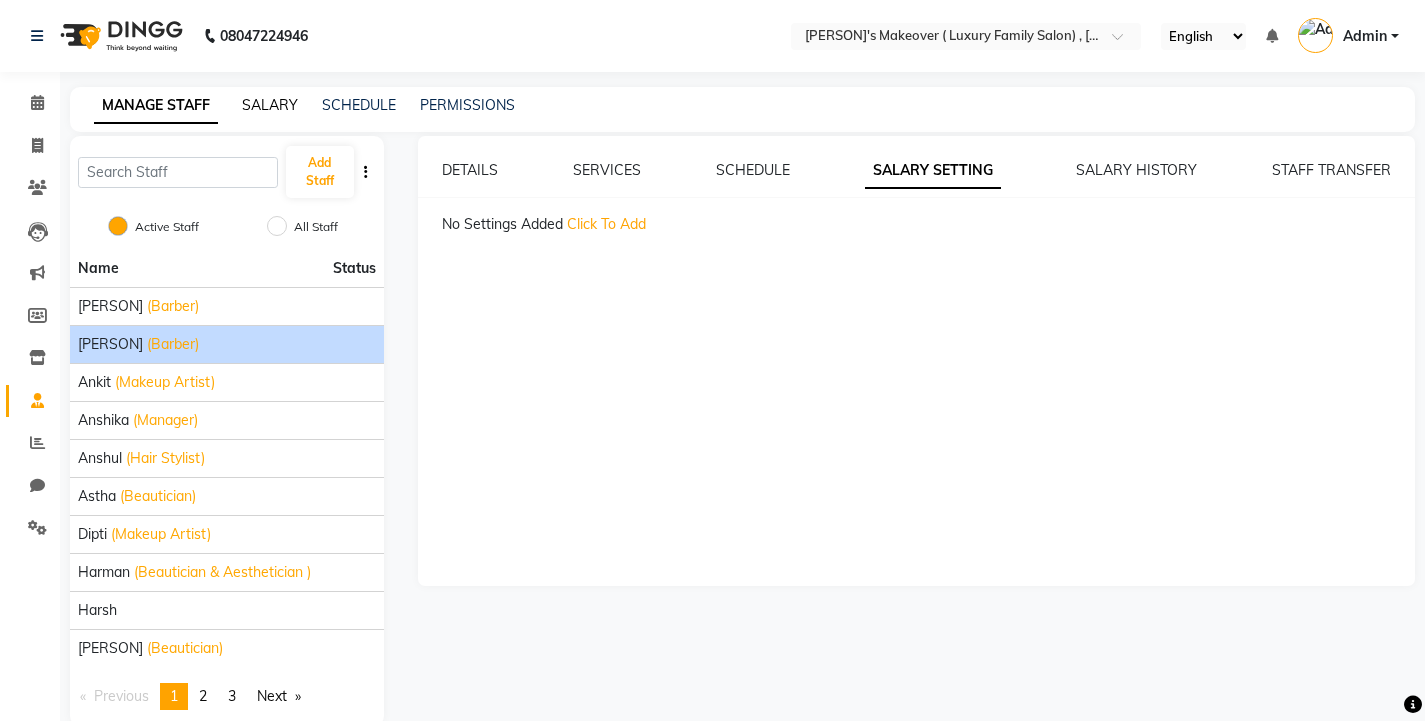 click on "SALARY" 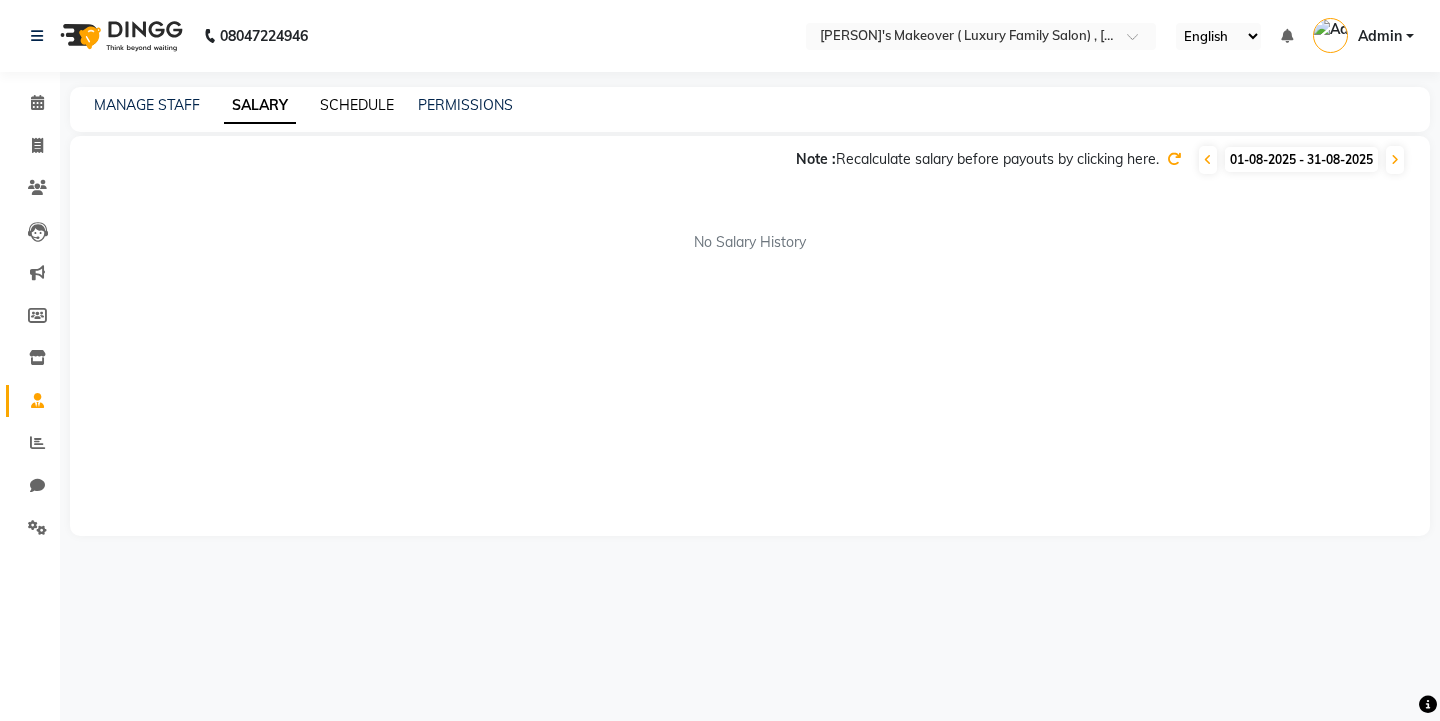 click on "SCHEDULE" 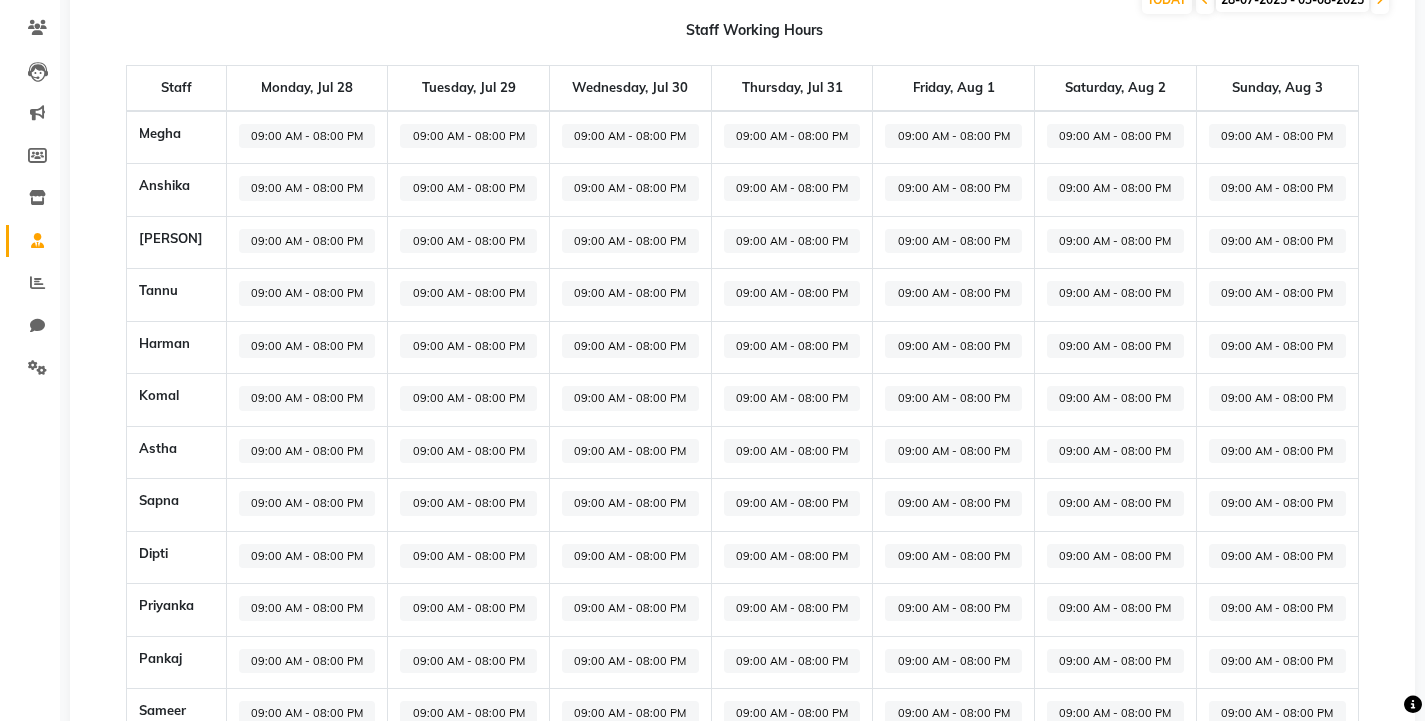 scroll, scrollTop: 100, scrollLeft: 0, axis: vertical 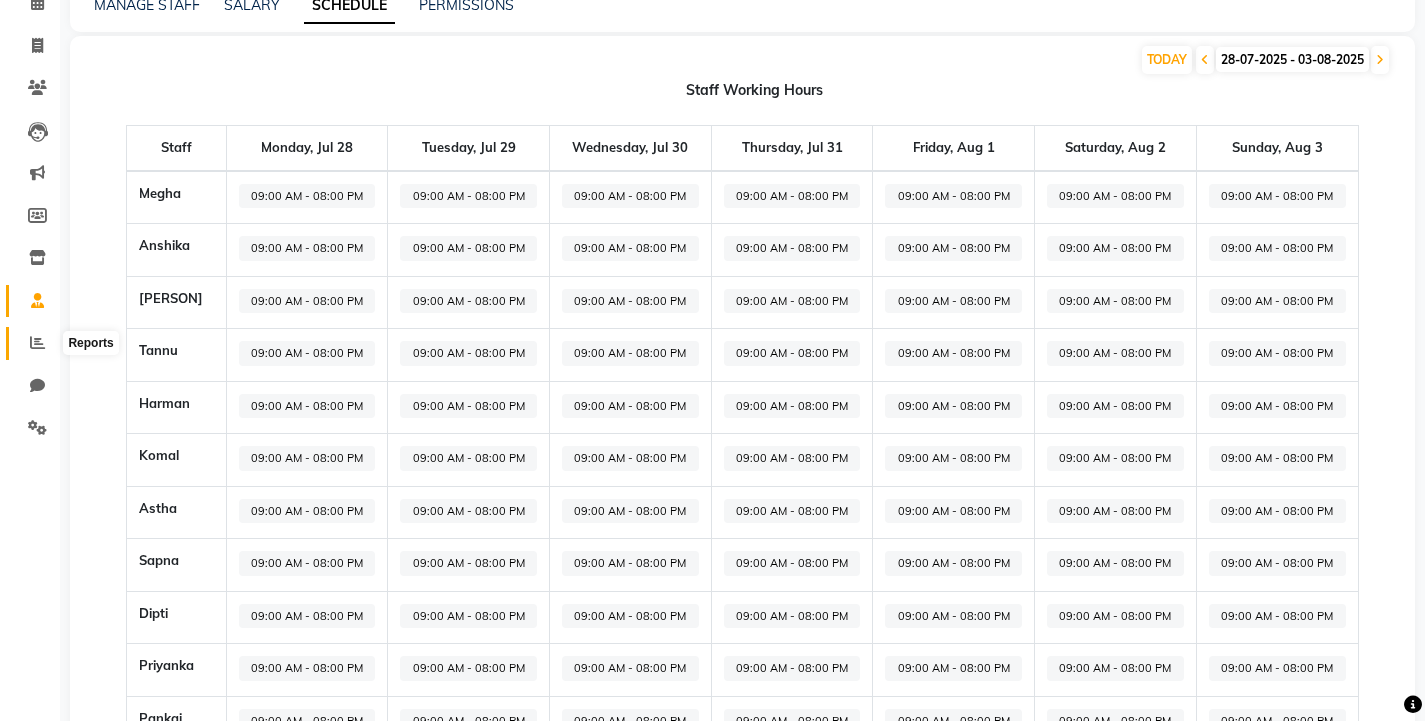 click 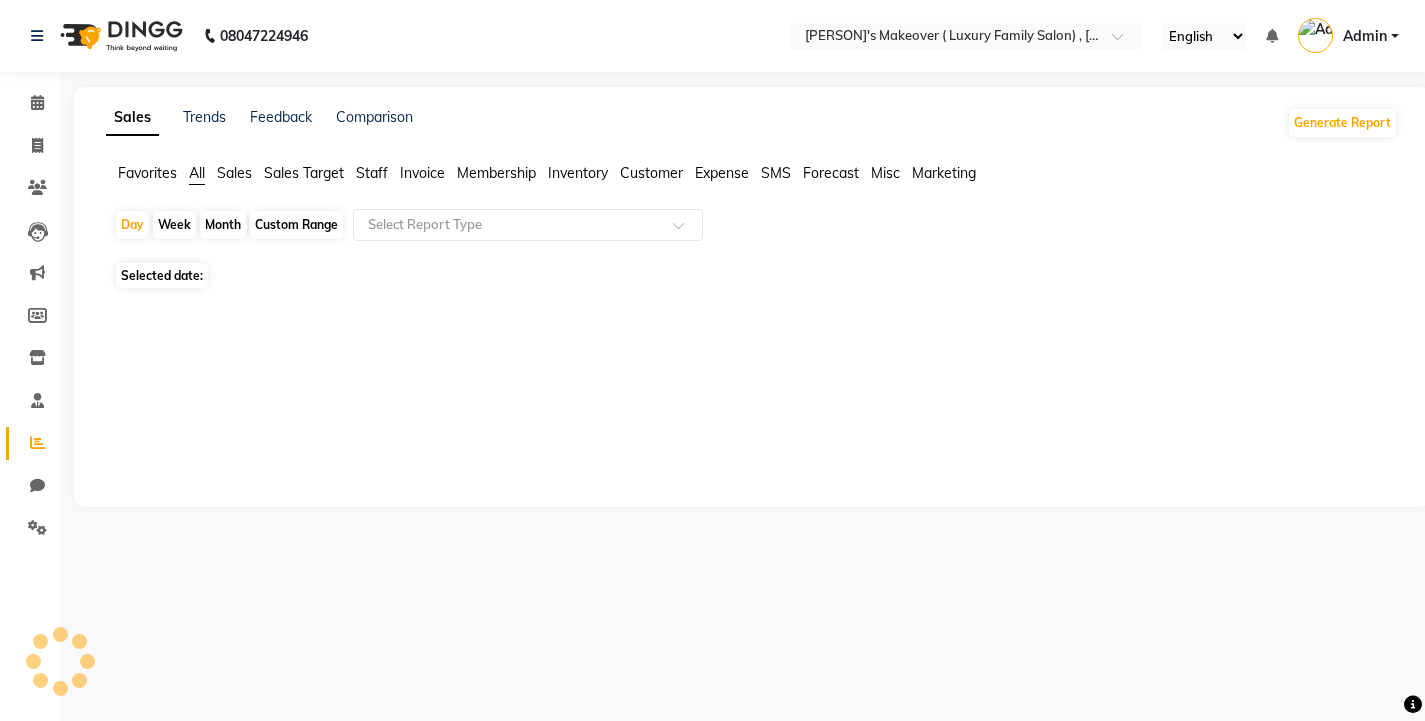 scroll, scrollTop: 0, scrollLeft: 0, axis: both 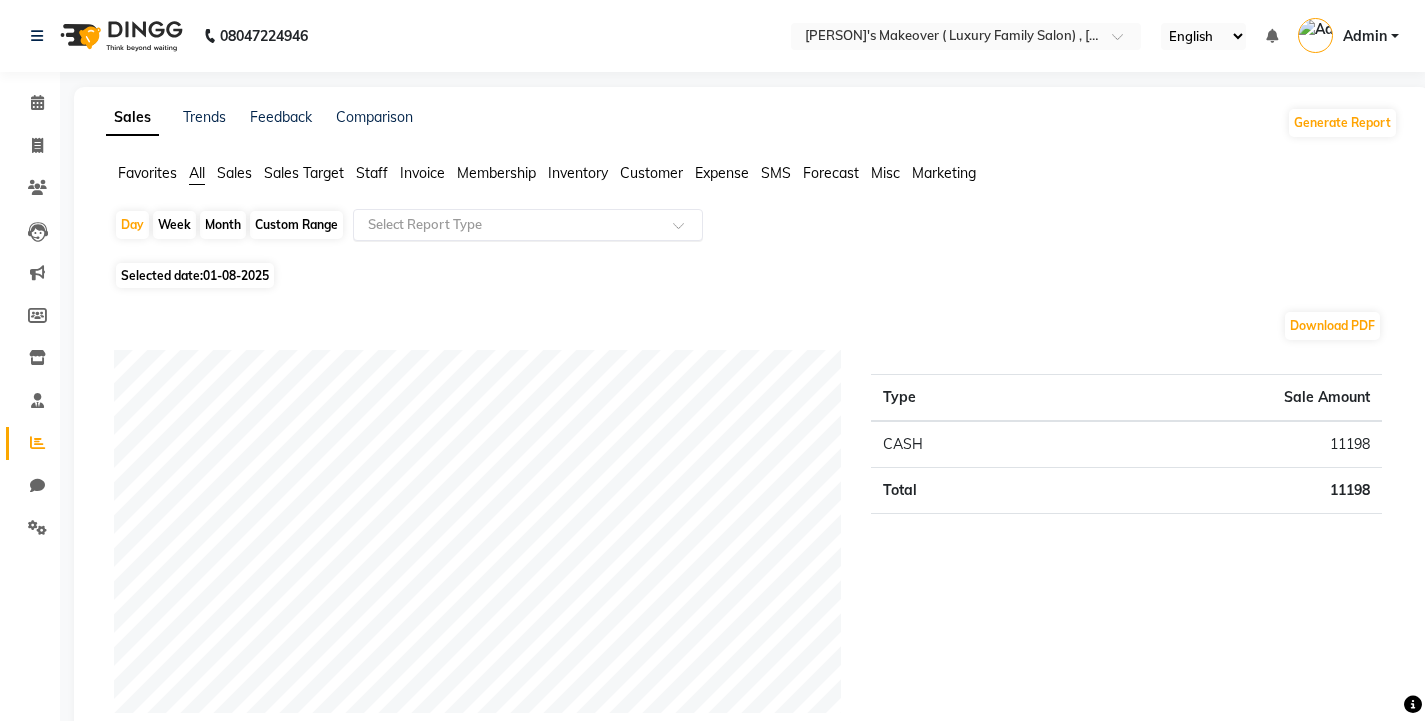 click on "Select Report Type" 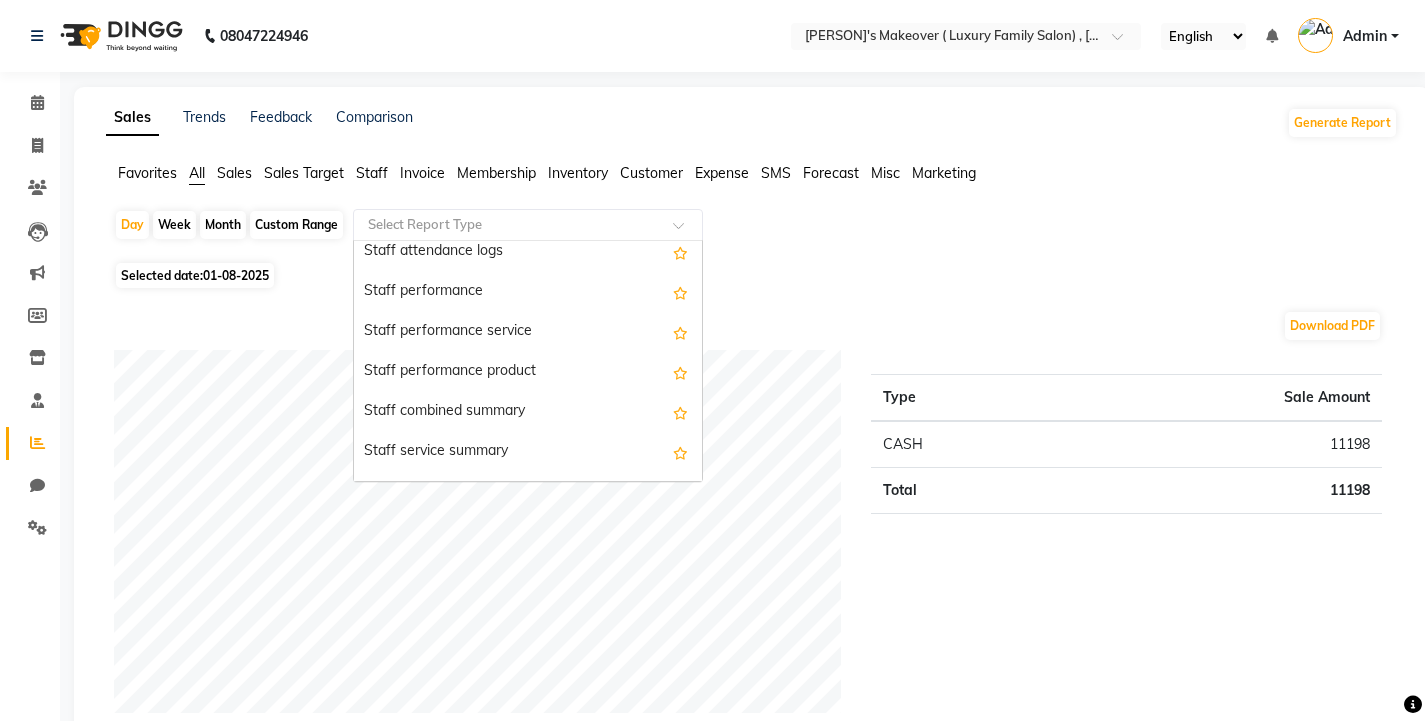scroll, scrollTop: 1100, scrollLeft: 0, axis: vertical 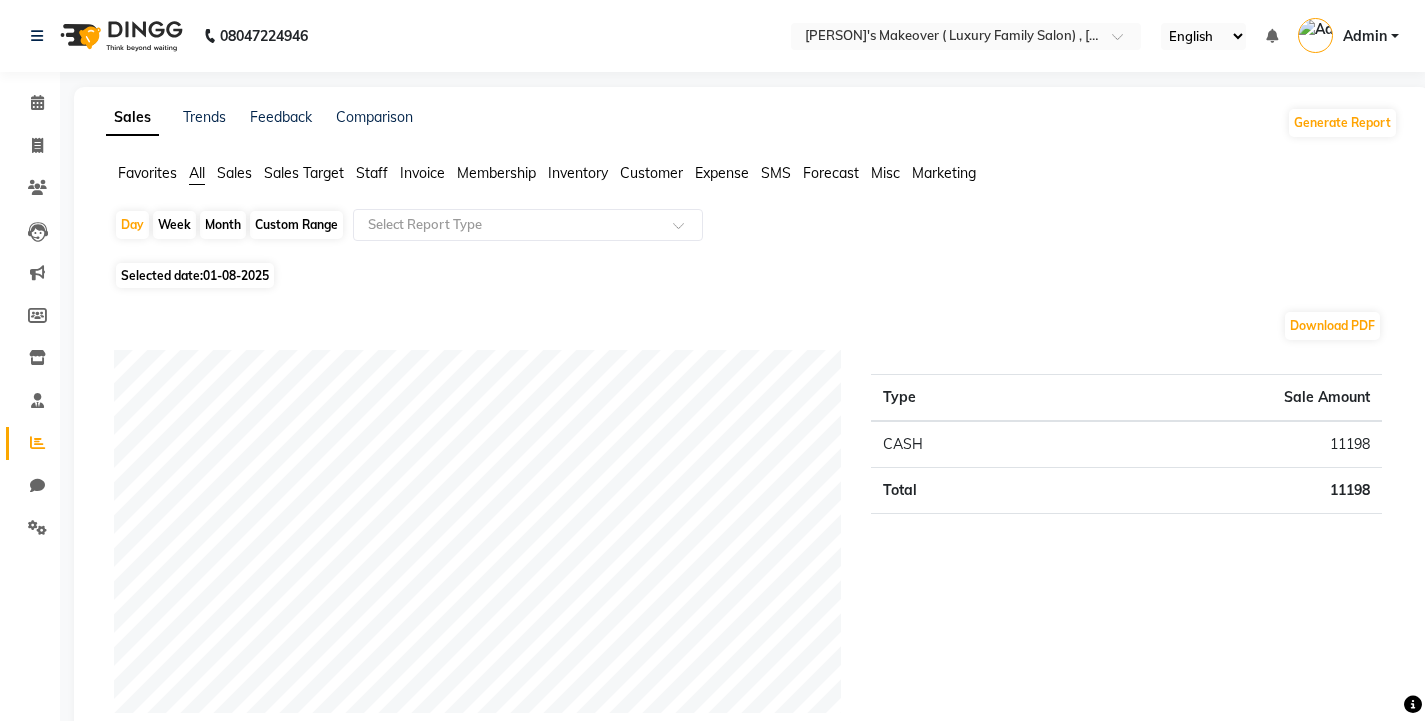 click on "Download PDF" 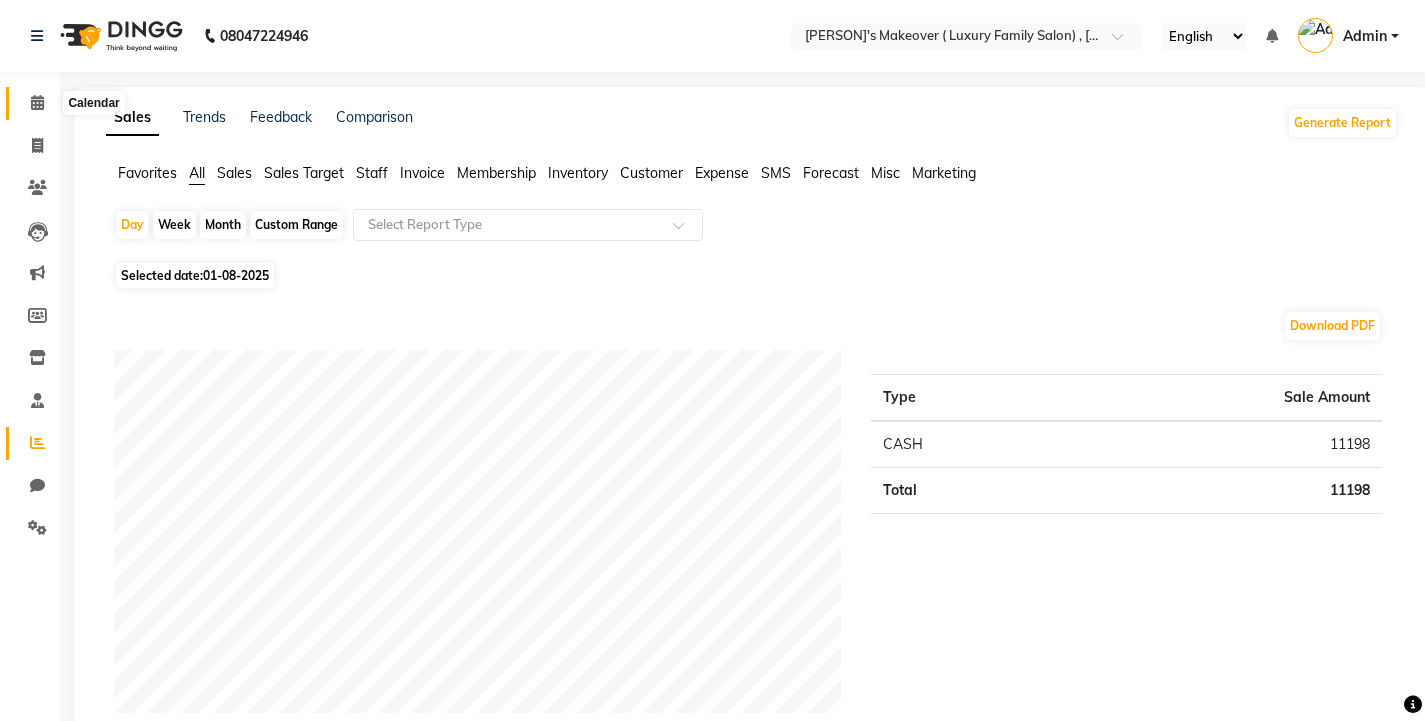click 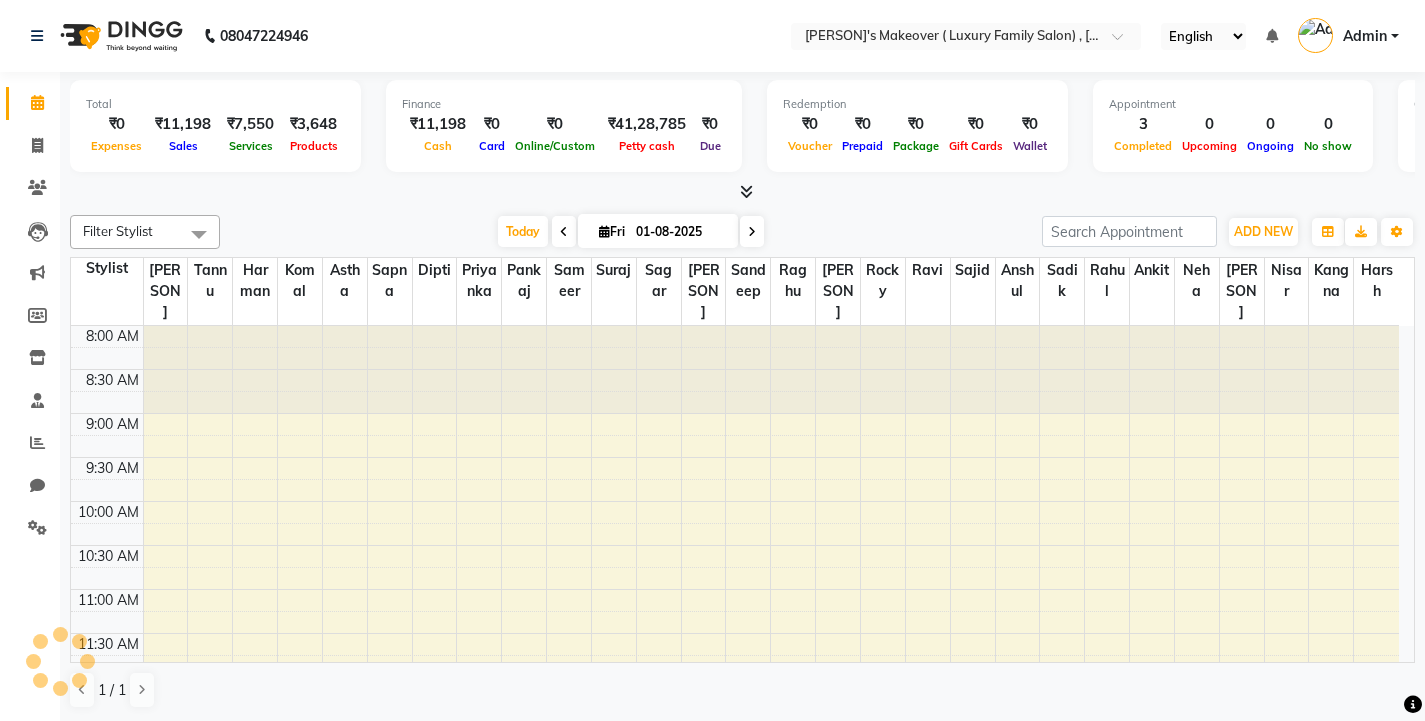 scroll, scrollTop: 0, scrollLeft: 0, axis: both 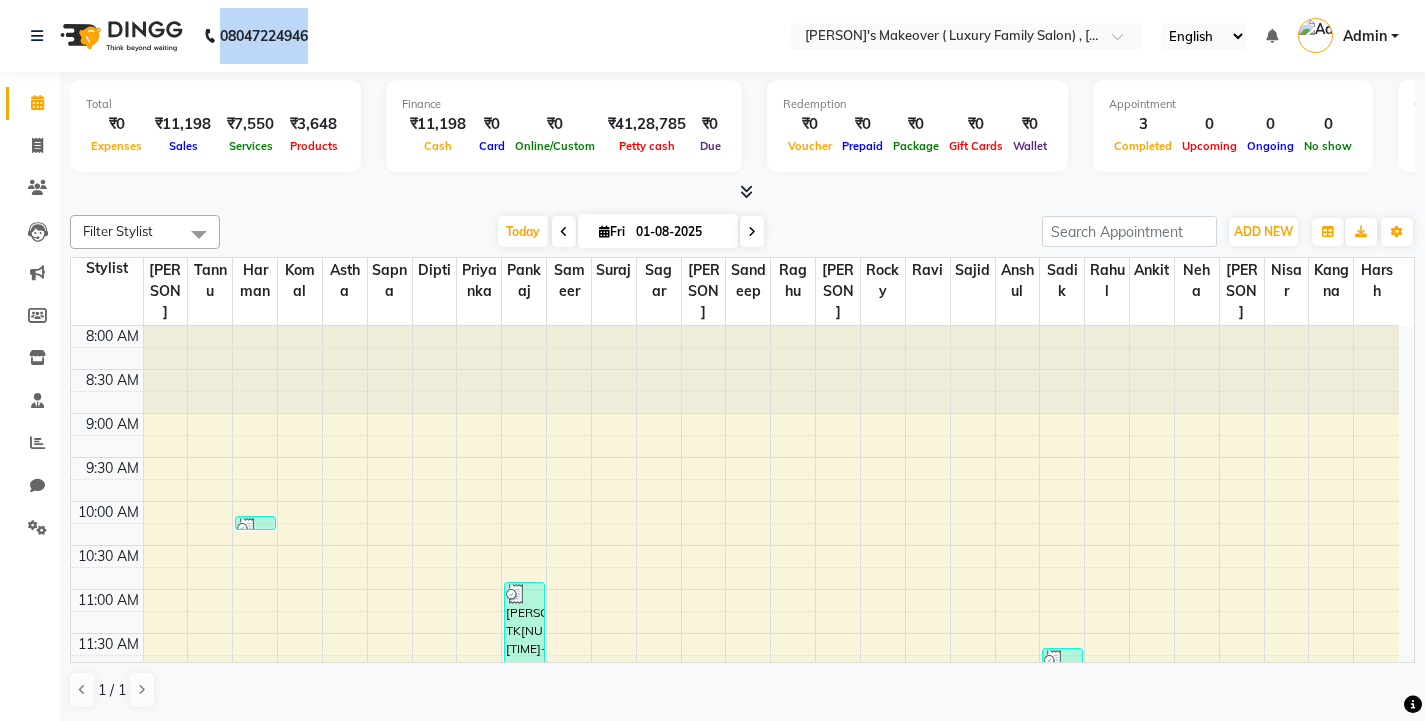 drag, startPoint x: 224, startPoint y: 36, endPoint x: 337, endPoint y: 39, distance: 113.03982 